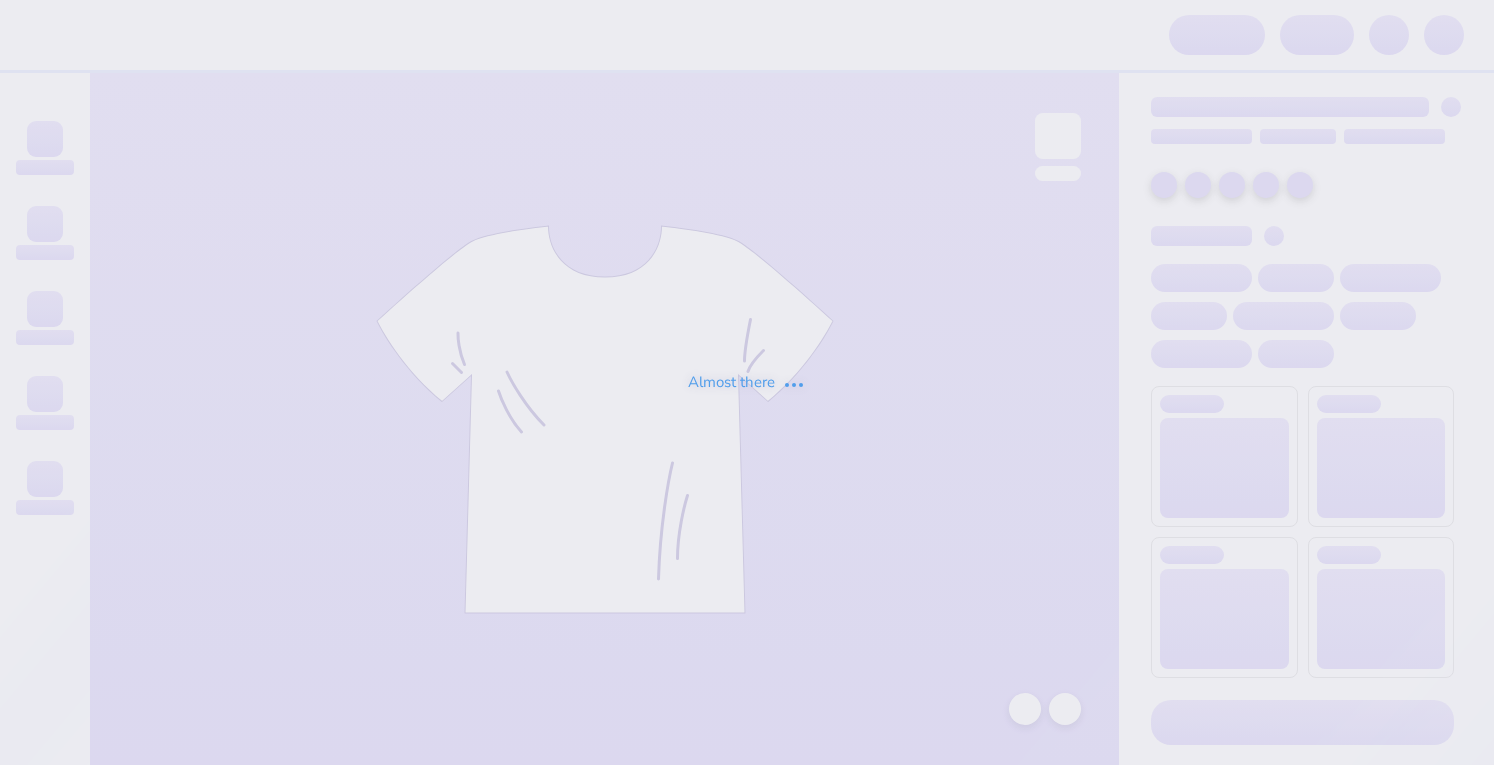 scroll, scrollTop: 0, scrollLeft: 0, axis: both 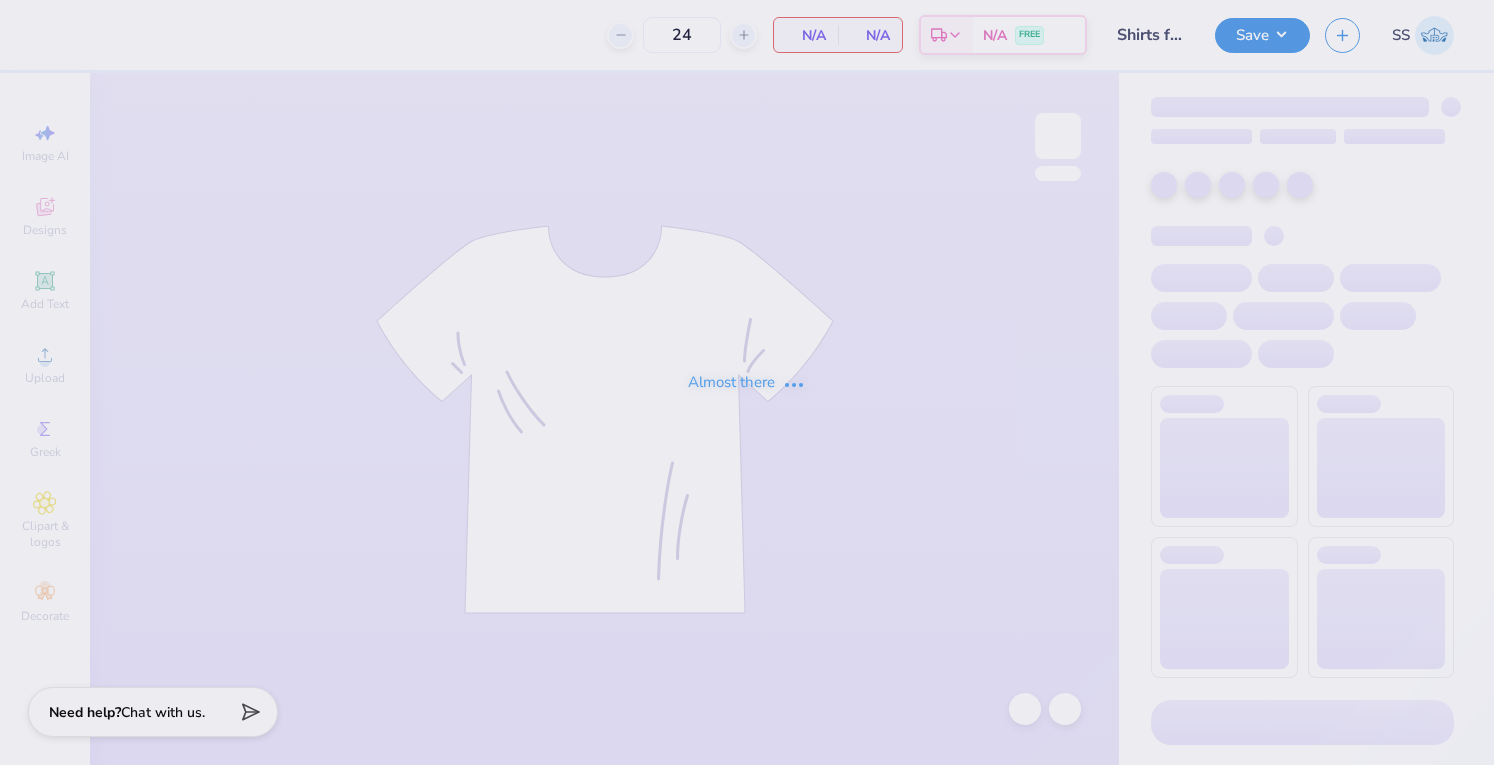 click on "Almost there" at bounding box center [747, 382] 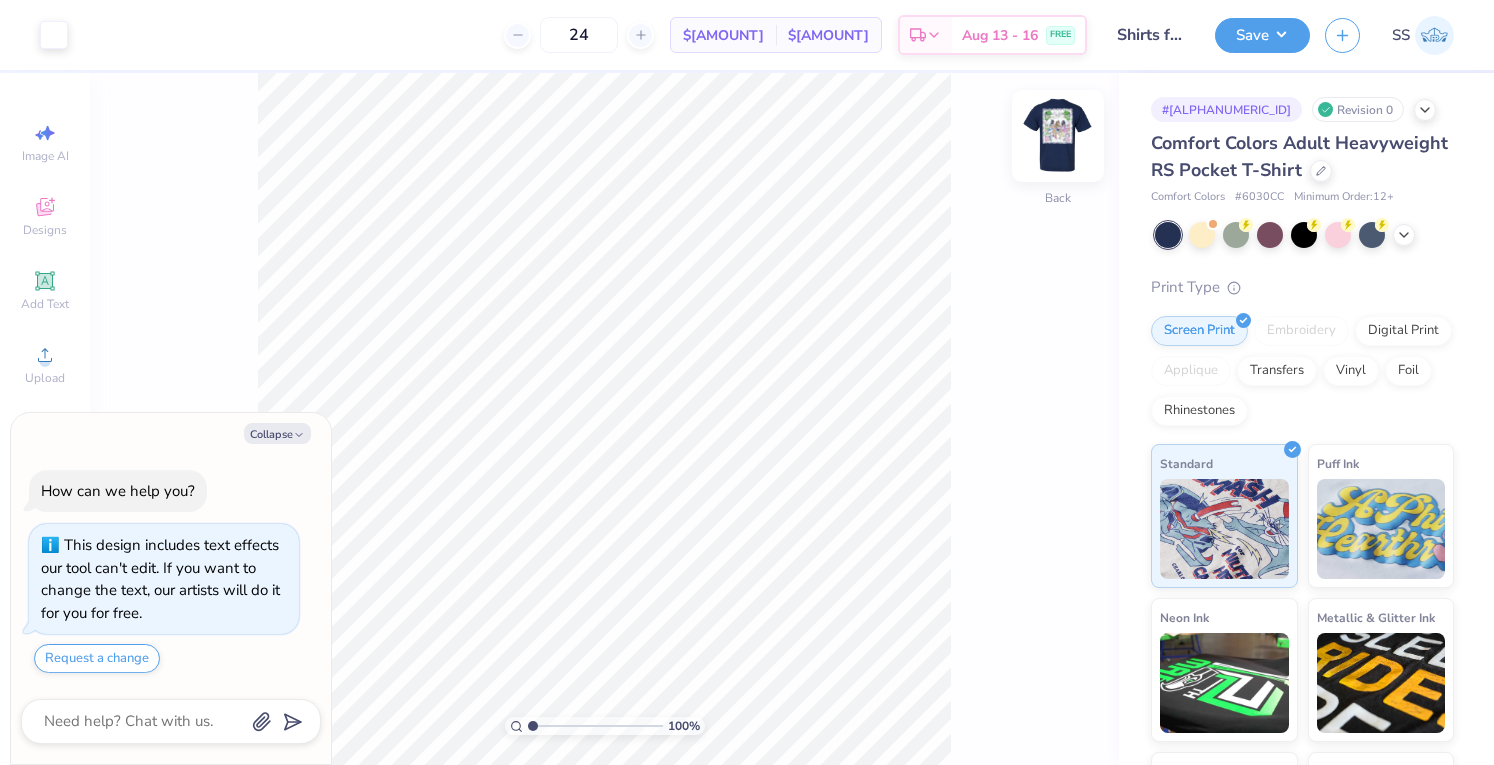 click at bounding box center [1058, 136] 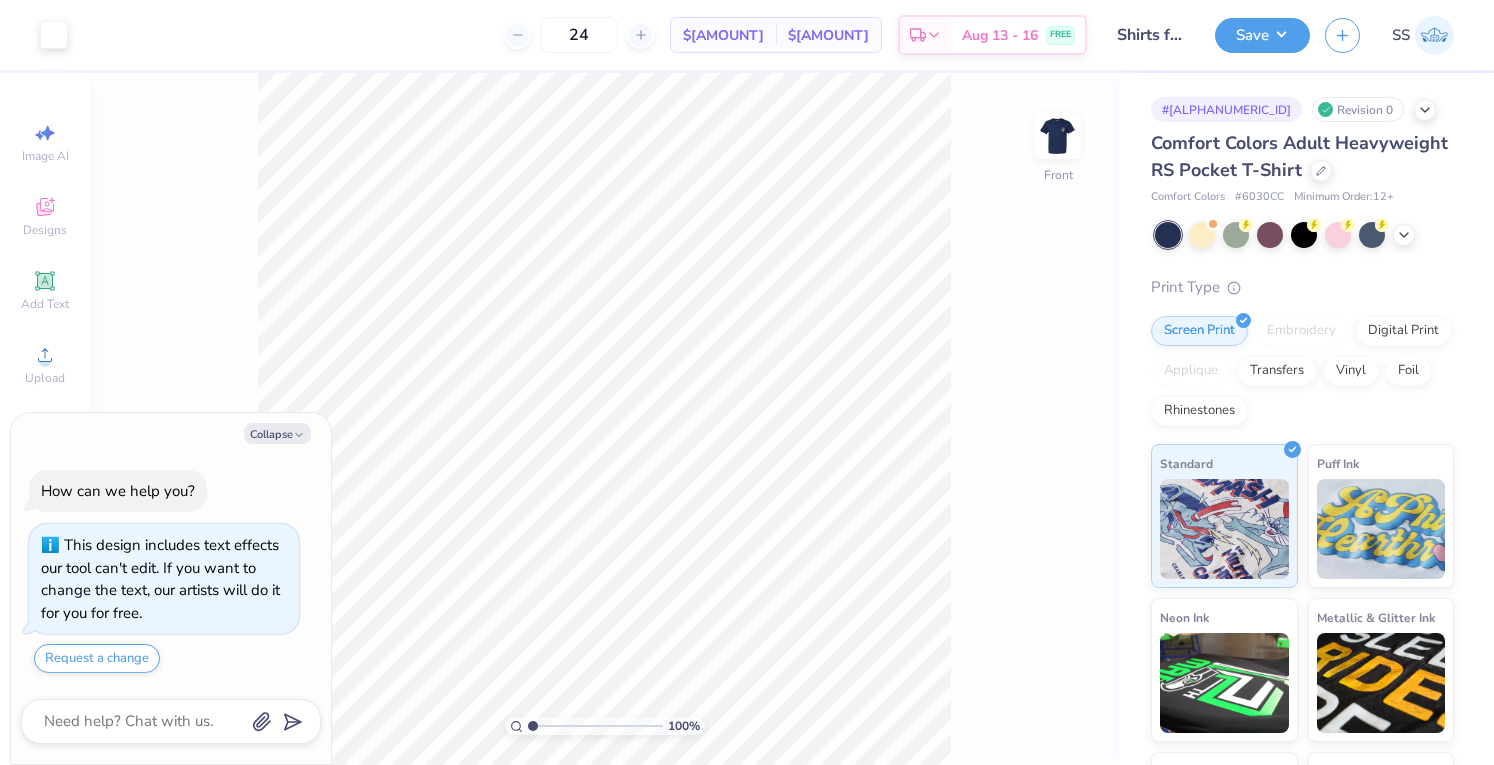 type on "x" 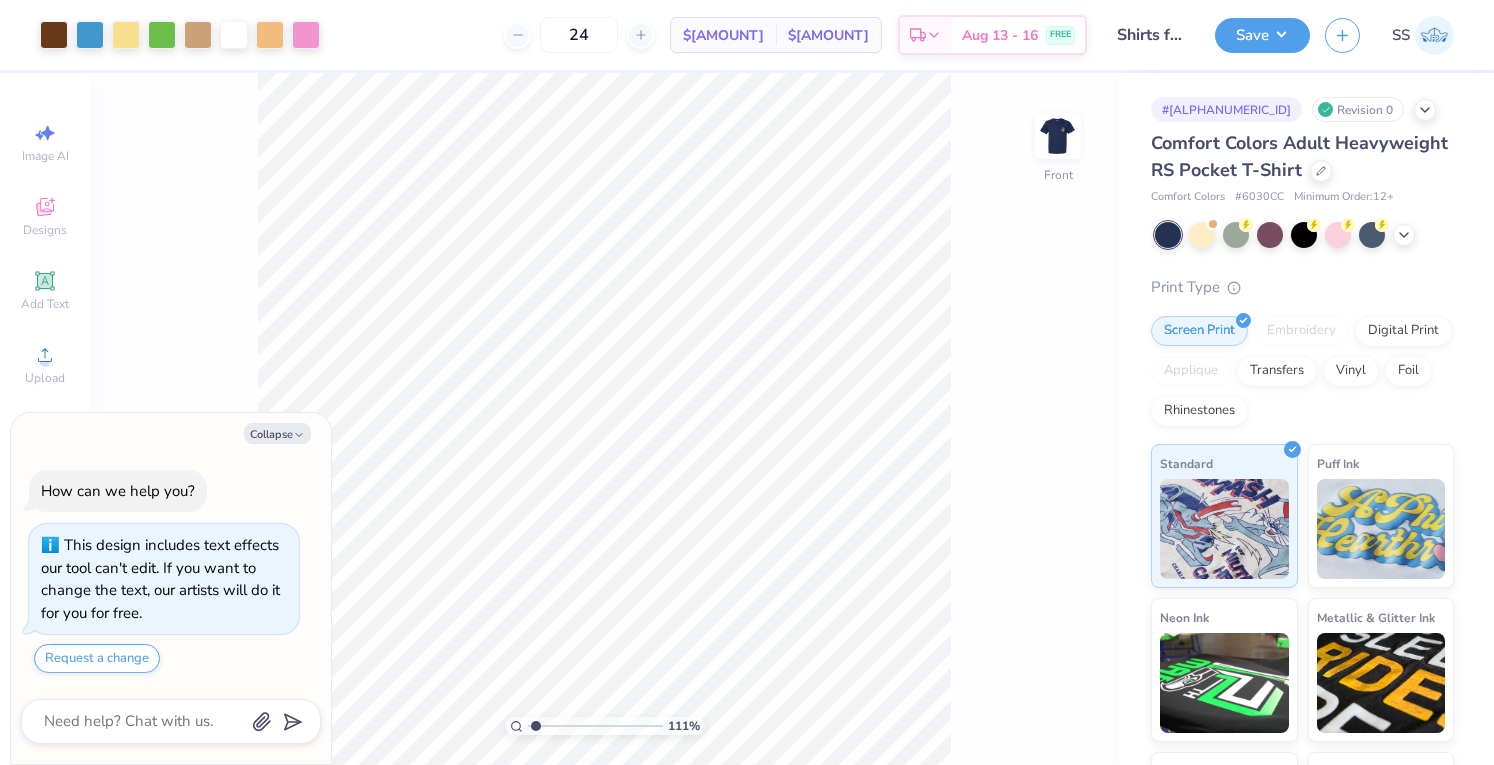 type on "1.24534042529052" 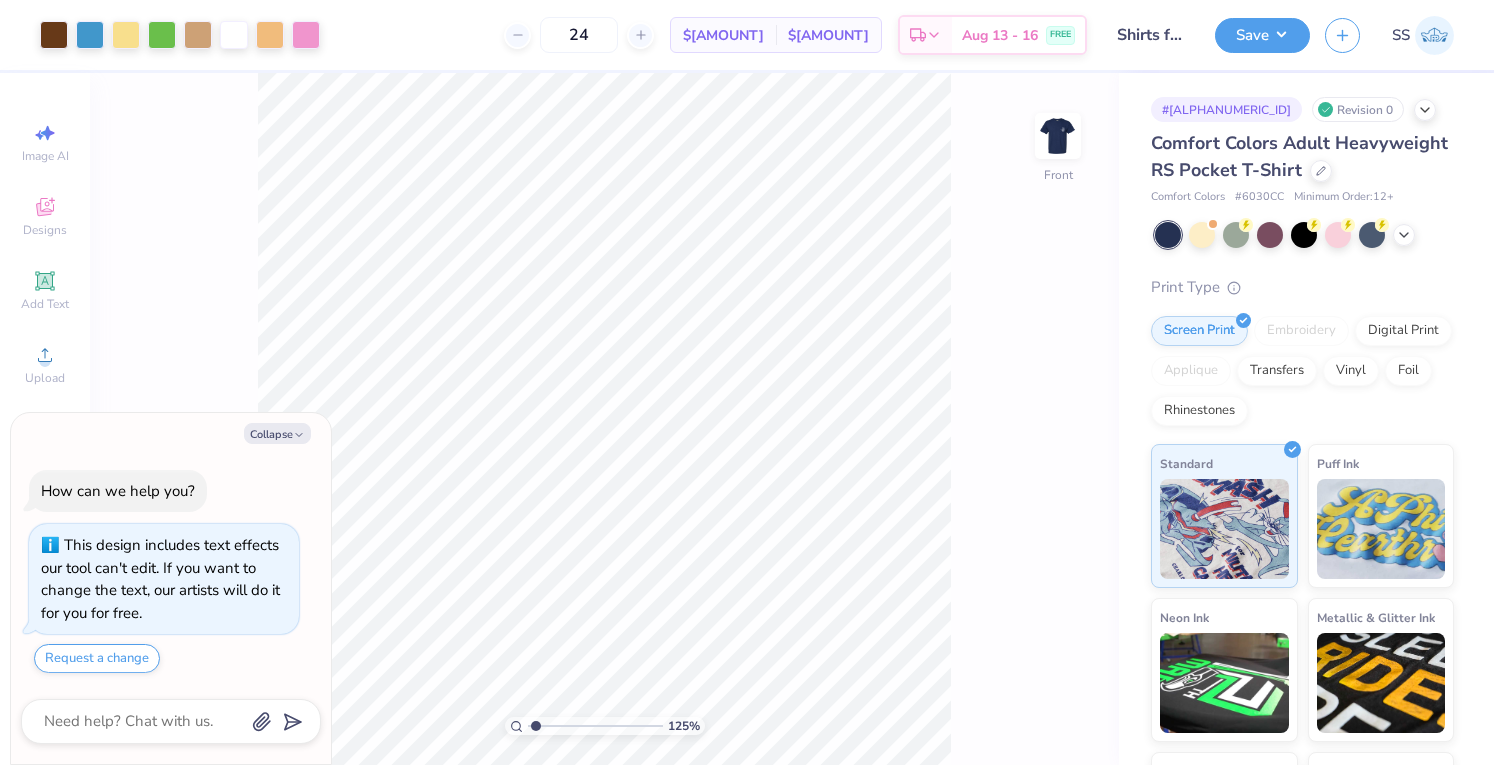 type on "x" 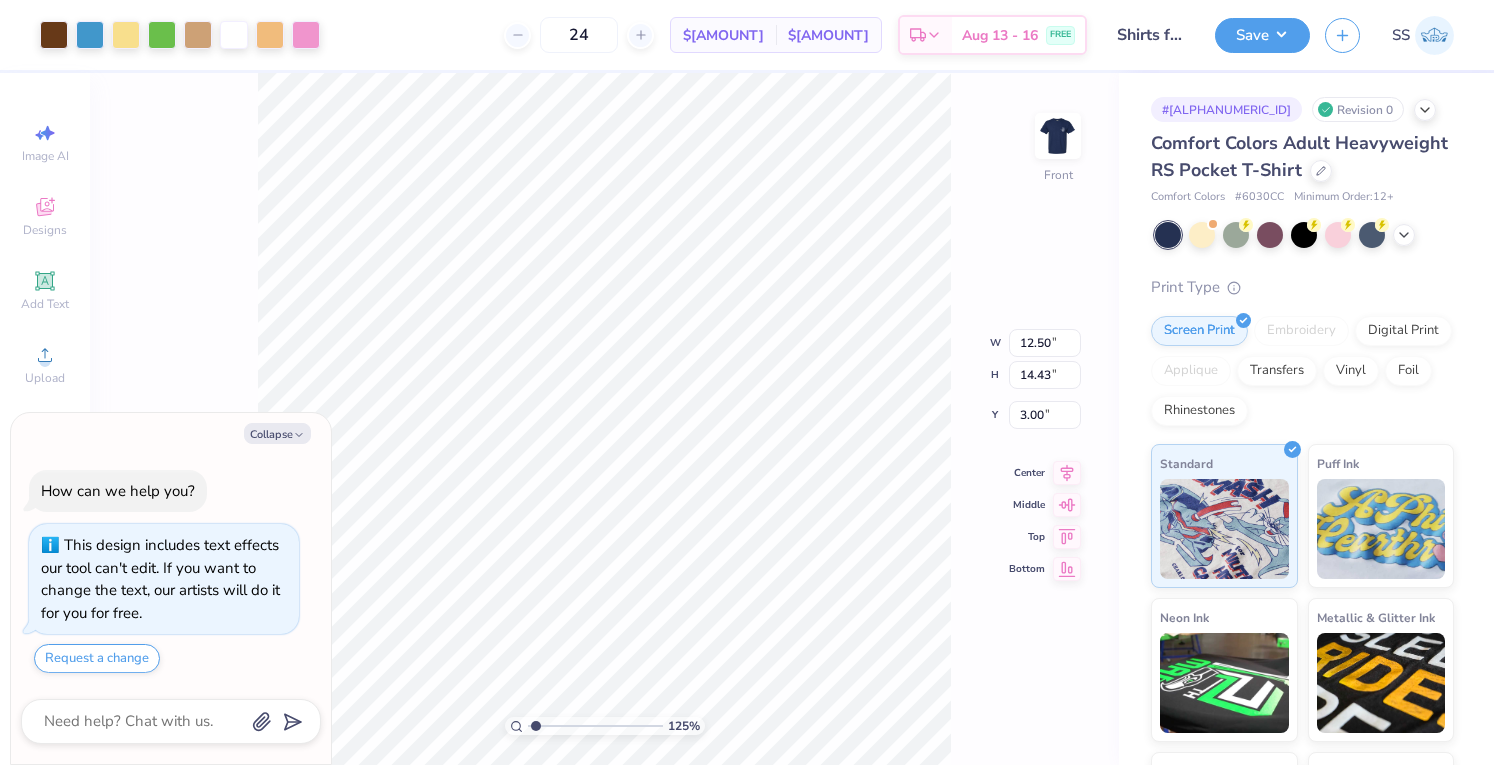 type on "x" 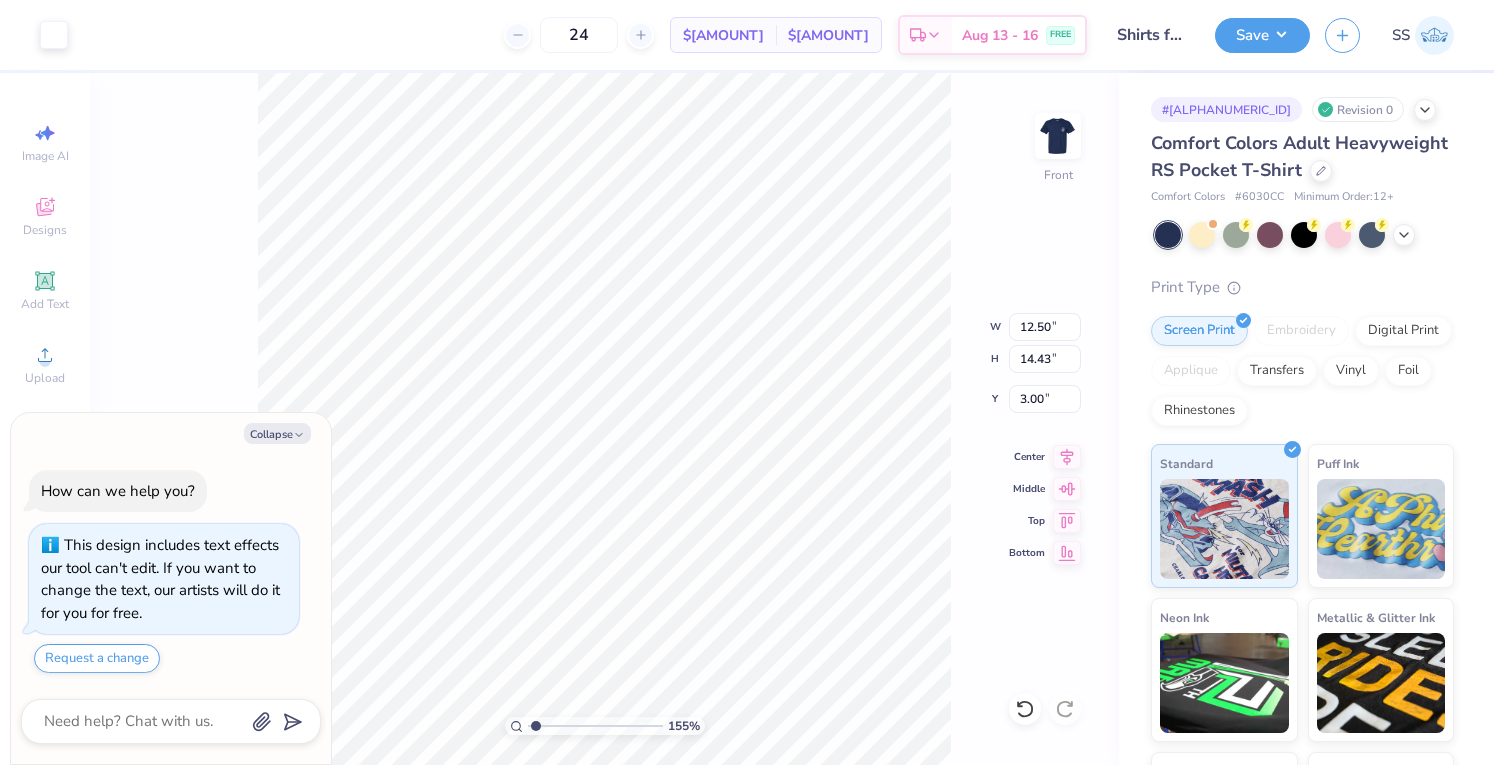type on "1.54541291886115" 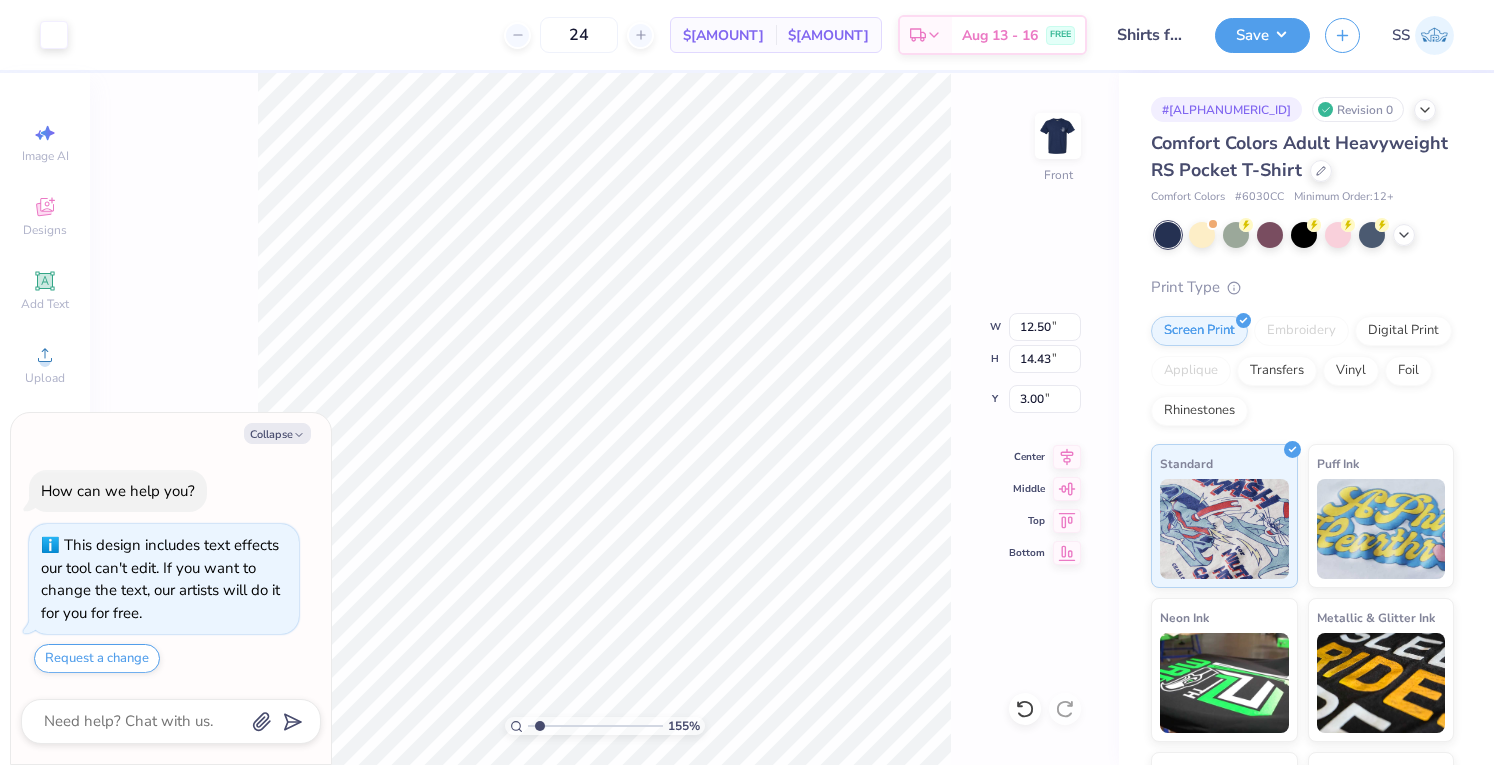type on "x" 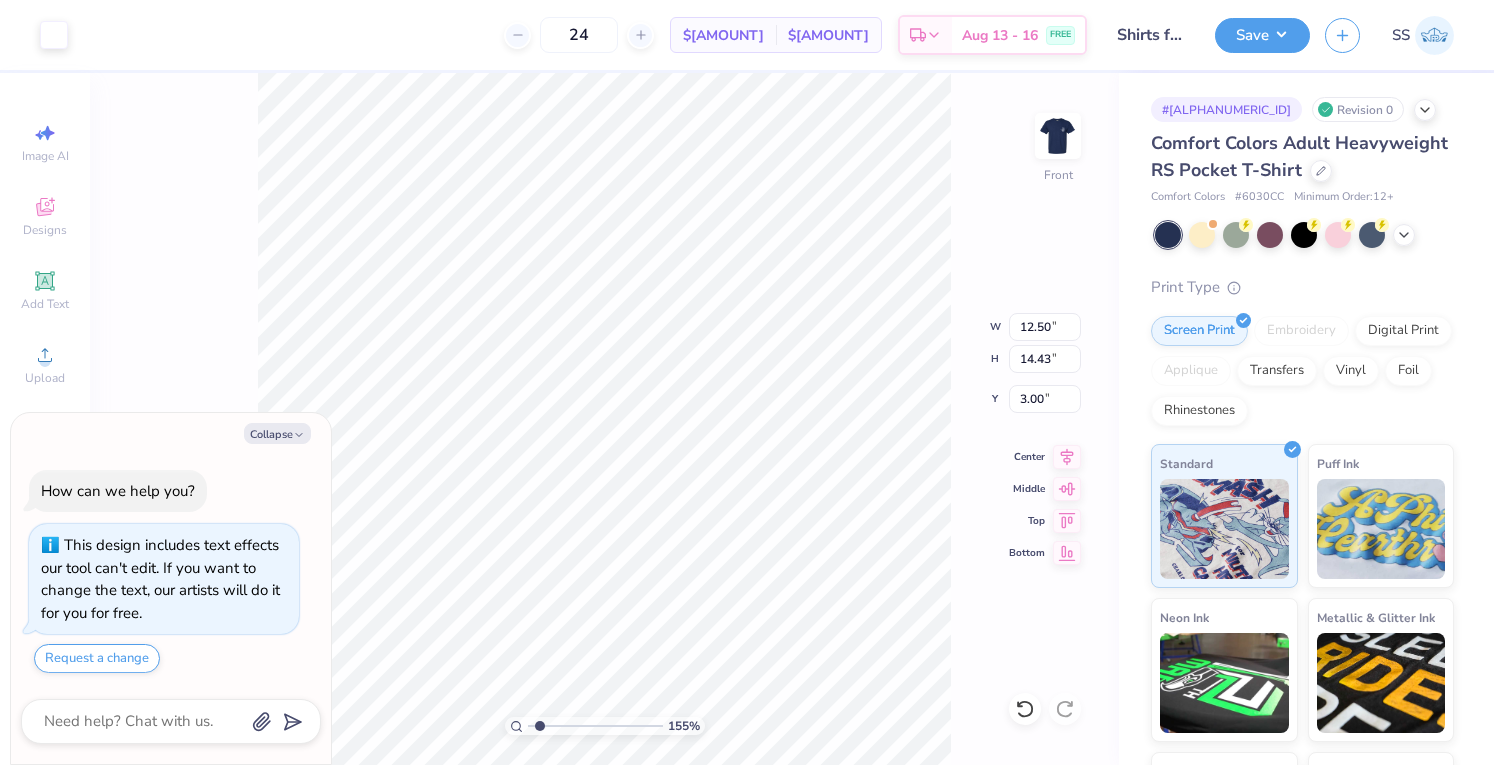 type on "x" 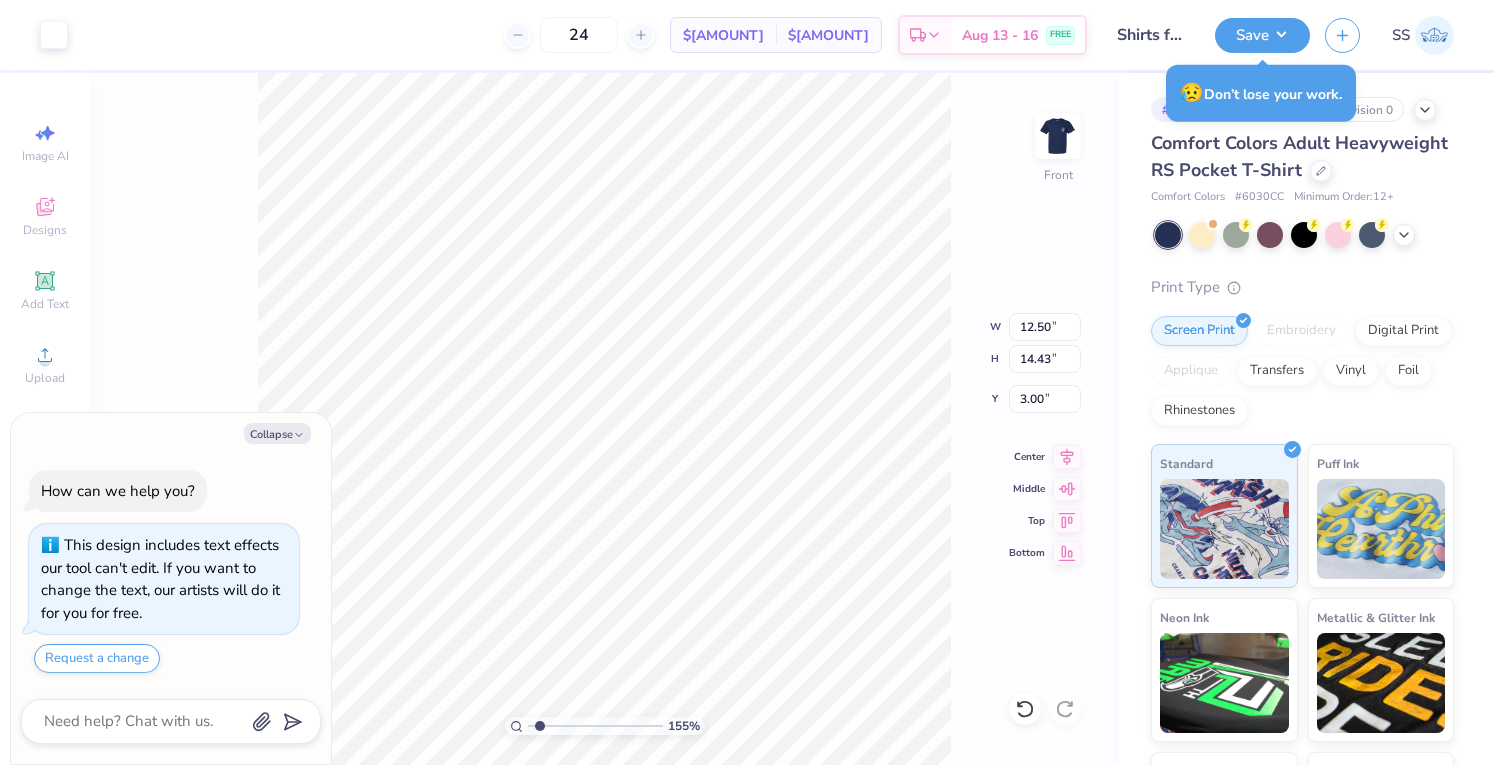 type on "x" 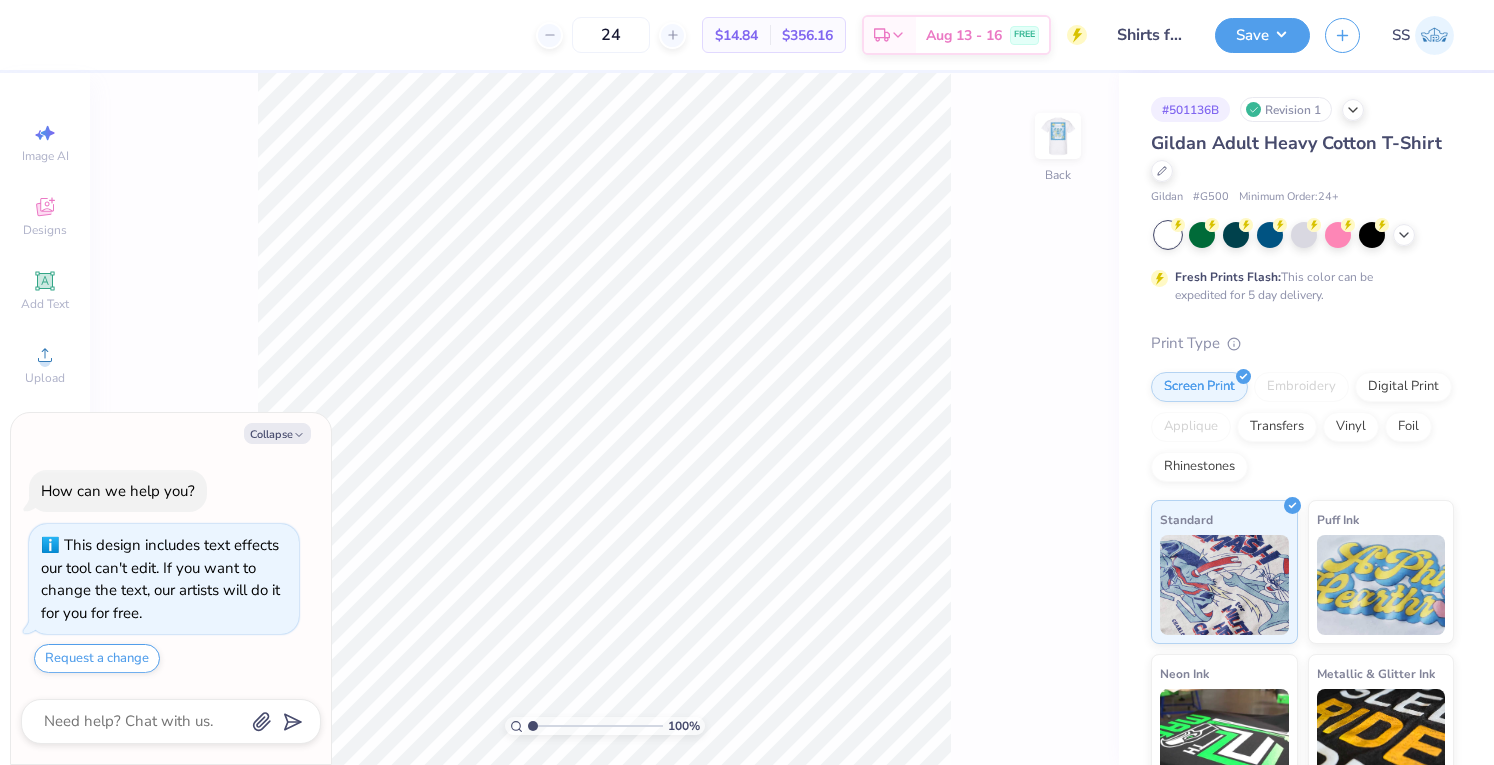 scroll, scrollTop: 0, scrollLeft: 0, axis: both 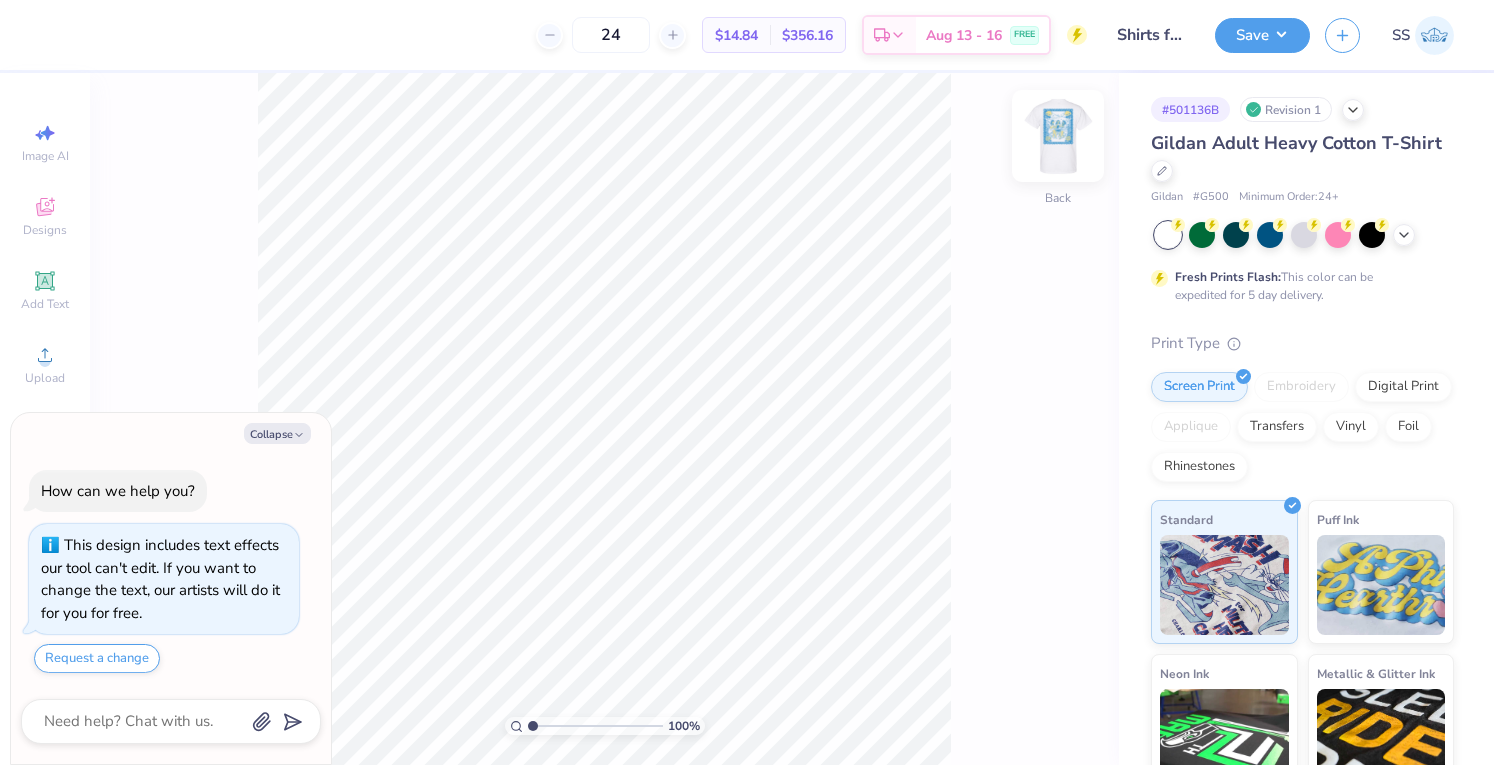 click at bounding box center [1058, 136] 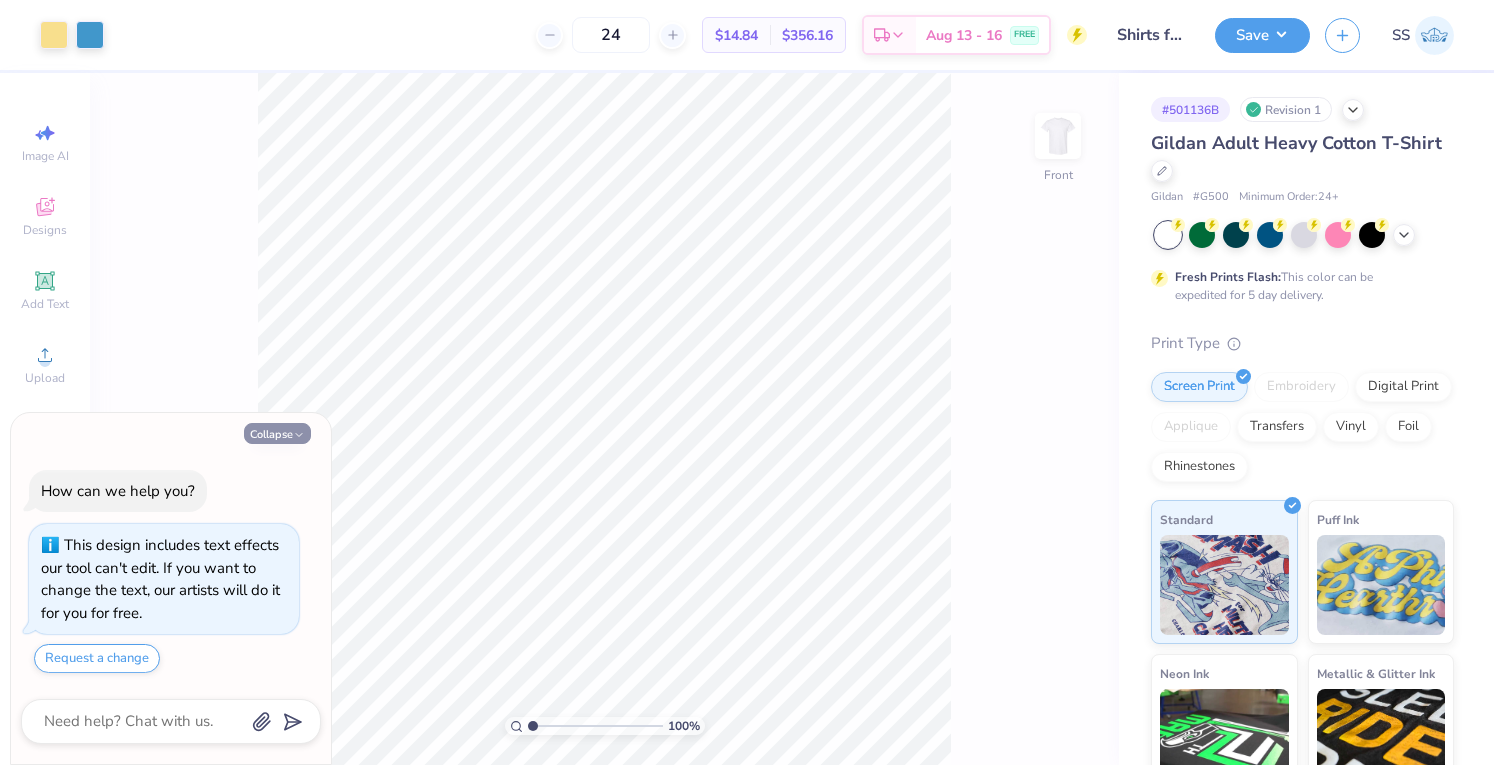 click on "Collapse" at bounding box center [277, 433] 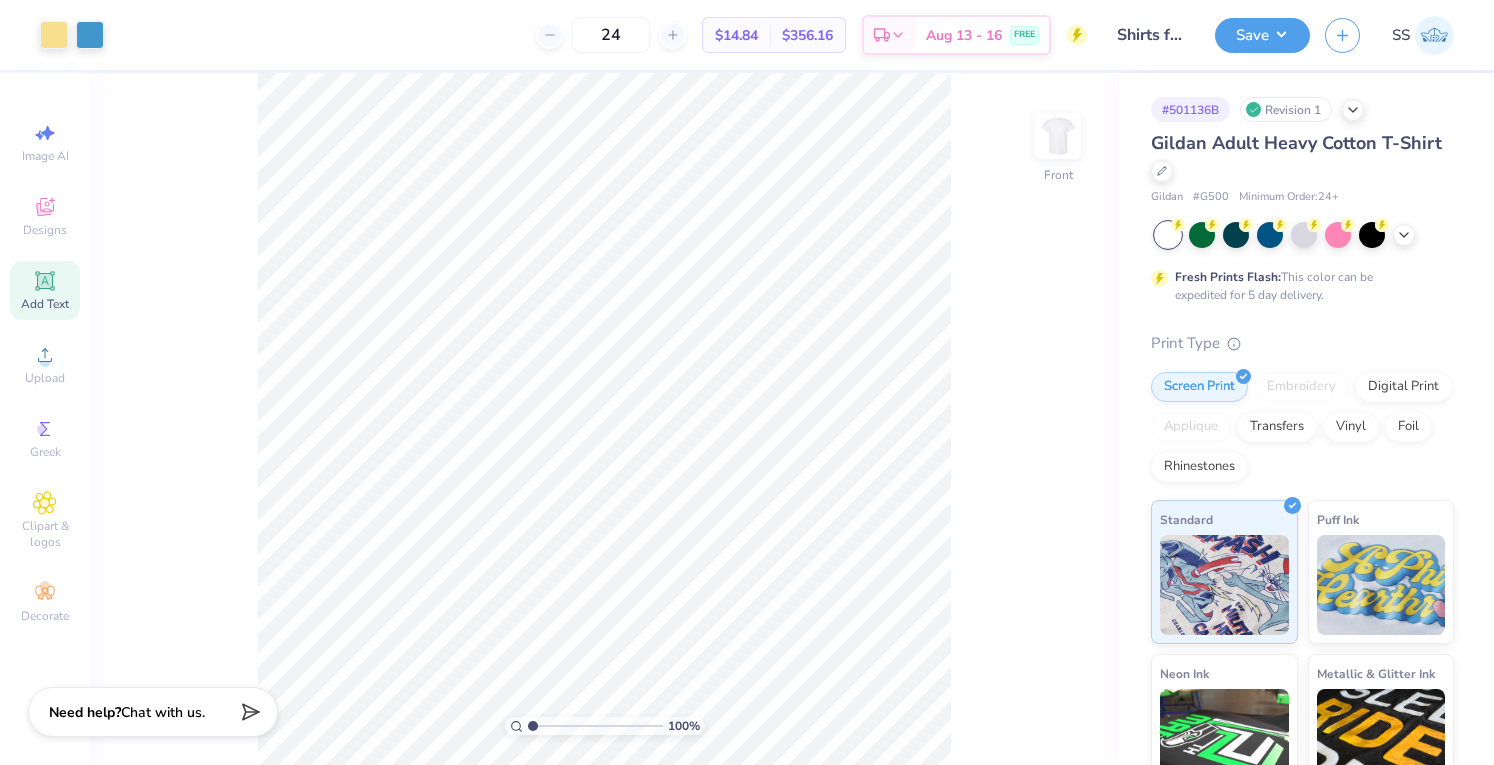 click on "Add Text" at bounding box center (45, 304) 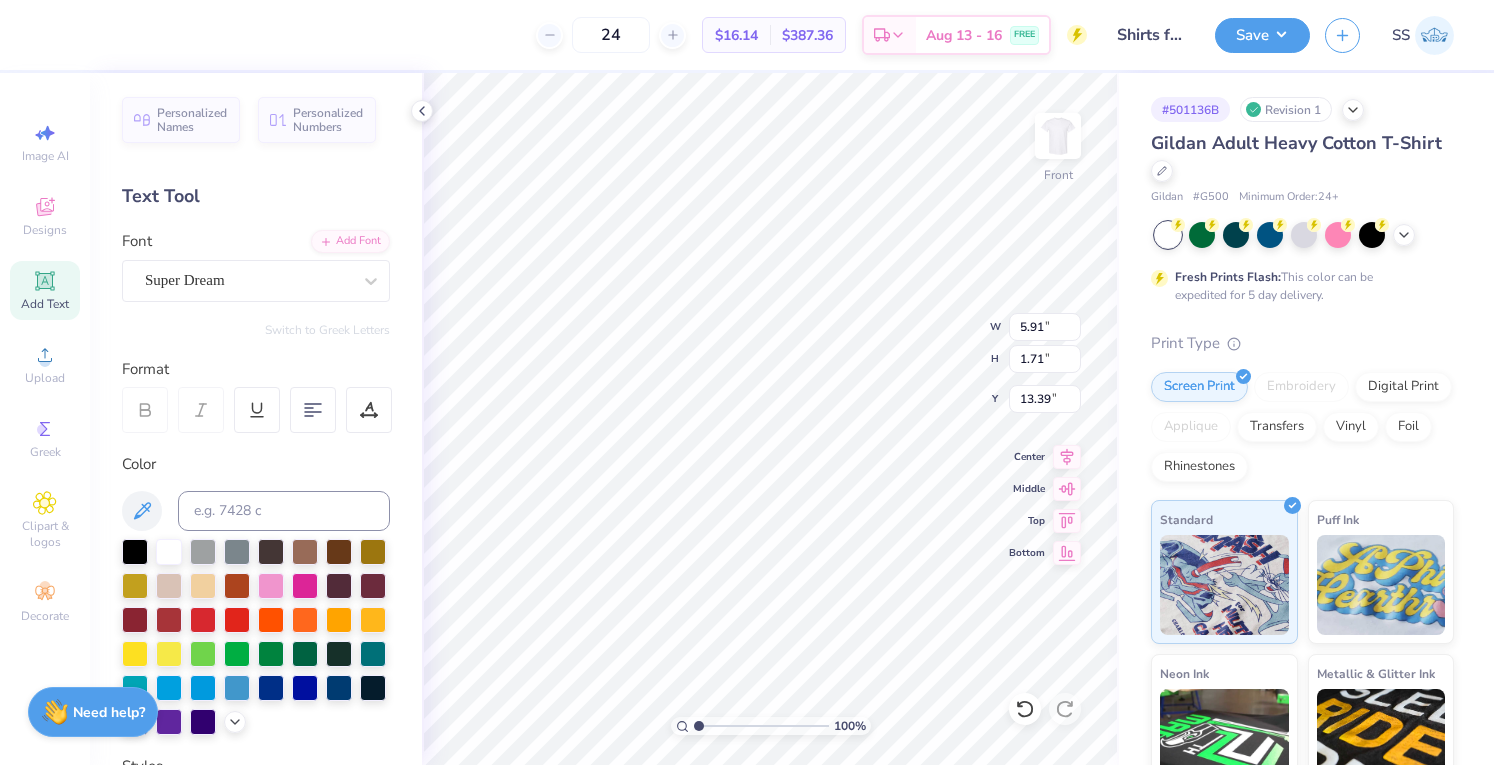 scroll, scrollTop: 16, scrollLeft: 6, axis: both 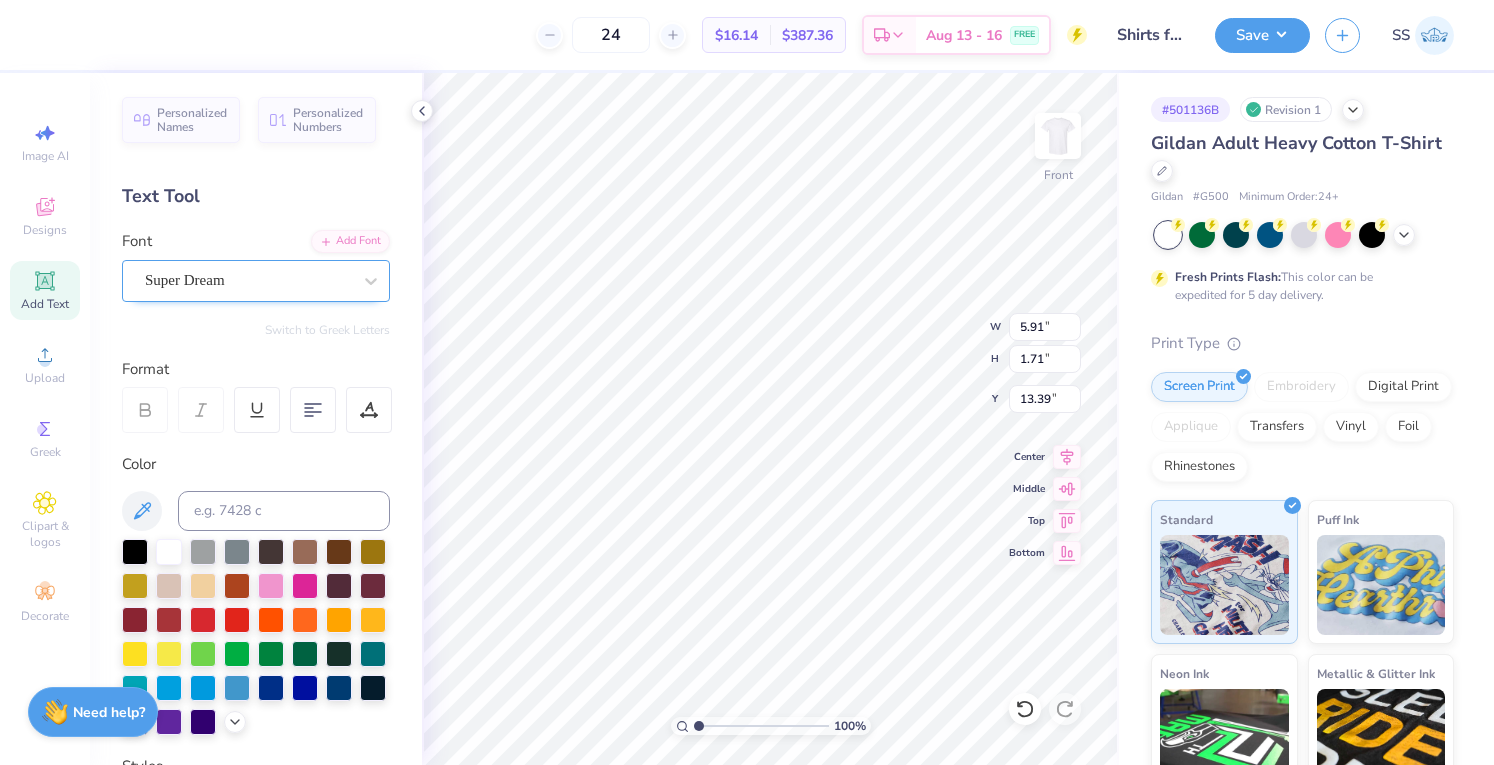 type on "NANTIONAL" 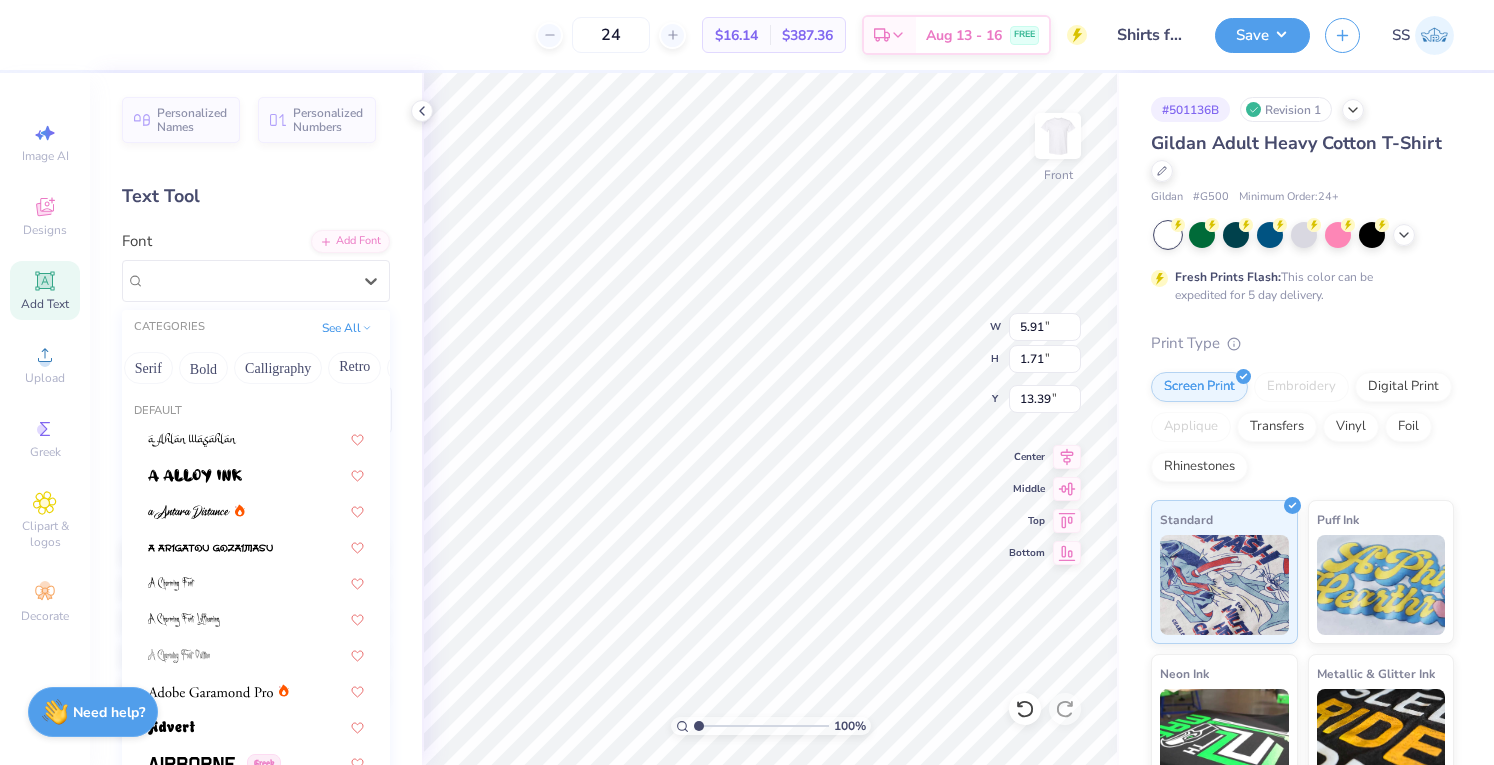 scroll, scrollTop: 0, scrollLeft: 205, axis: horizontal 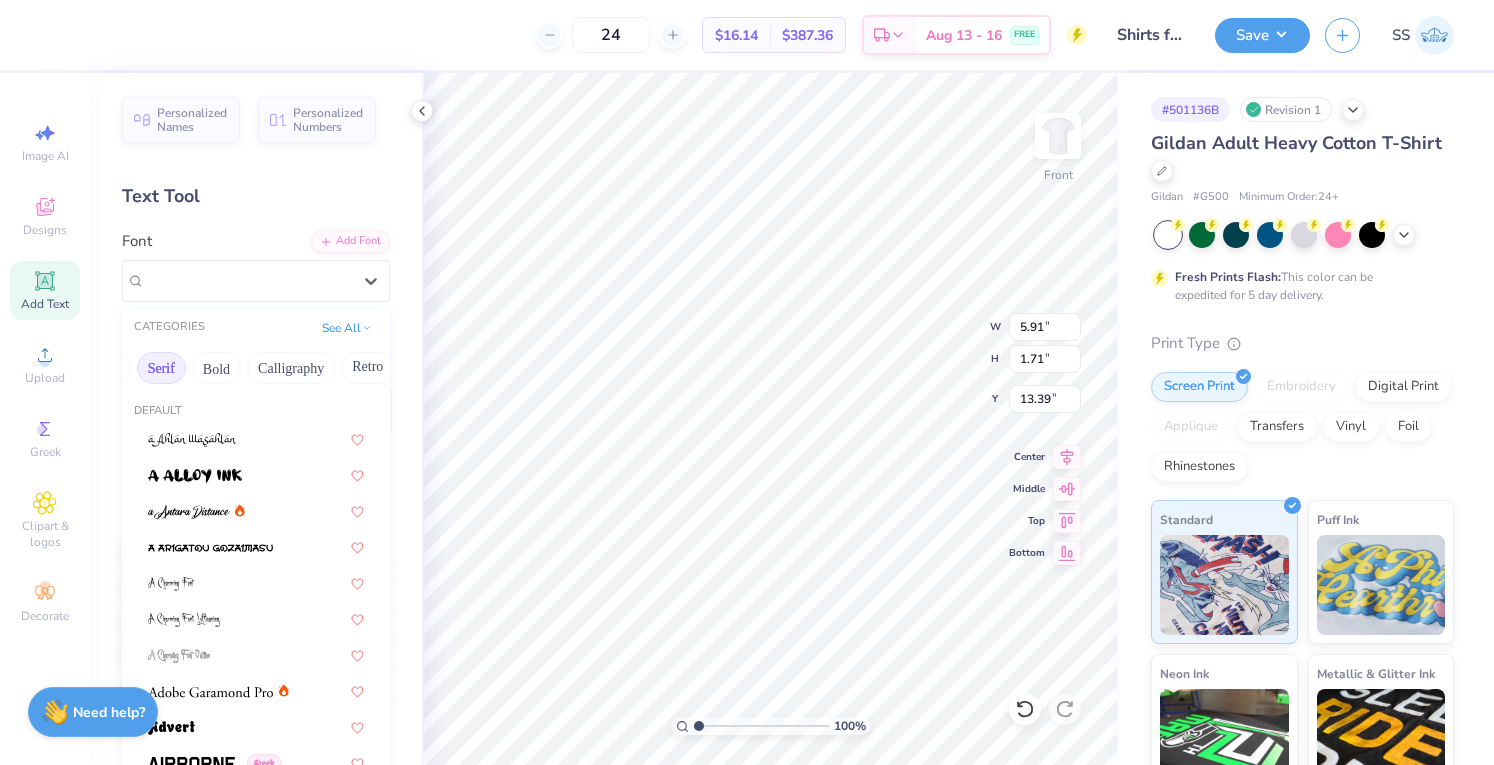 click on "Serif" at bounding box center (161, 368) 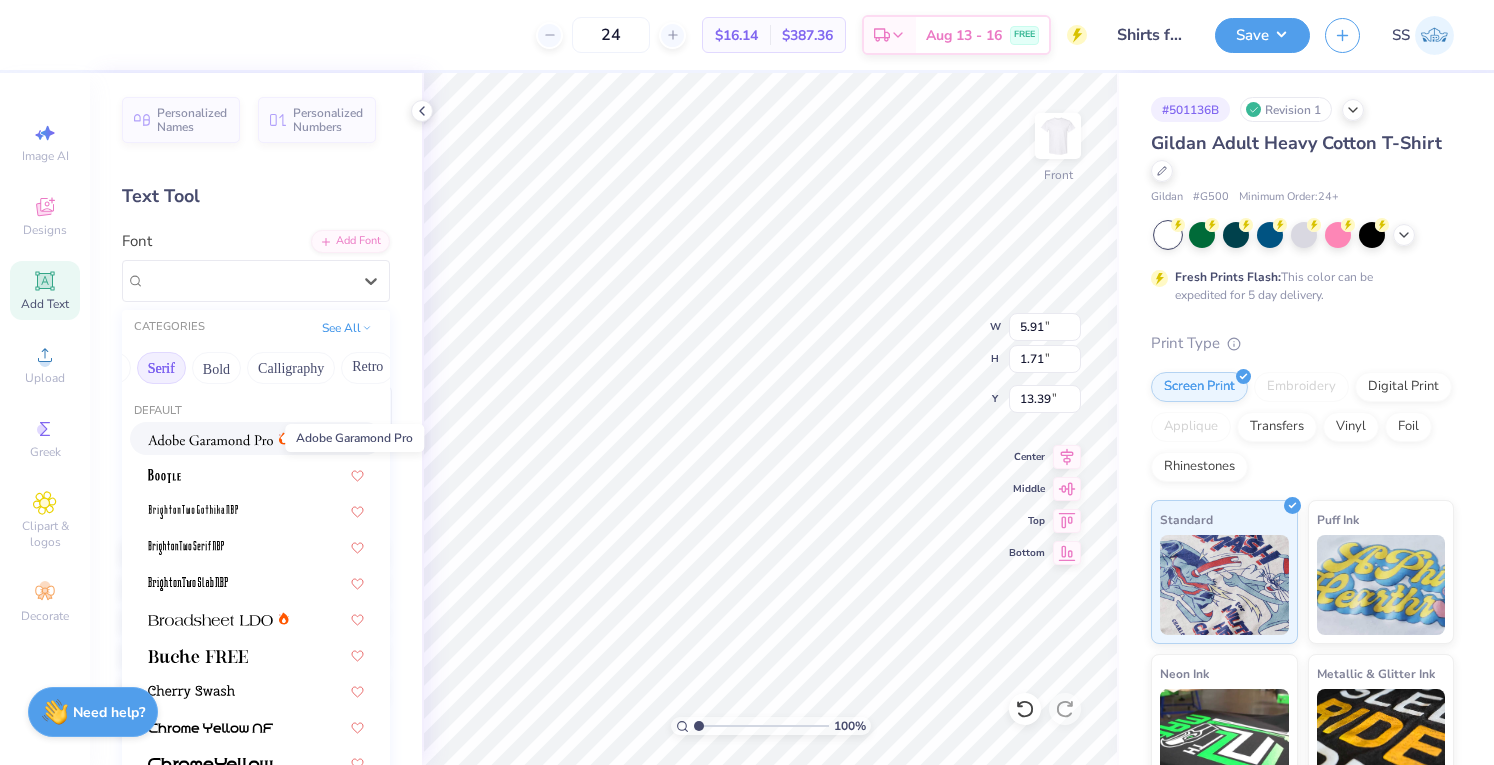 click at bounding box center (210, 440) 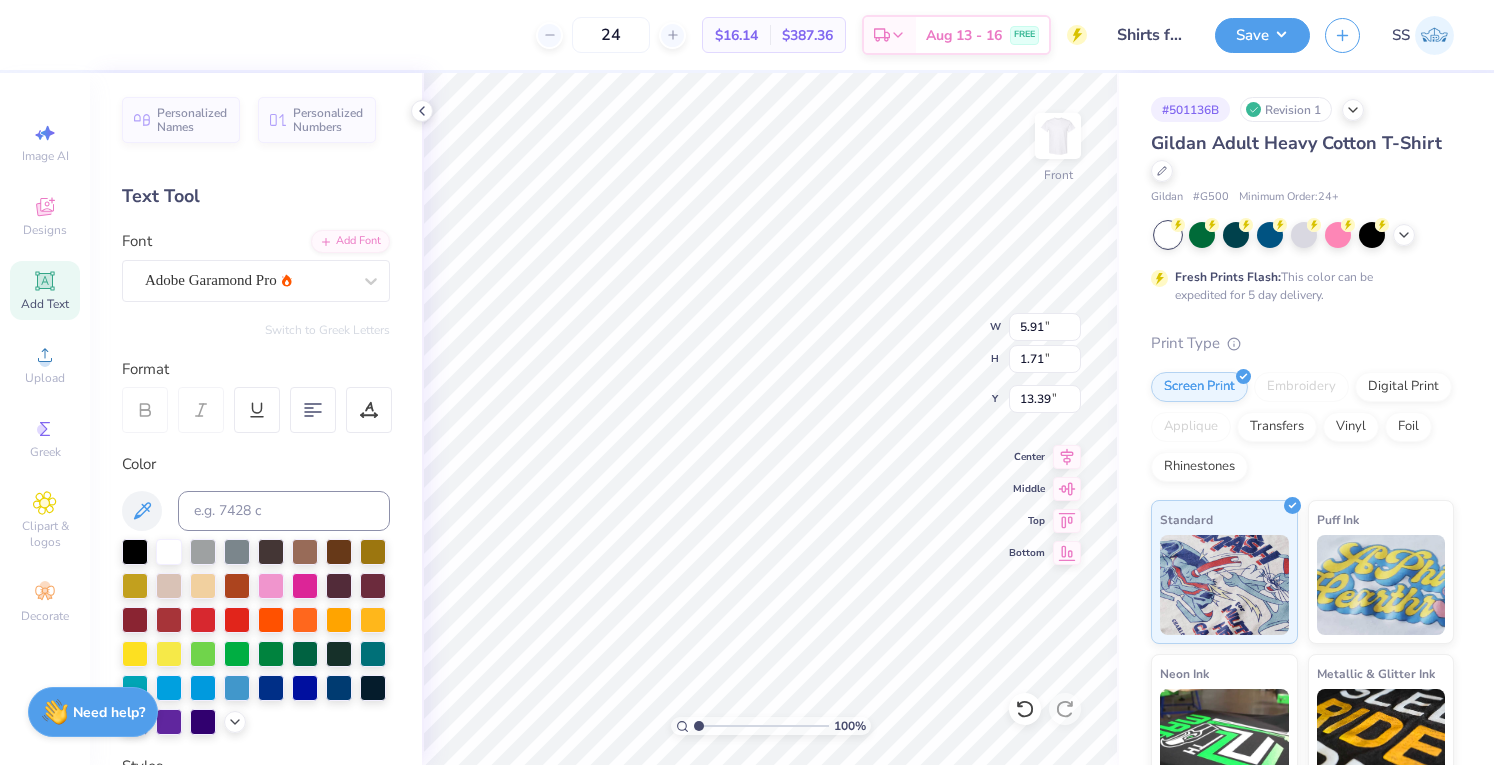 scroll, scrollTop: 16, scrollLeft: 7, axis: both 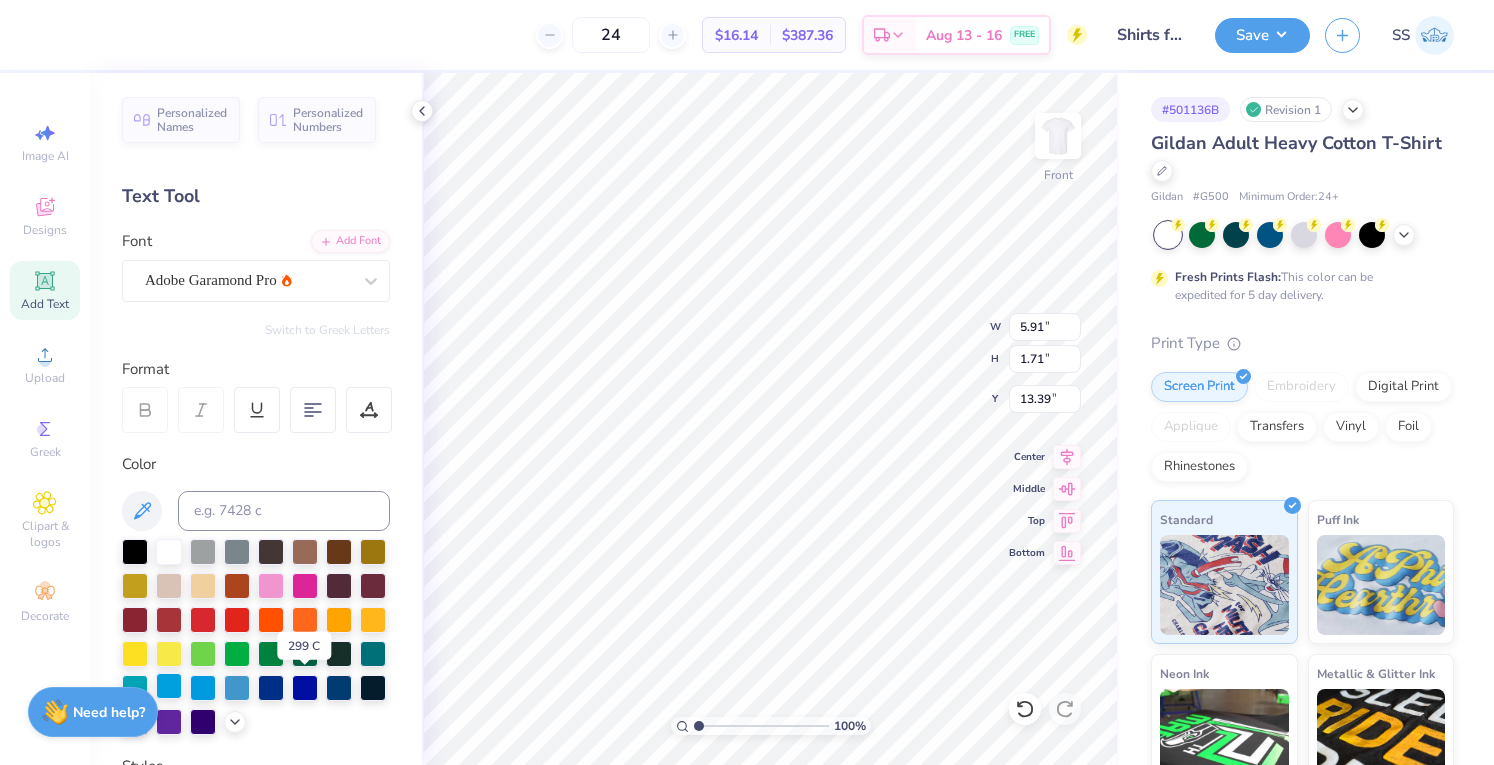 click at bounding box center [169, 686] 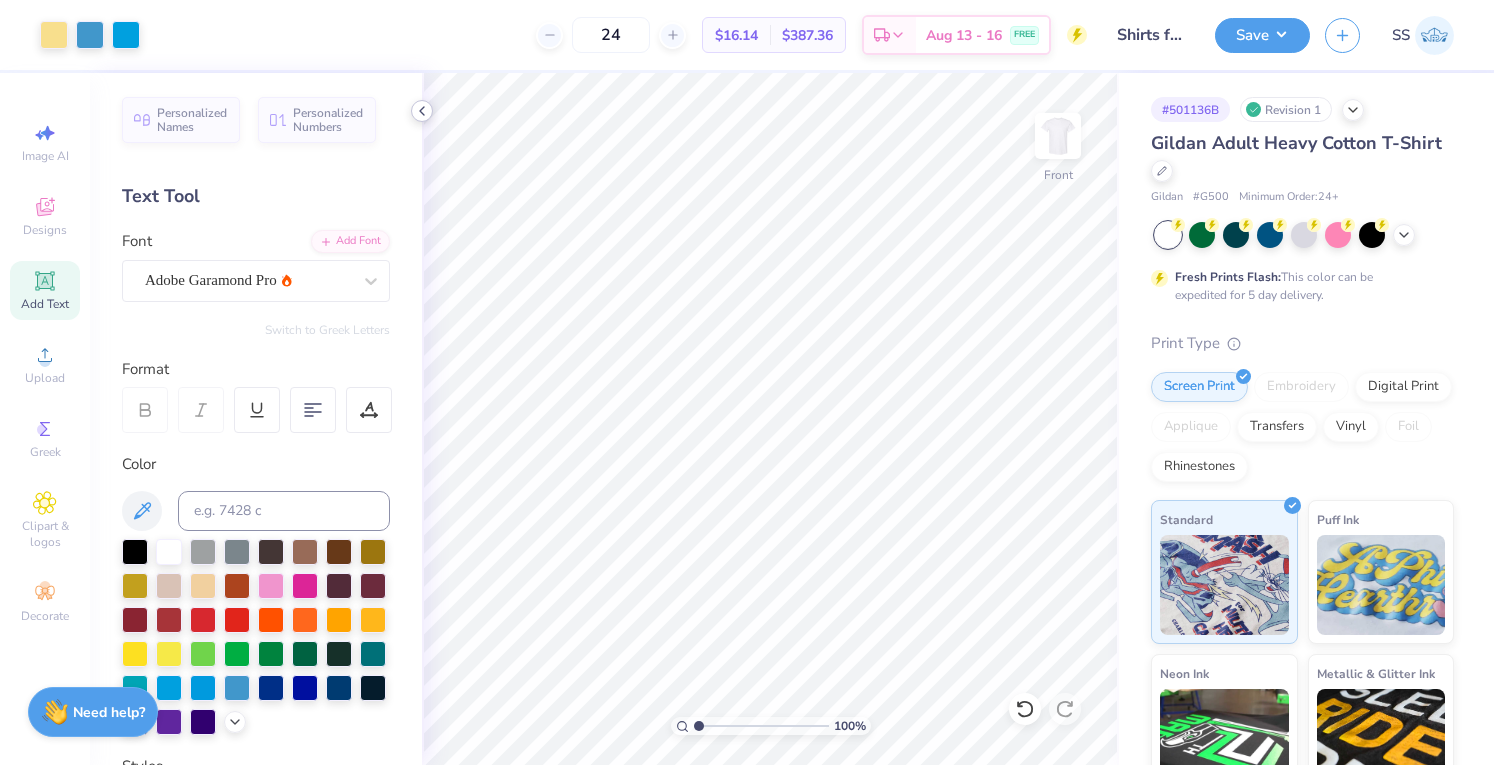 click 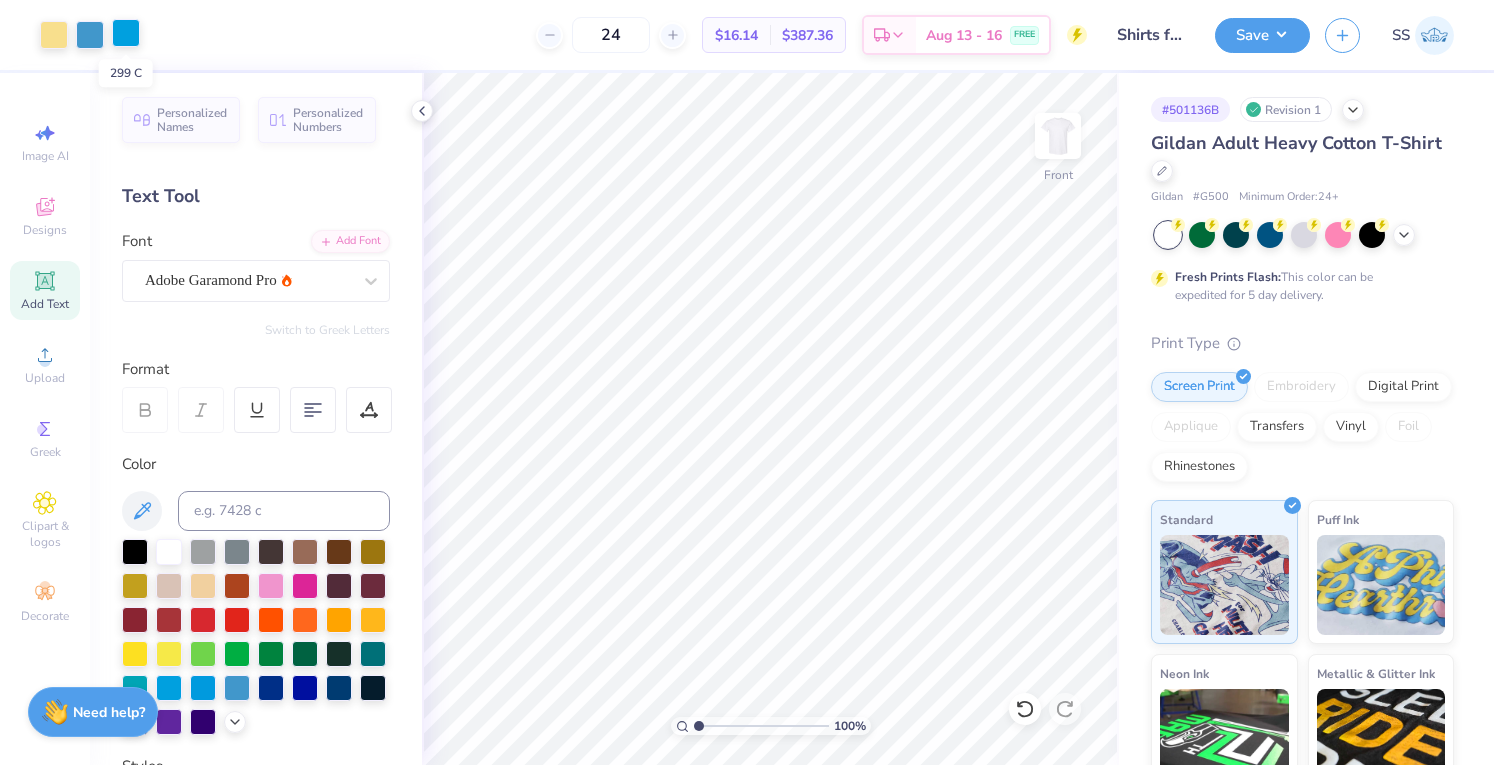 click at bounding box center (126, 33) 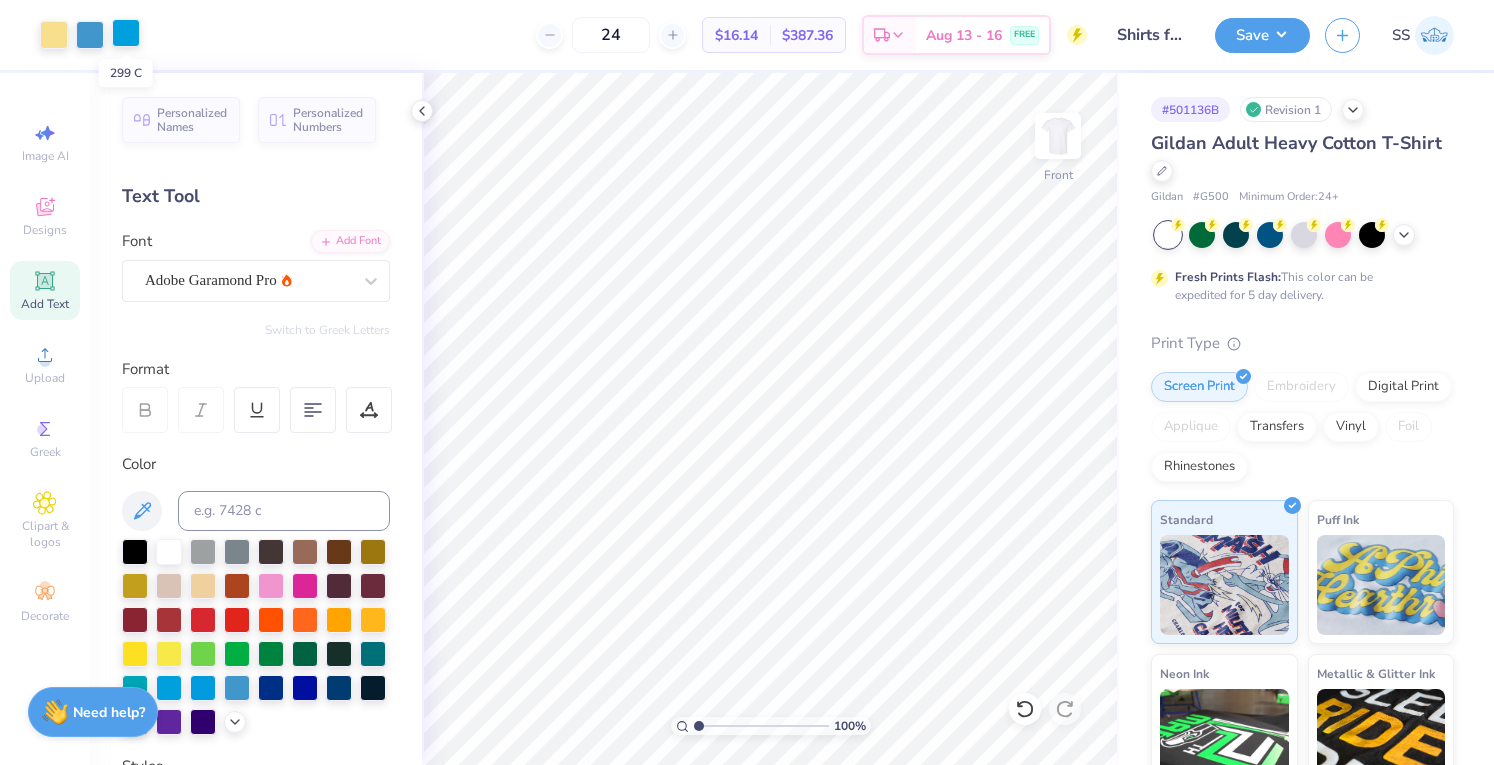 click at bounding box center (126, 33) 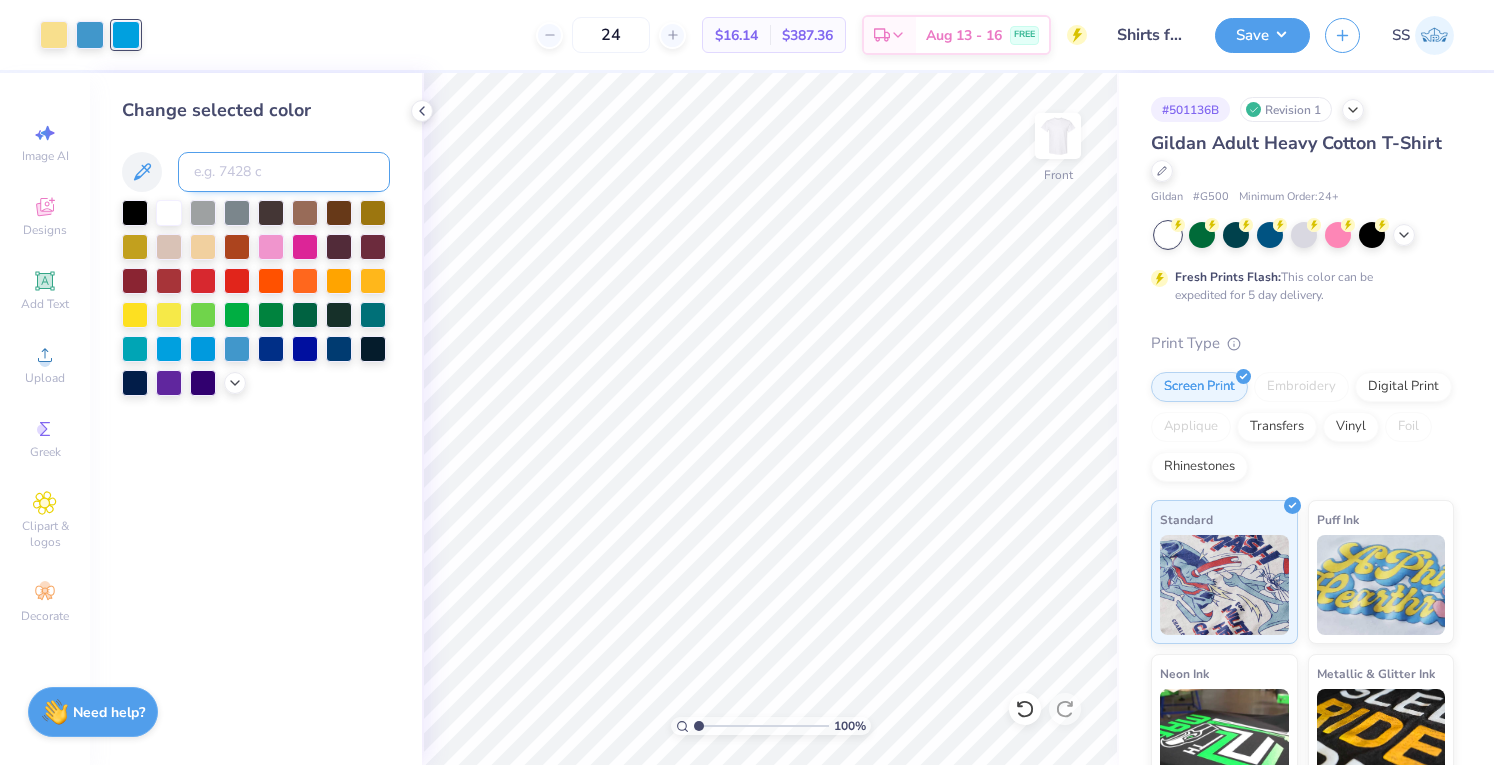 click at bounding box center [284, 172] 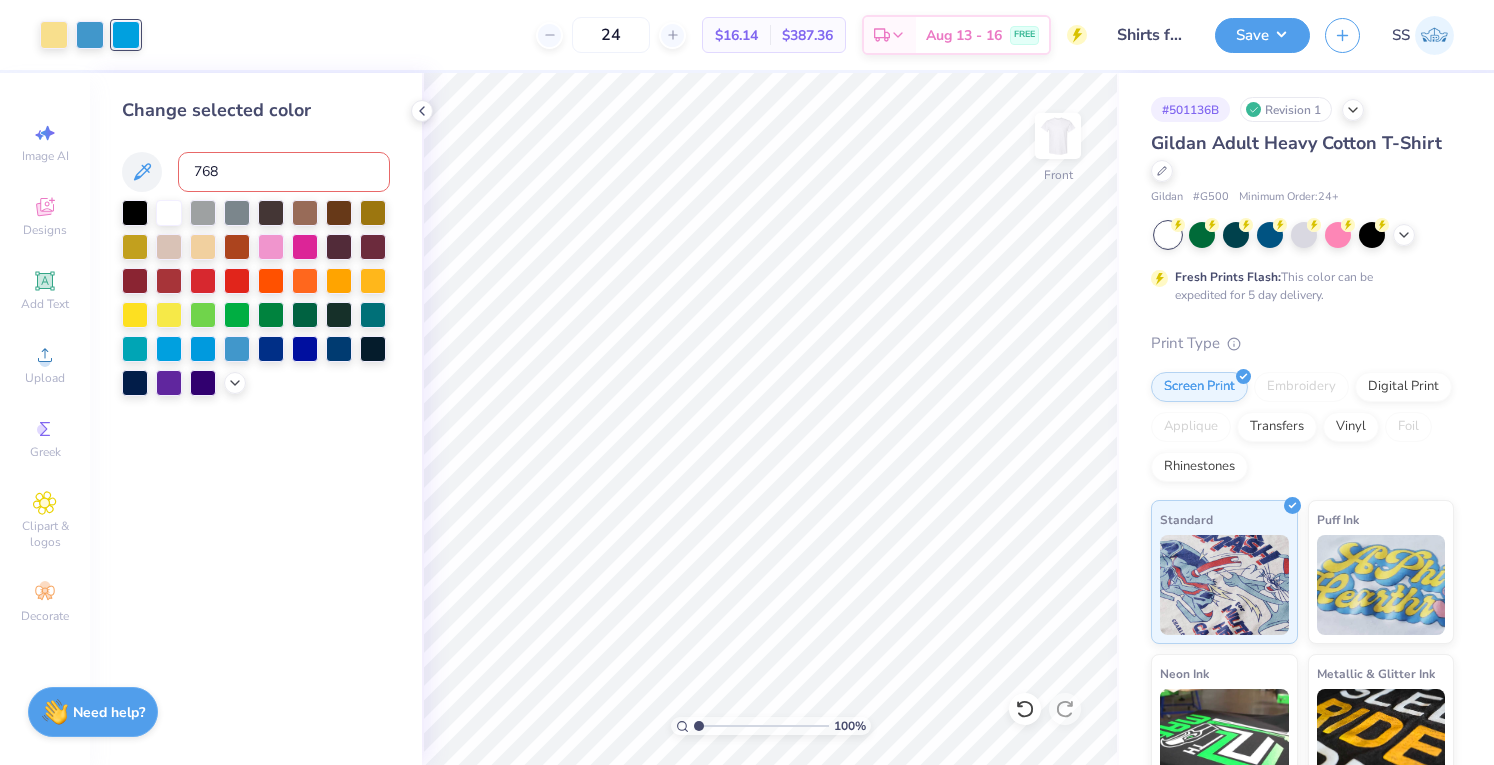 type on "7688" 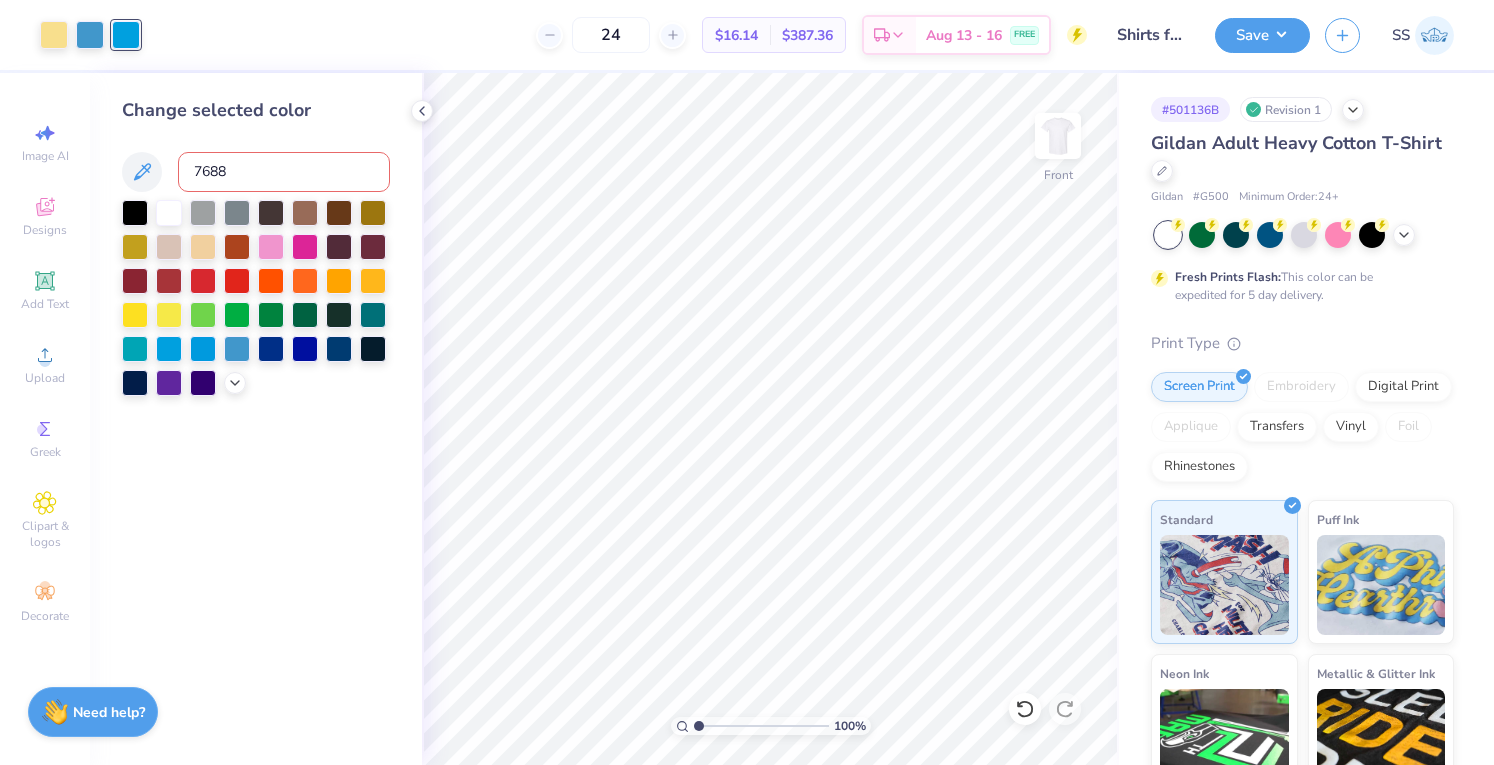 type 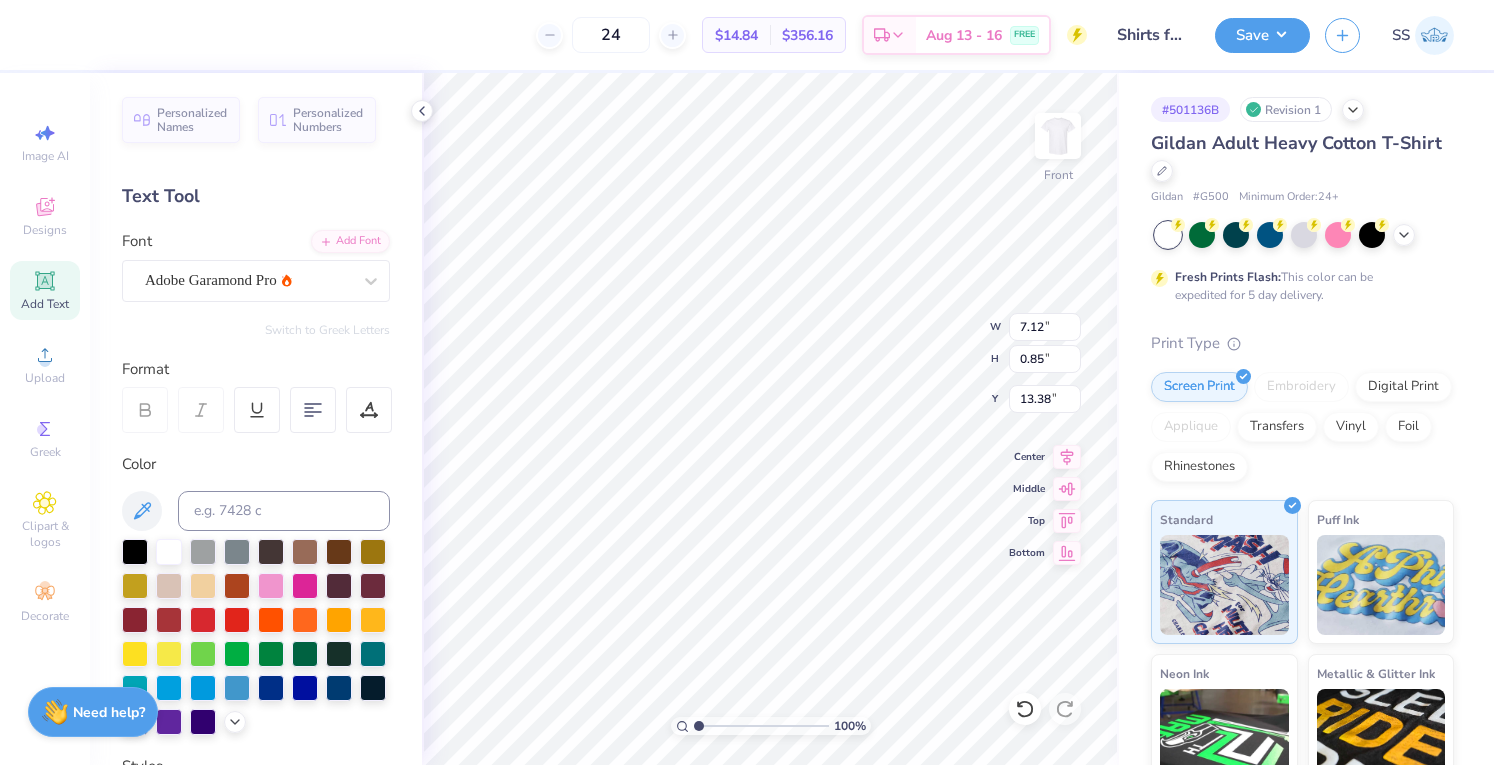 type on "7.12" 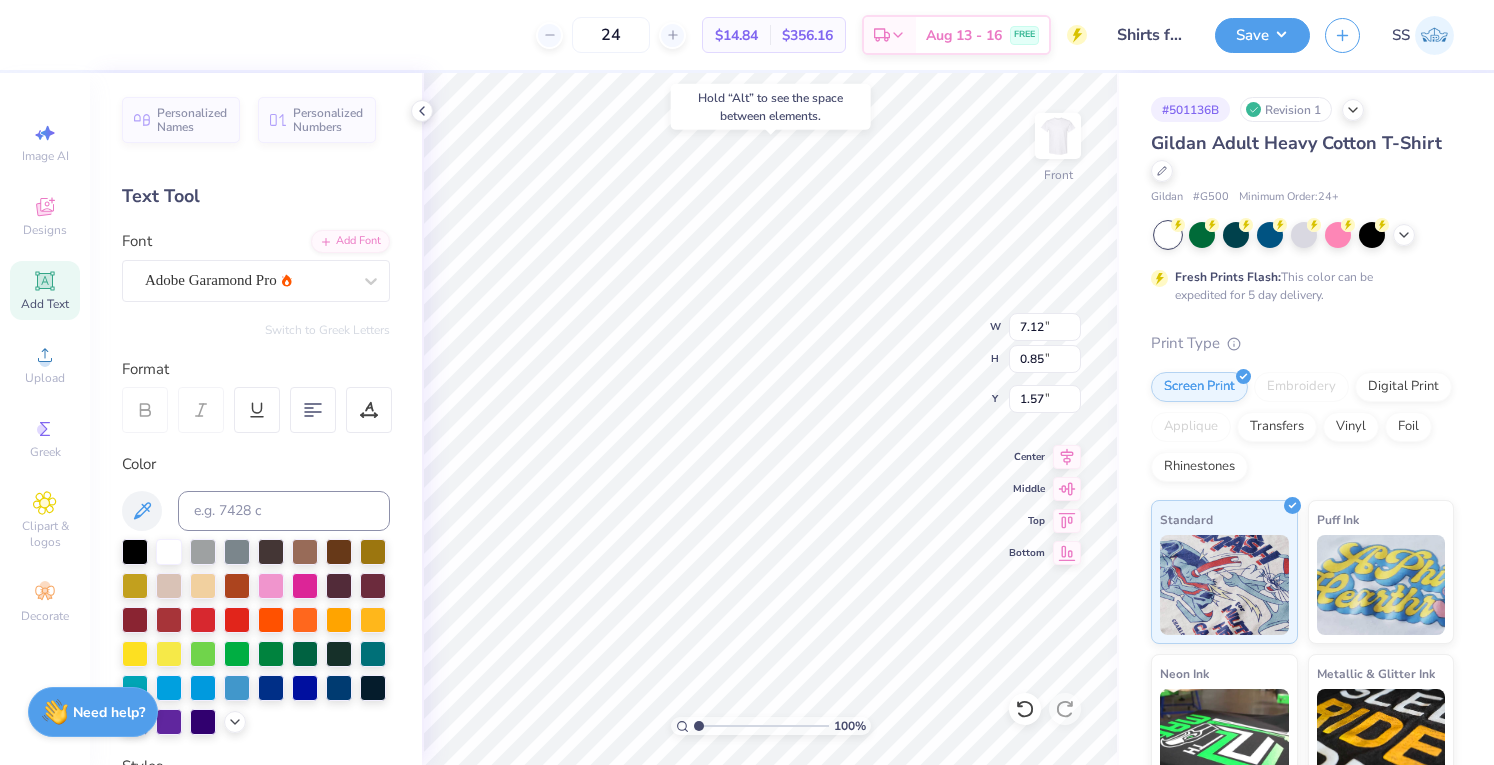 type on "1.57" 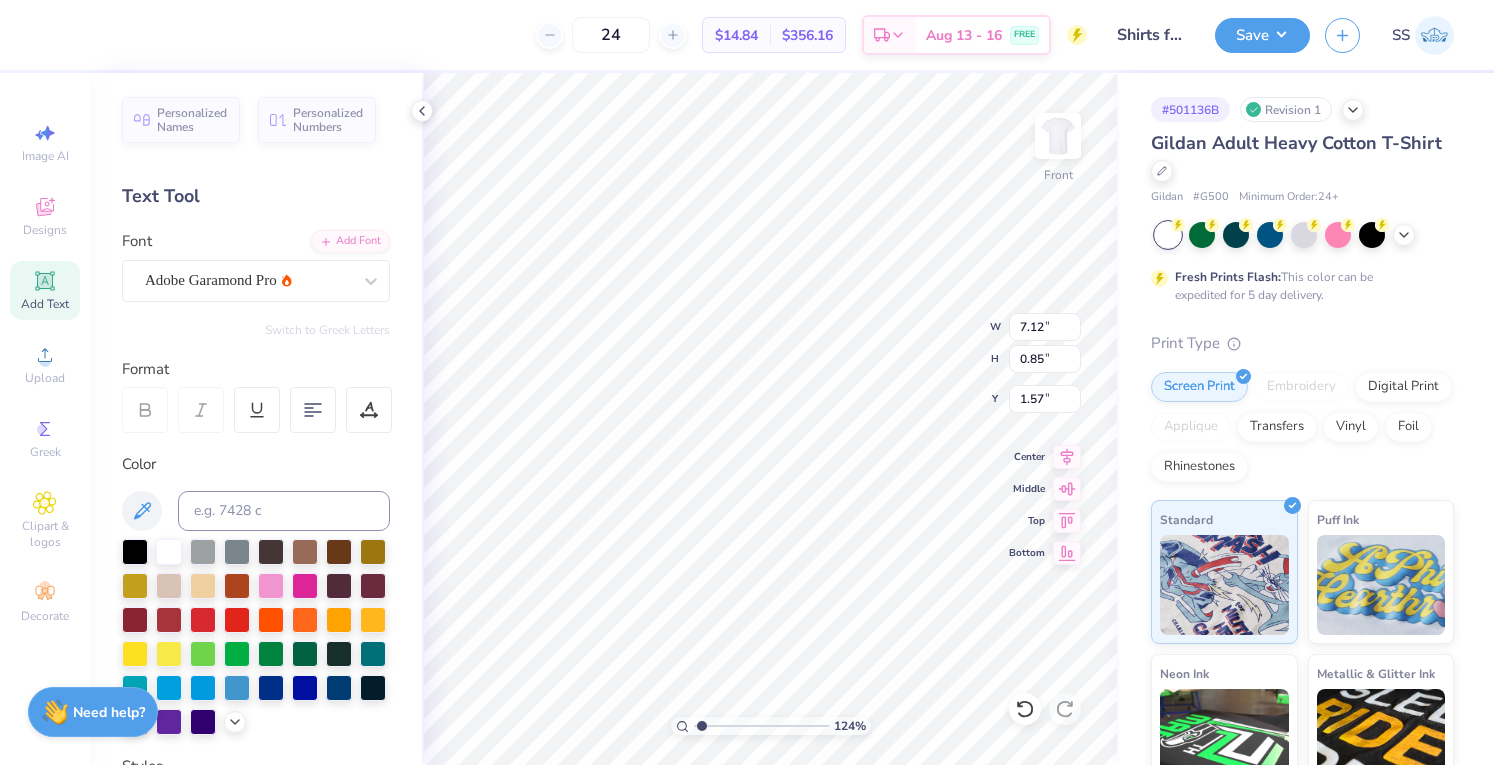 type on "1.24273092026051" 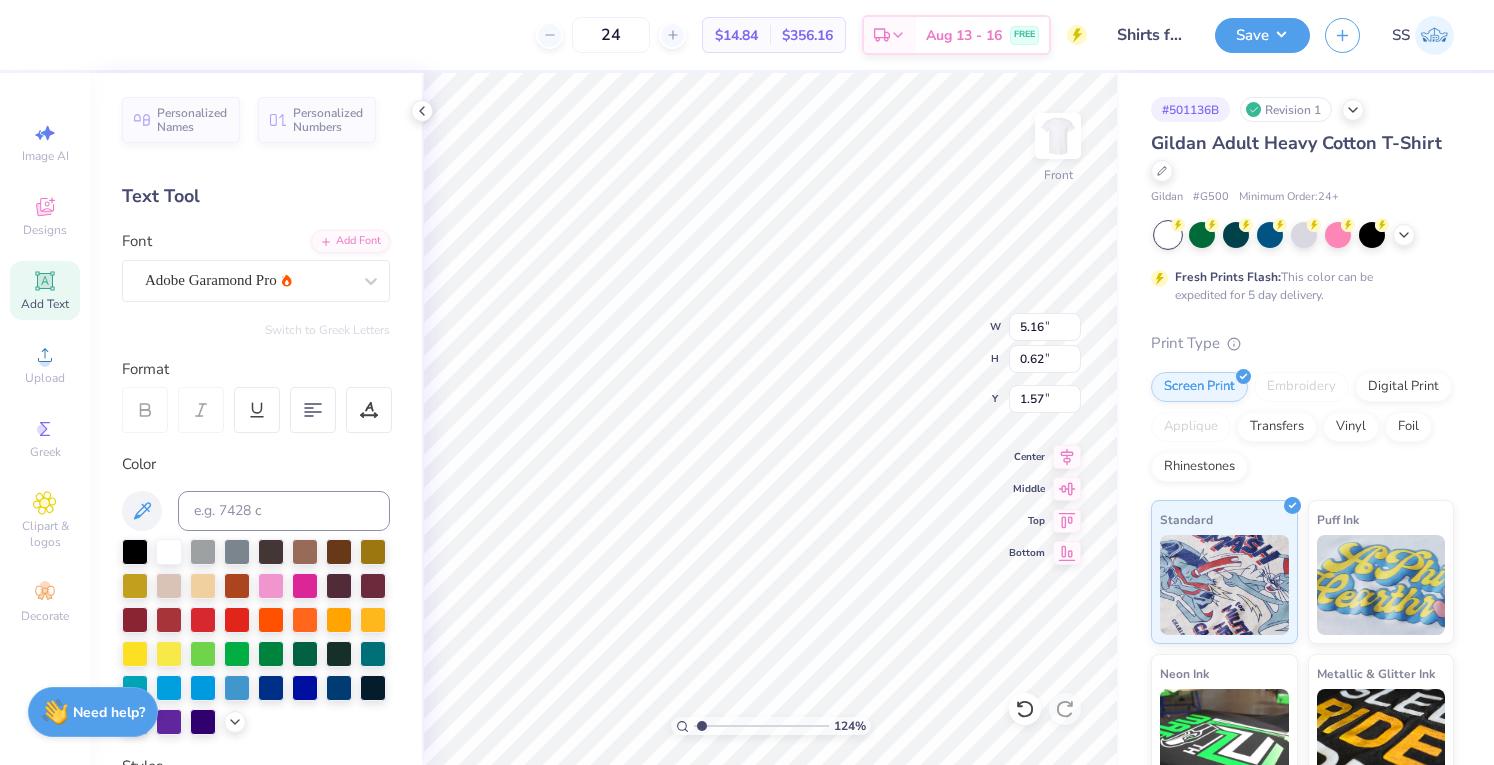type on "1.24273092026051" 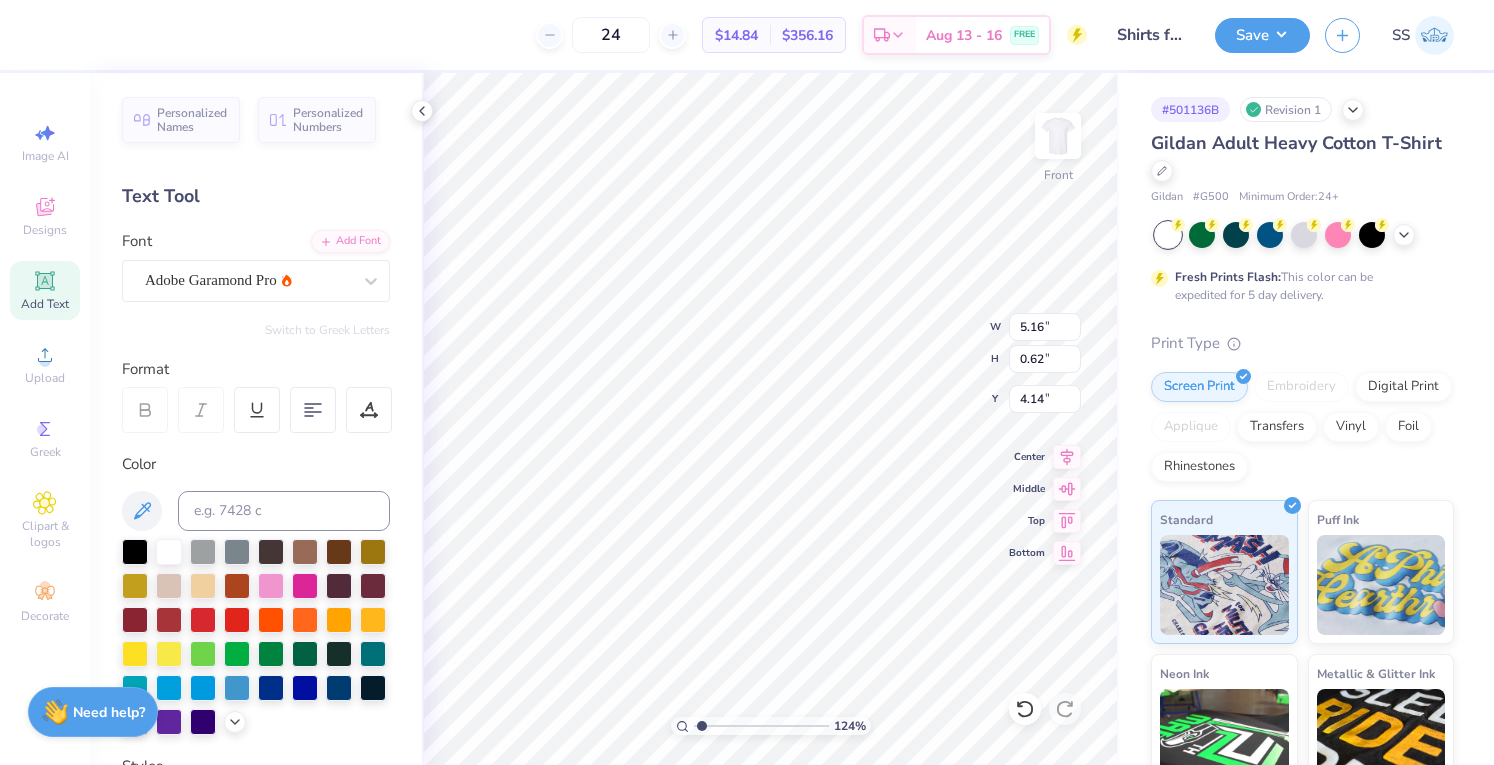 type on "1.24273092026051" 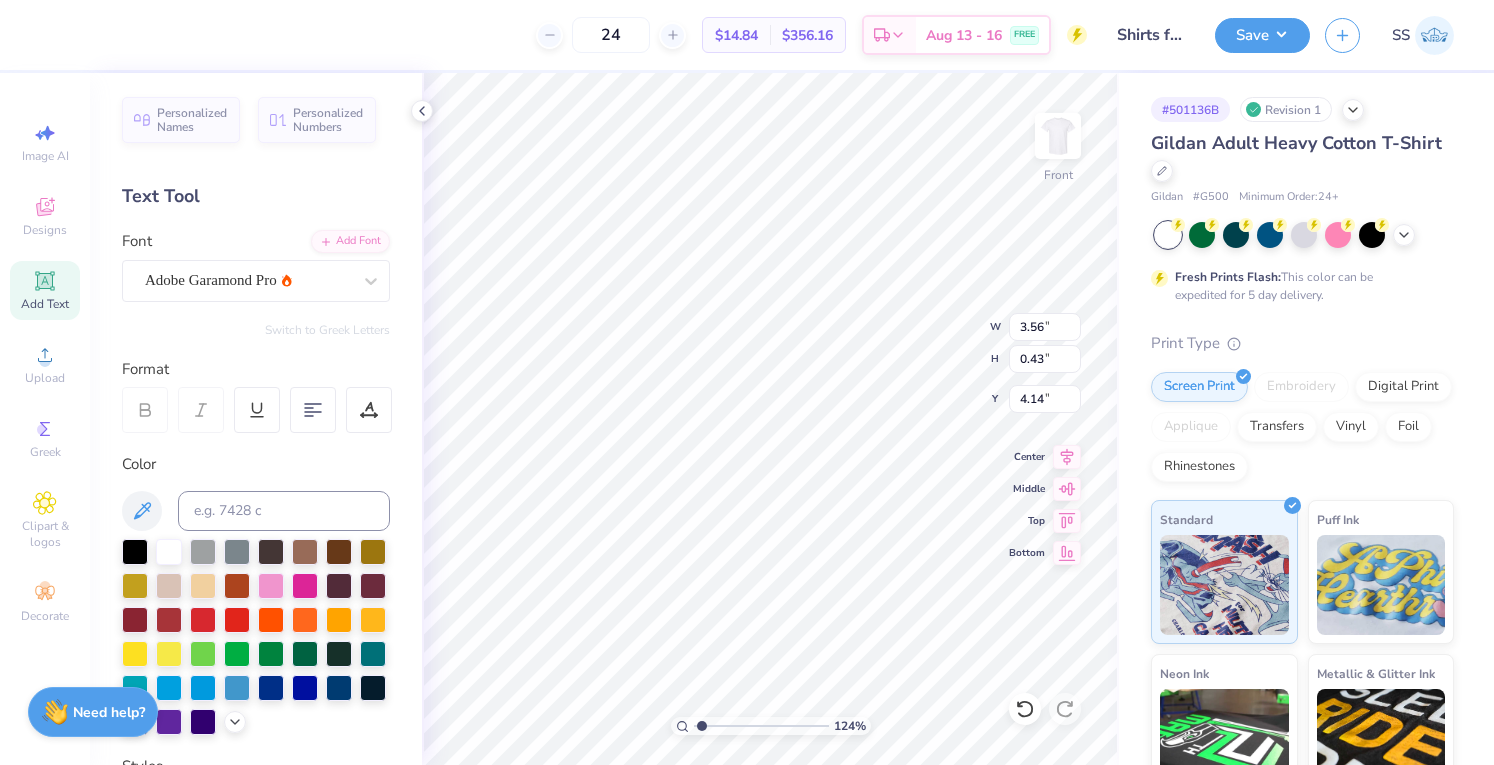 type on "1.24273092026051" 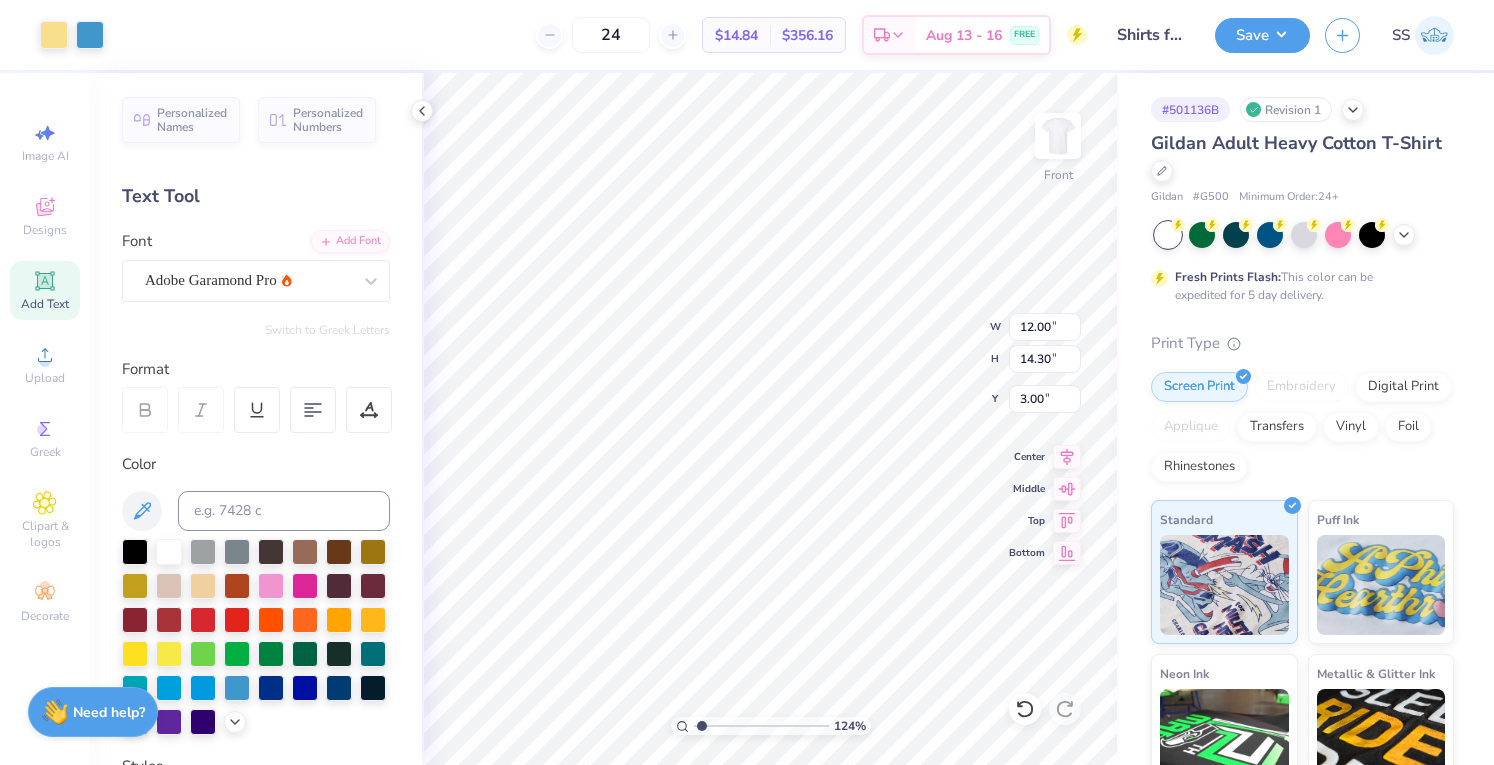type on "1.24273092026051" 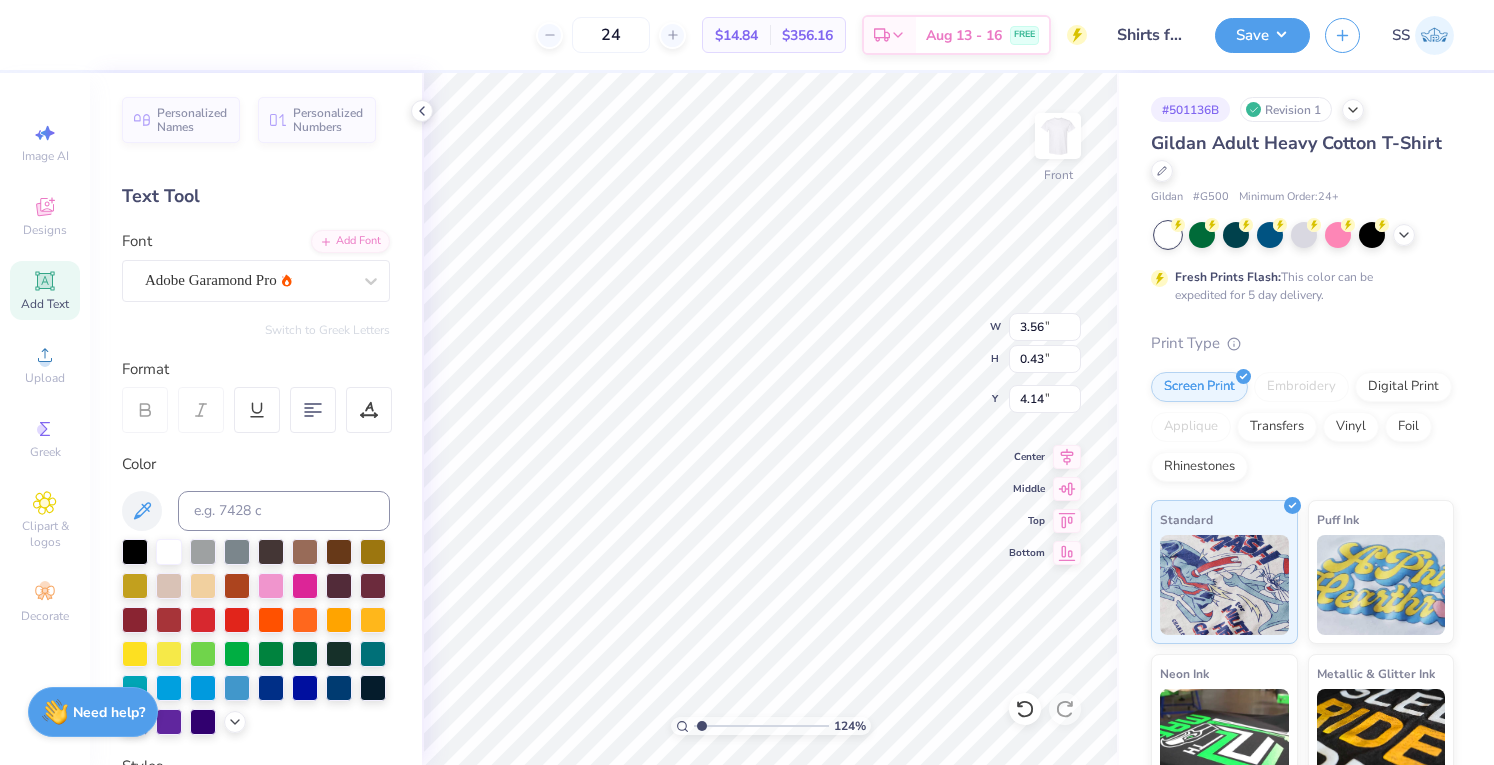 type on "1.24273092026051" 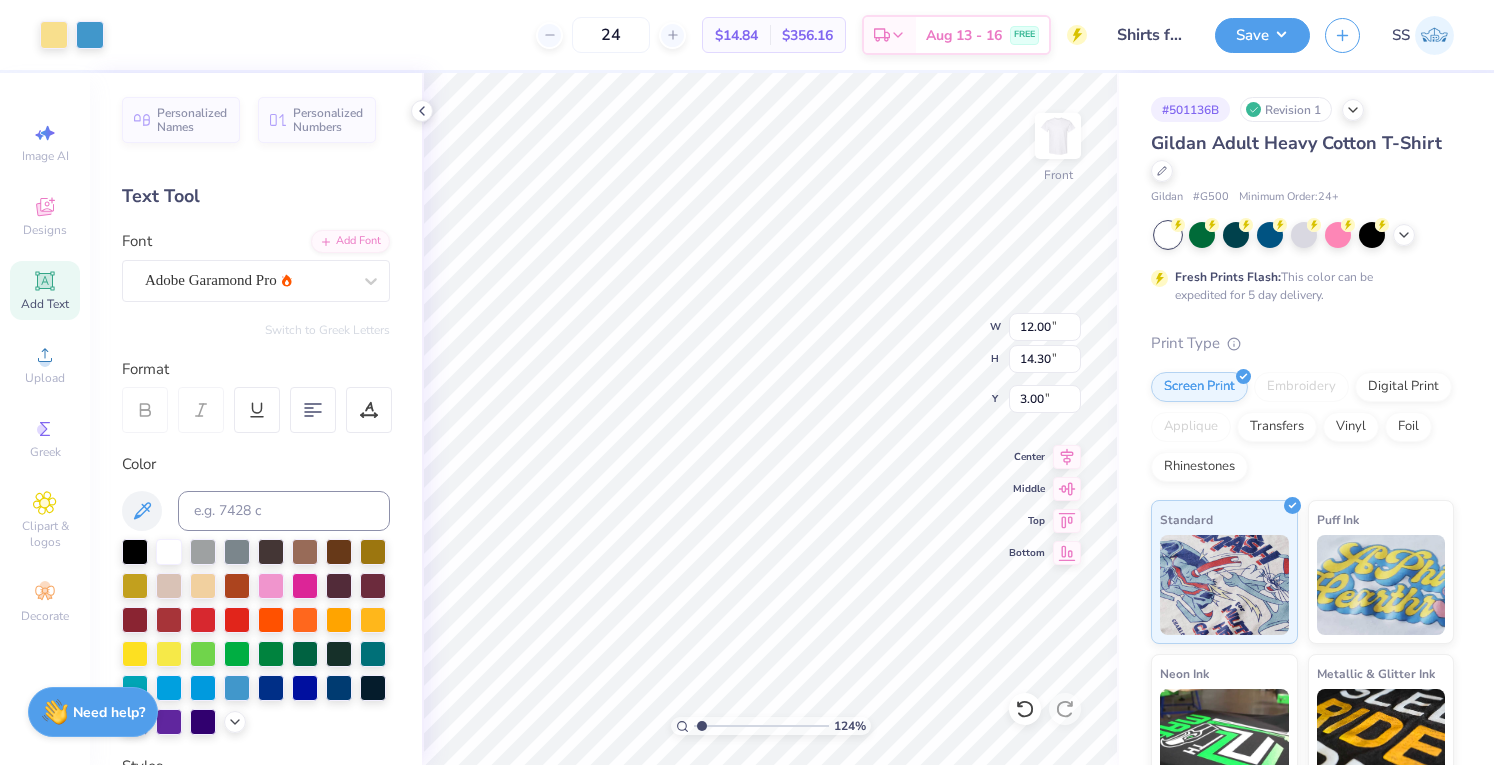 type on "1.24273092026051" 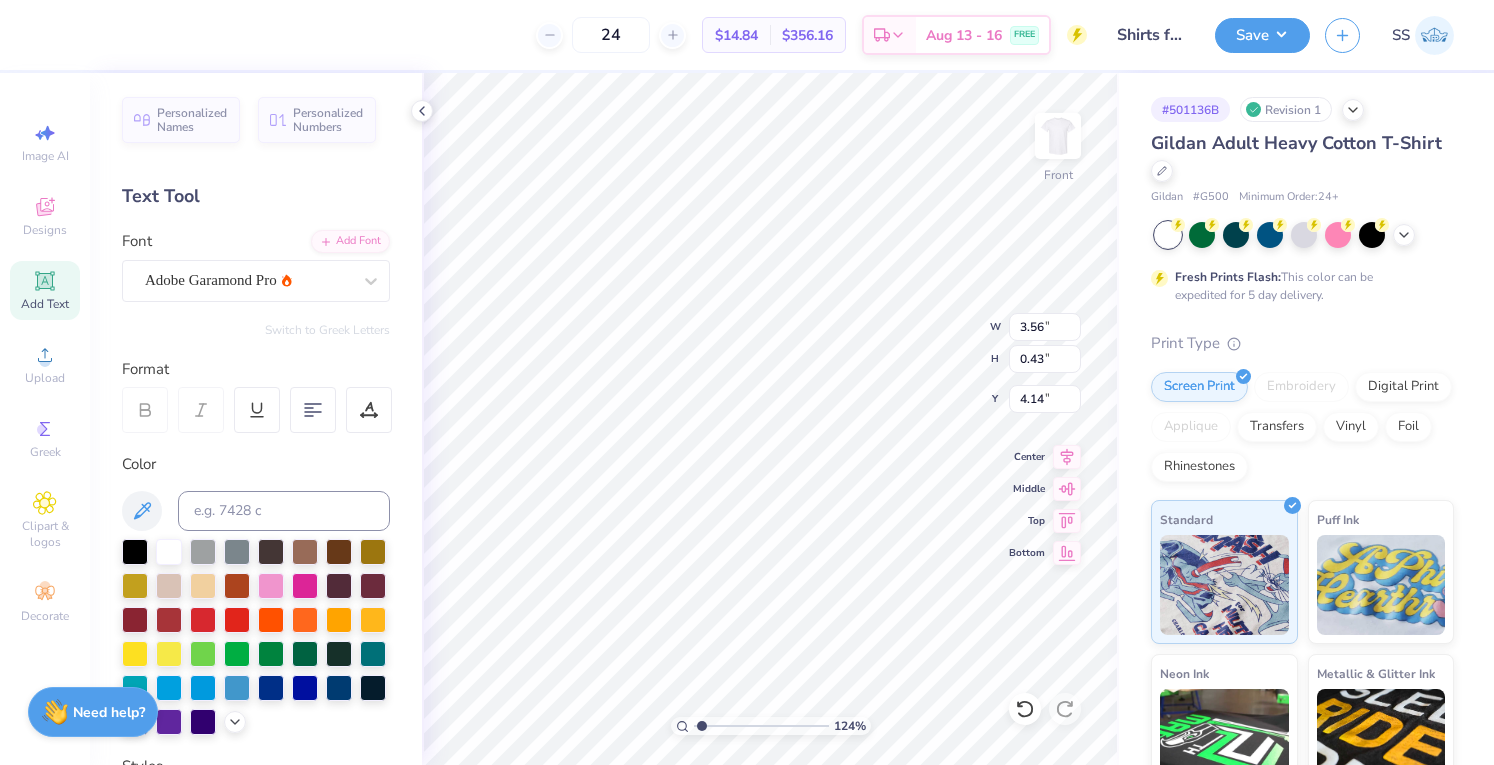 type on "1.24273092026051" 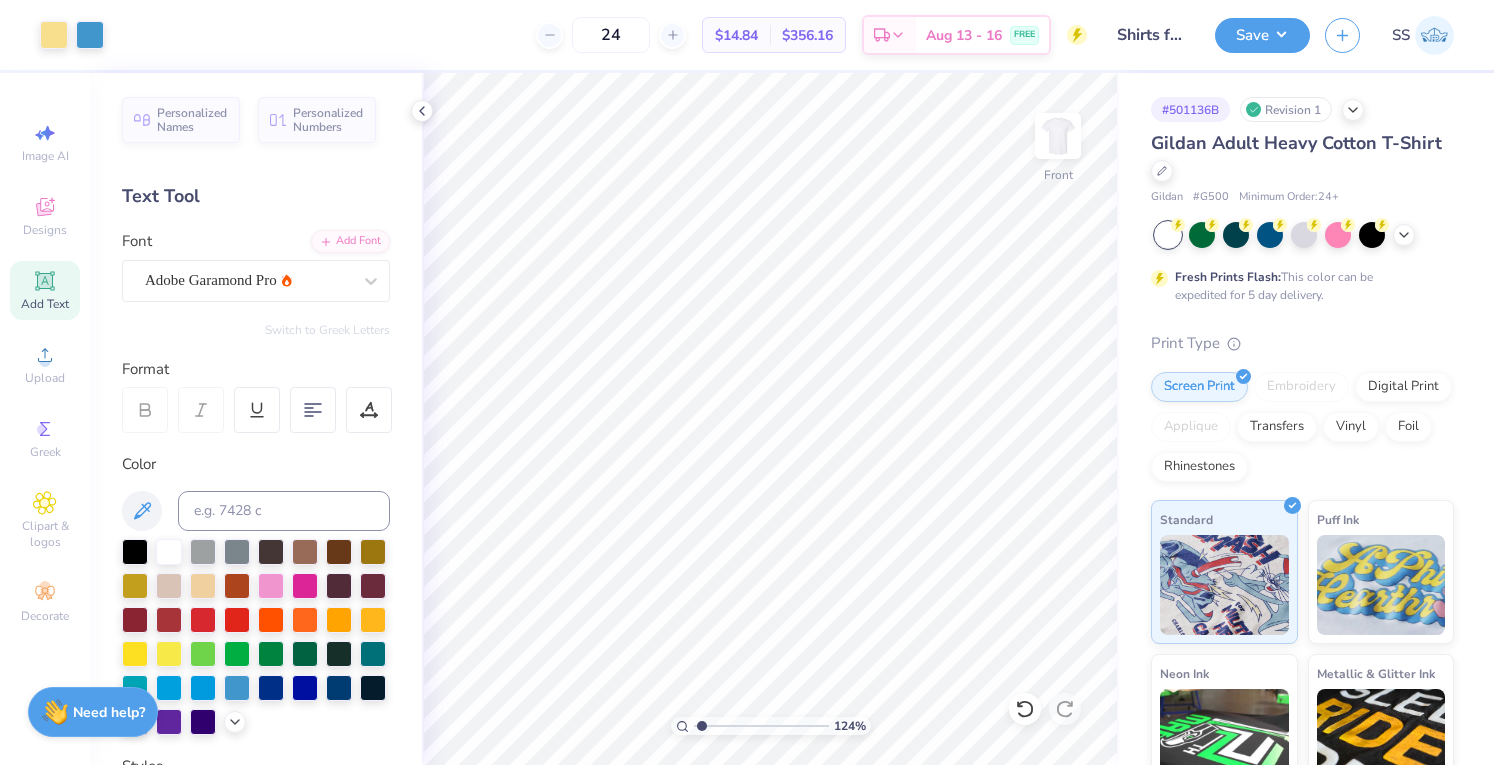 click on "Add Text" at bounding box center (45, 304) 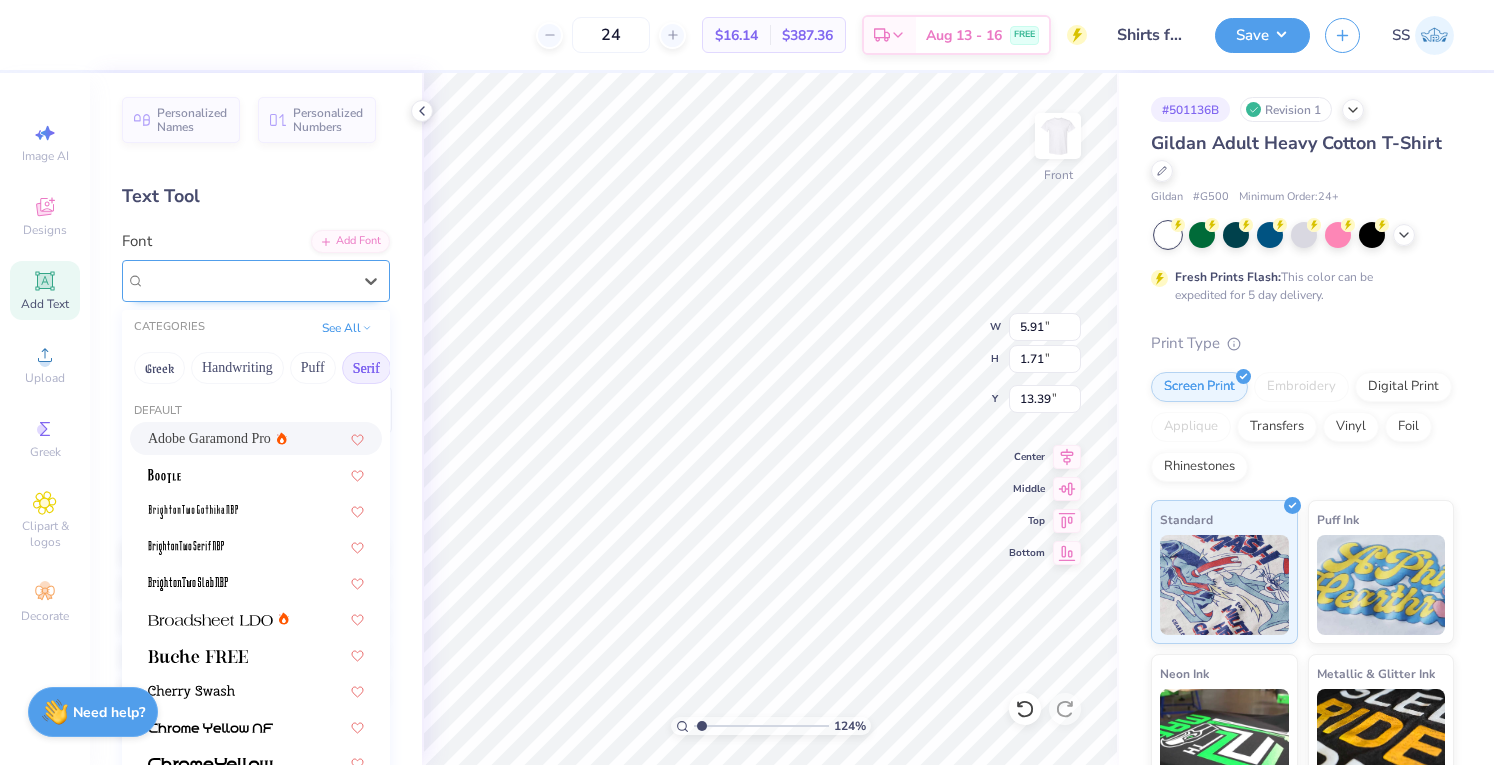 click on "Super Dream" at bounding box center [248, 280] 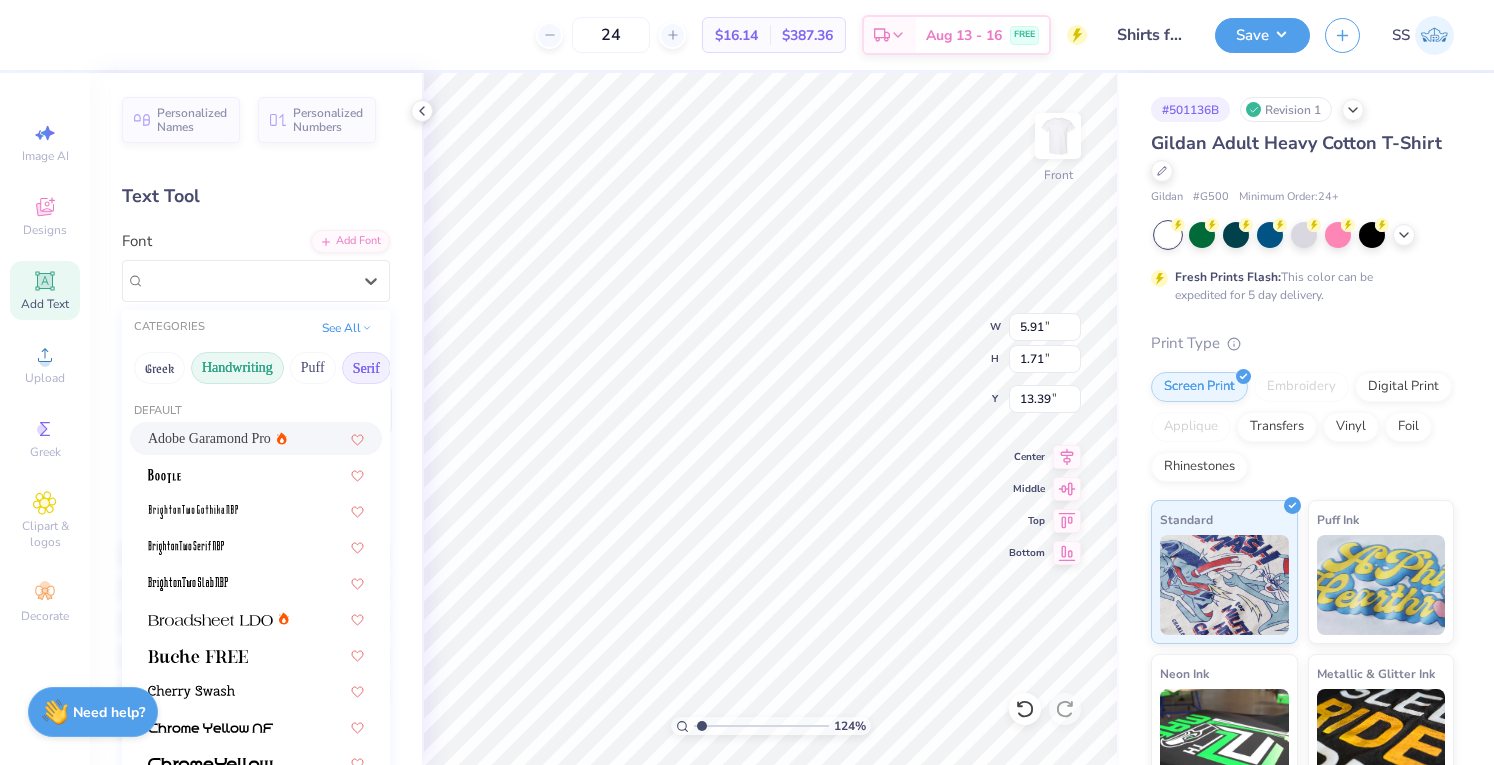 click on "Handwriting" at bounding box center [237, 368] 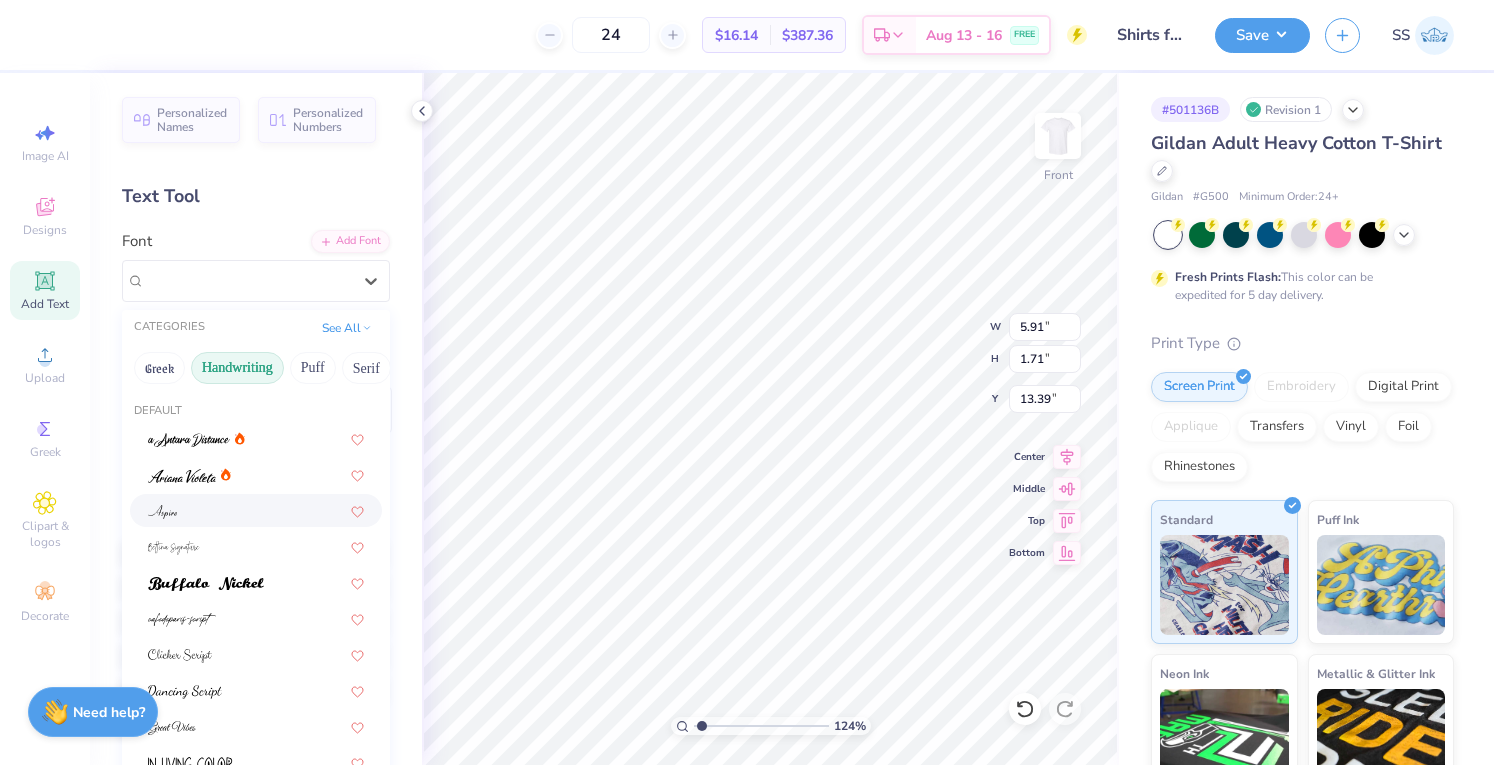 click at bounding box center (256, 510) 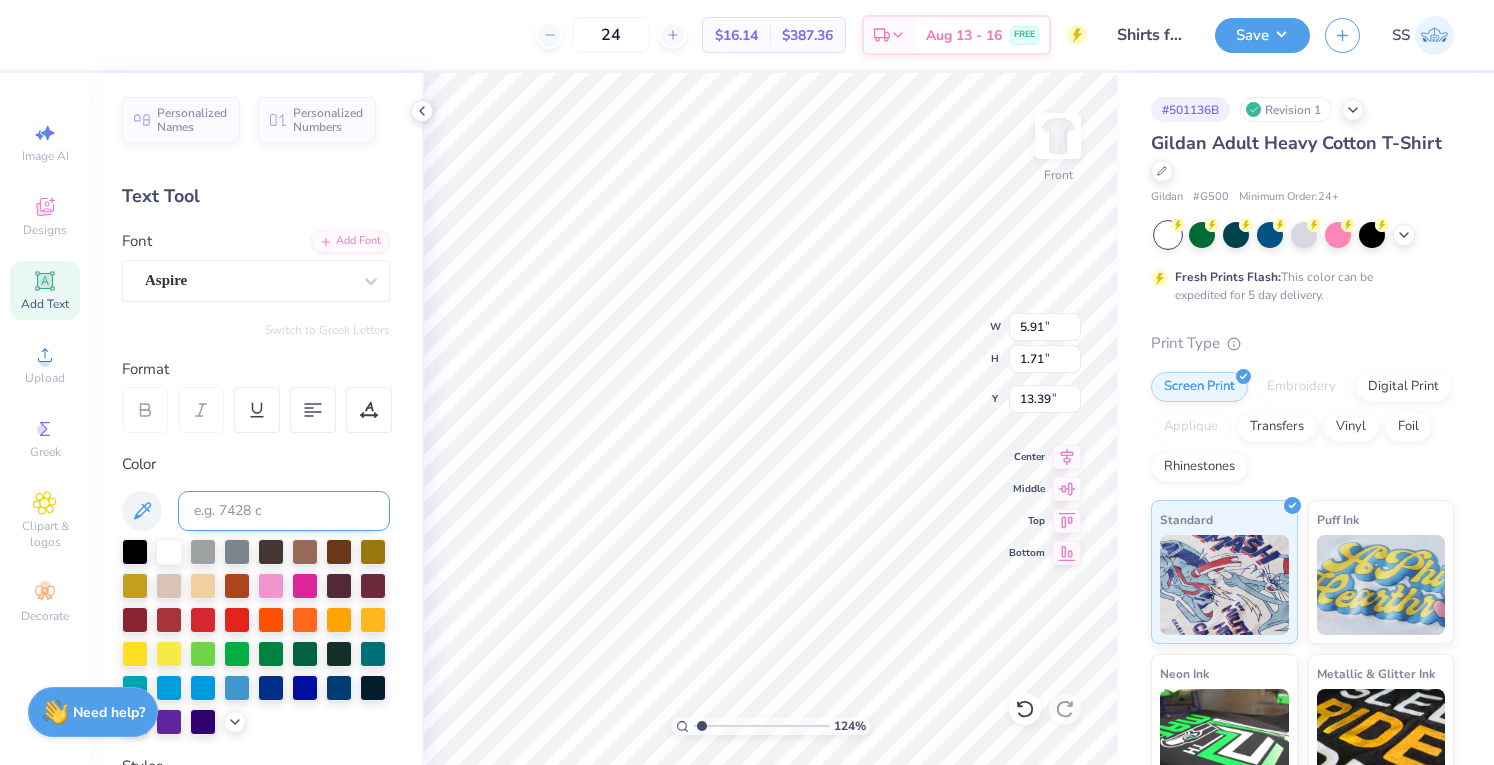 type on "1.24273092026051" 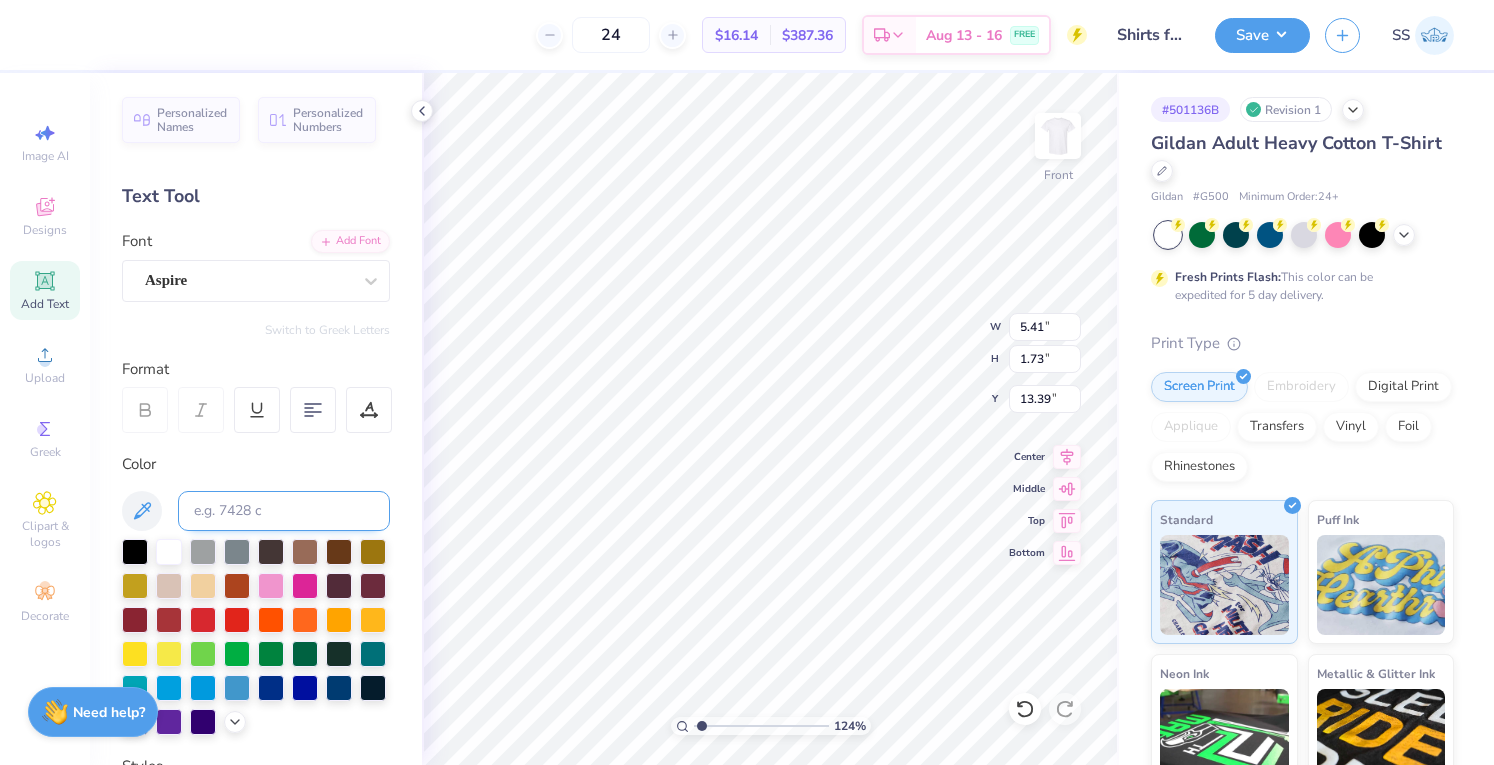scroll, scrollTop: 16, scrollLeft: 2, axis: both 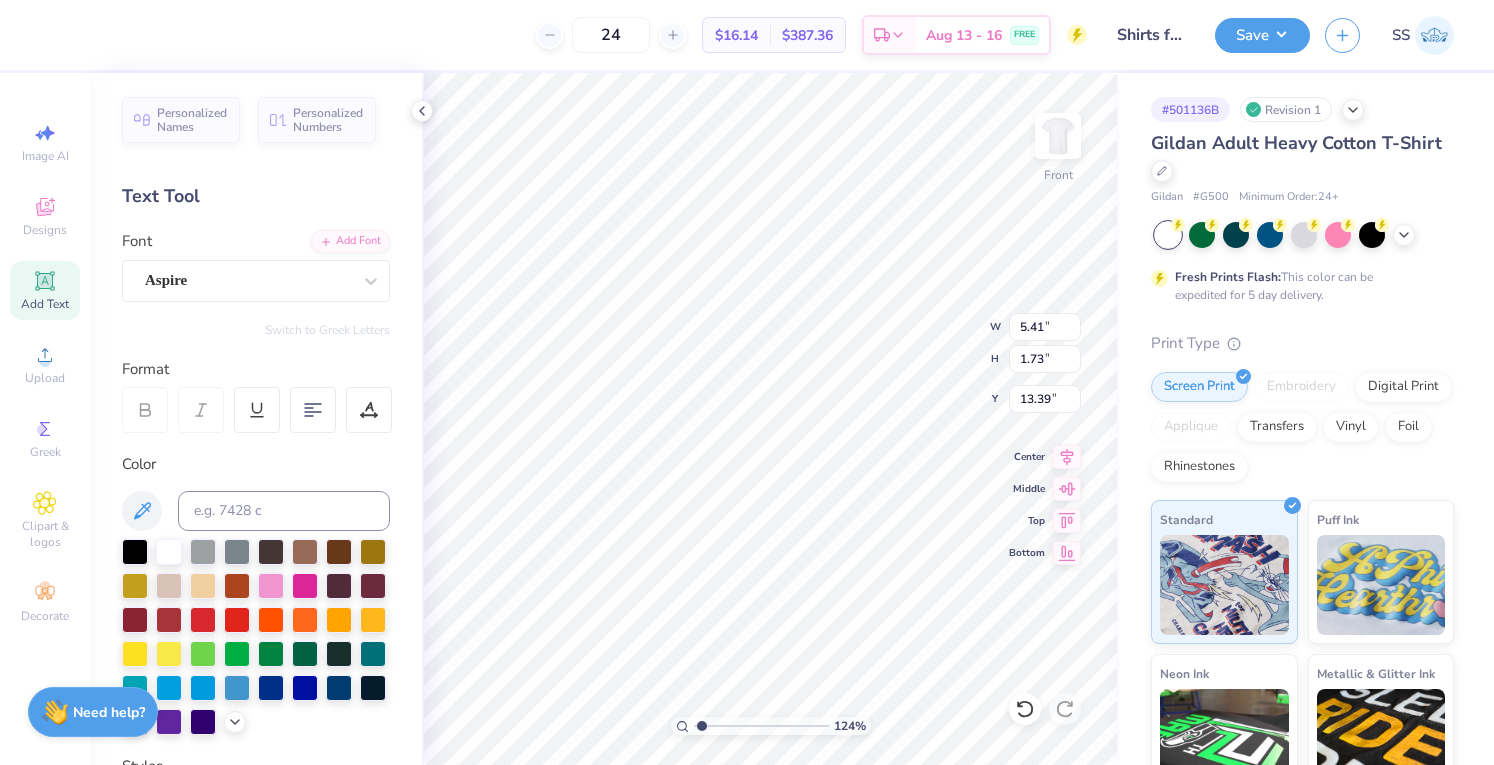 type on "Pan" 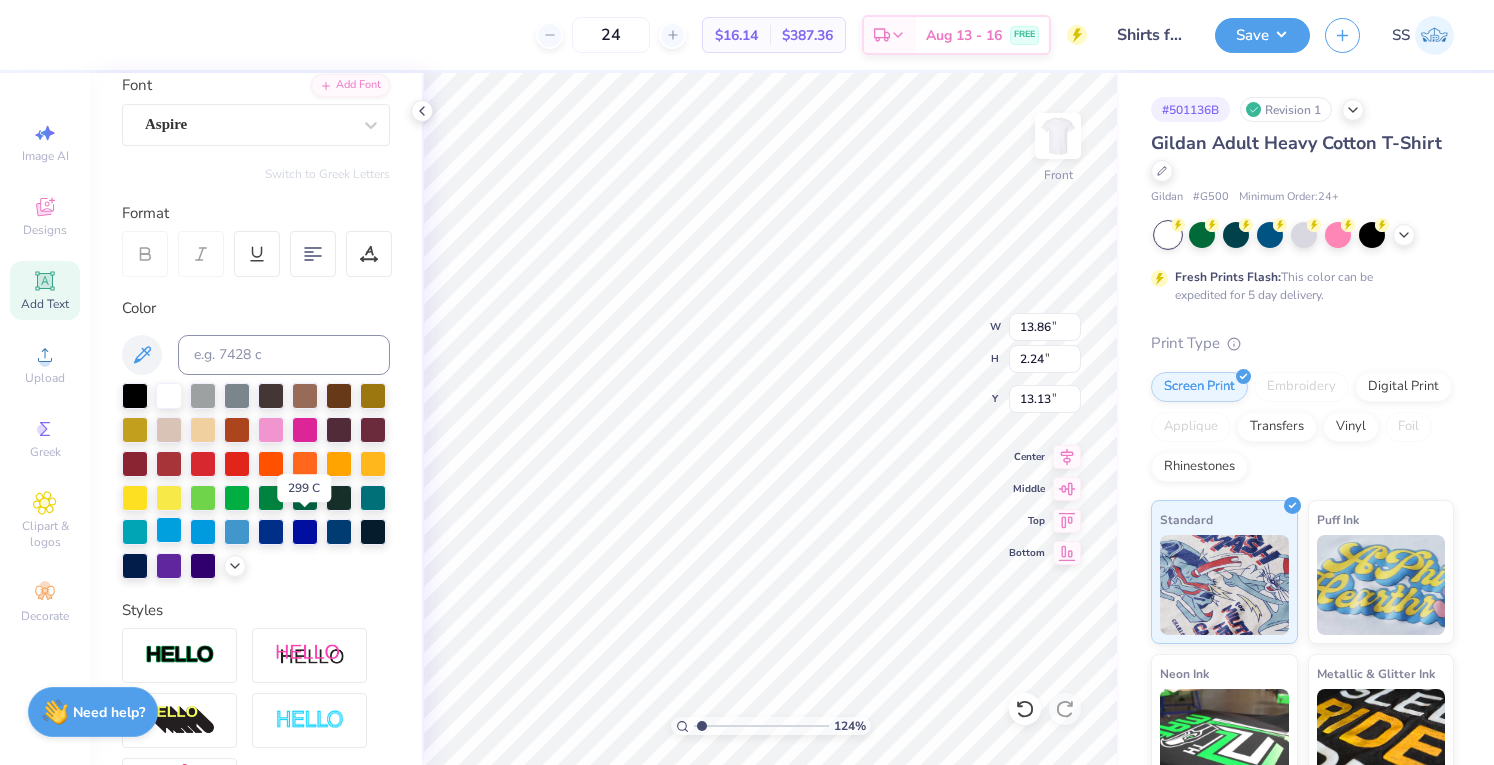 scroll, scrollTop: 157, scrollLeft: 0, axis: vertical 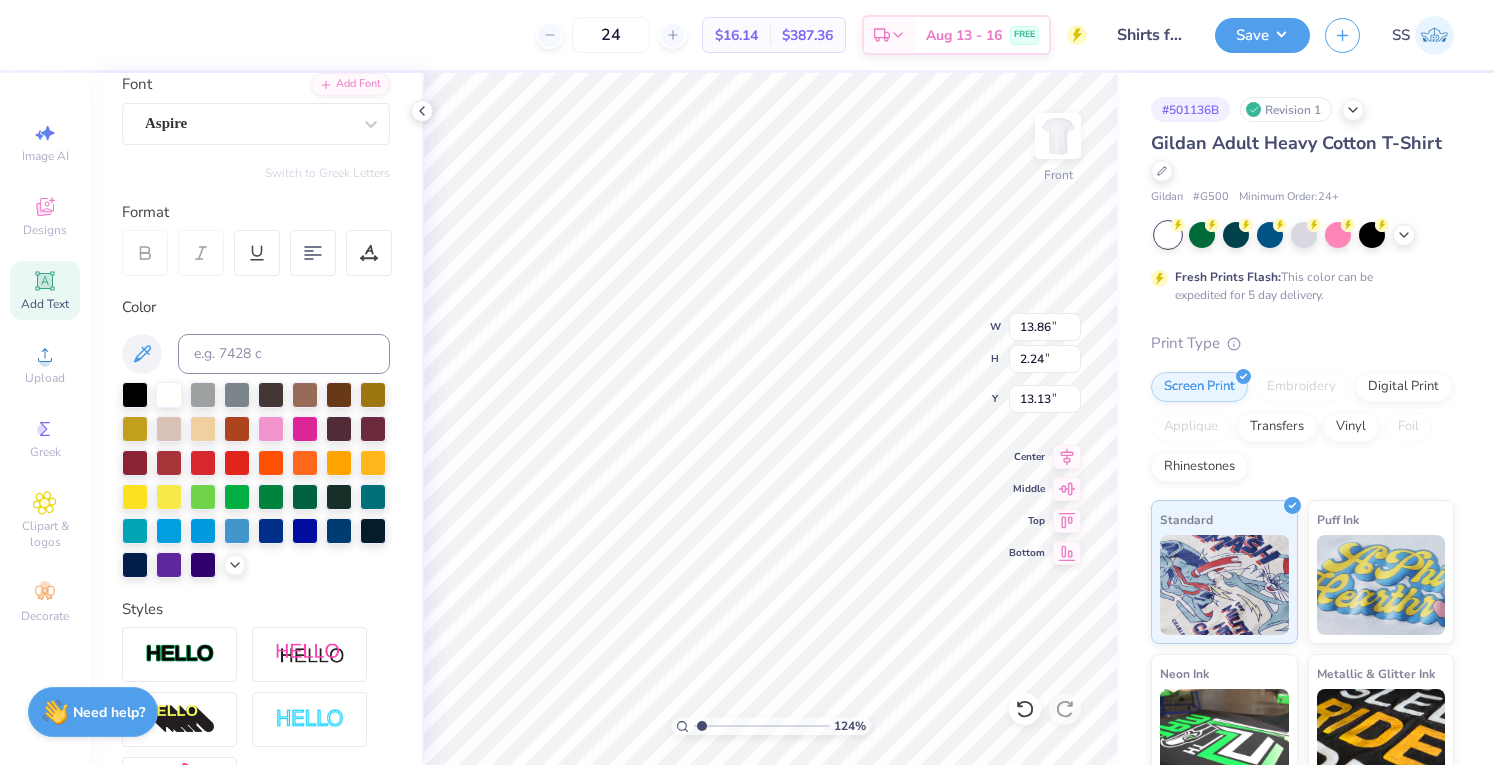 click at bounding box center (256, 480) 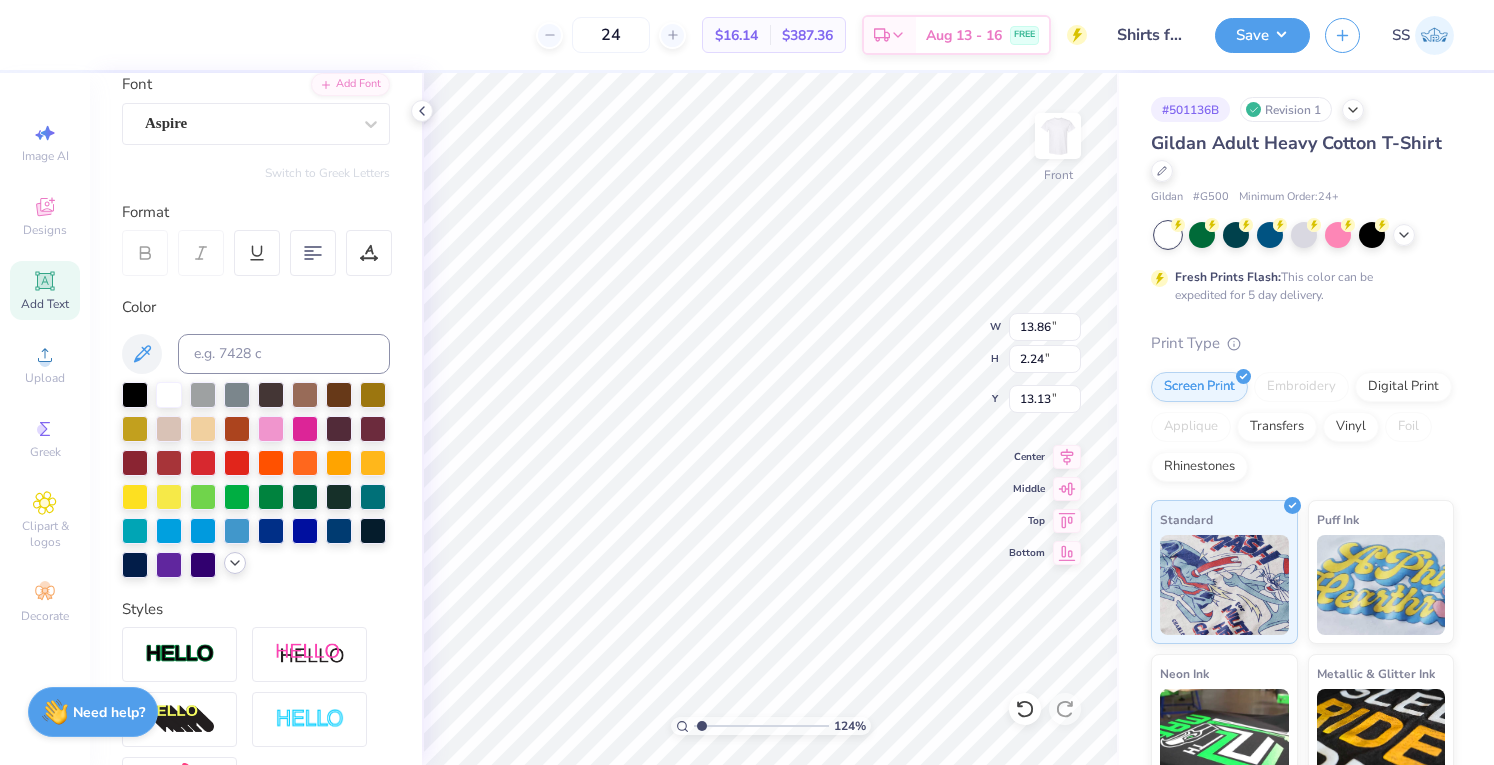 click at bounding box center (235, 563) 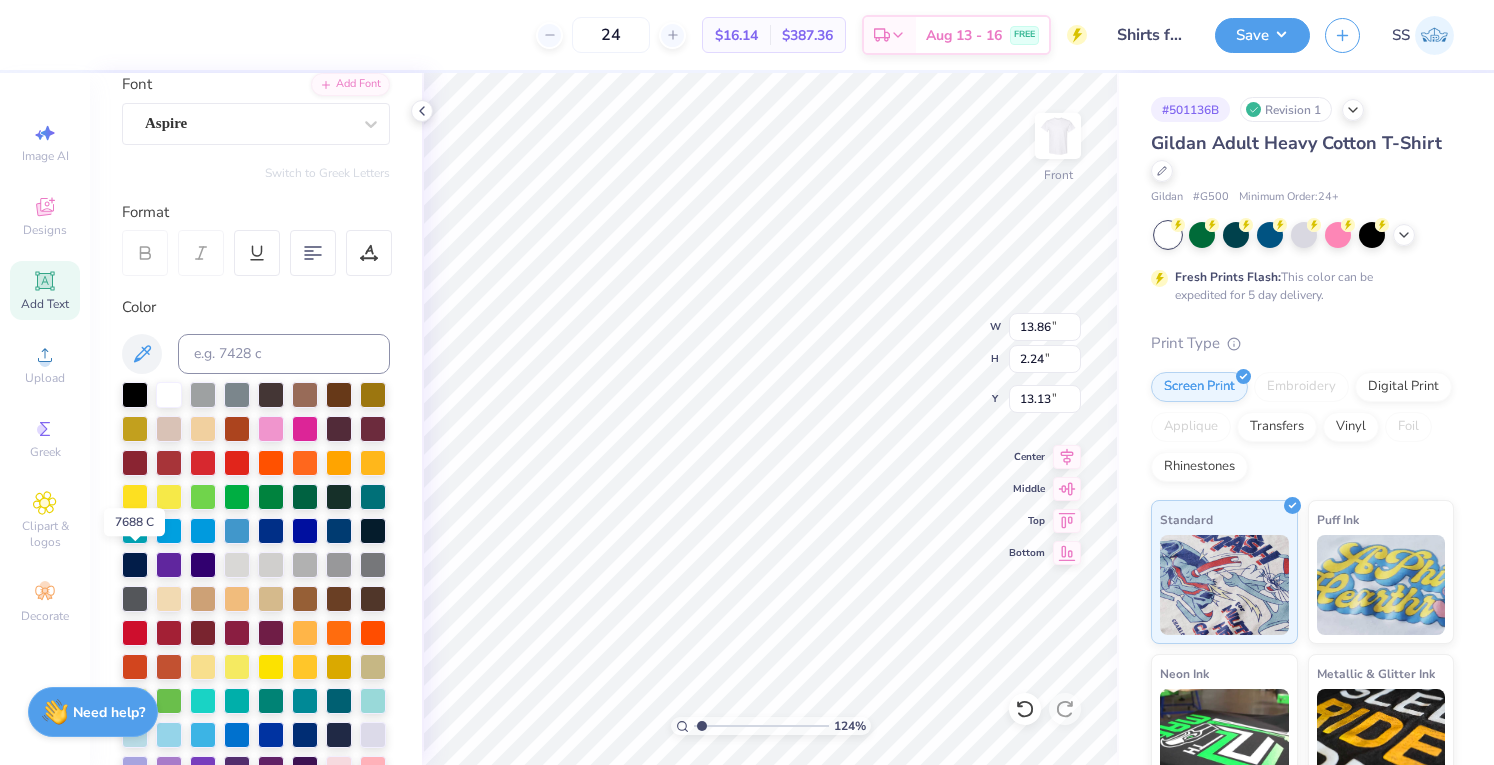 click at bounding box center [237, 531] 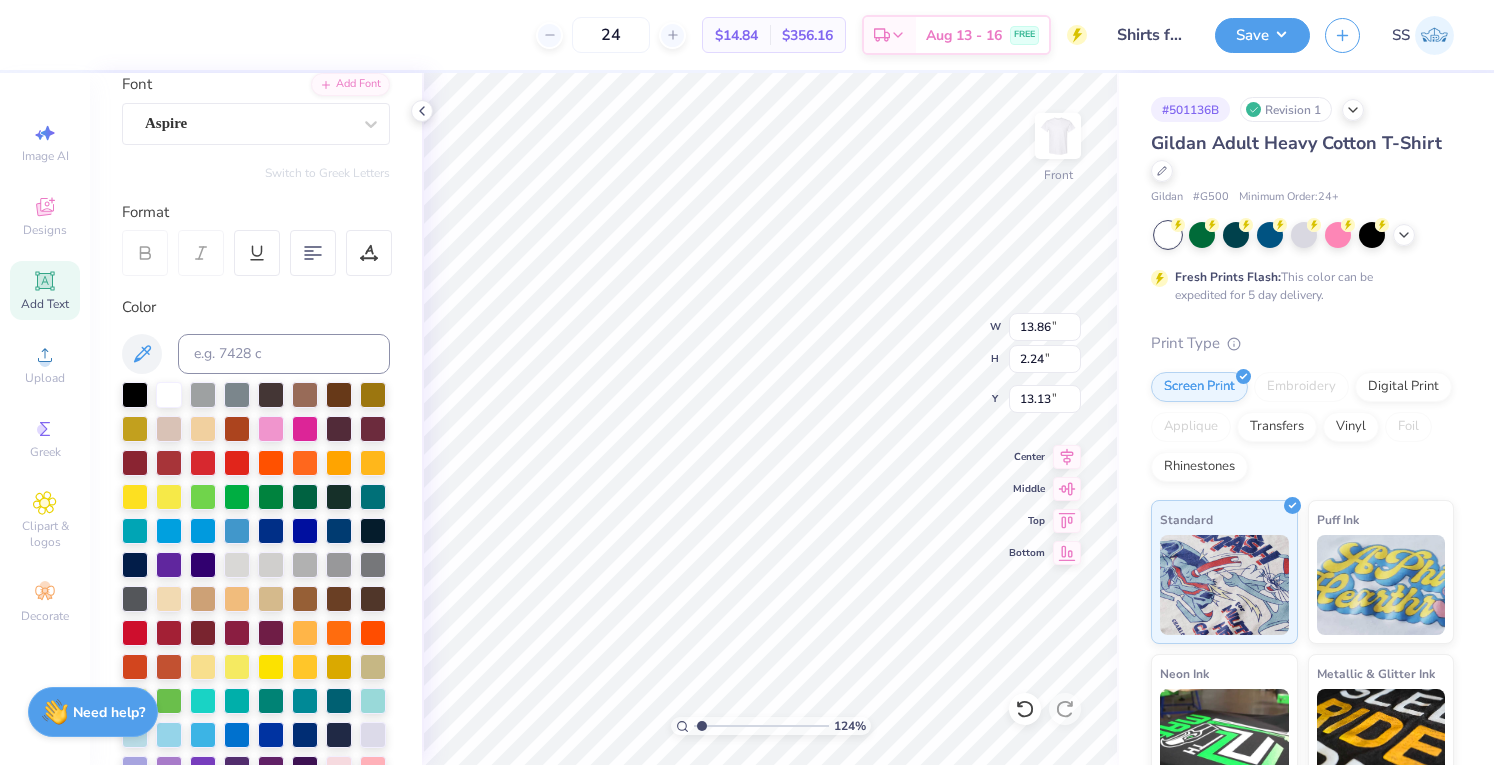 type on "1.24273092026051" 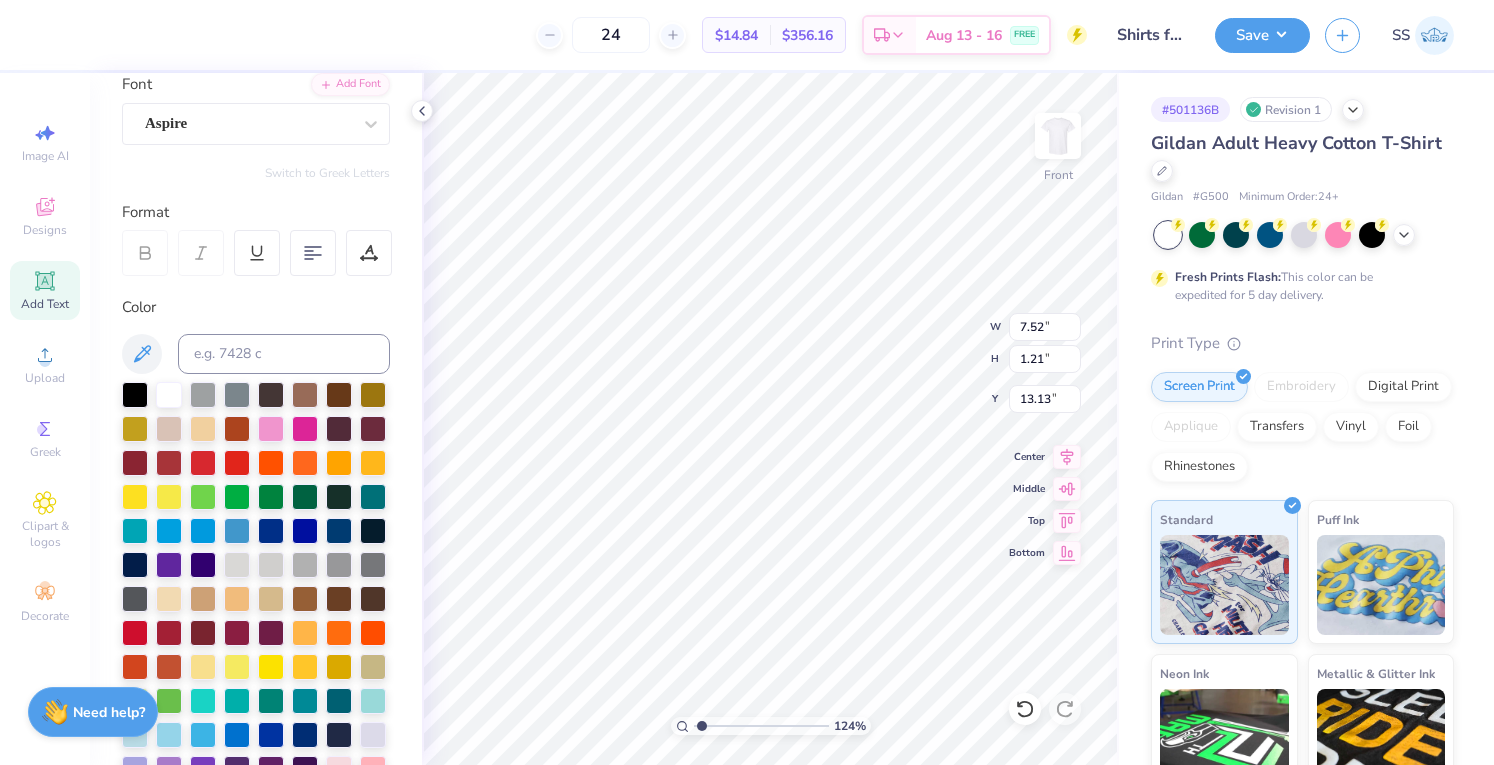 type on "1.24273092026051" 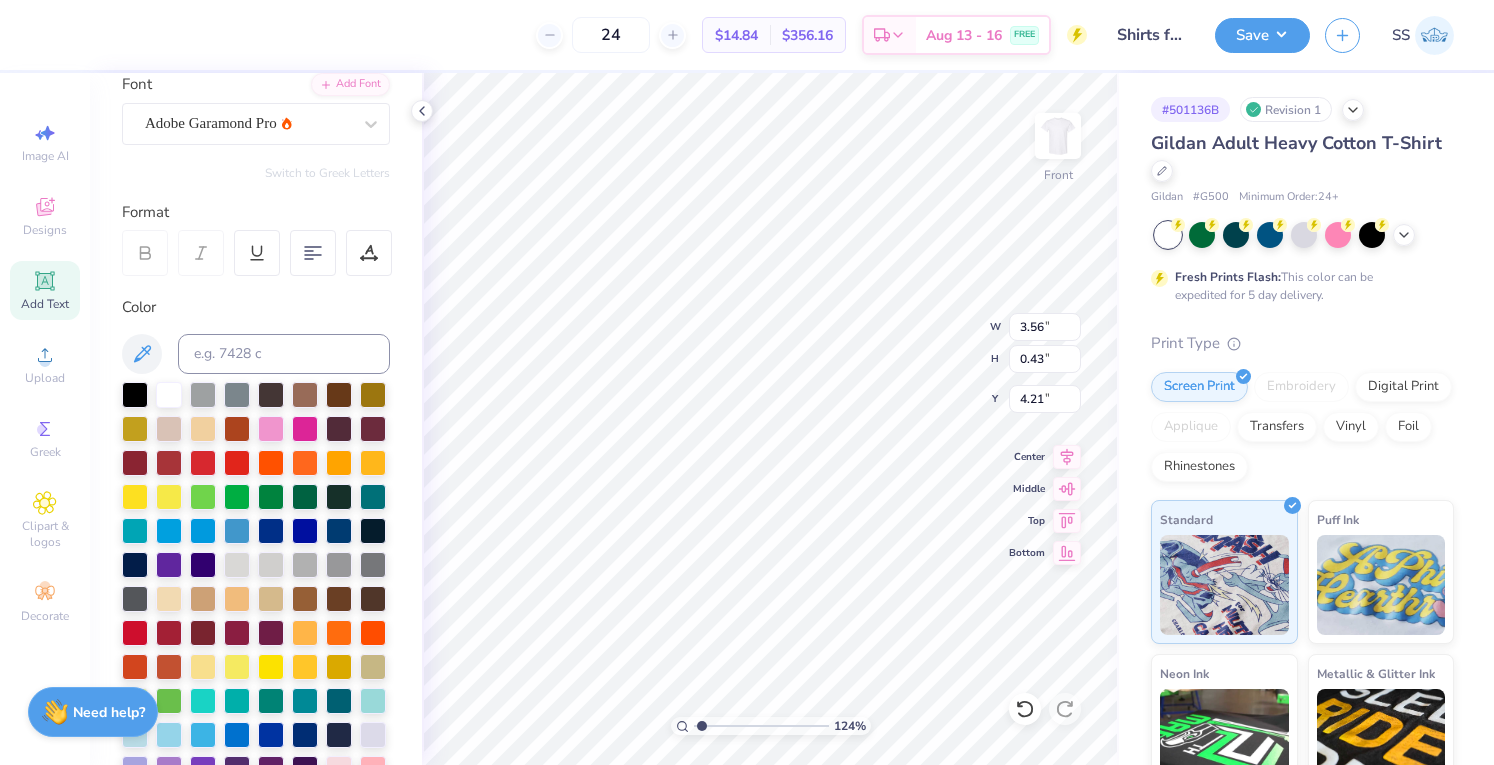 scroll, scrollTop: 16, scrollLeft: 2, axis: both 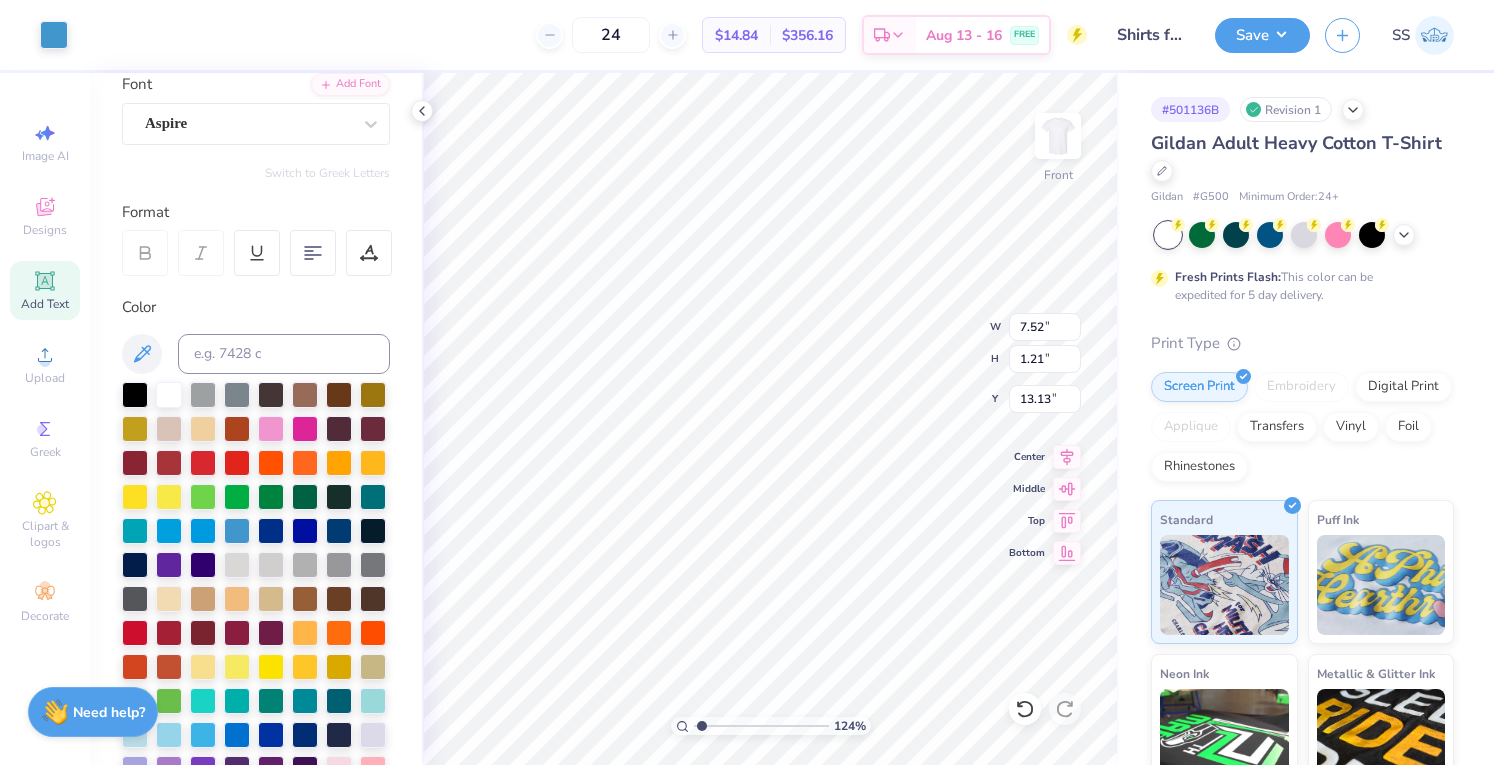 type on "1.24273092026051" 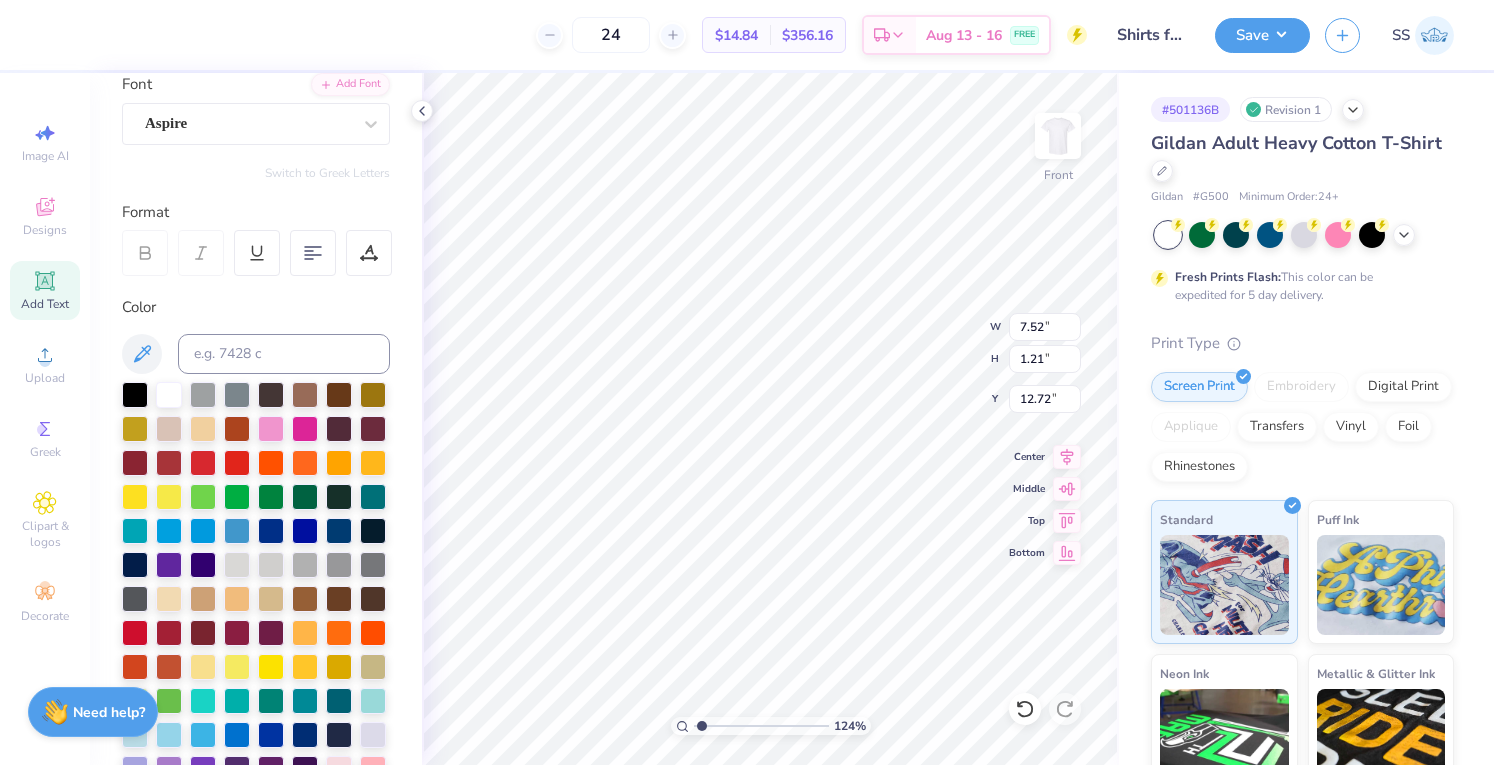 type on "1.24273092026051" 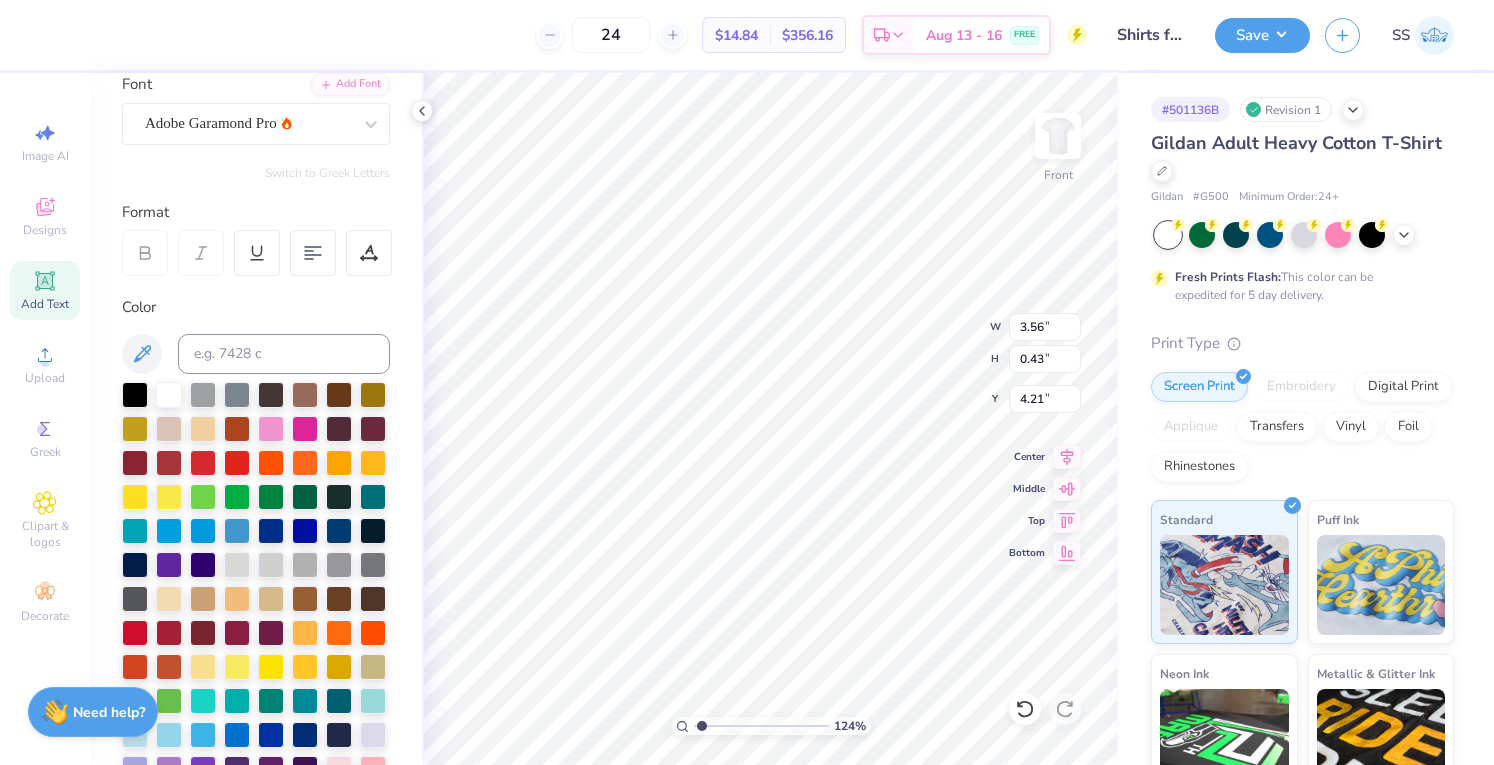 scroll, scrollTop: 16, scrollLeft: 2, axis: both 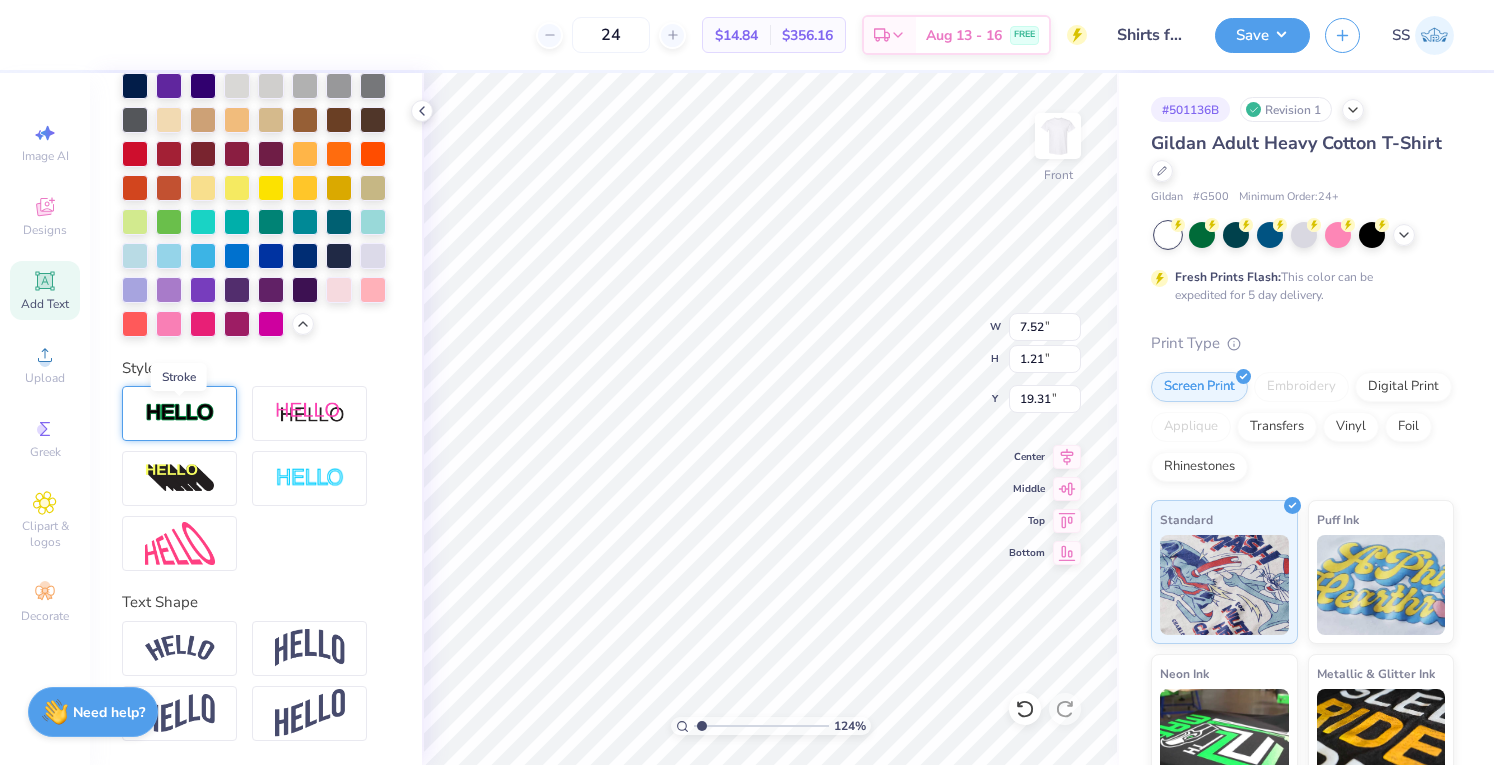 click at bounding box center [180, 413] 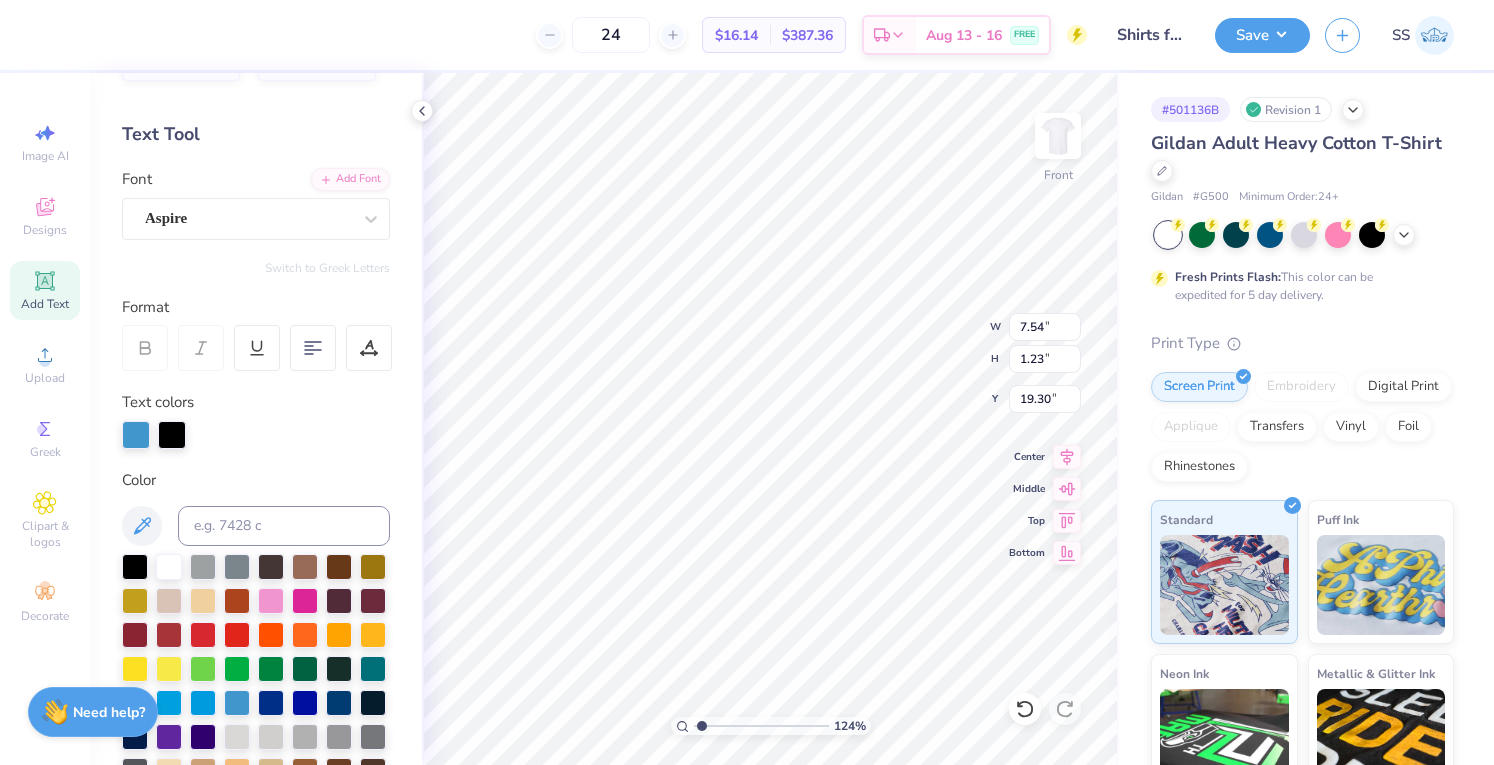 scroll, scrollTop: 0, scrollLeft: 0, axis: both 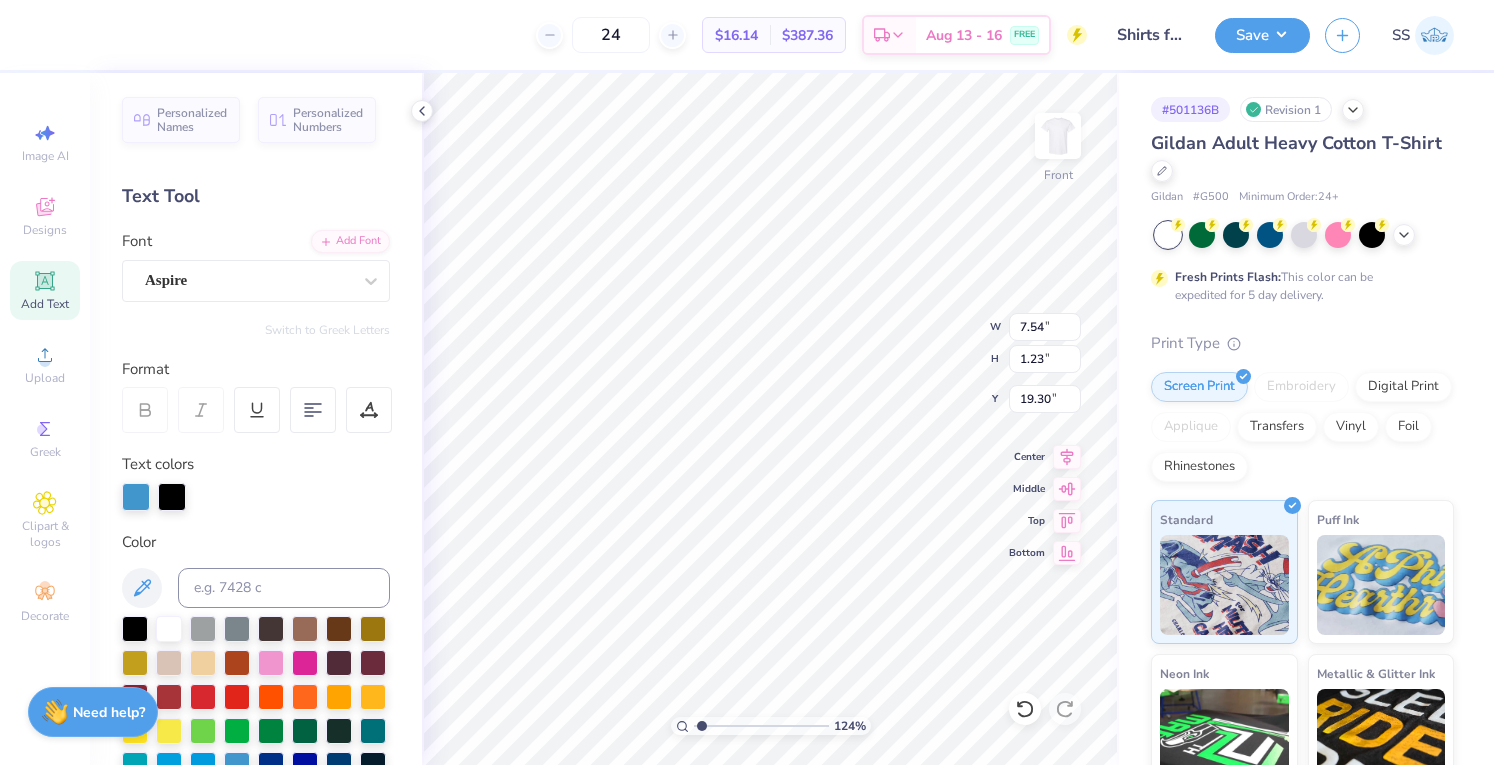 type on "1.24273092026051" 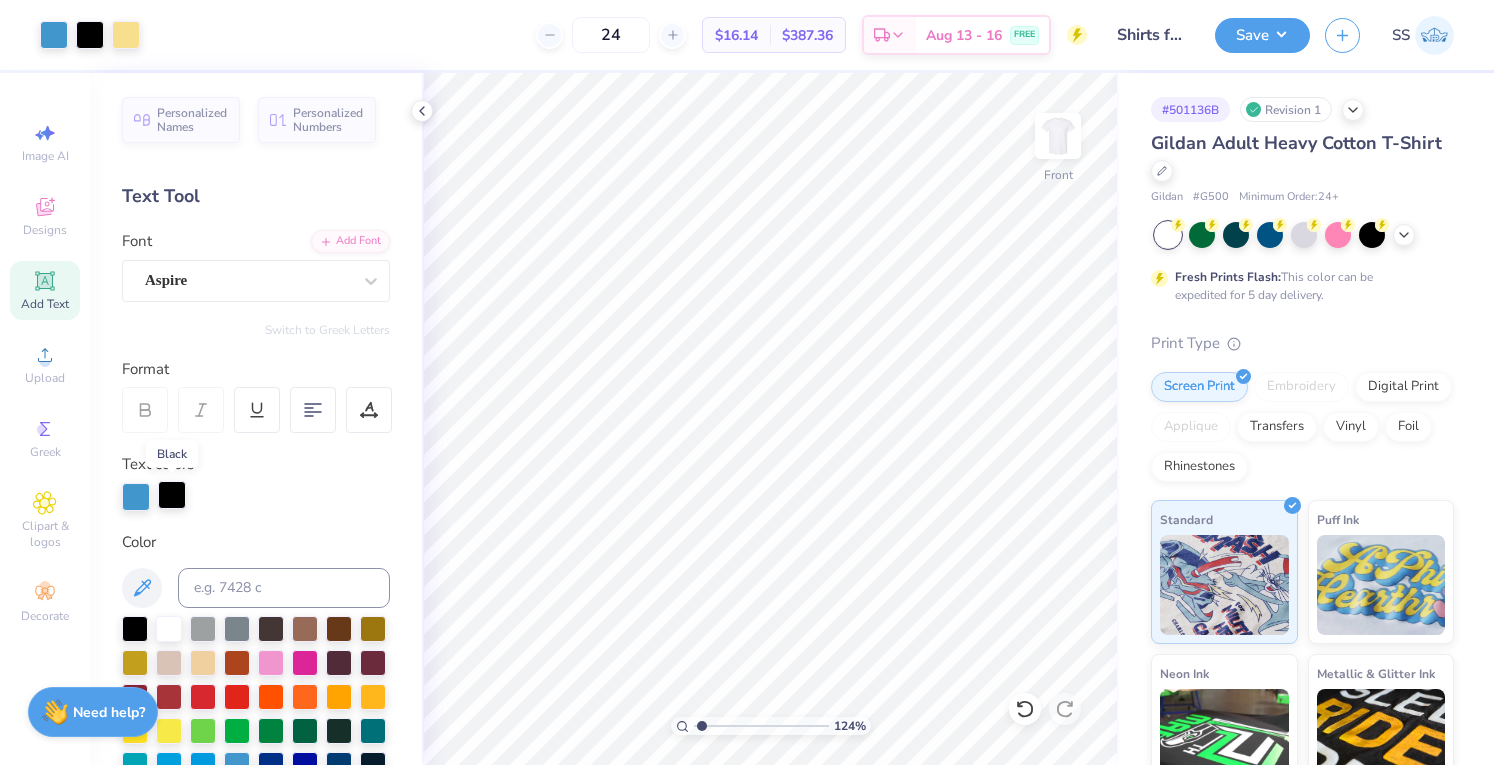 click at bounding box center [172, 495] 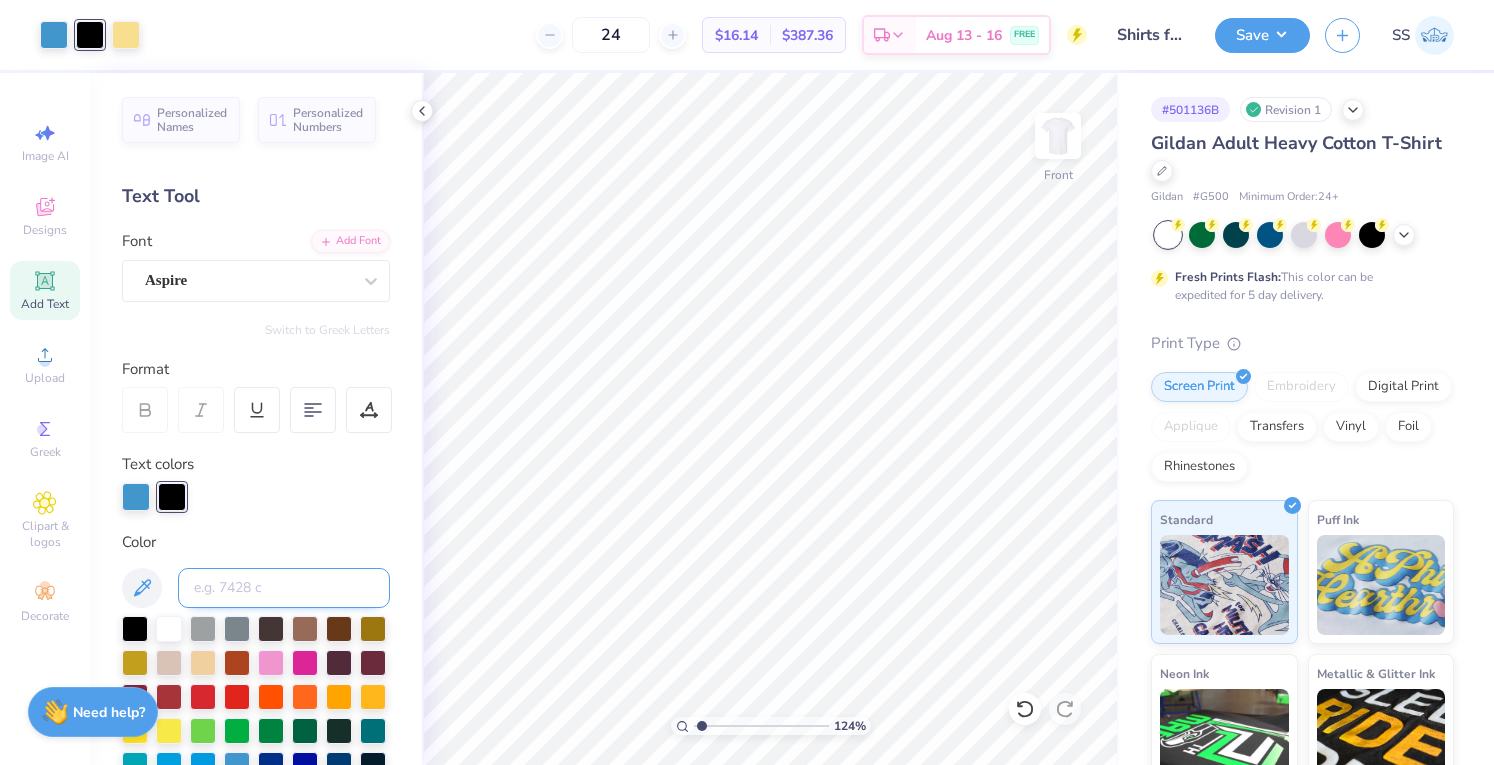 click at bounding box center [284, 588] 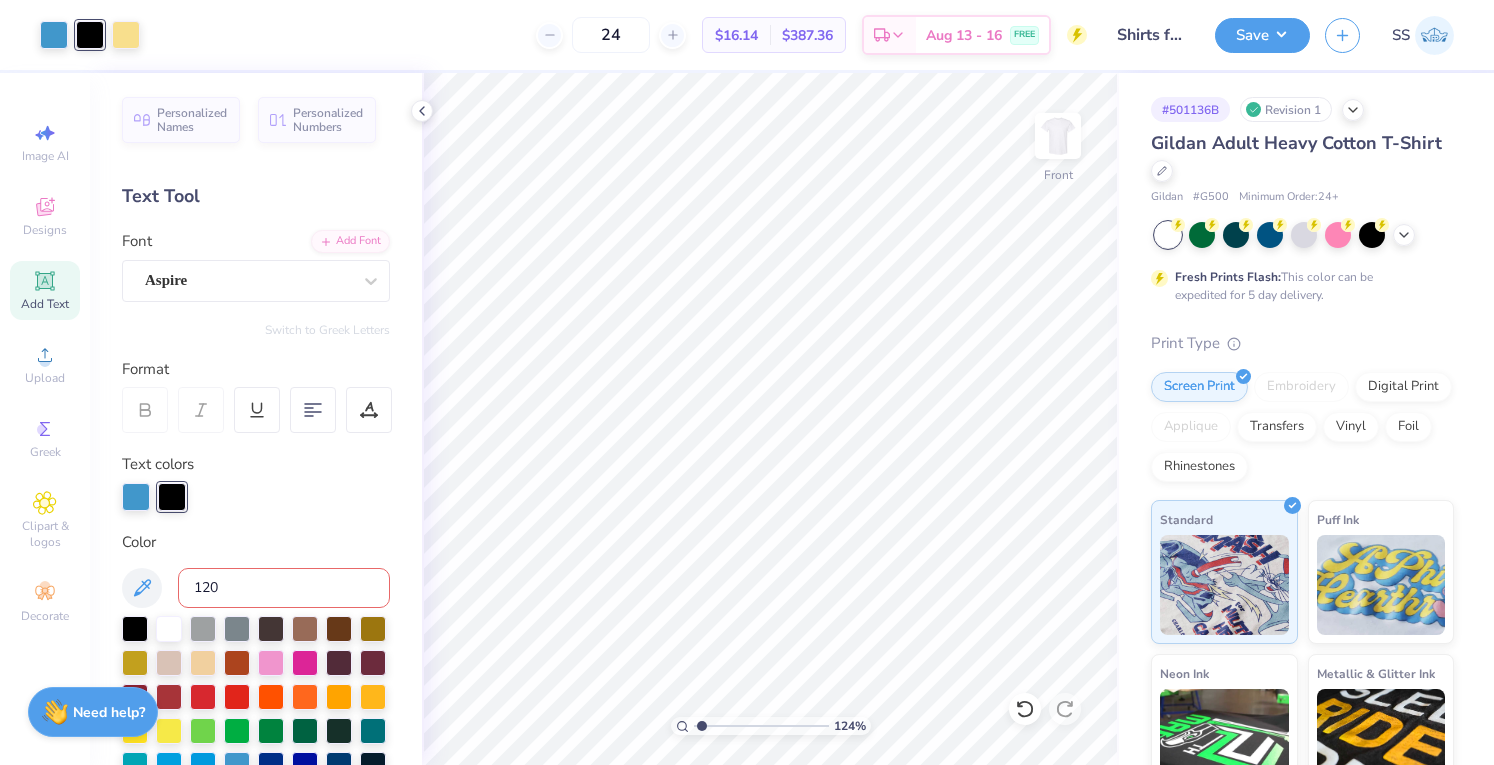 type on "1205" 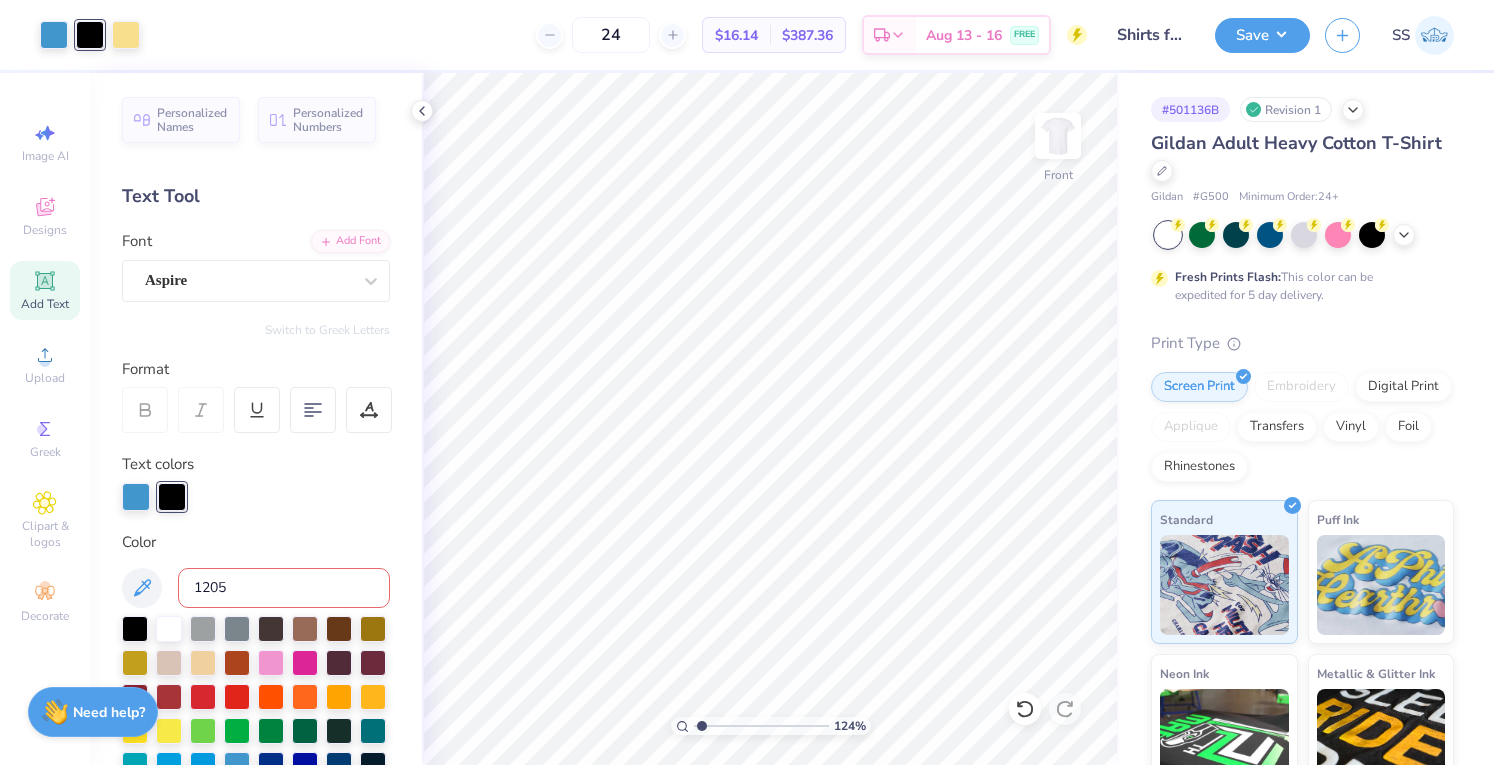 type 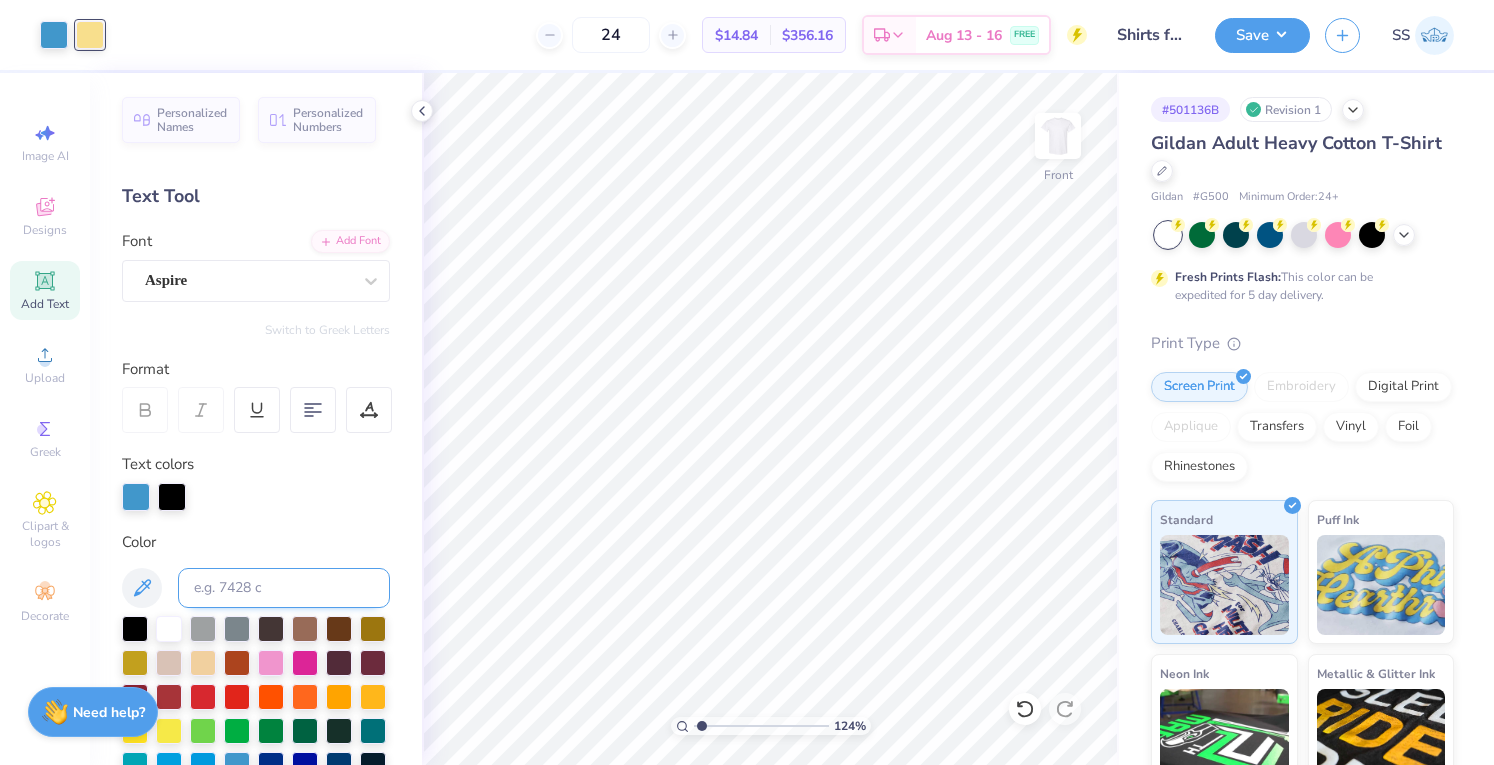 type on "1.24273092026051" 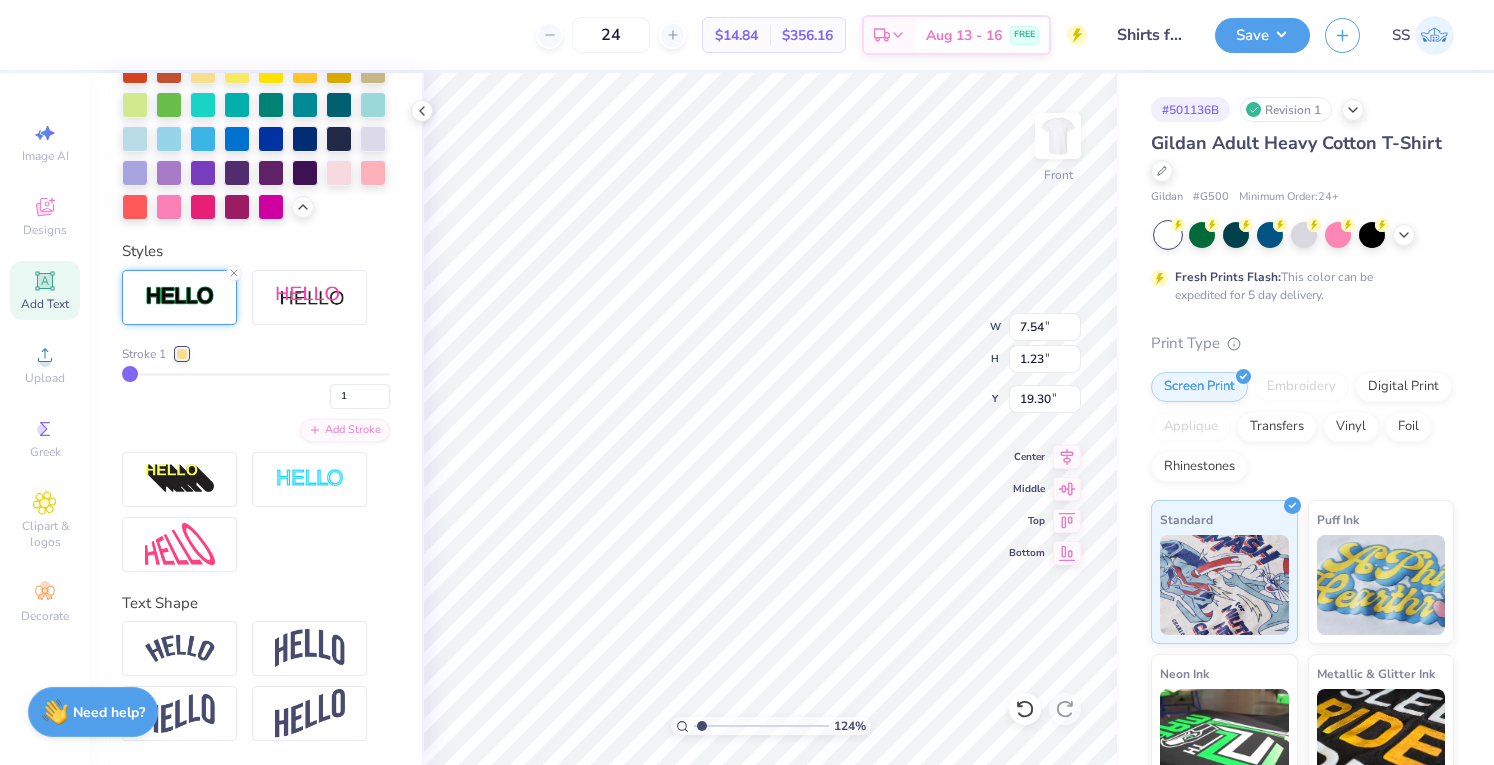 scroll, scrollTop: 850, scrollLeft: 0, axis: vertical 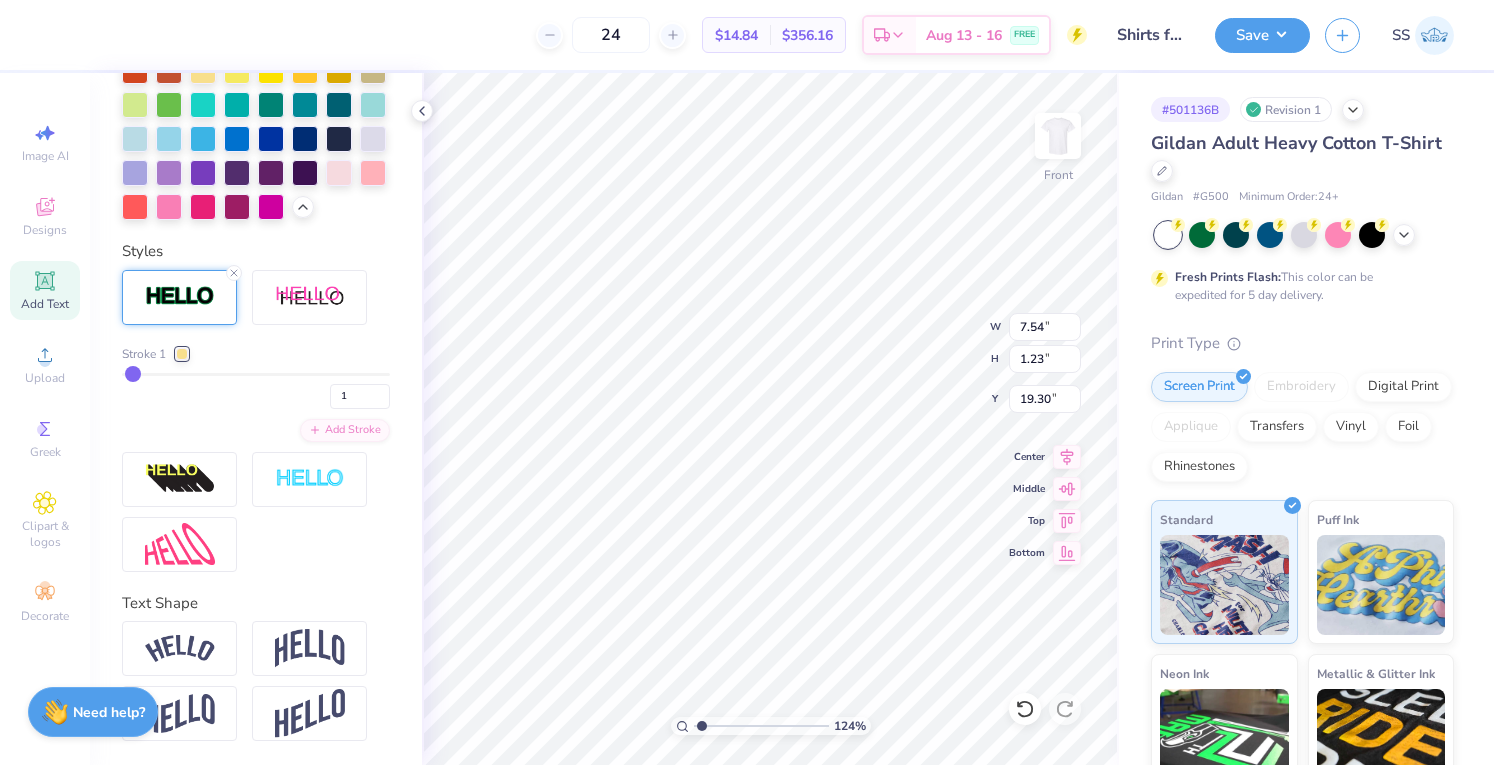 type on "2" 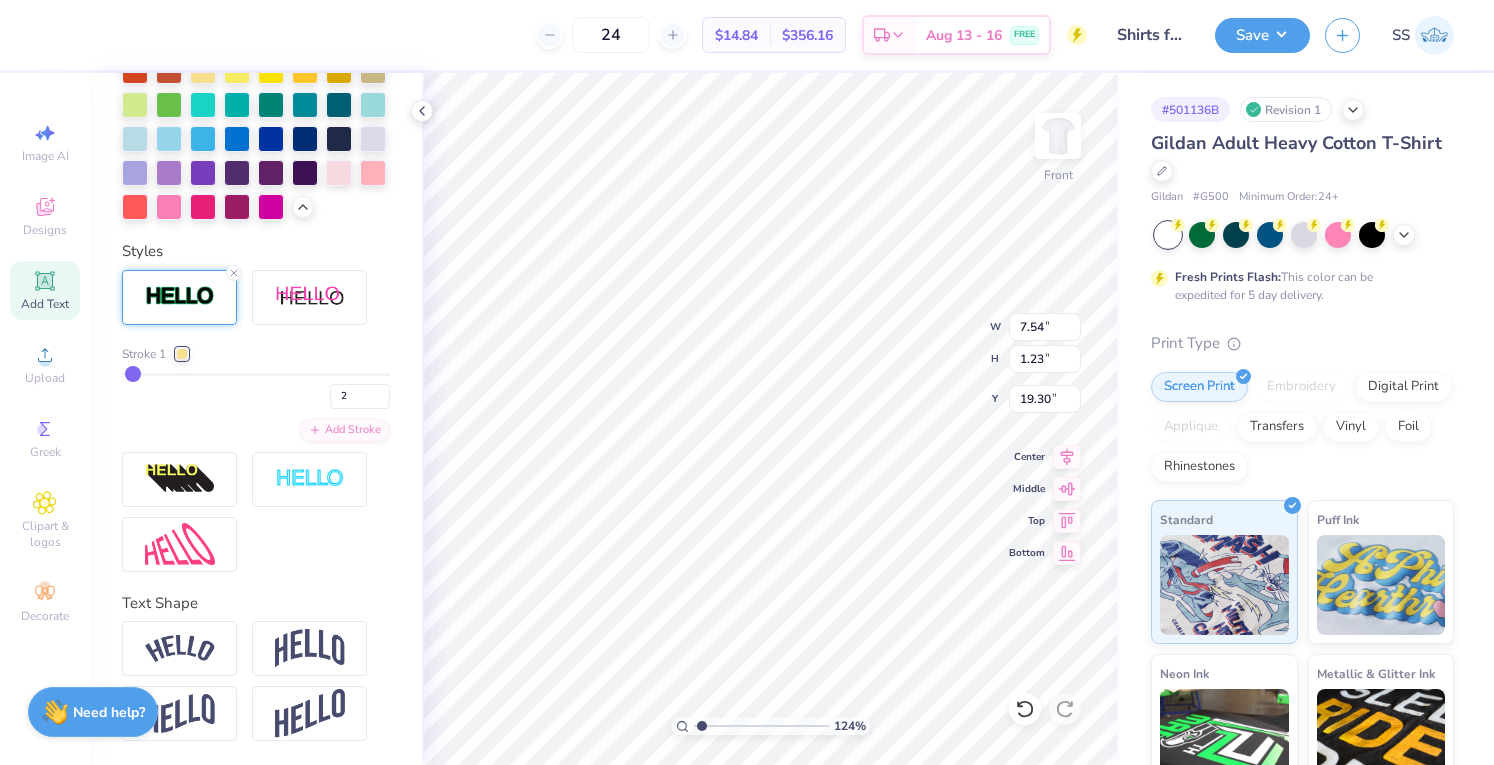 type on "3" 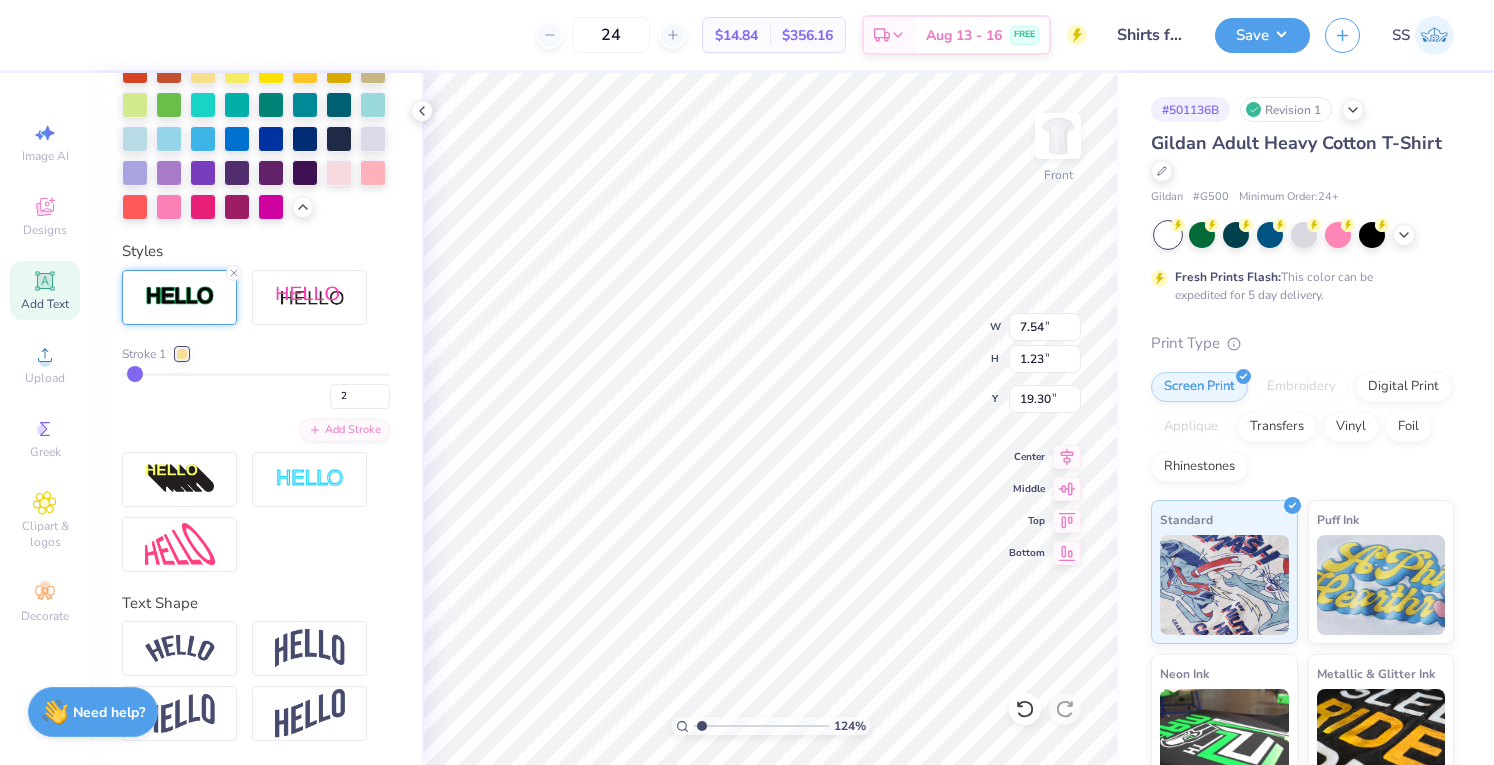 type on "3" 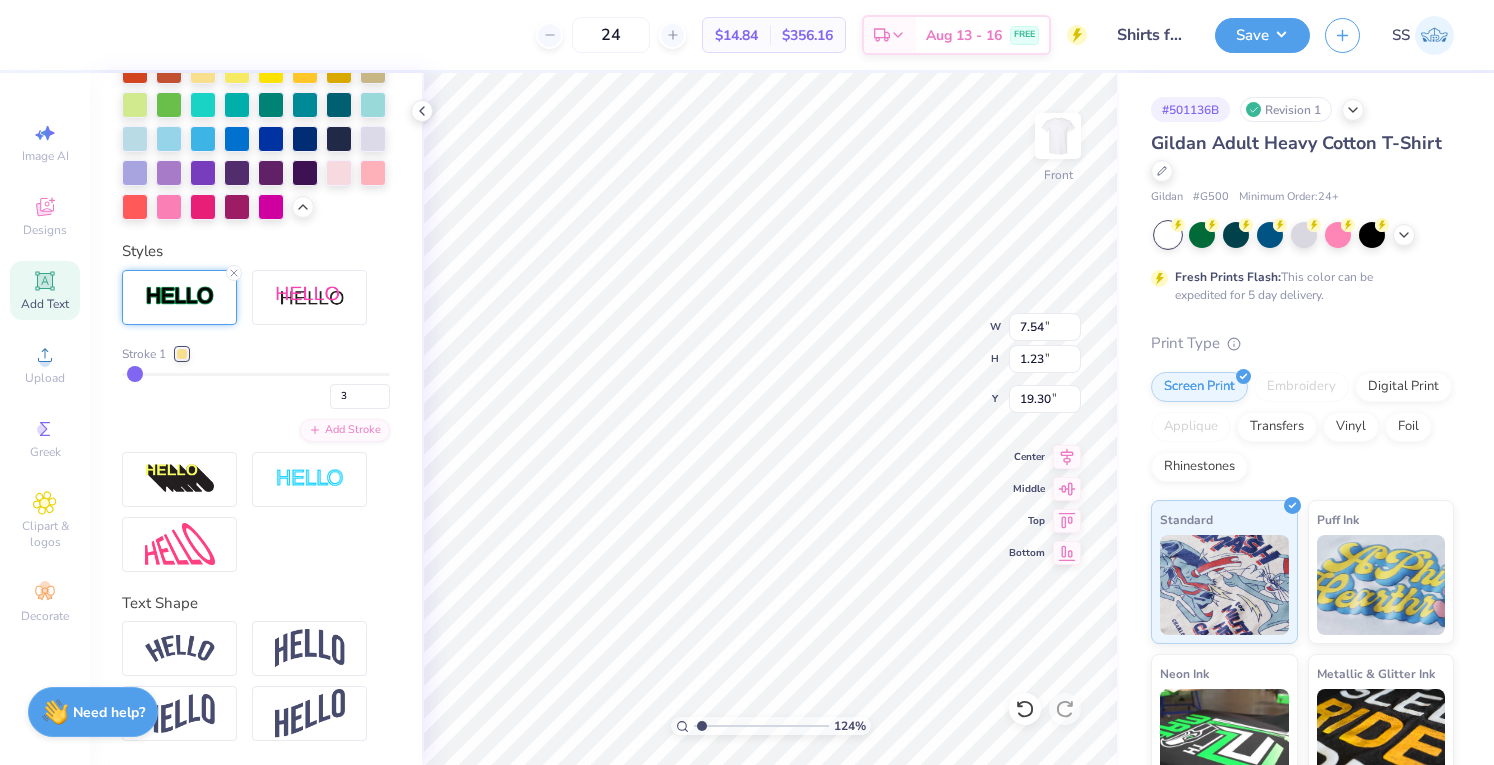 type on "4" 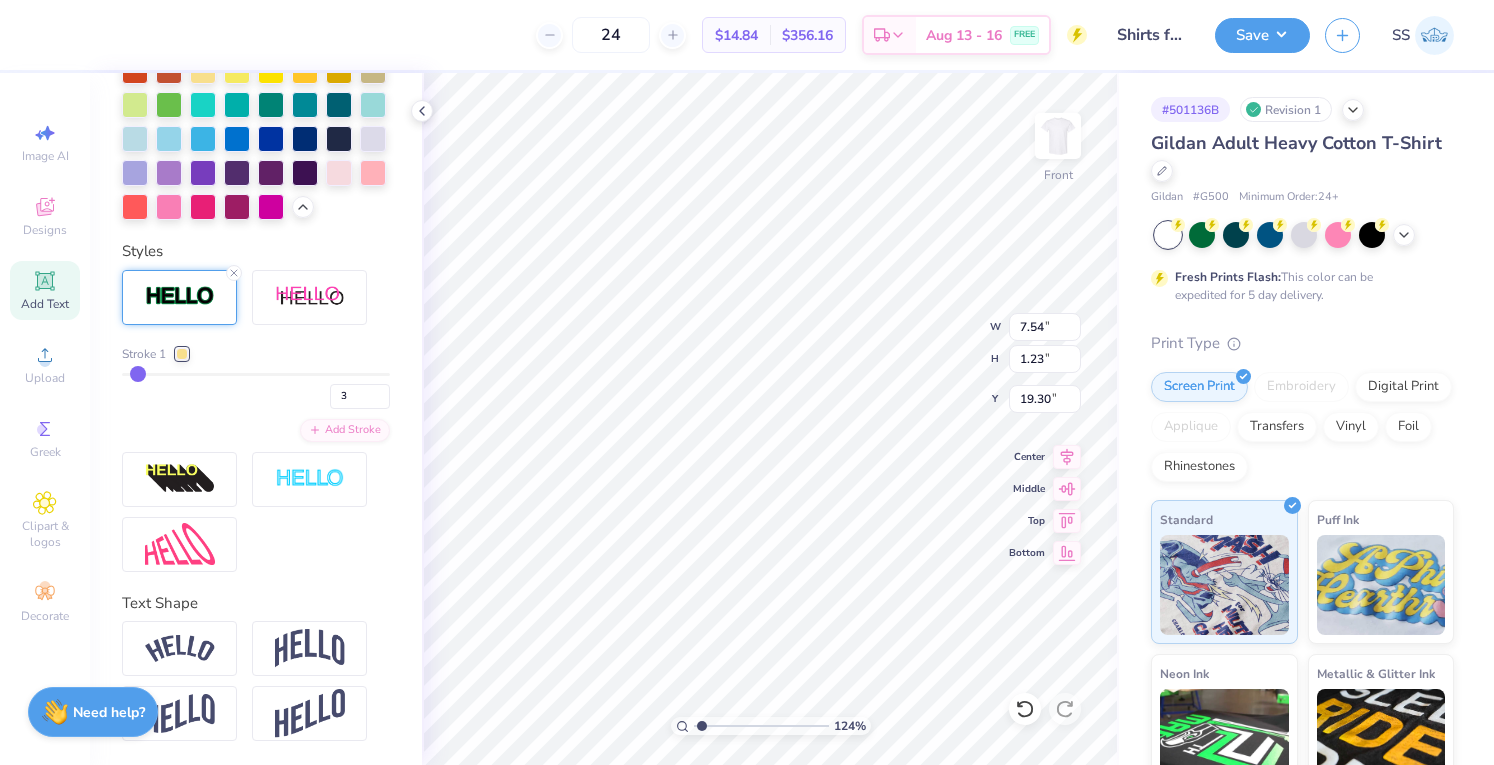 type on "4" 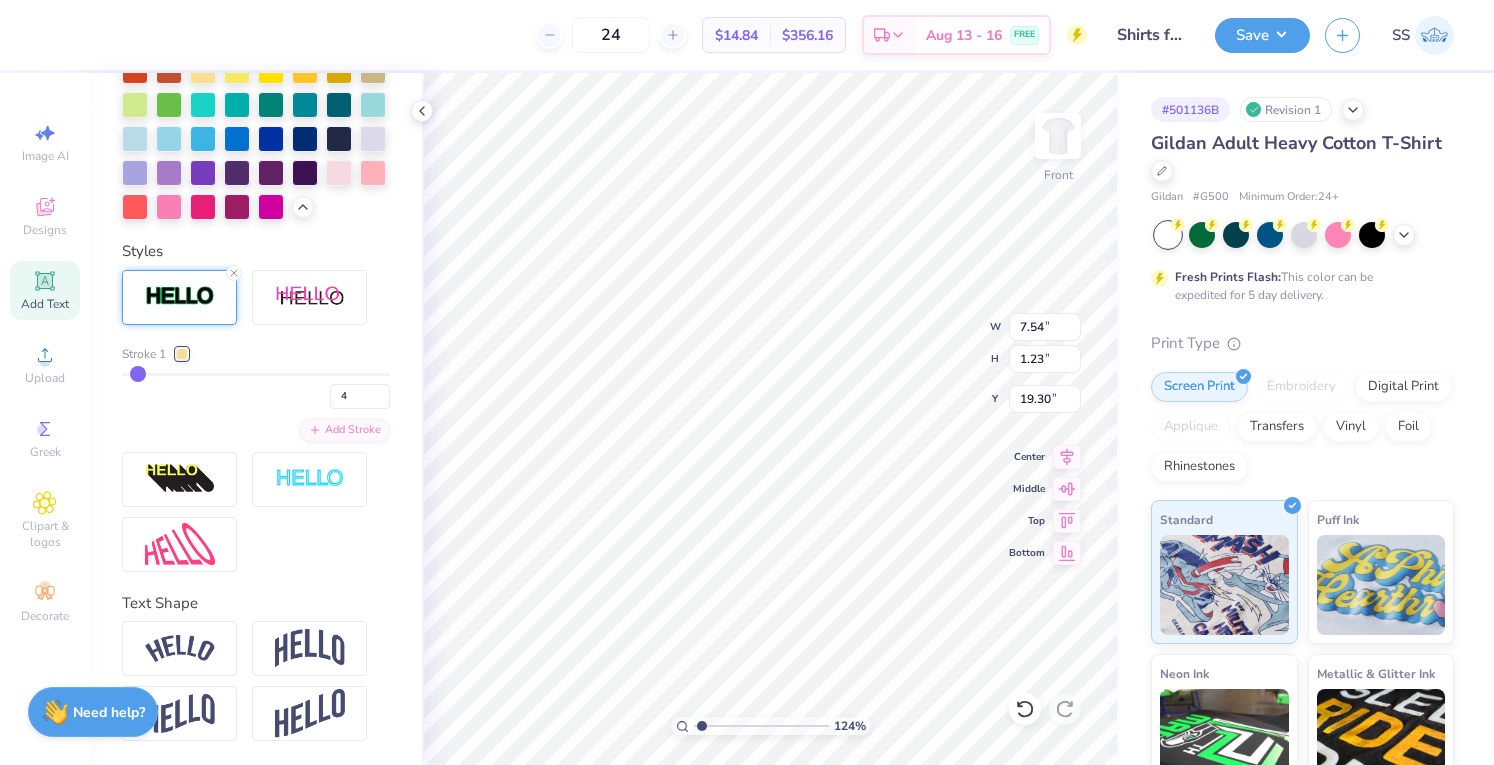 type on "5" 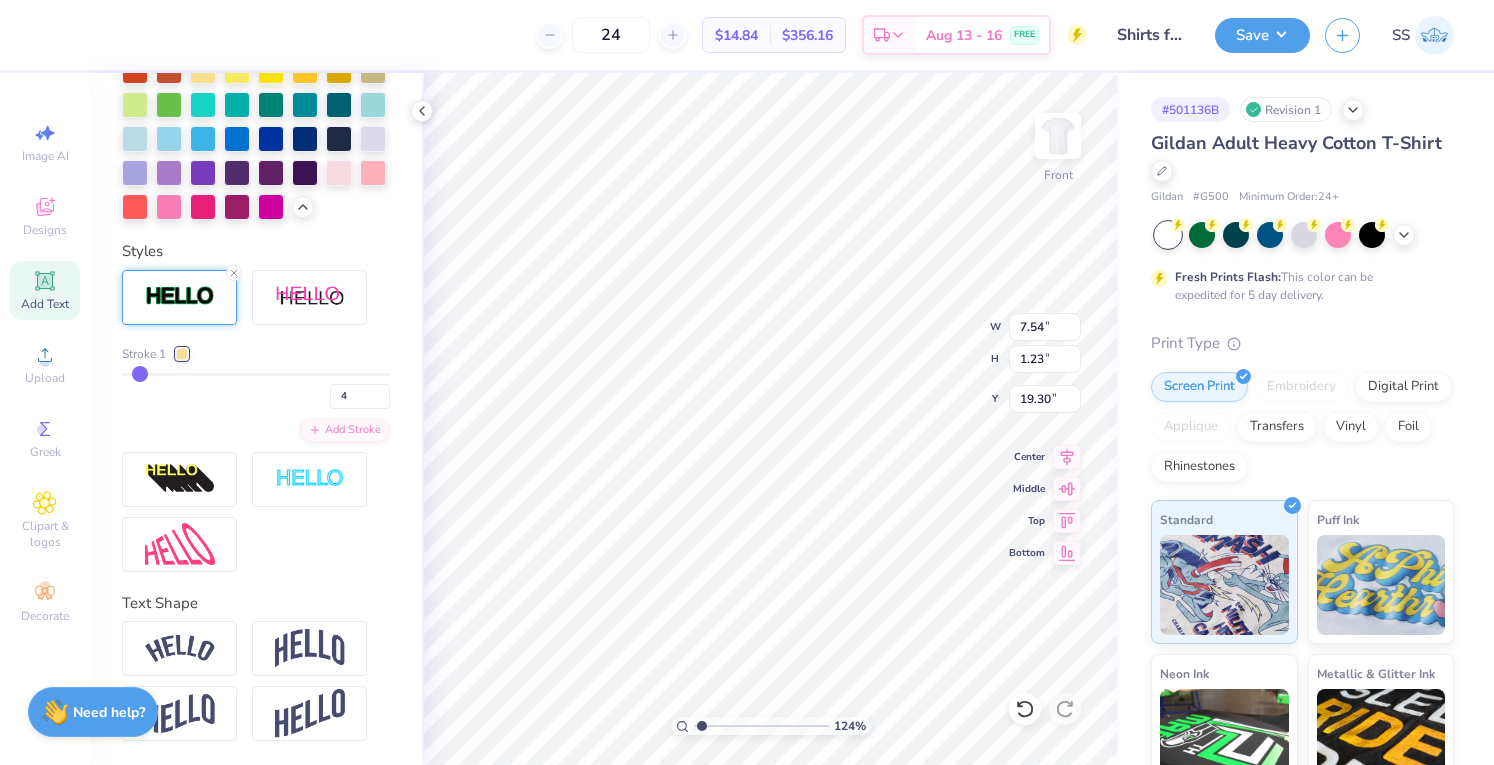 type on "5" 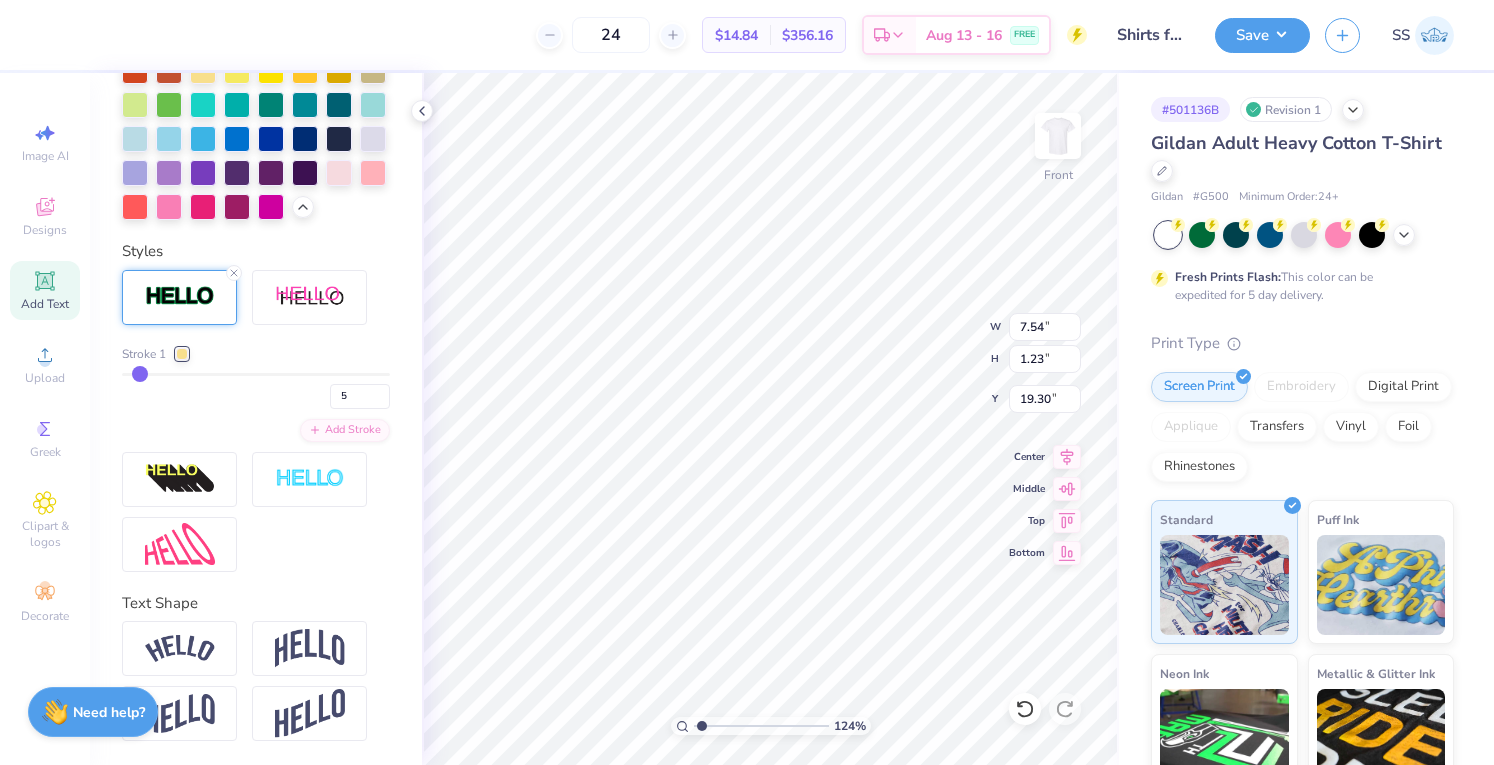 type on "6" 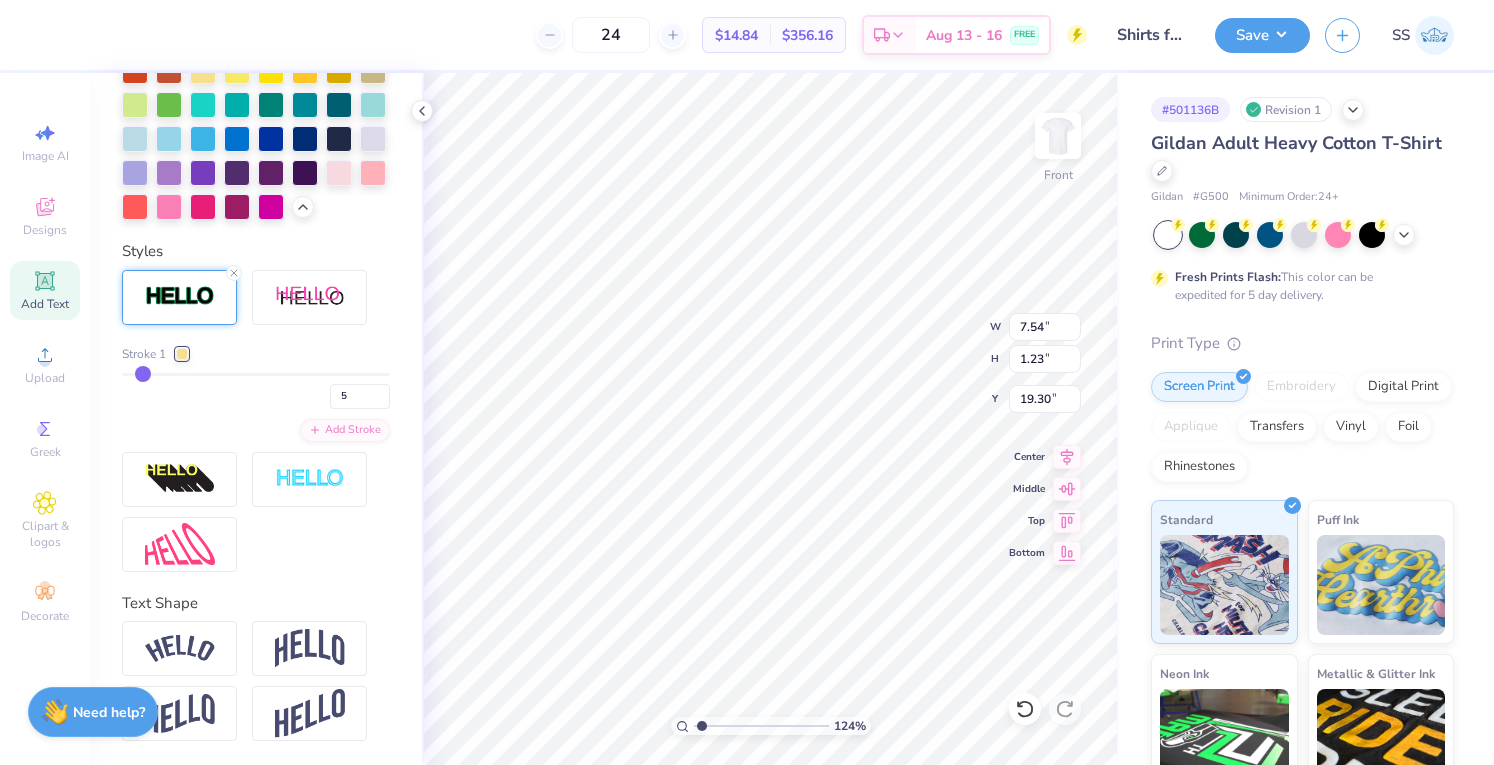 type on "6" 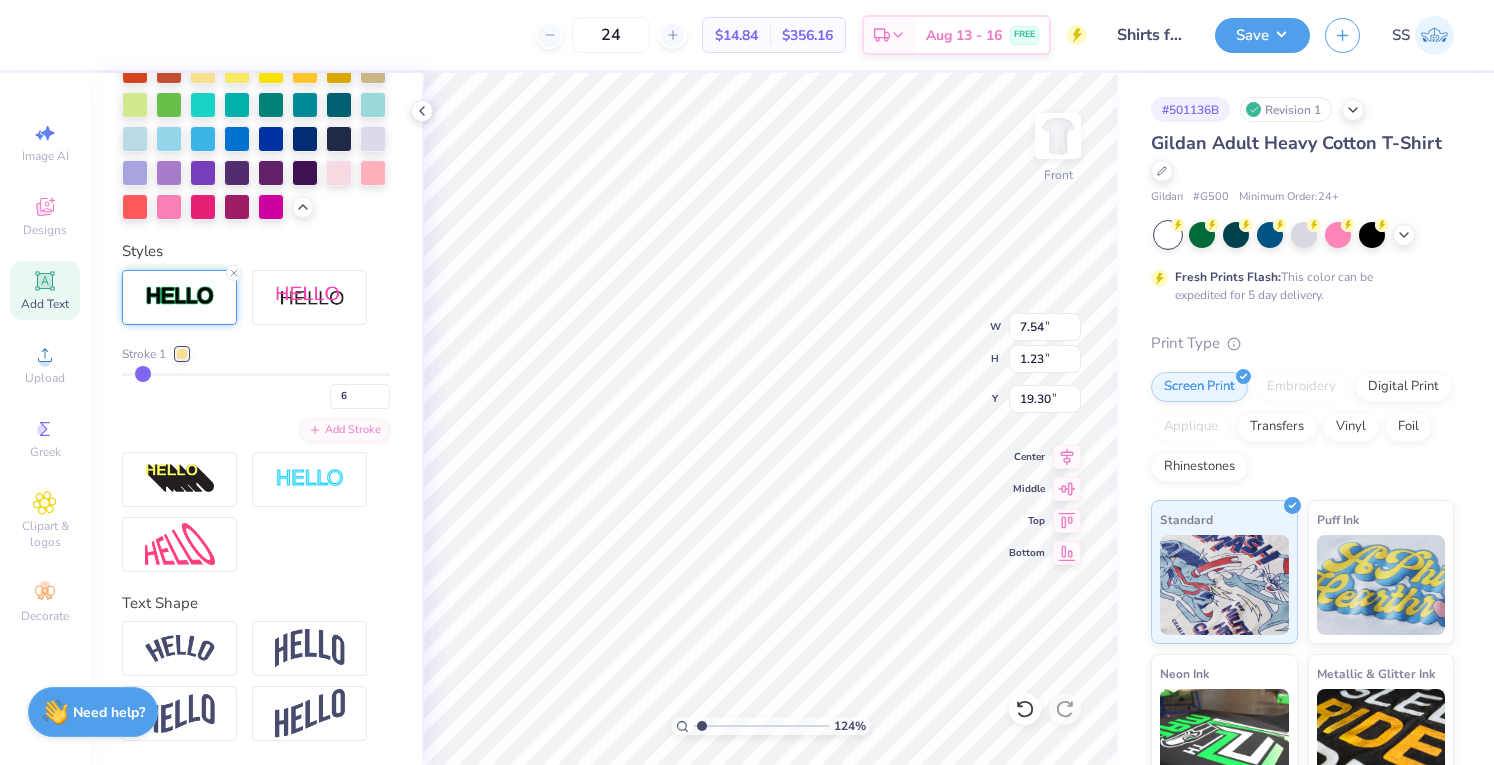 type on "7" 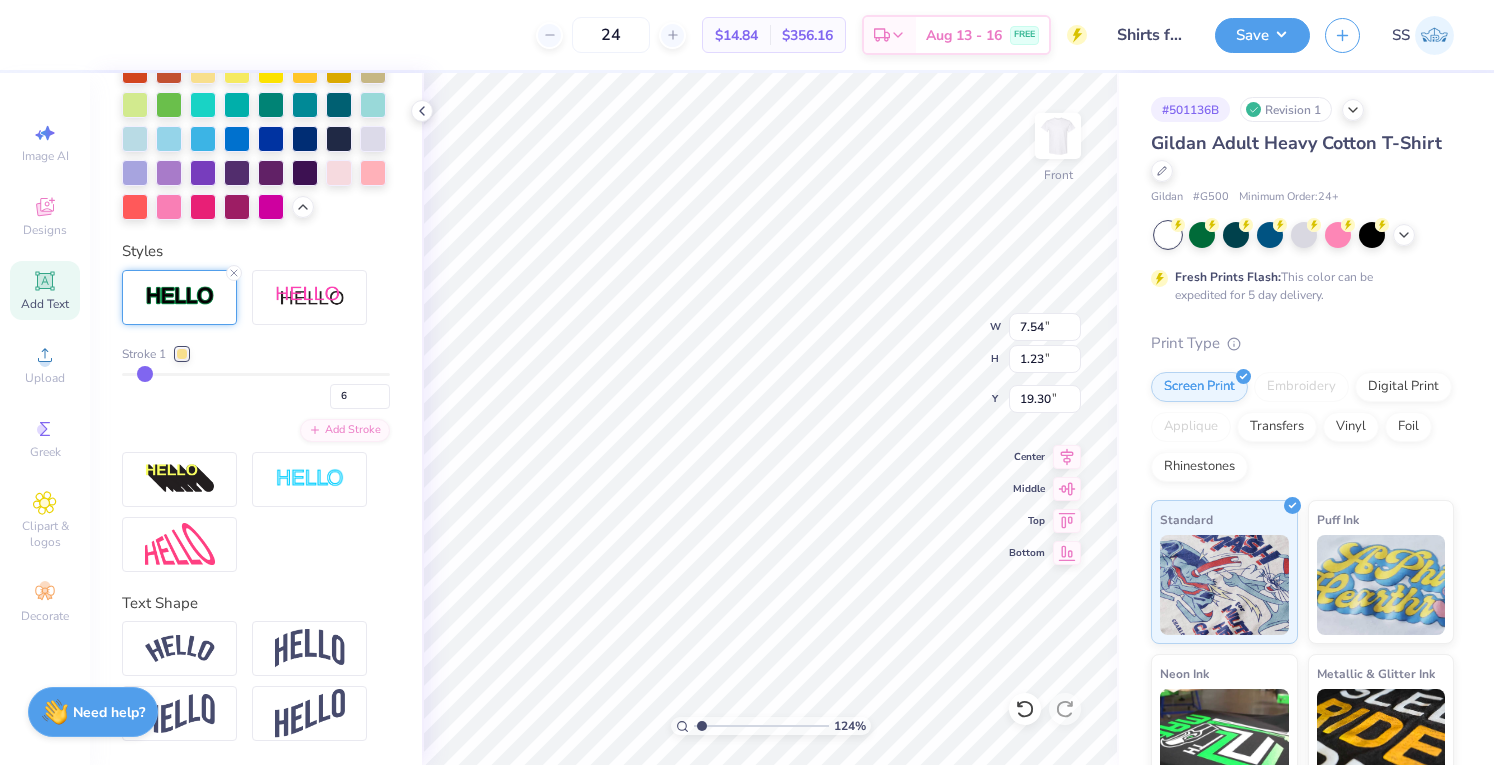 type on "7" 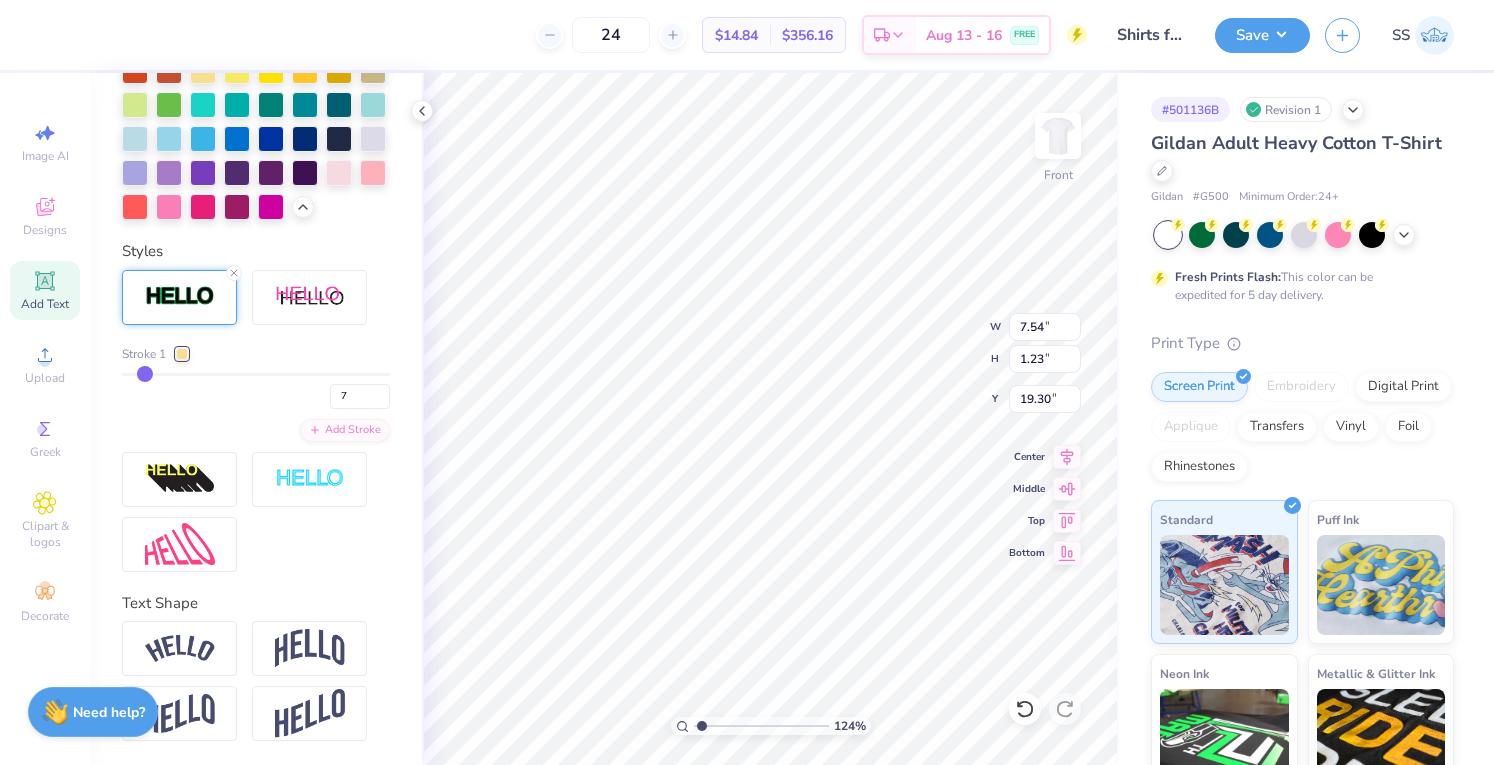 type on "10" 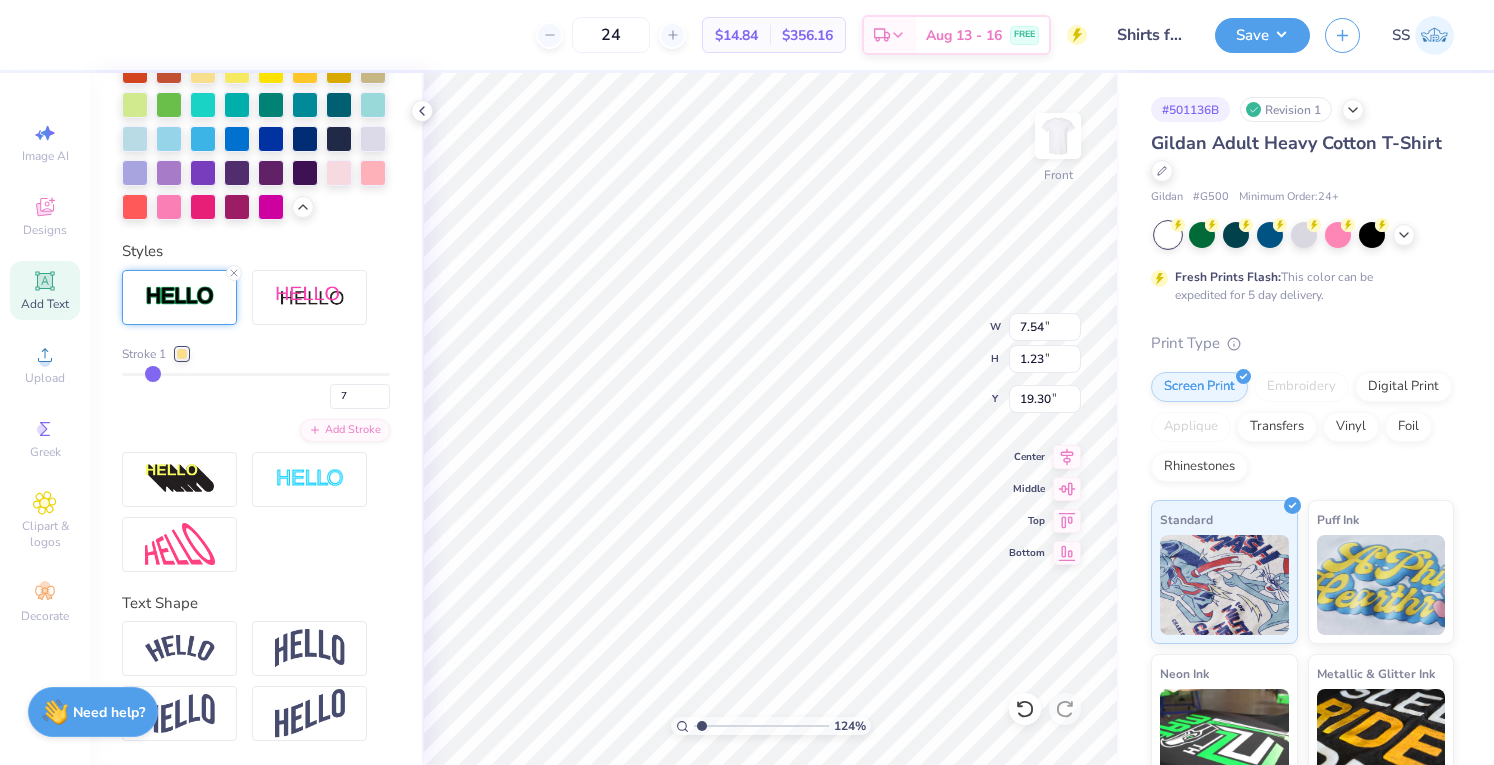 type on "10" 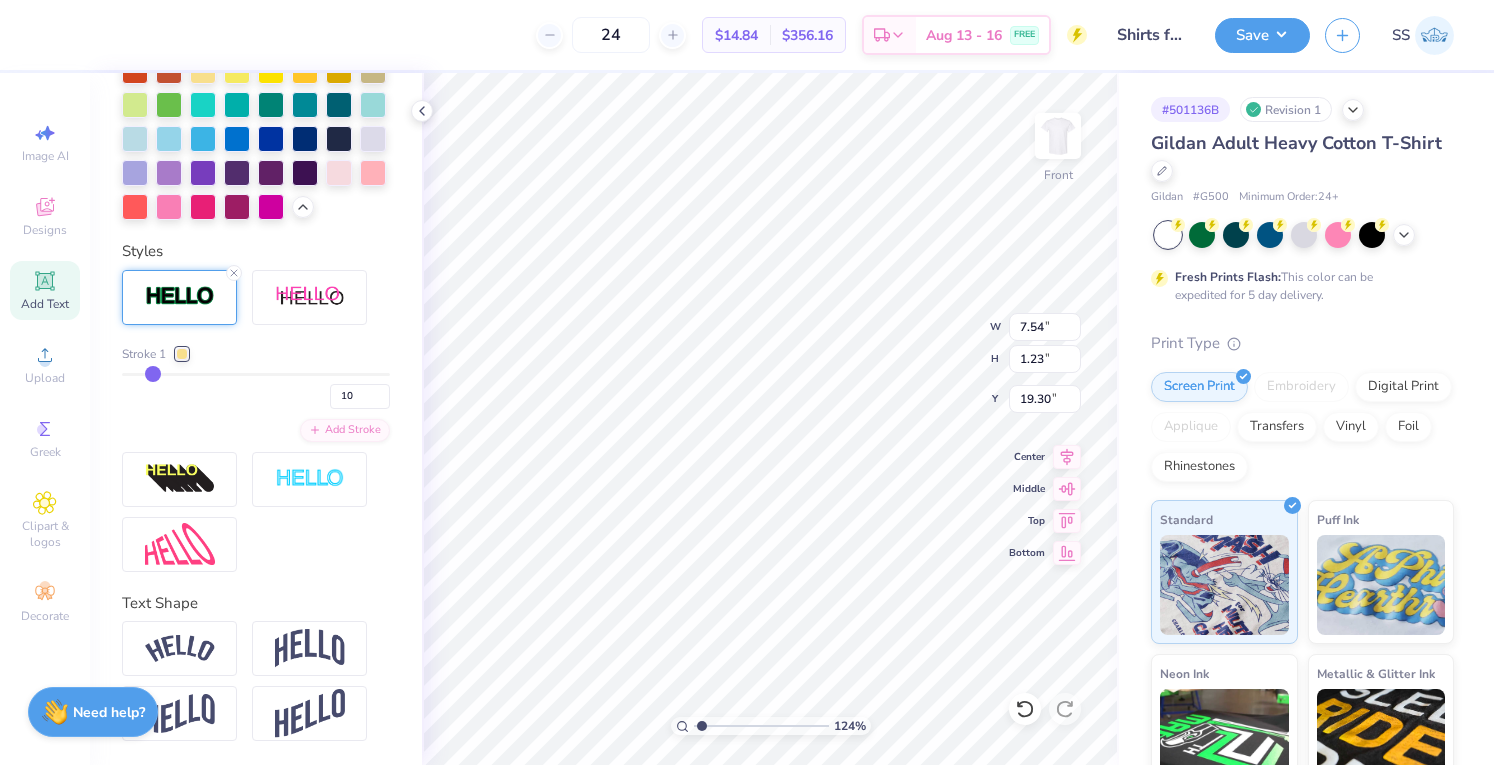 type on "12" 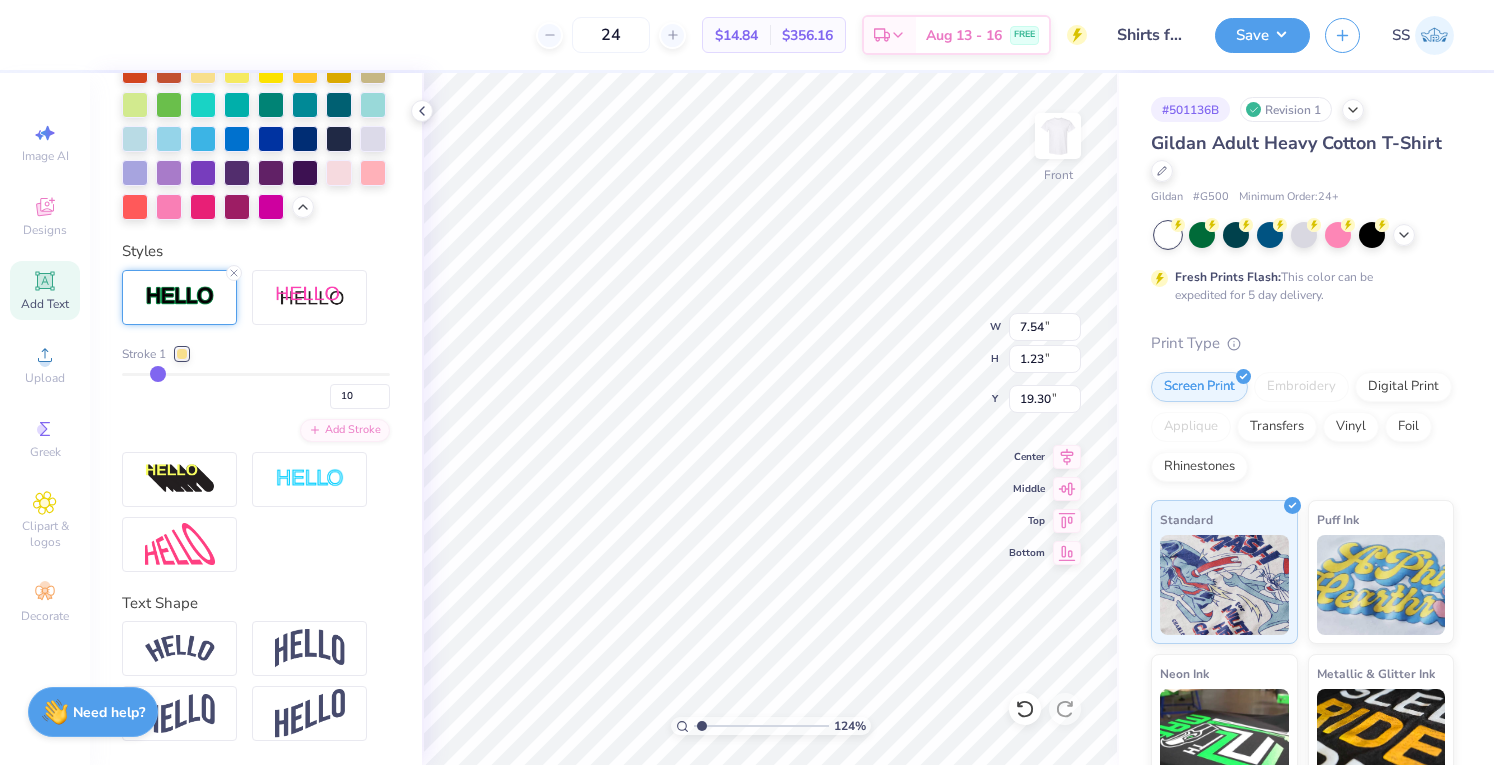 type on "12" 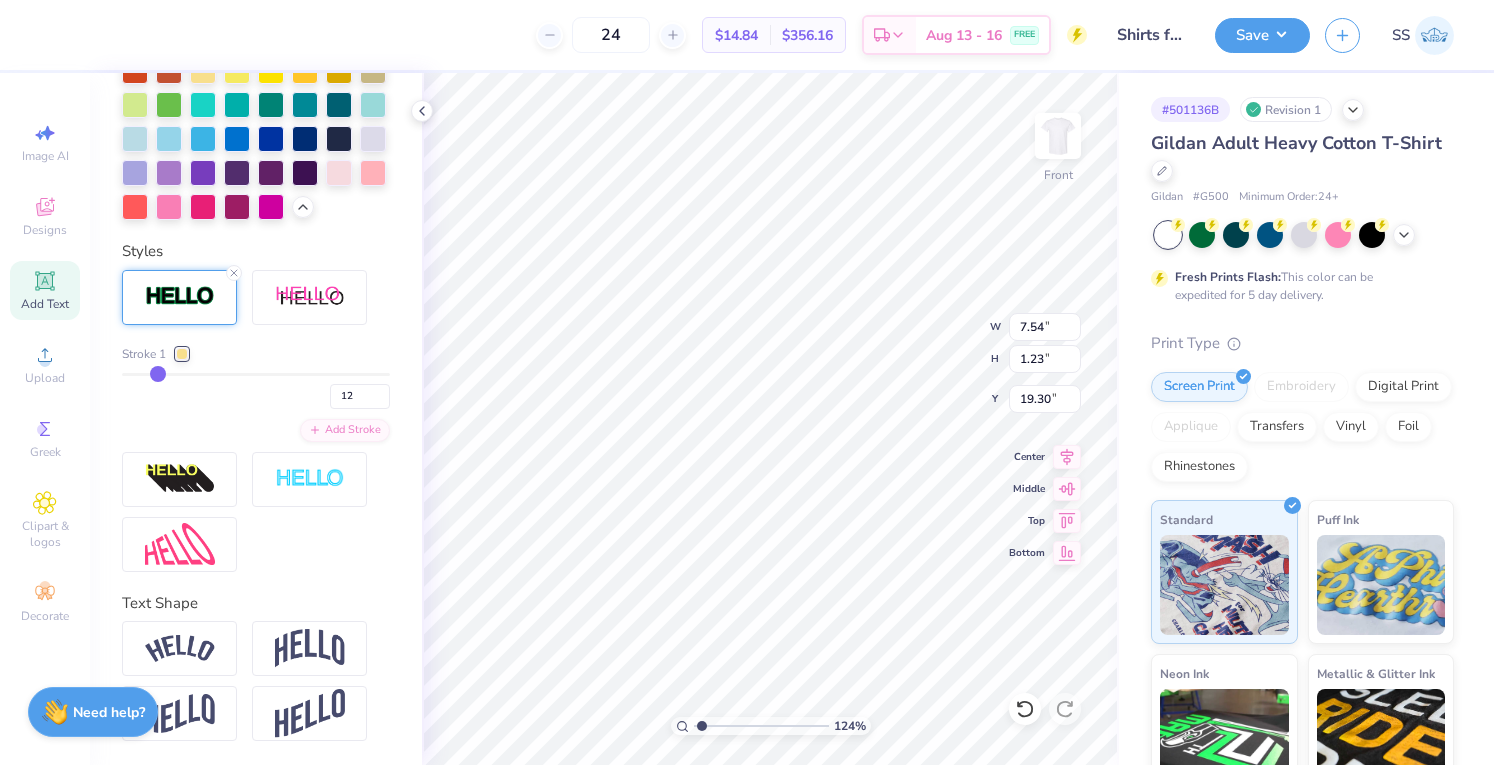 type on "14" 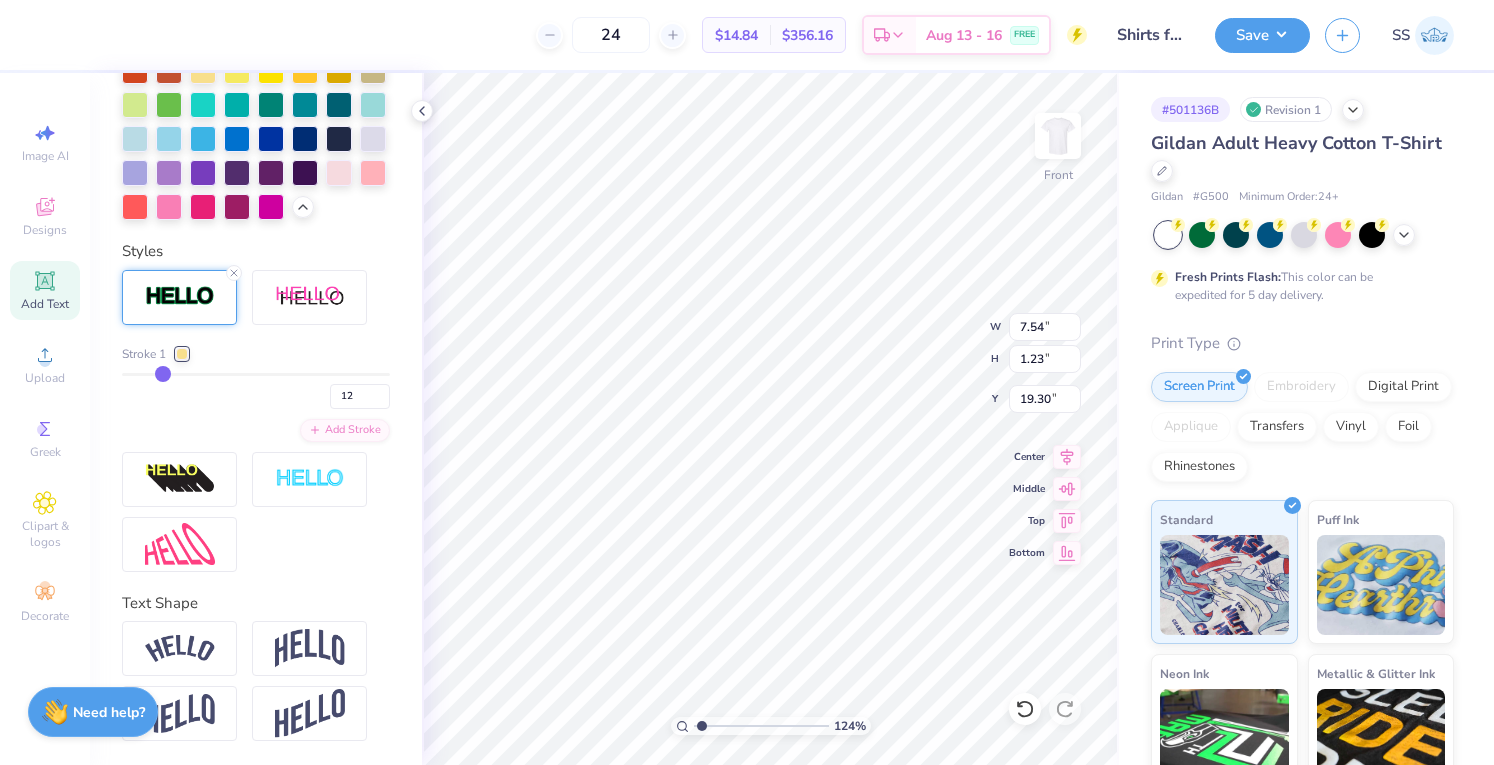 type on "14" 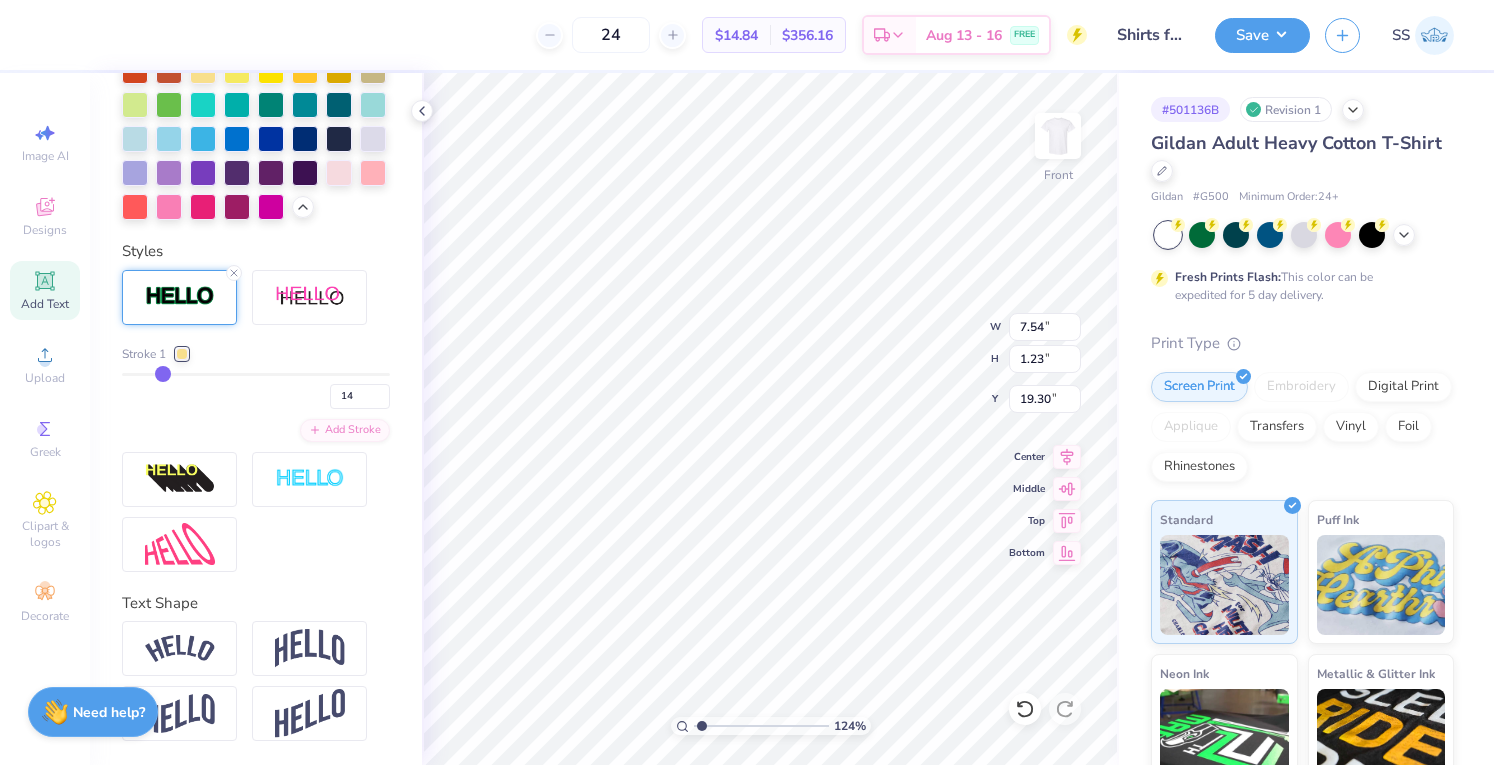 type on "16" 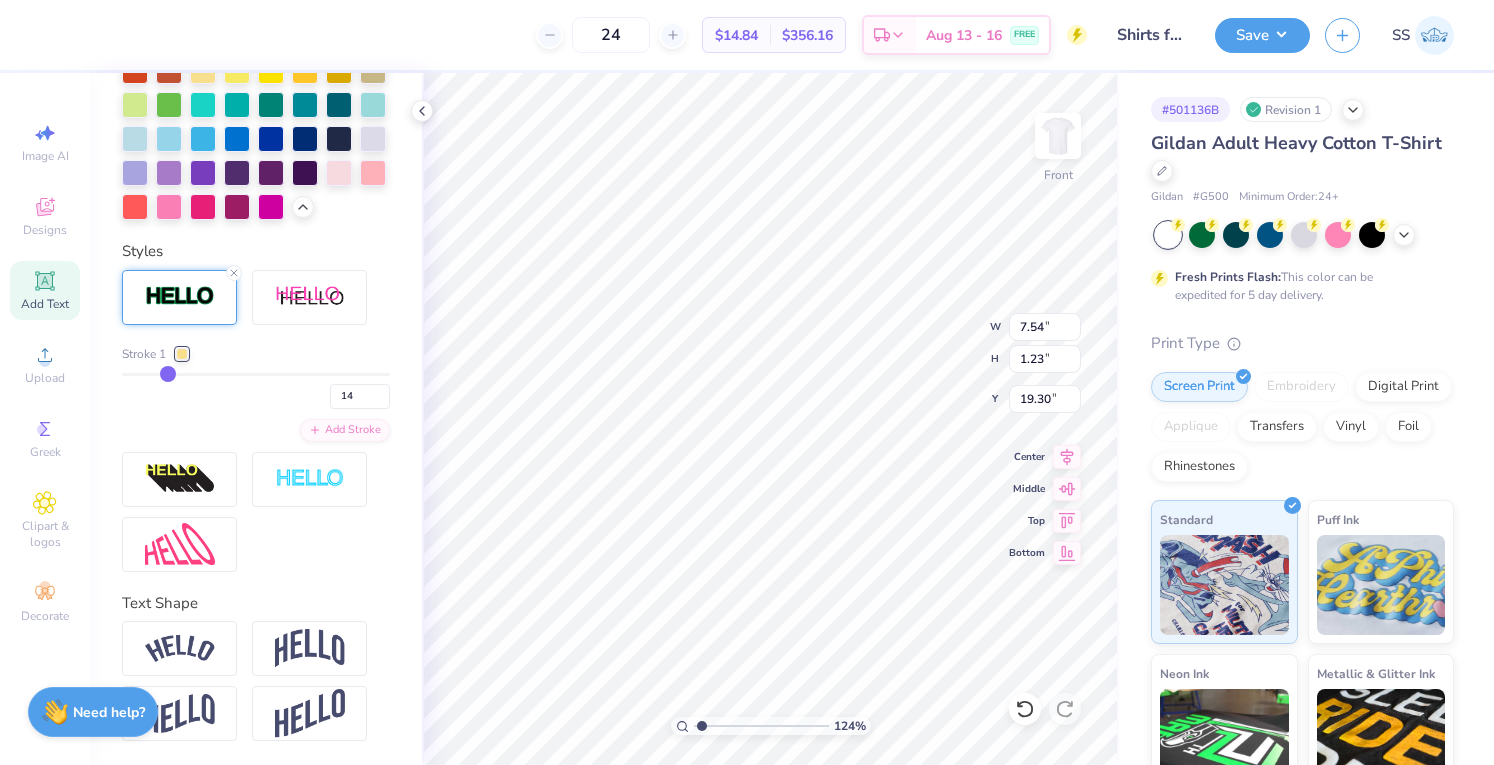 type on "16" 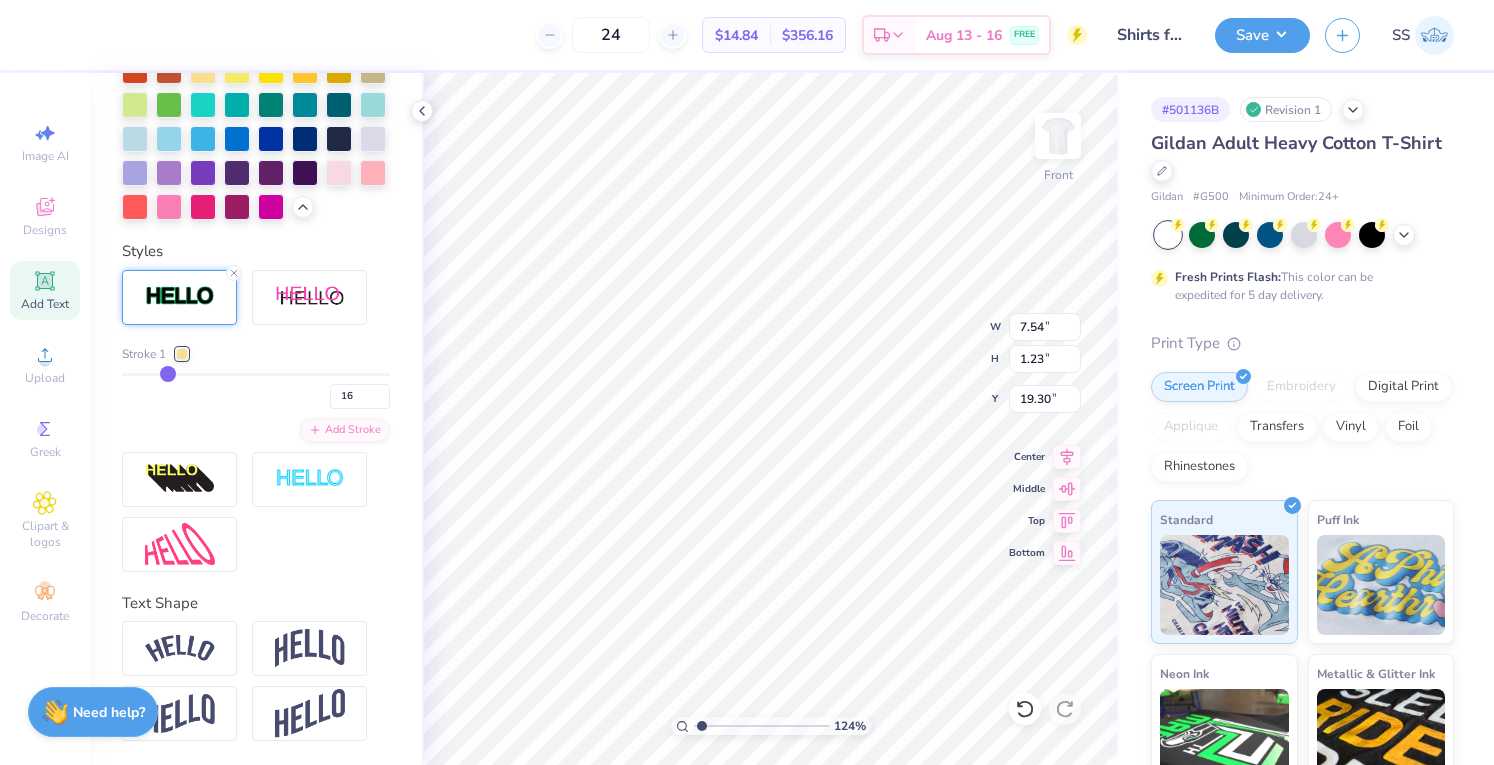 type on "18" 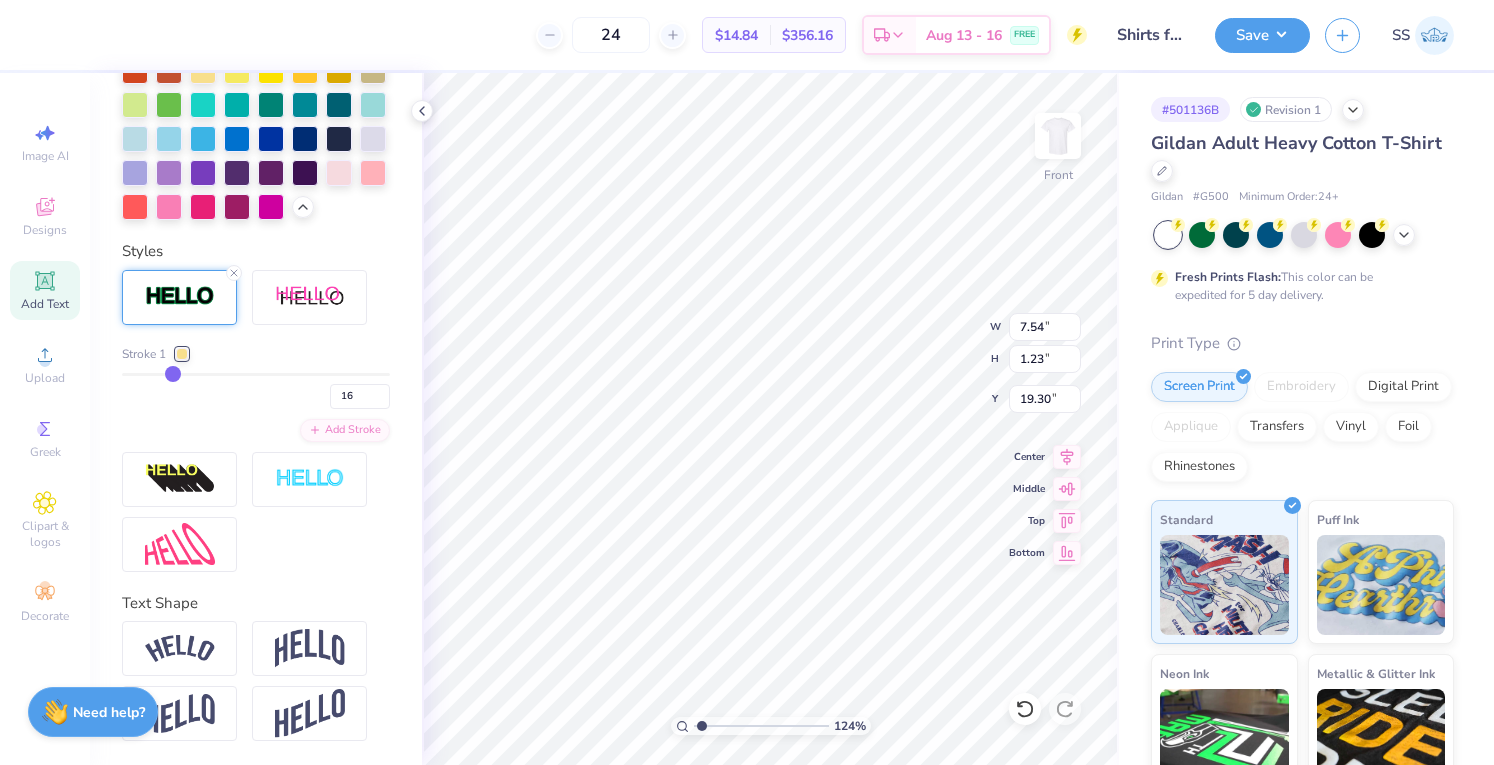 type on "18" 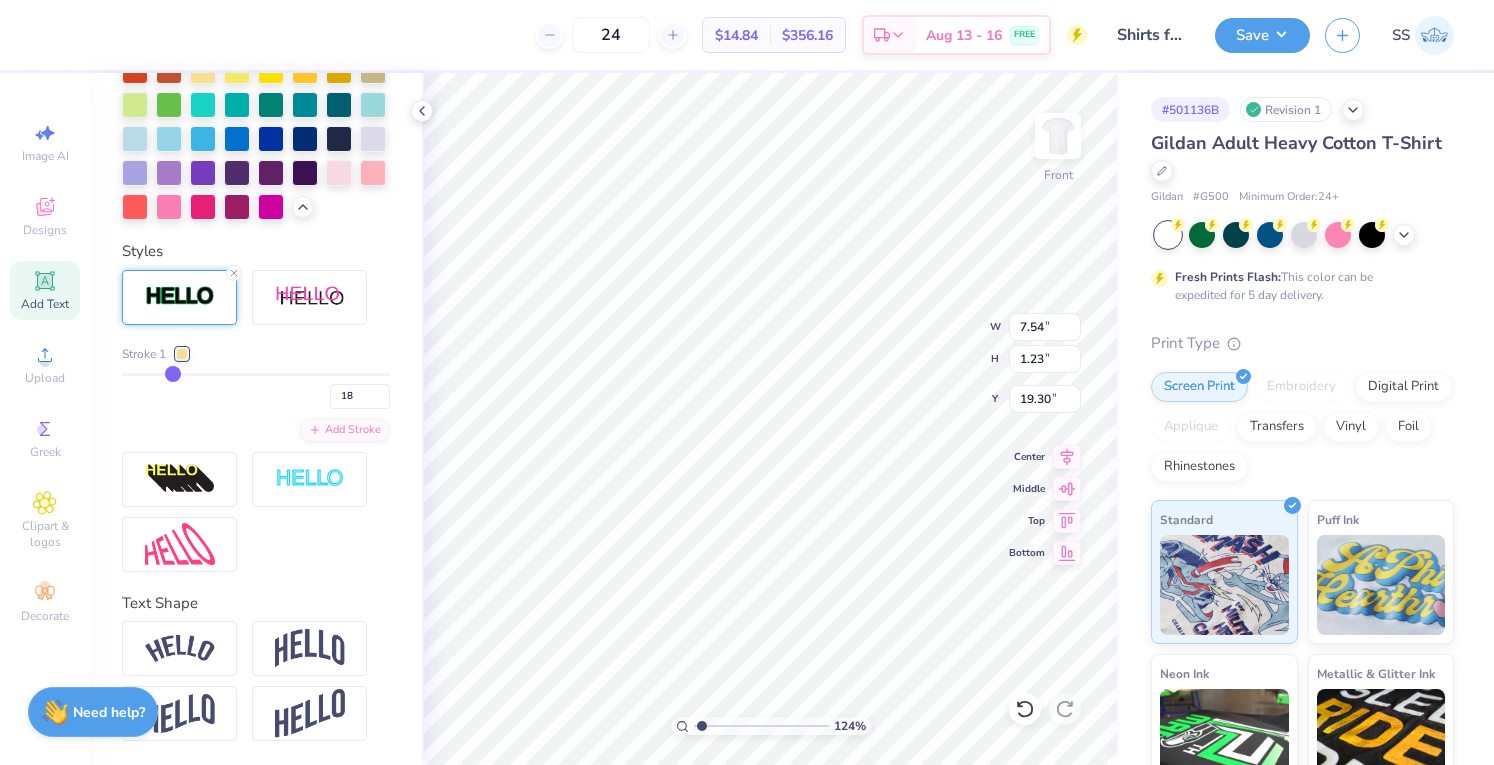 type on "19" 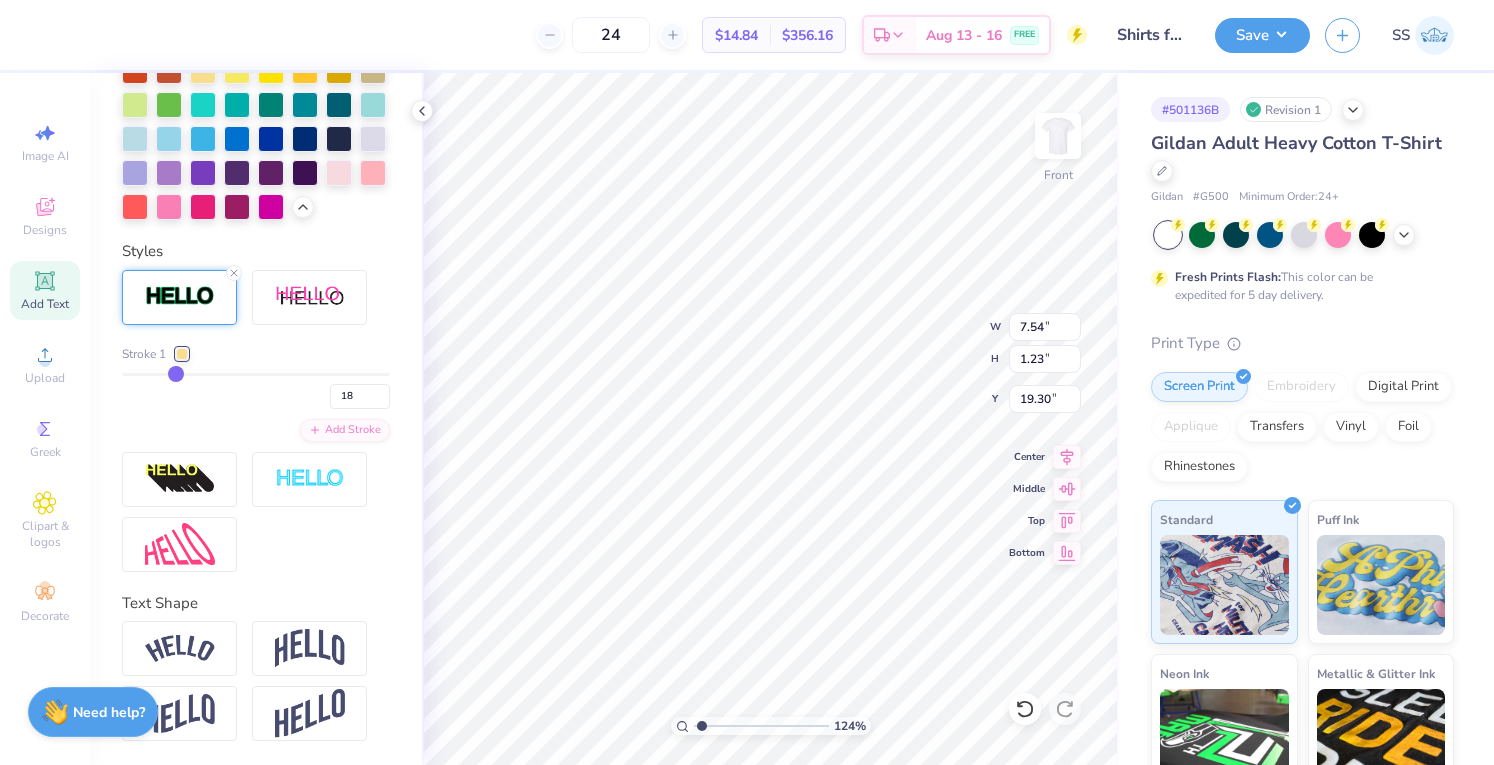 type on "19" 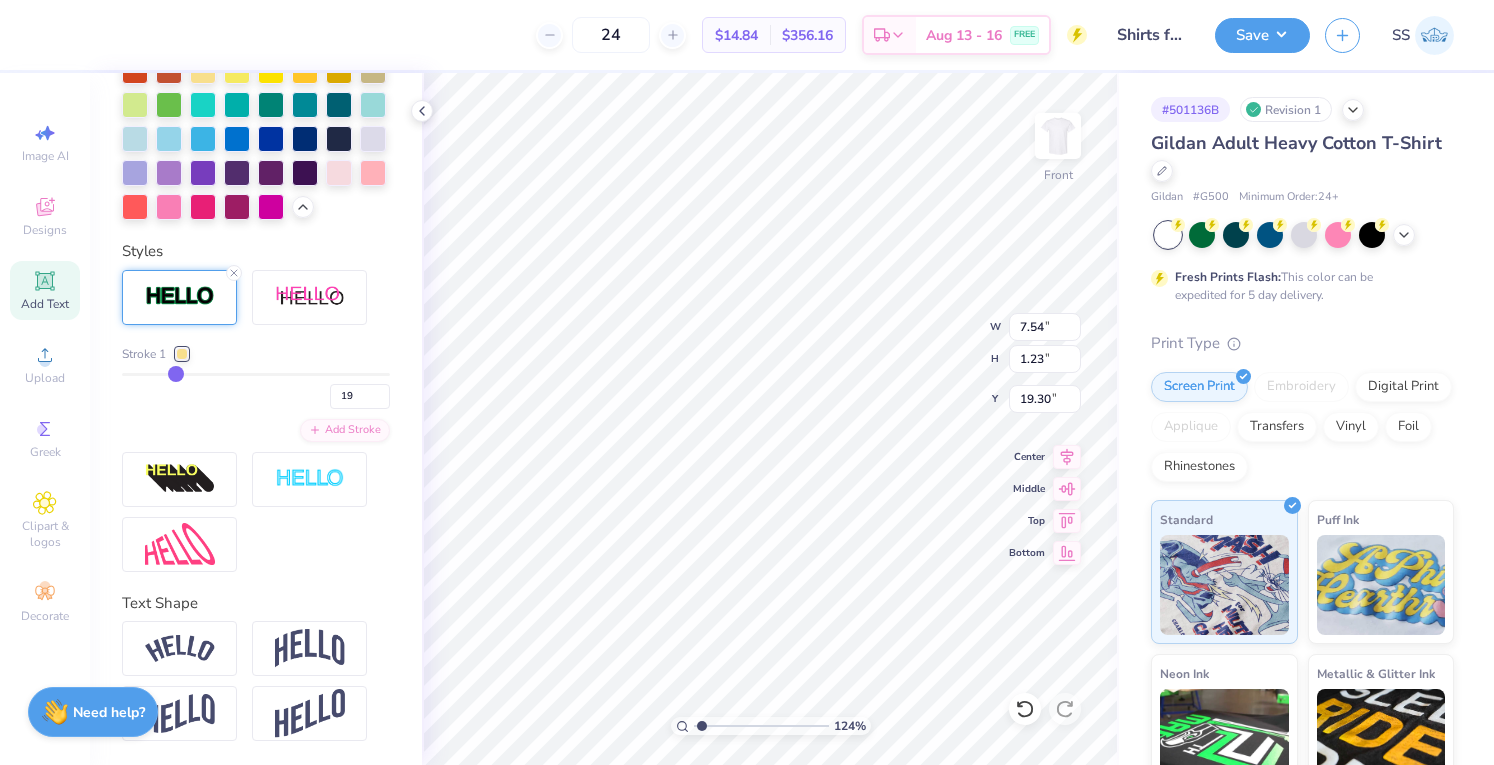 type on "21" 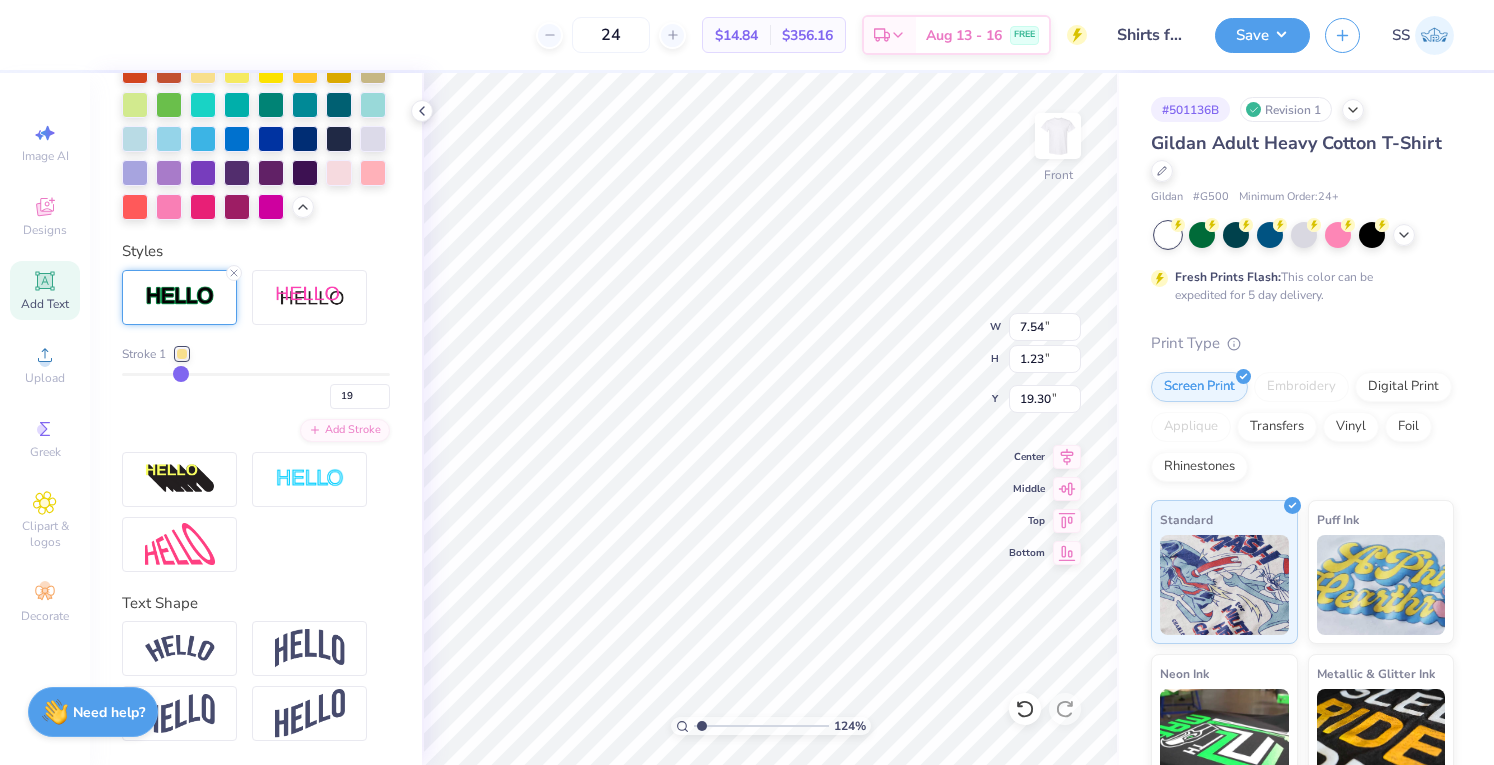 type on "21" 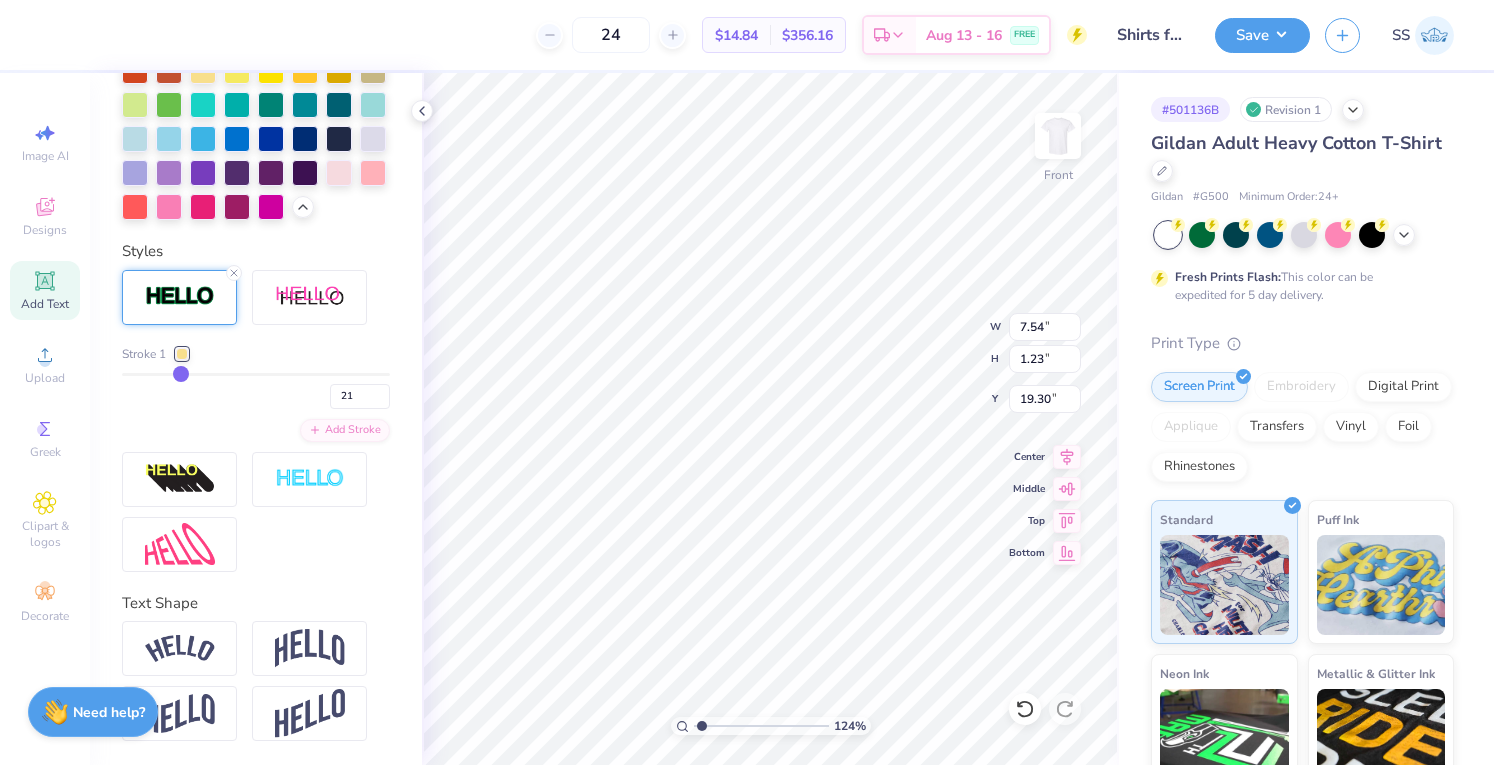 type on "22" 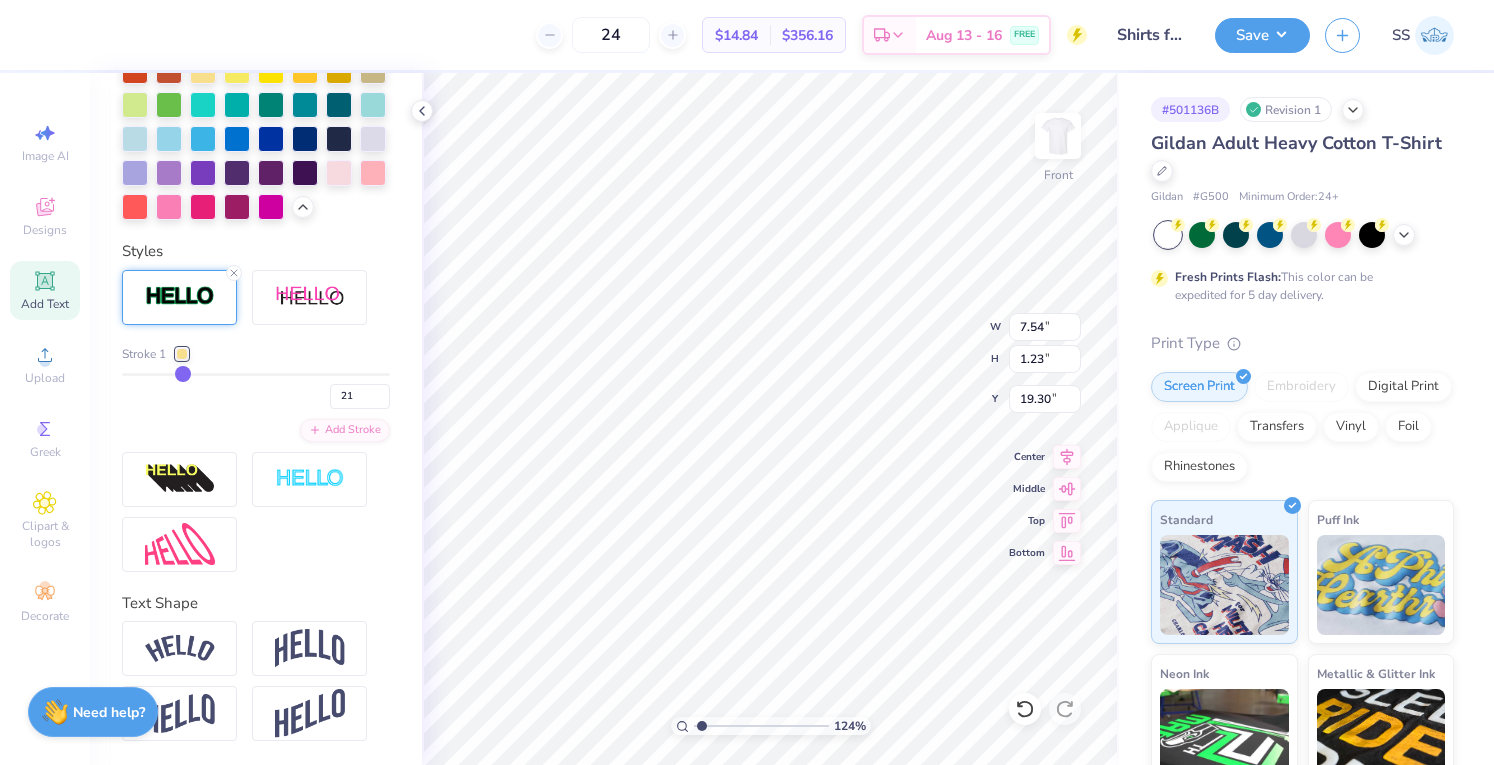 type on "22" 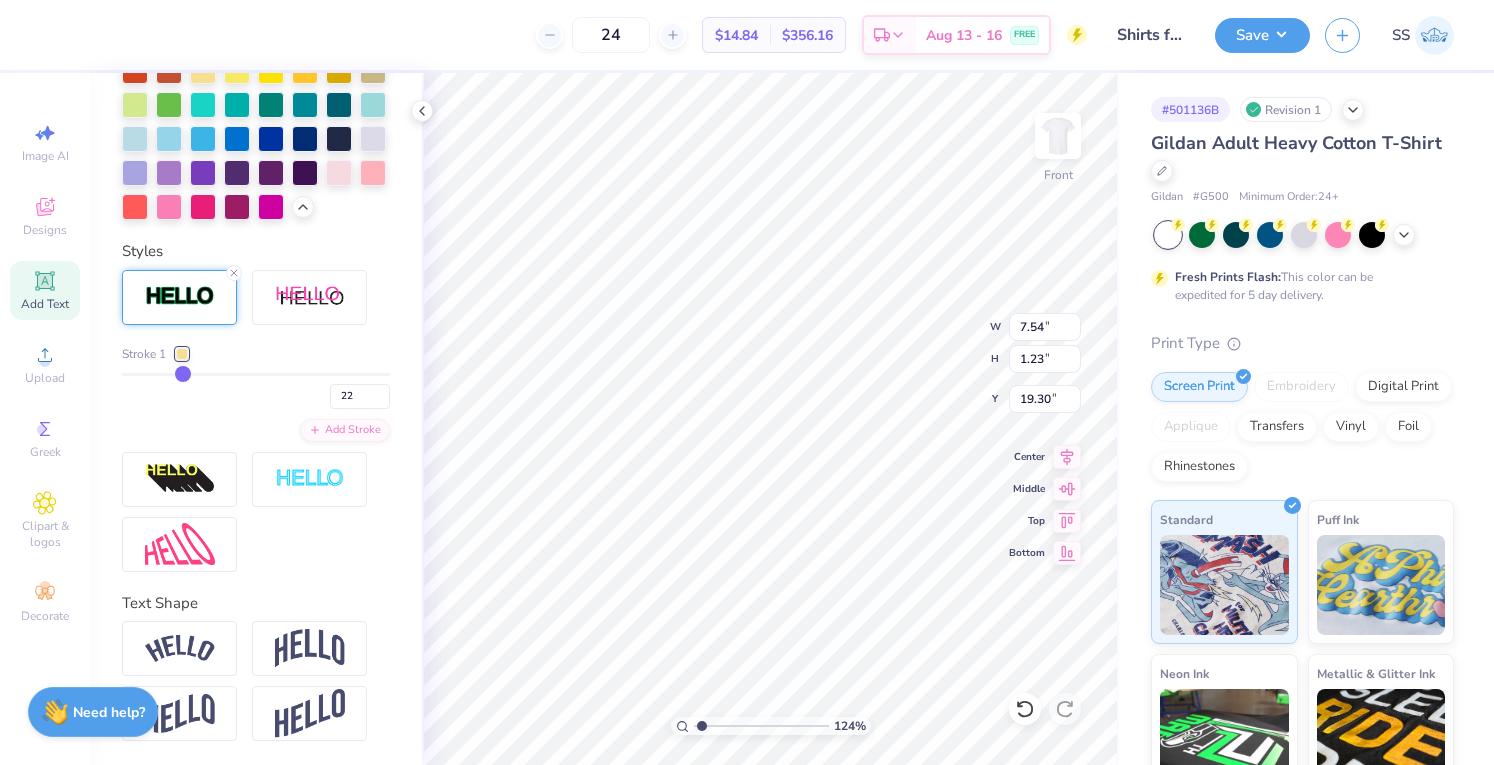 type on "23" 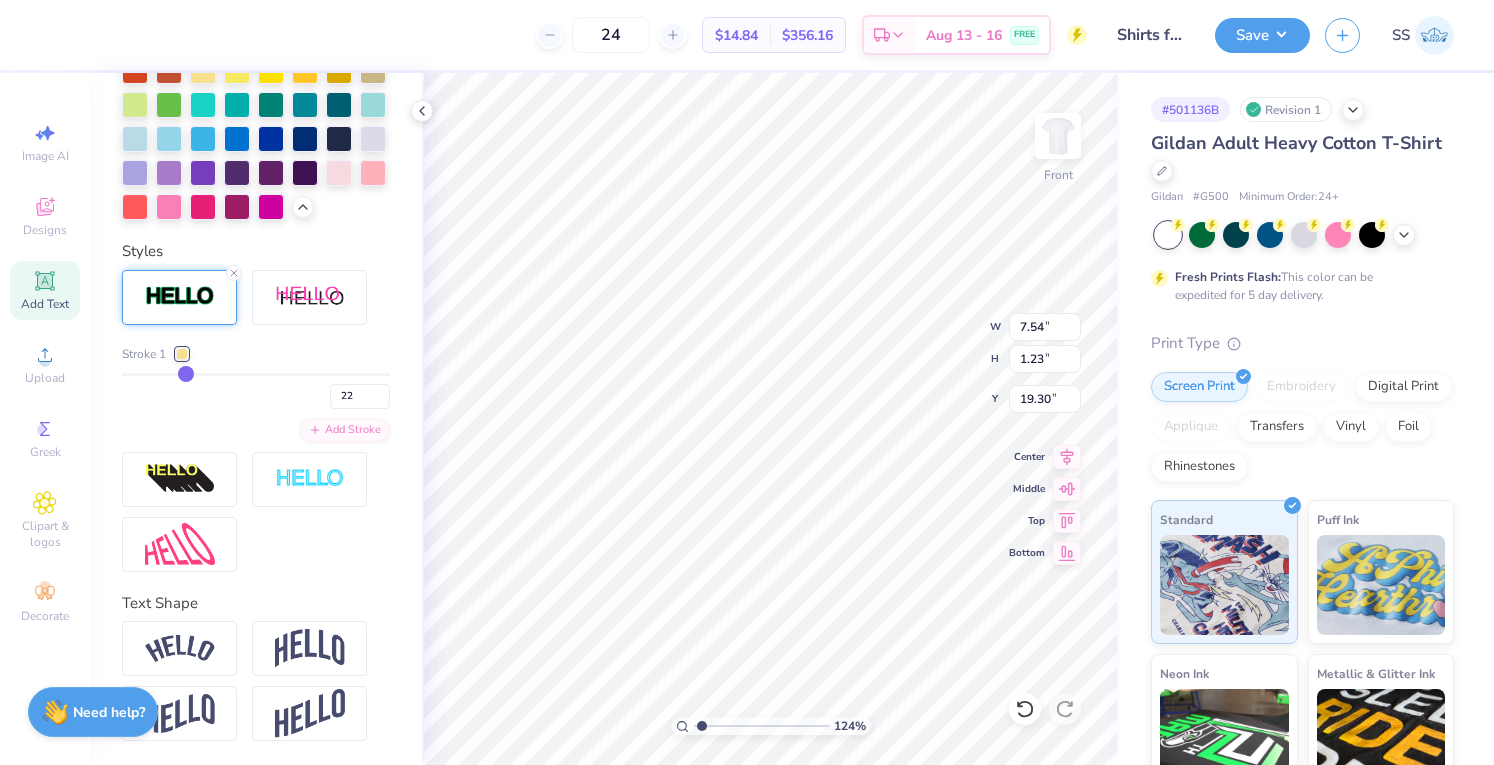 type on "23" 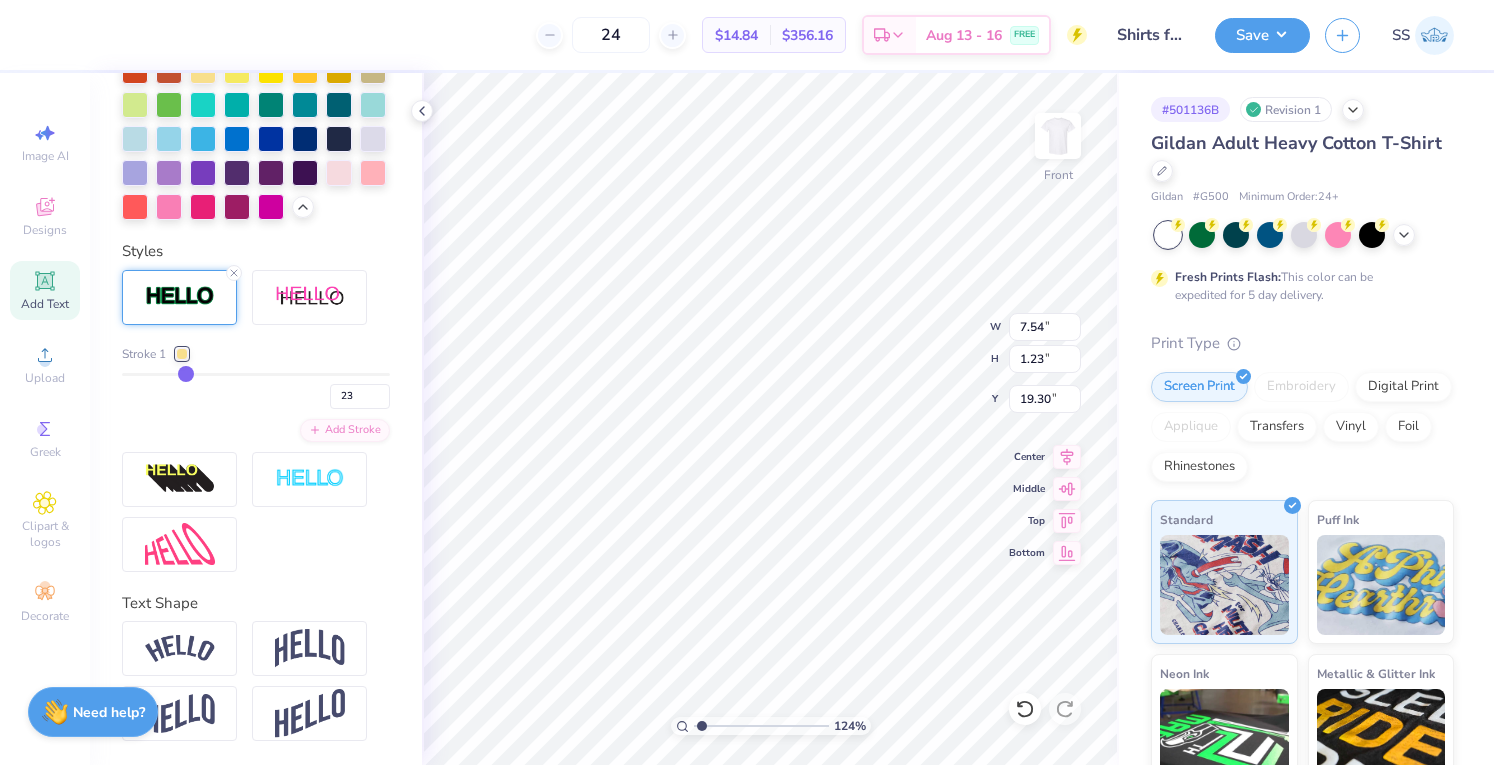 type on "24" 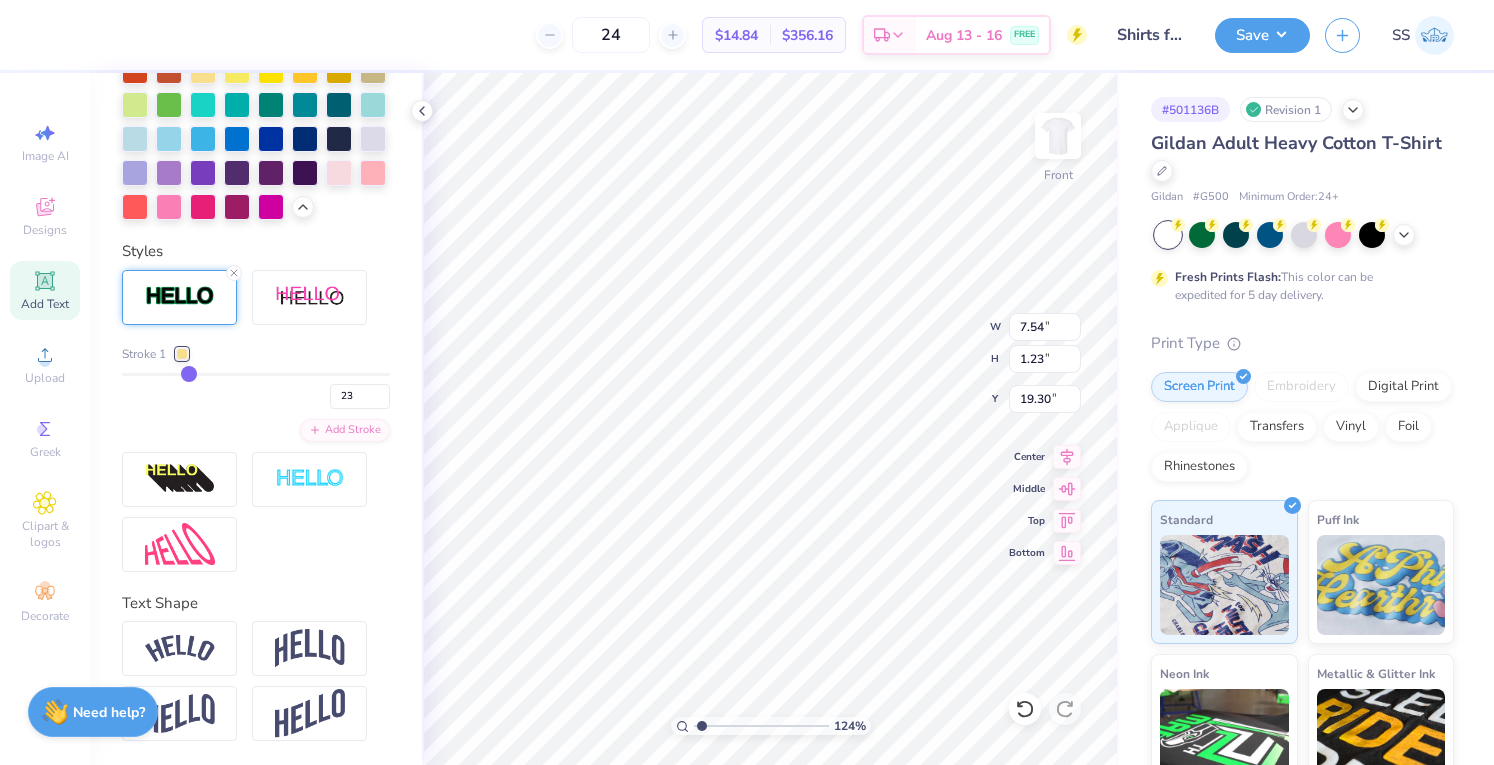 type on "24" 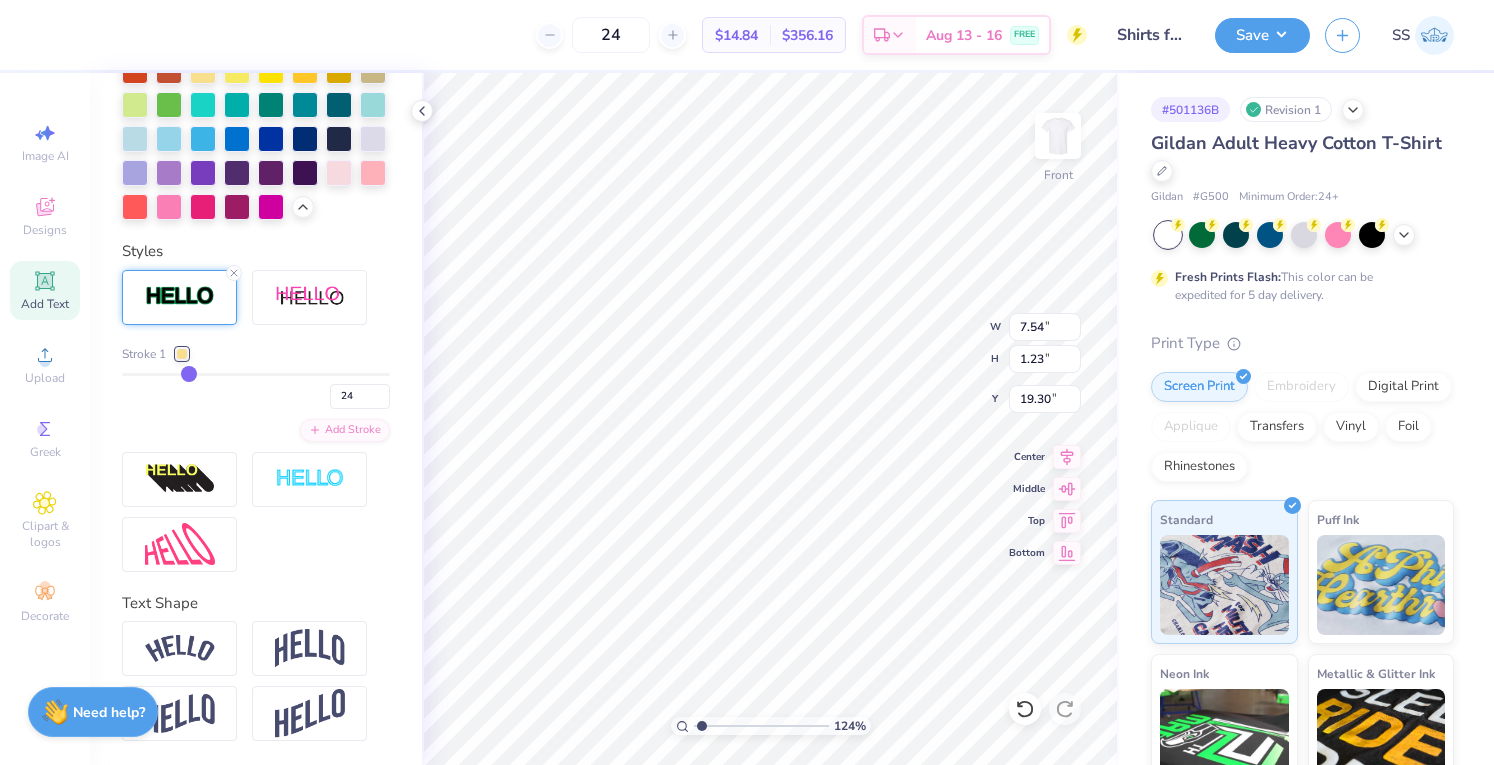 type on "25" 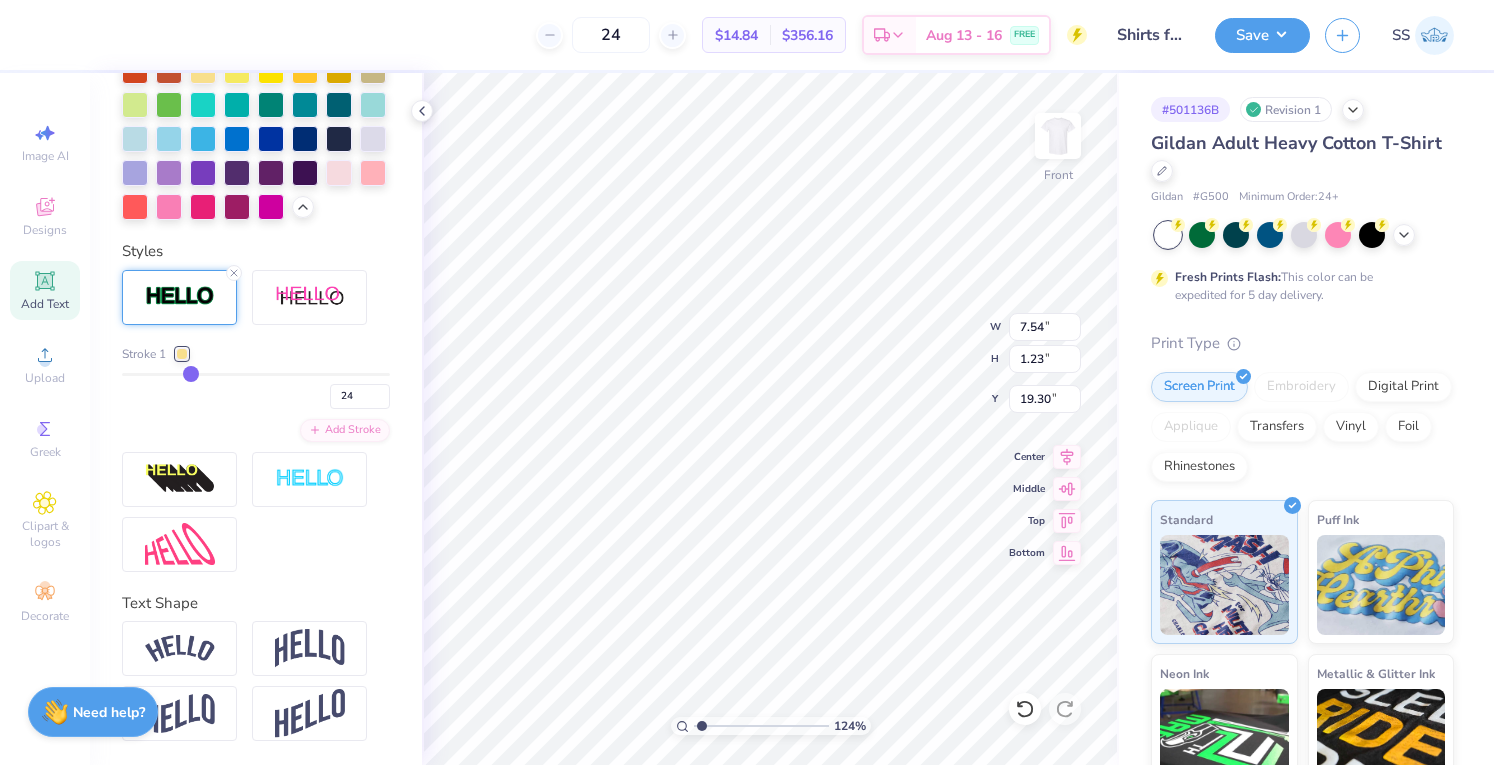 type on "25" 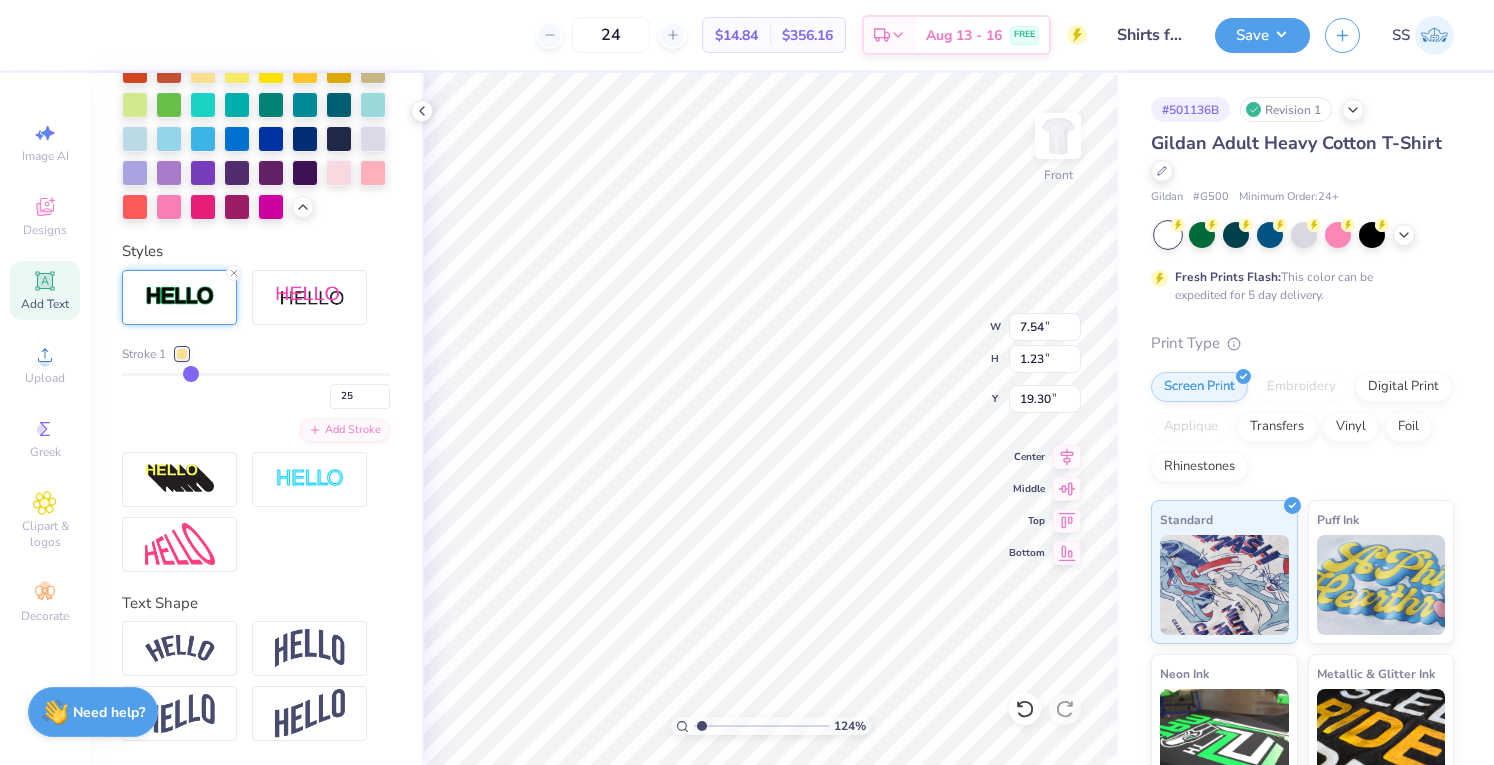 type on "27" 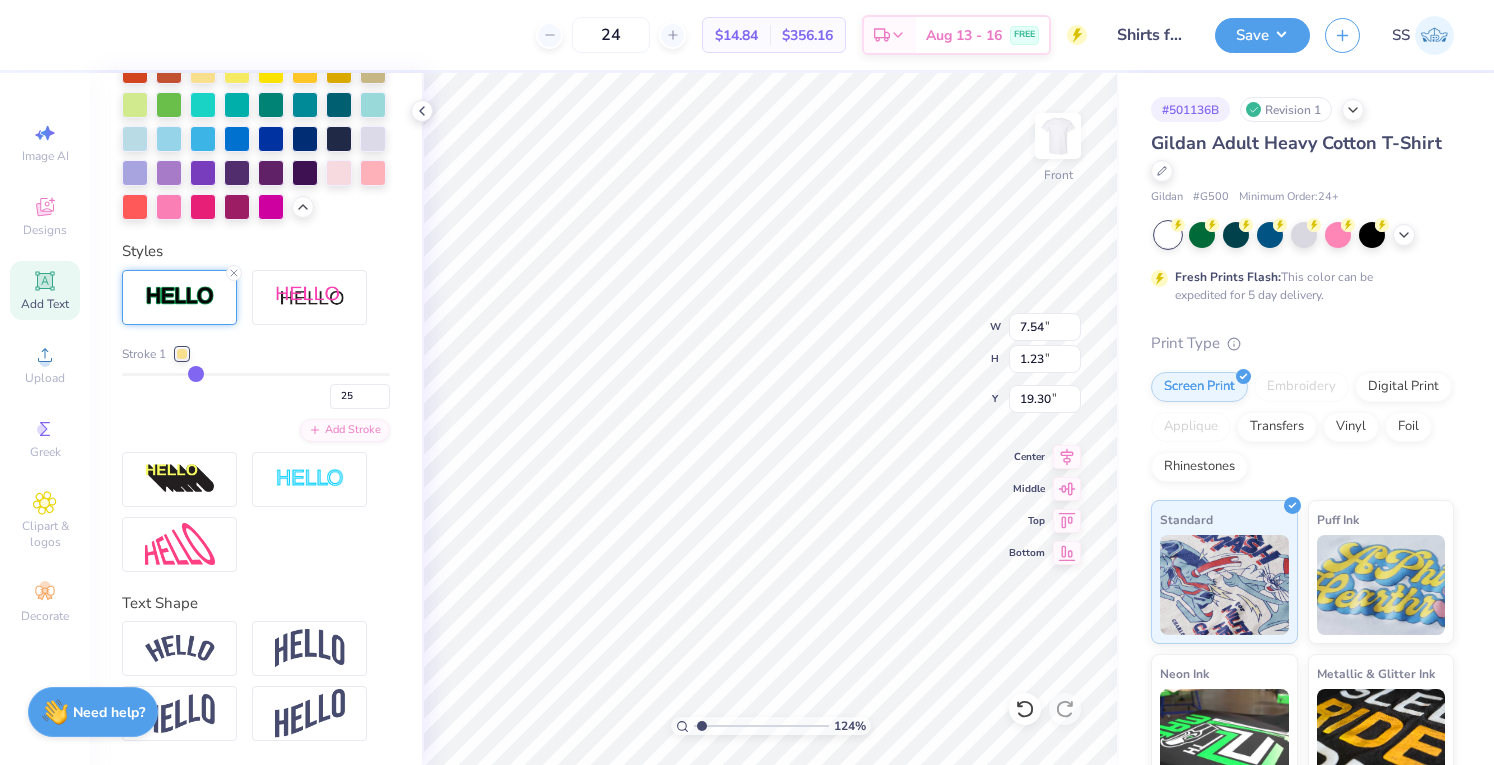 type on "27" 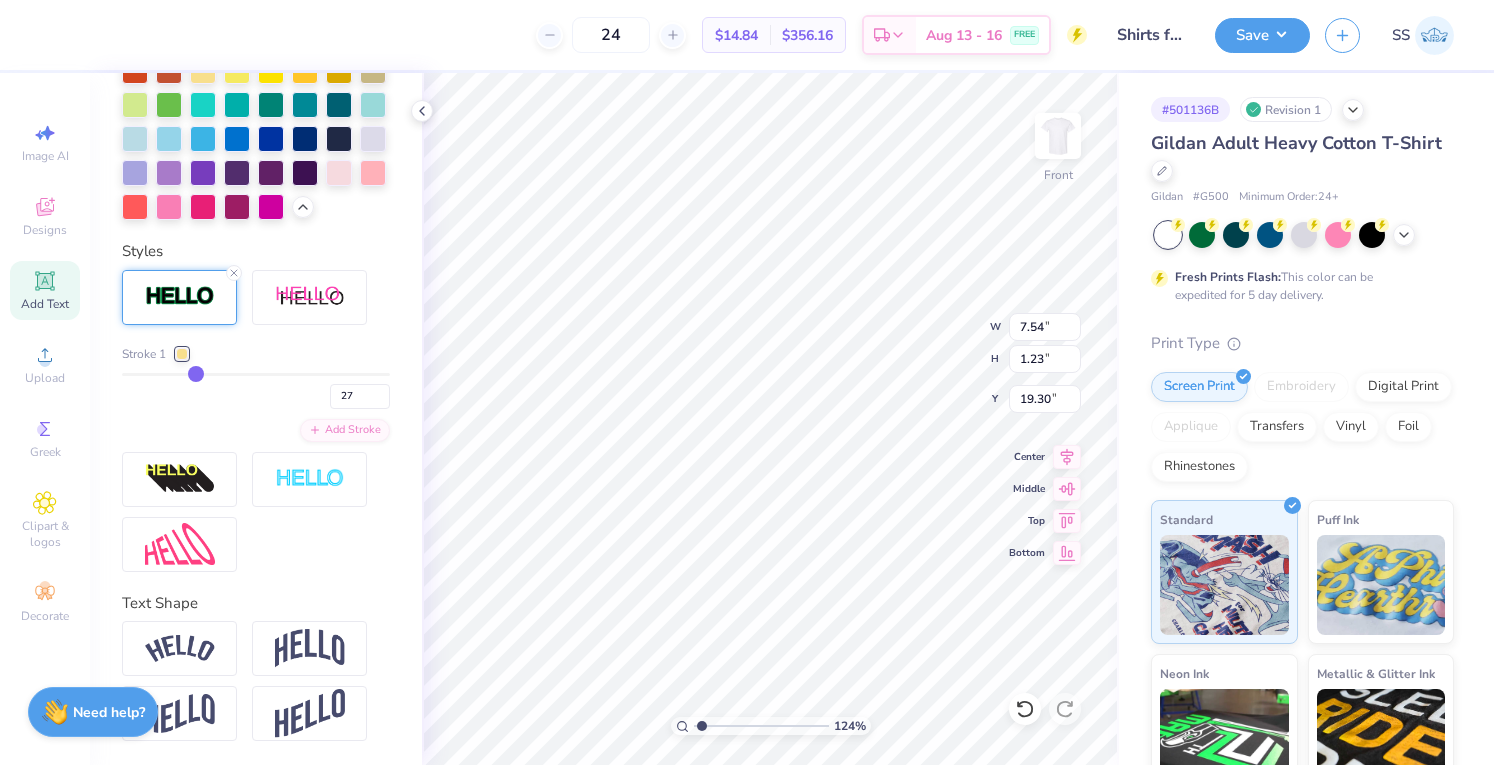type on "28" 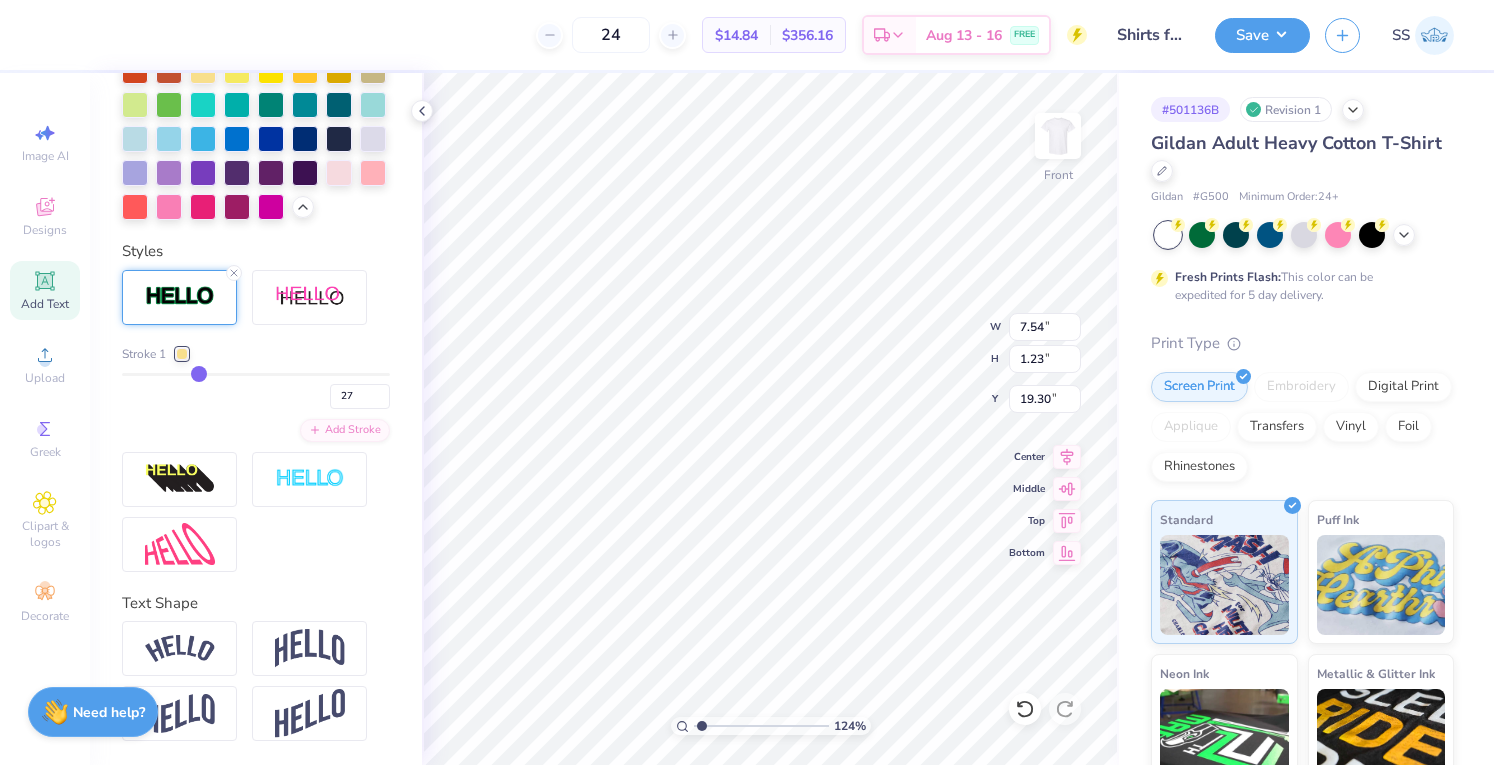 type on "28" 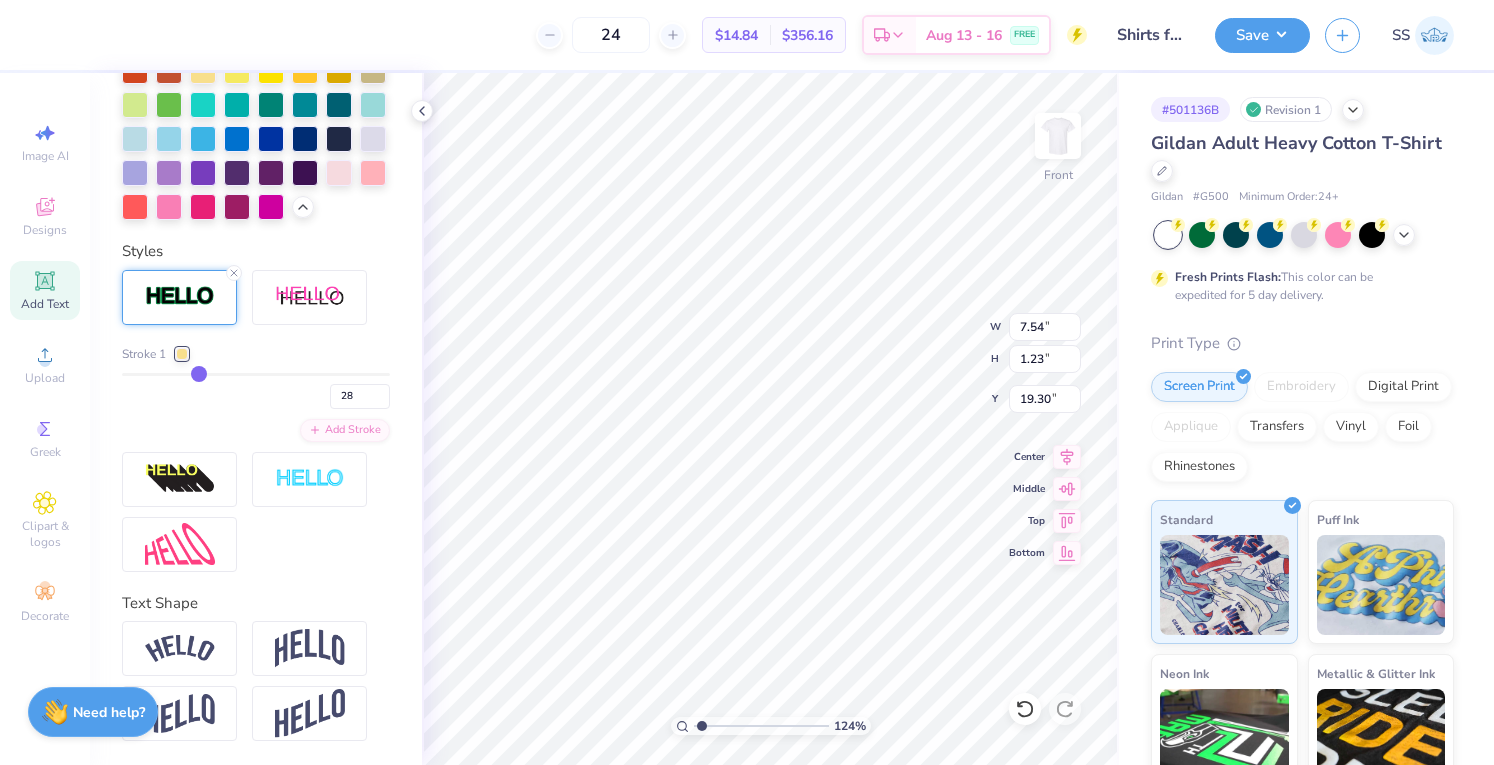 type on "29" 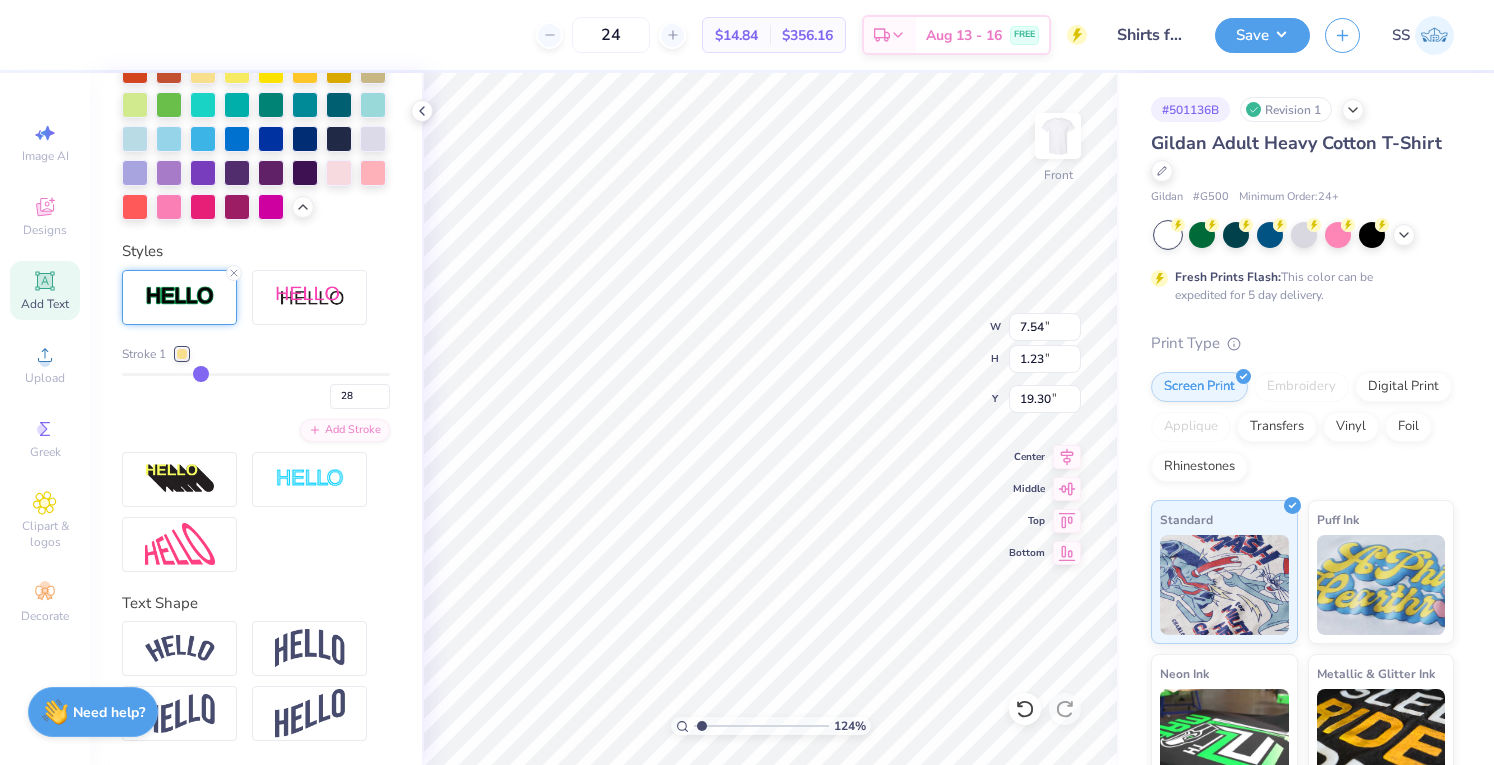 type on "29" 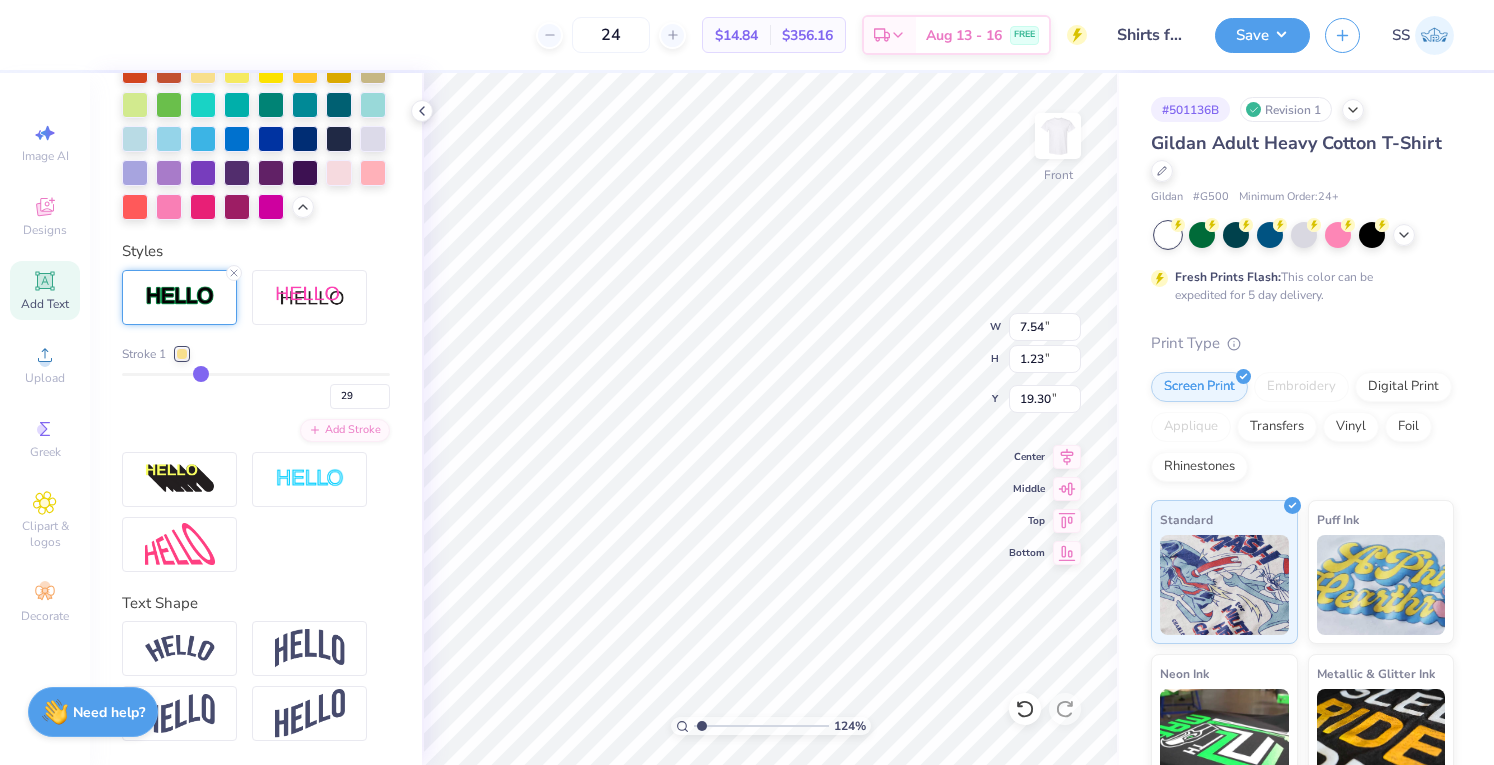 type on "30" 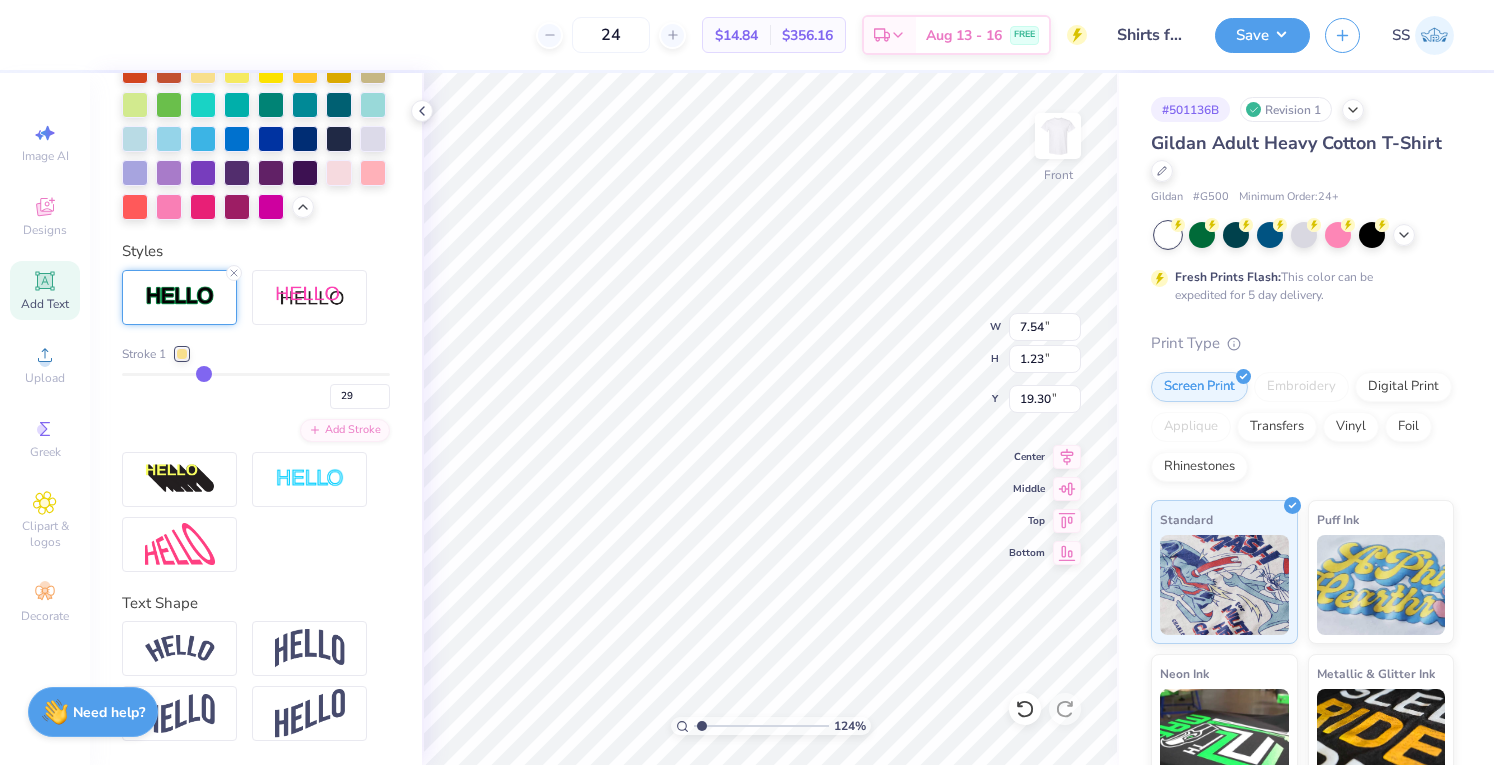 type on "30" 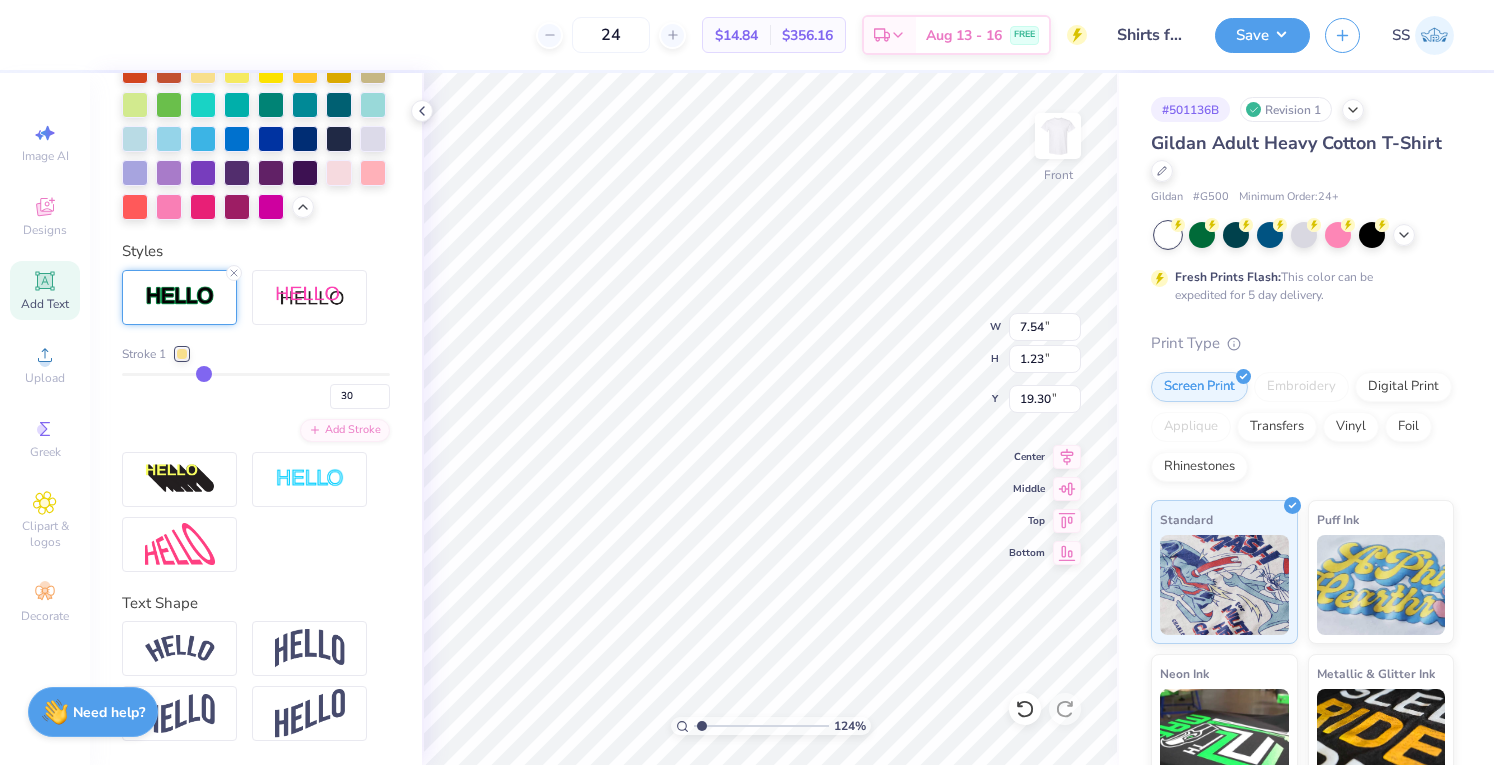 type on "31" 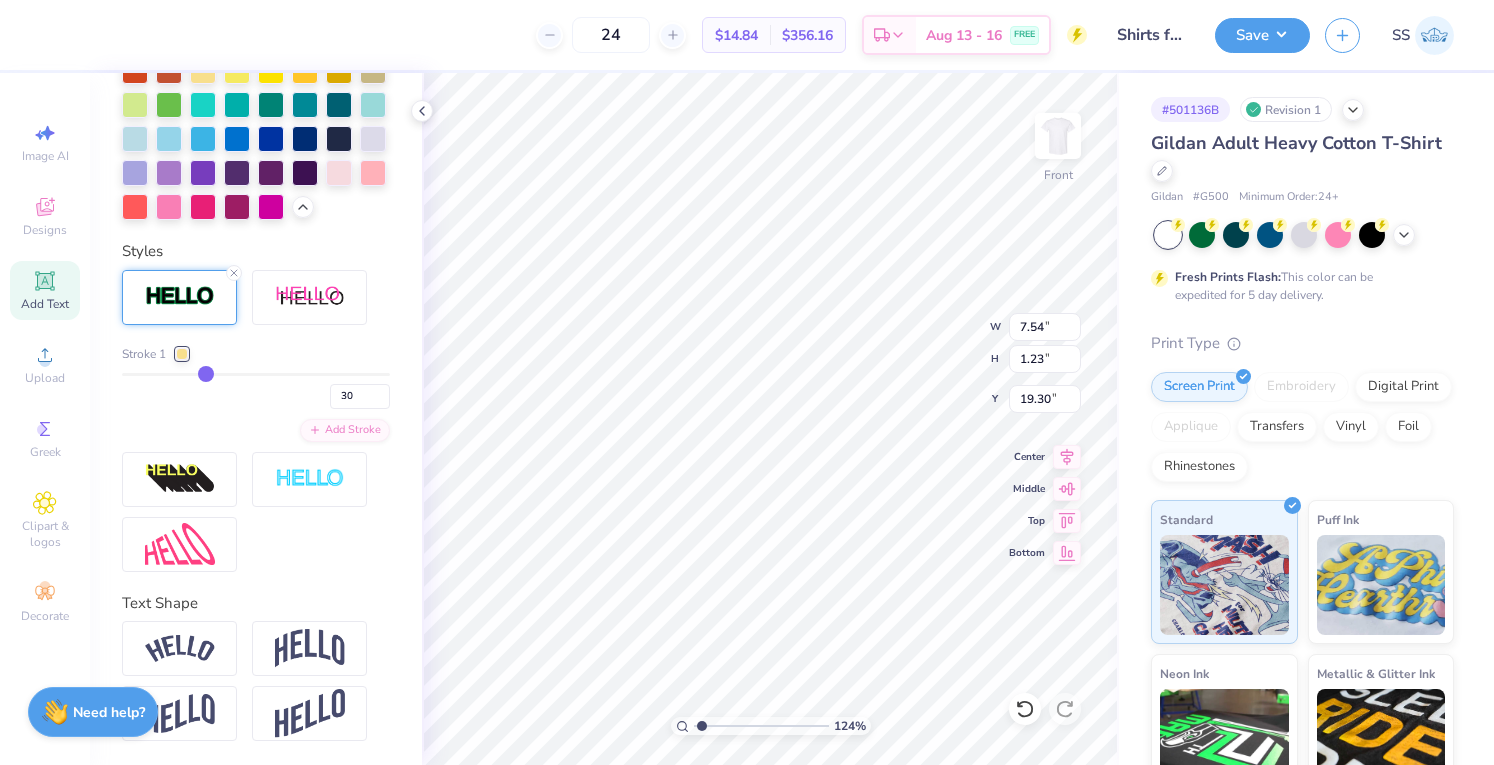 type on "31" 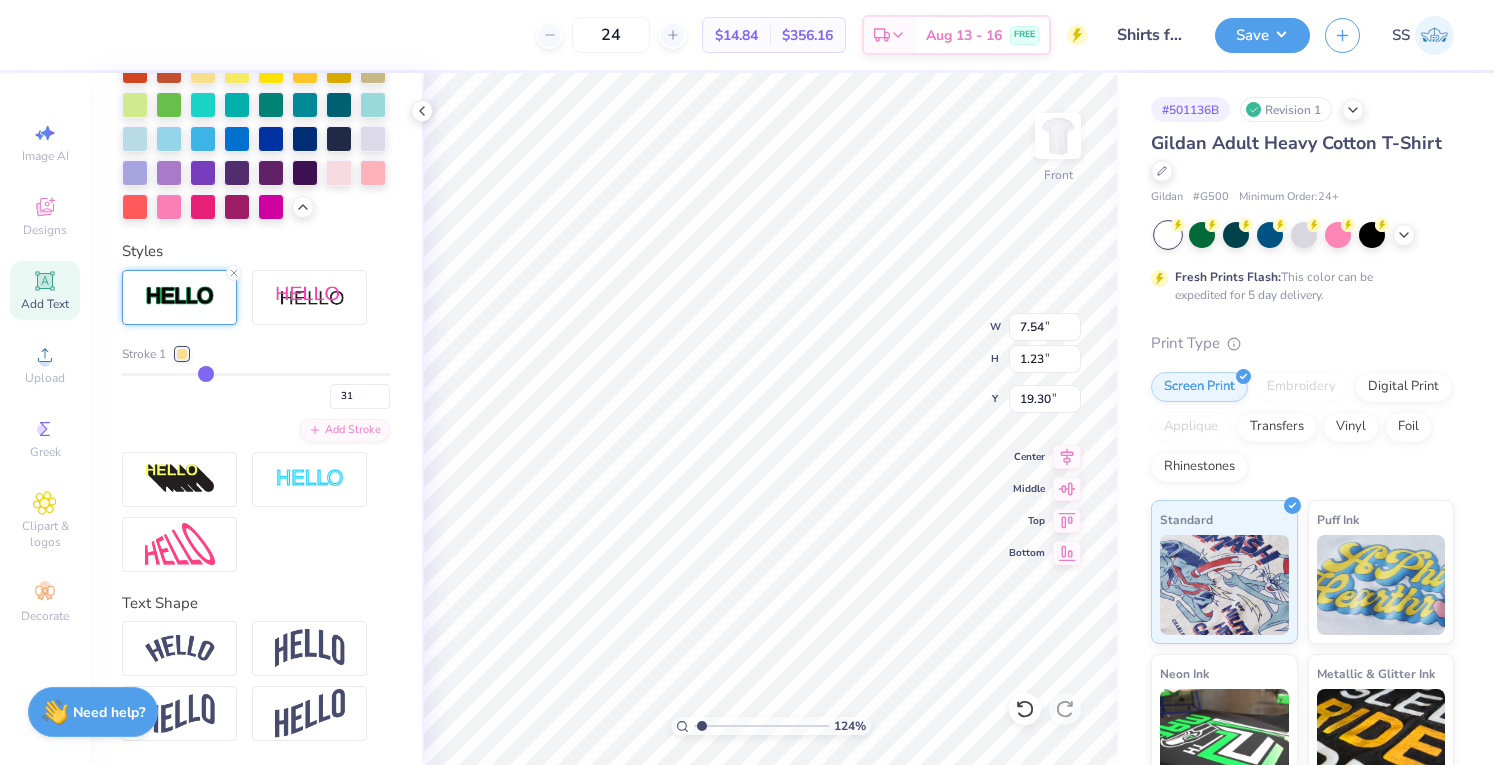 type on "32" 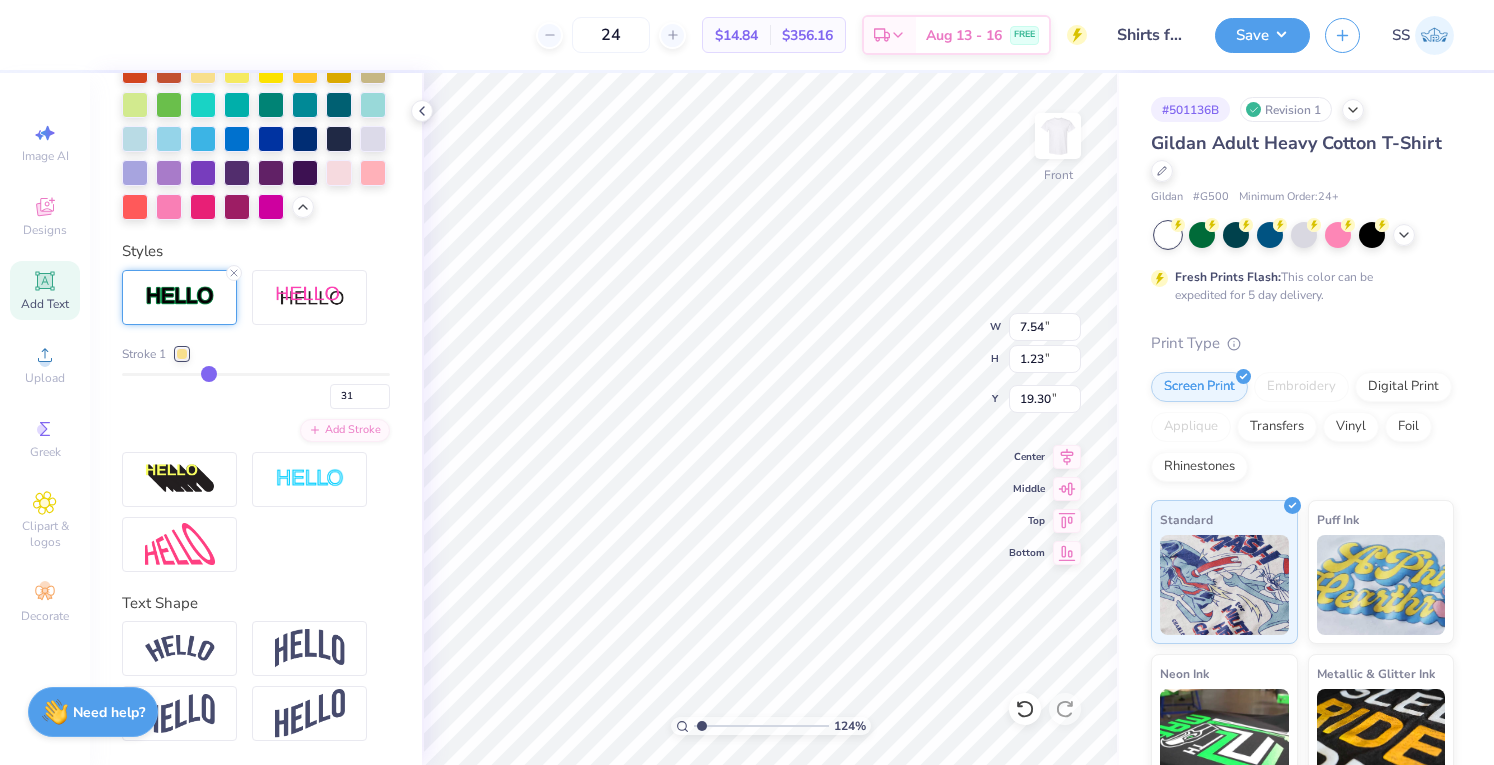 type on "32" 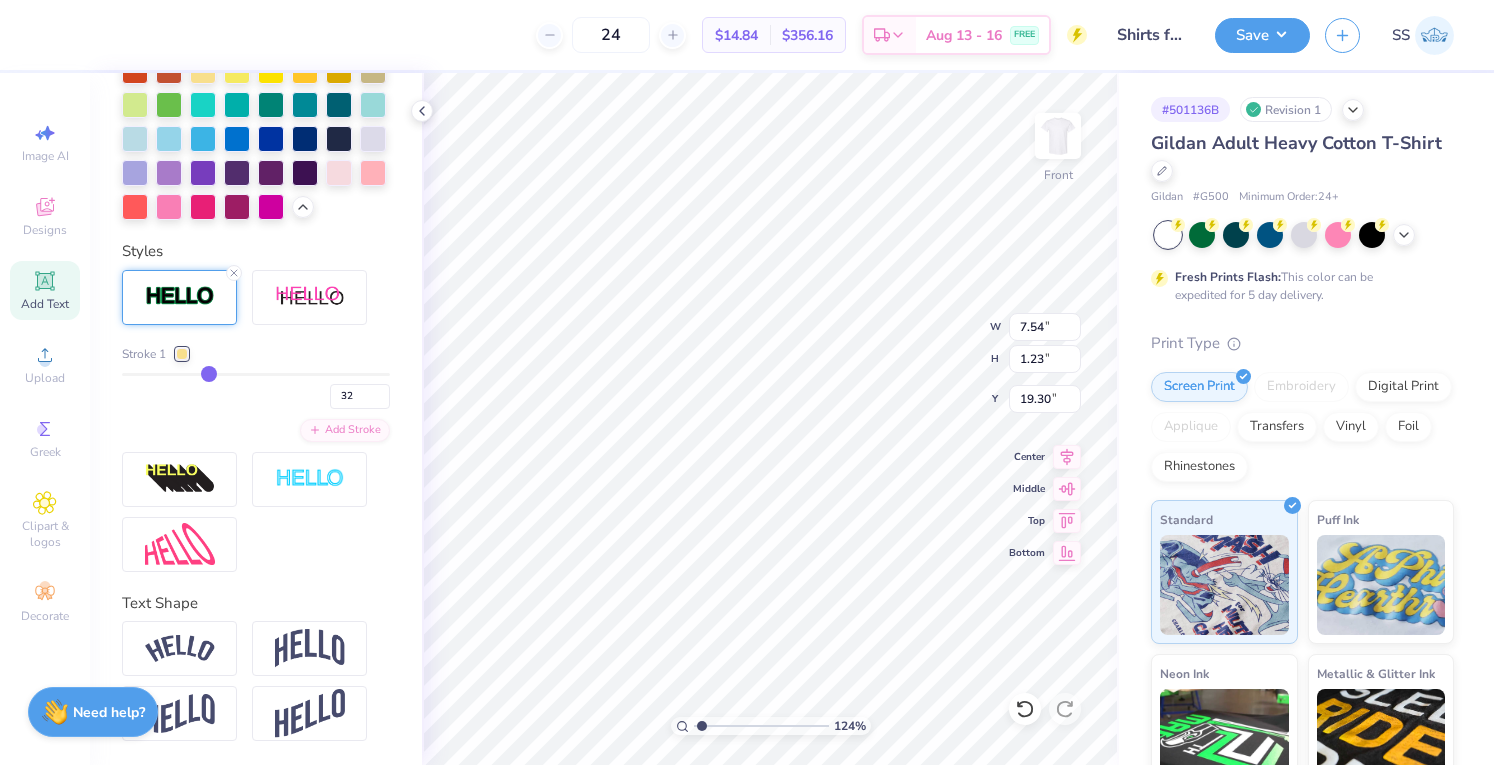 type on "33" 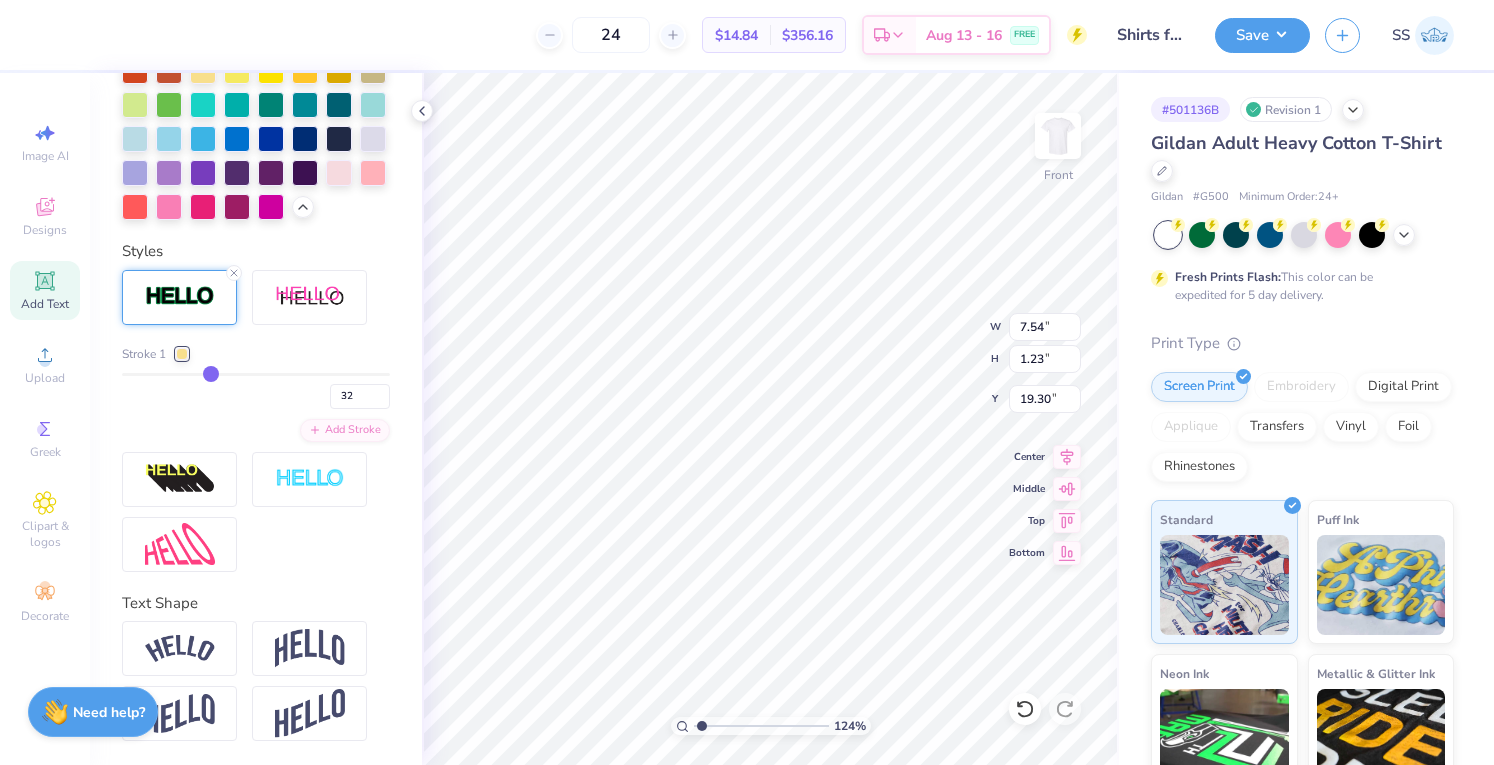 type on "33" 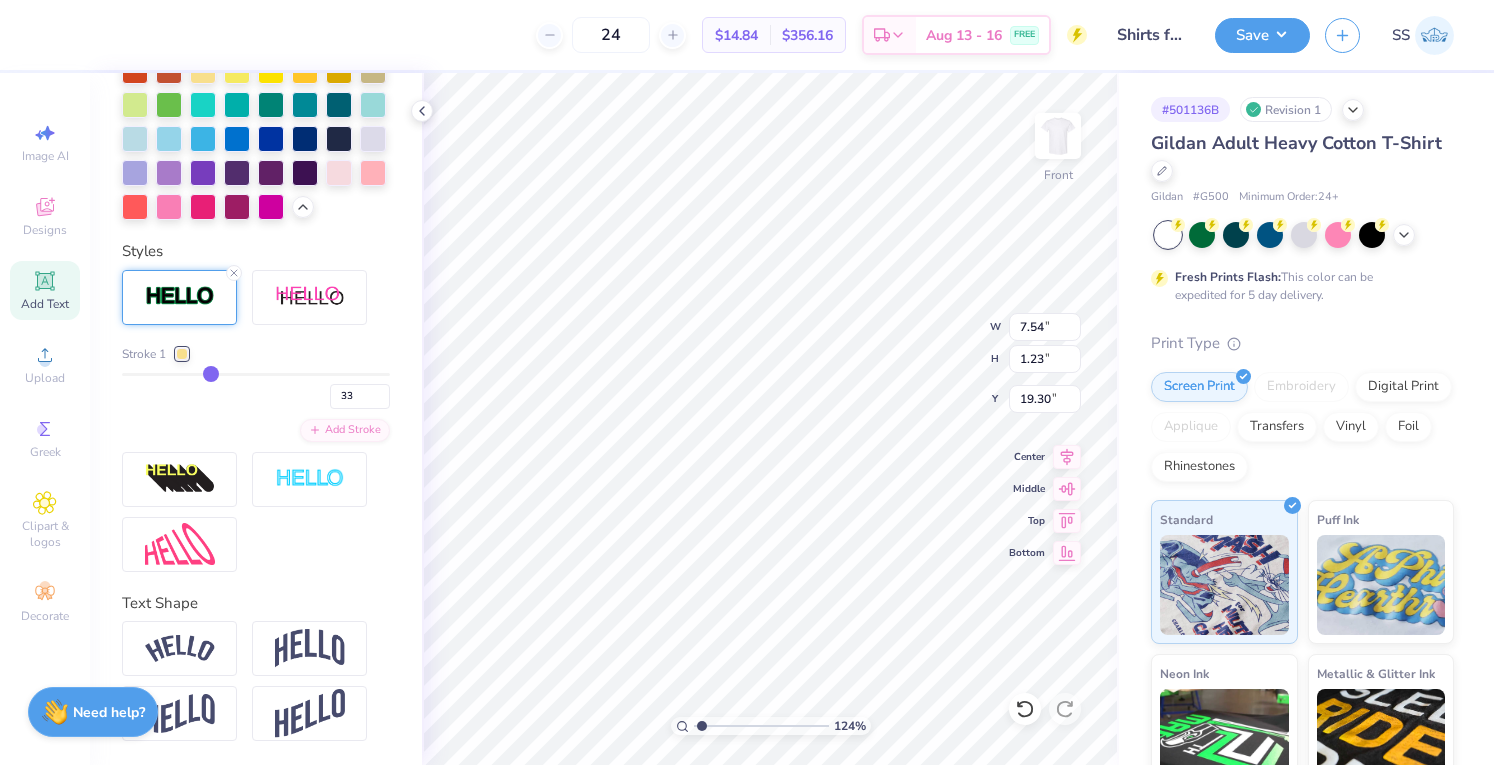 type on "34" 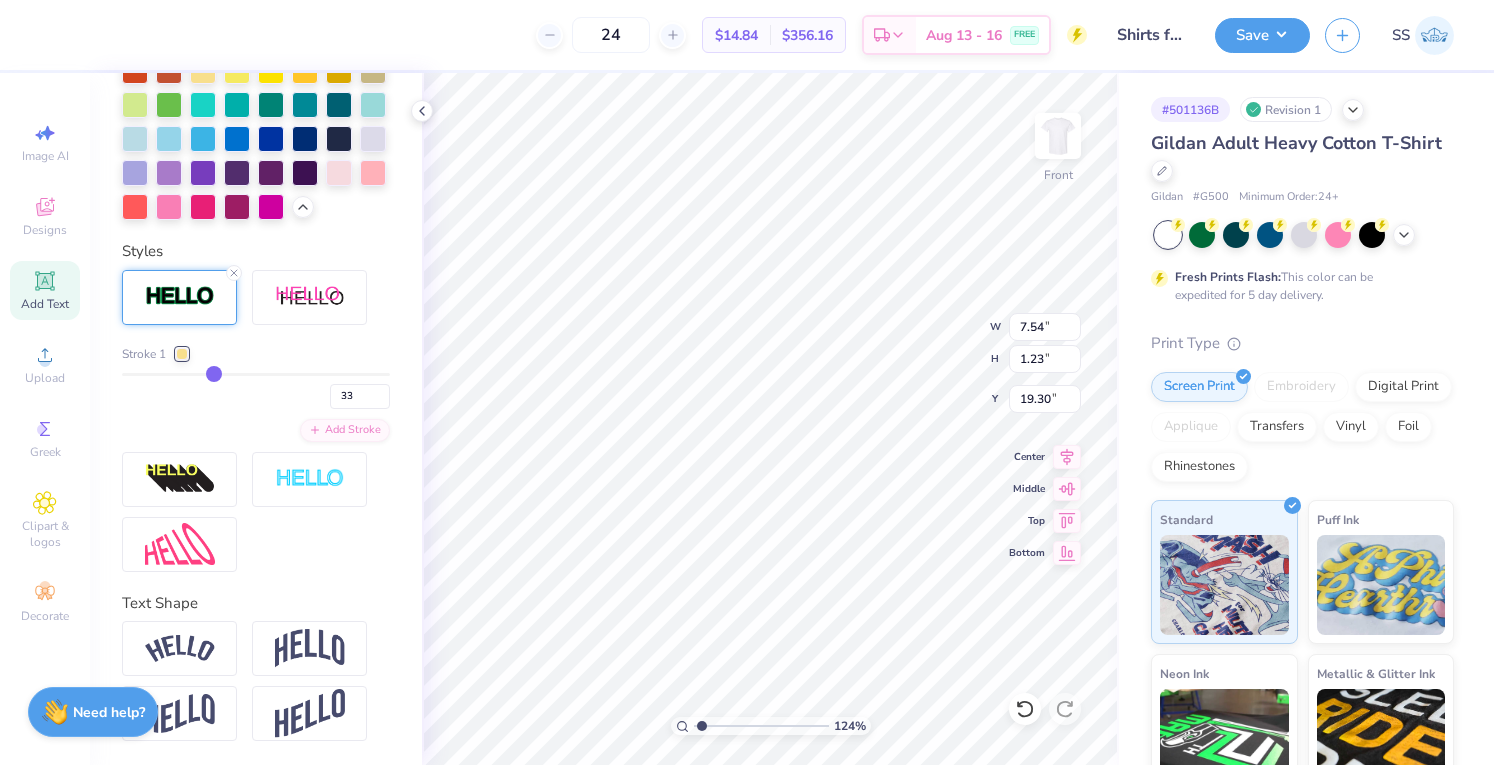 type on "34" 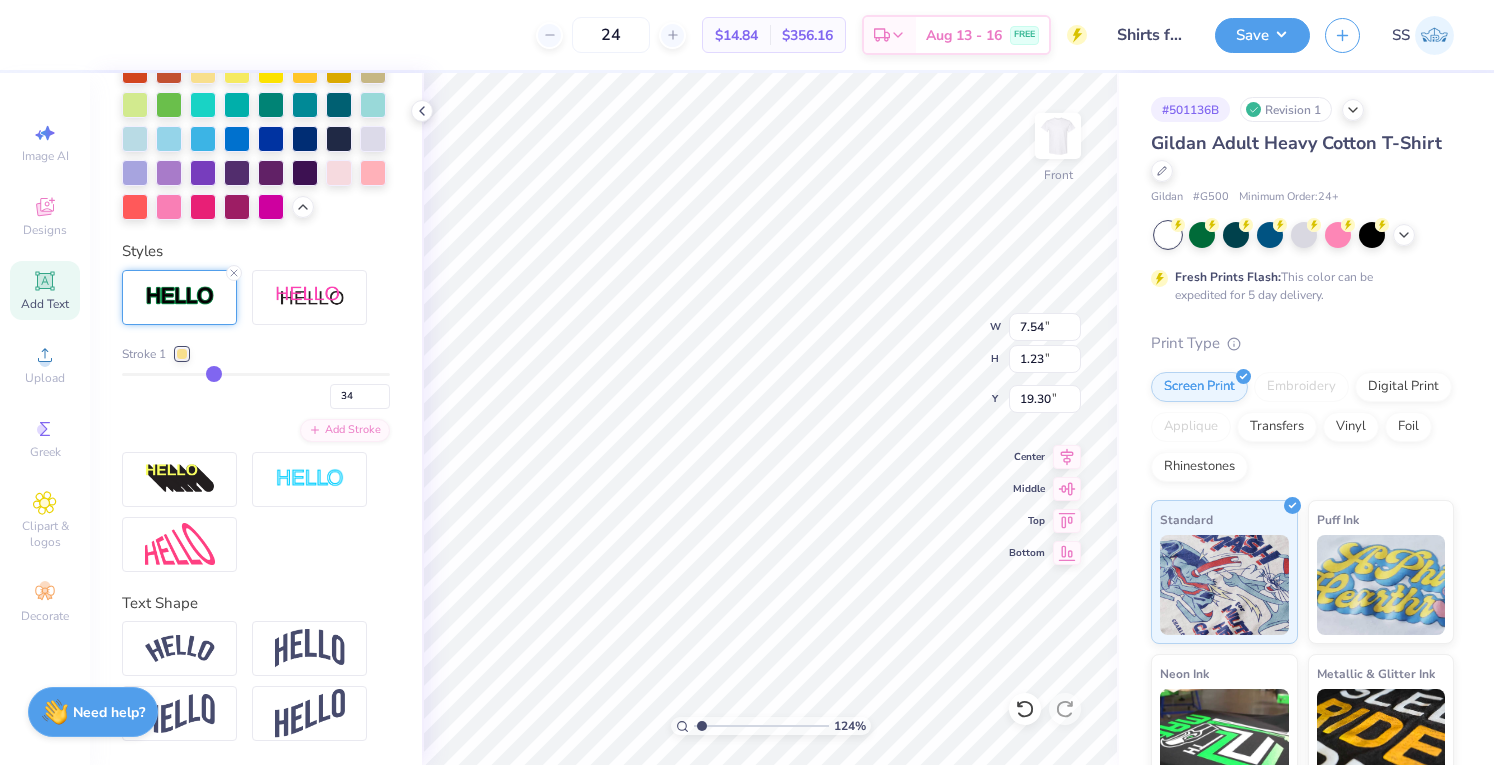 type on "38" 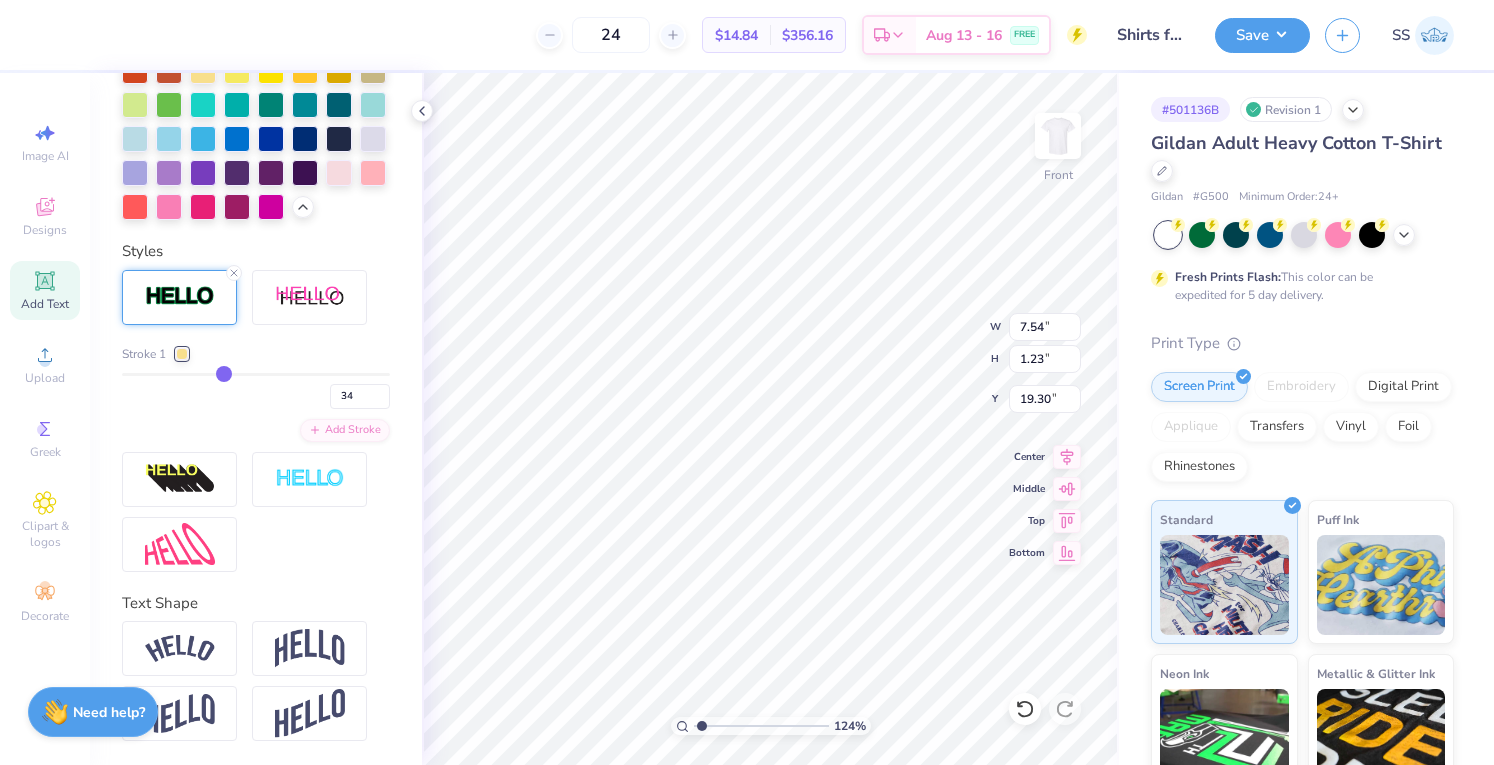 type on "38" 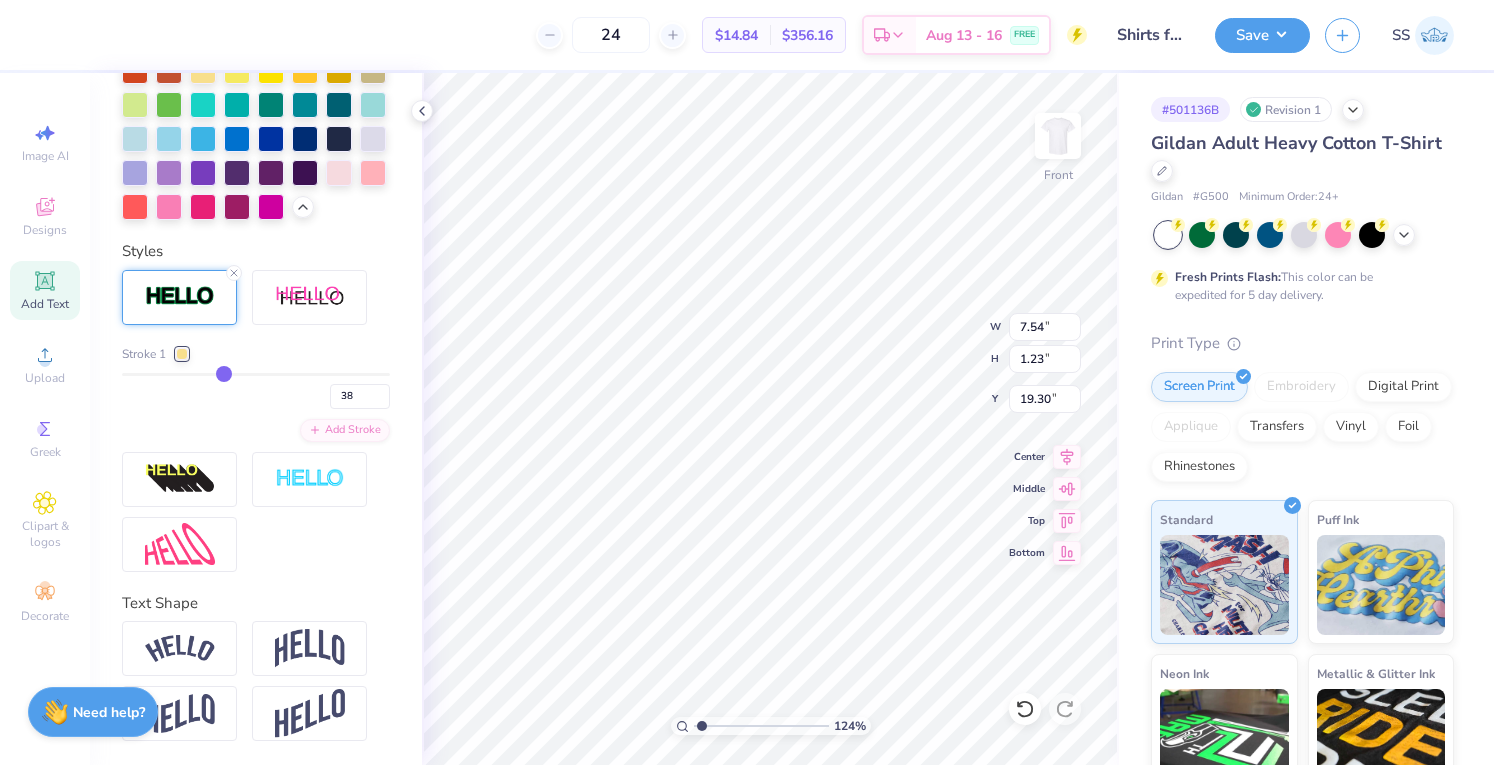 type on "41" 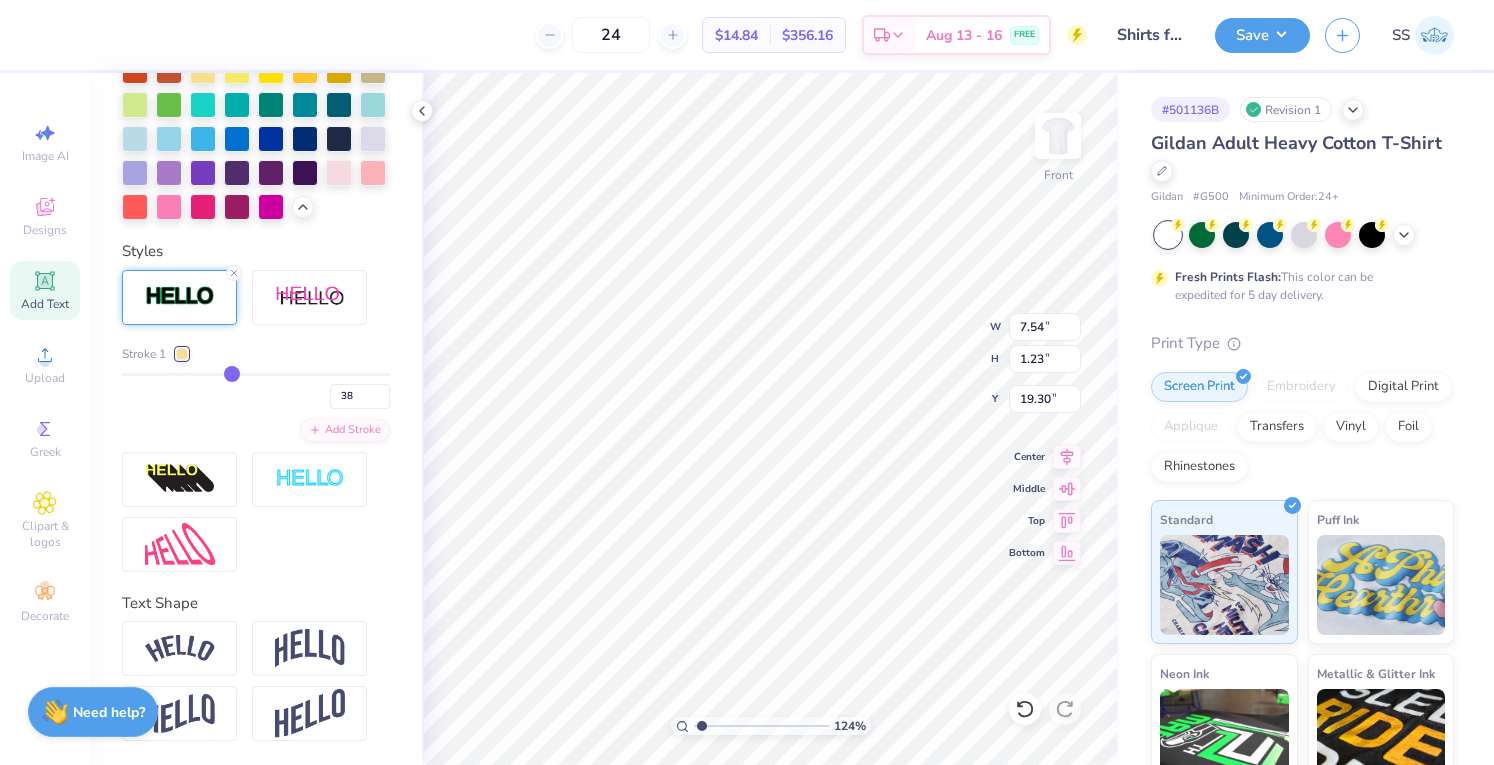 type on "41" 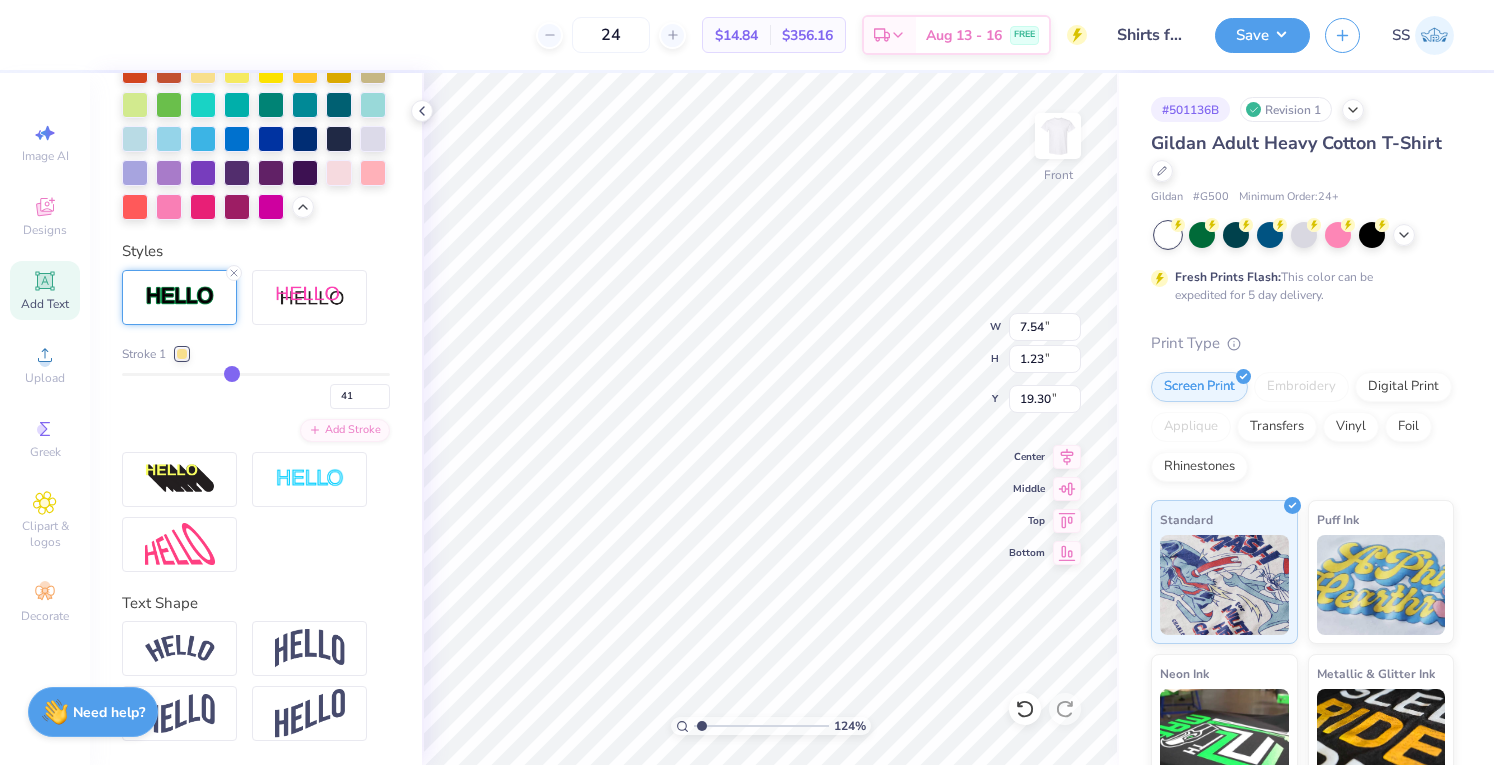 type on "46" 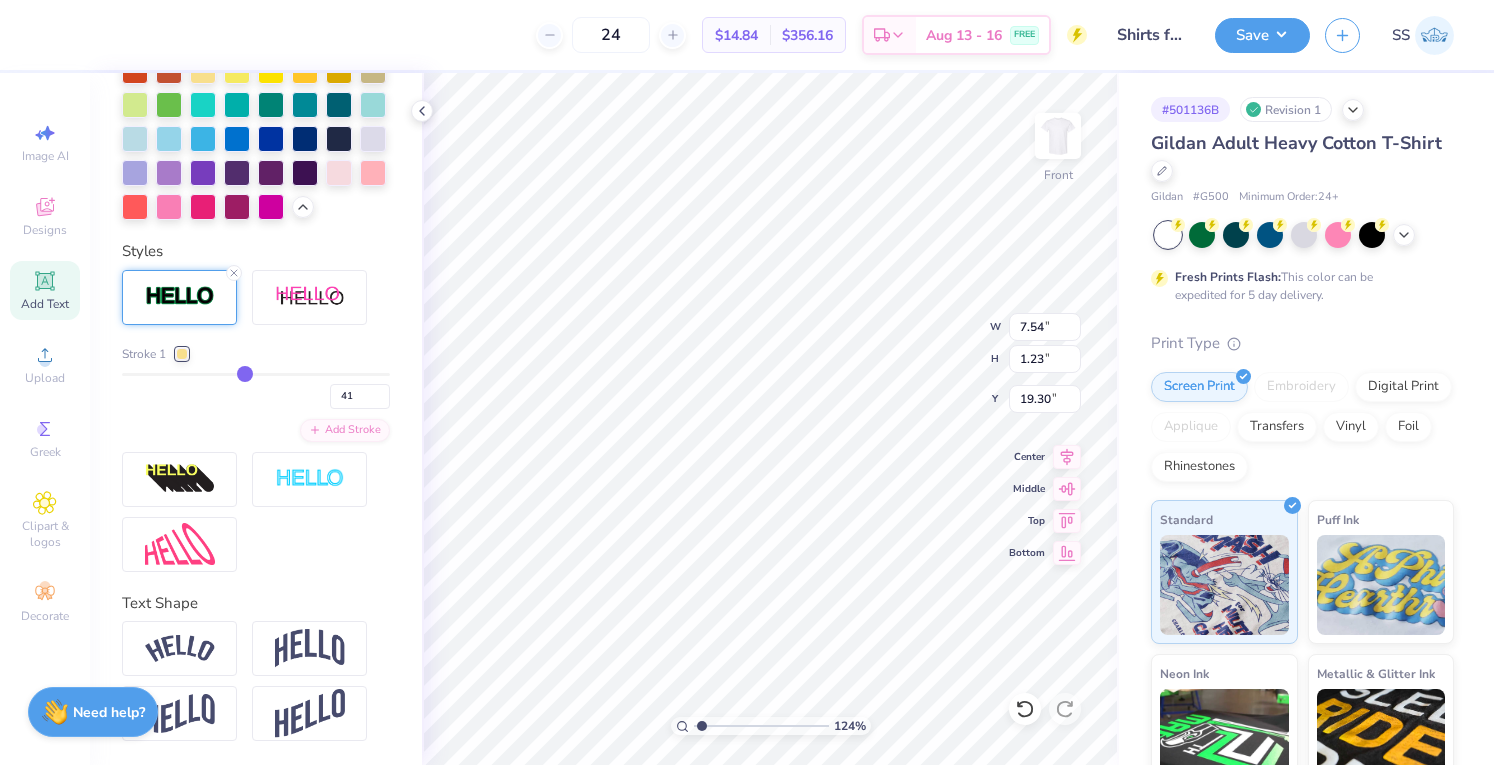 type on "46" 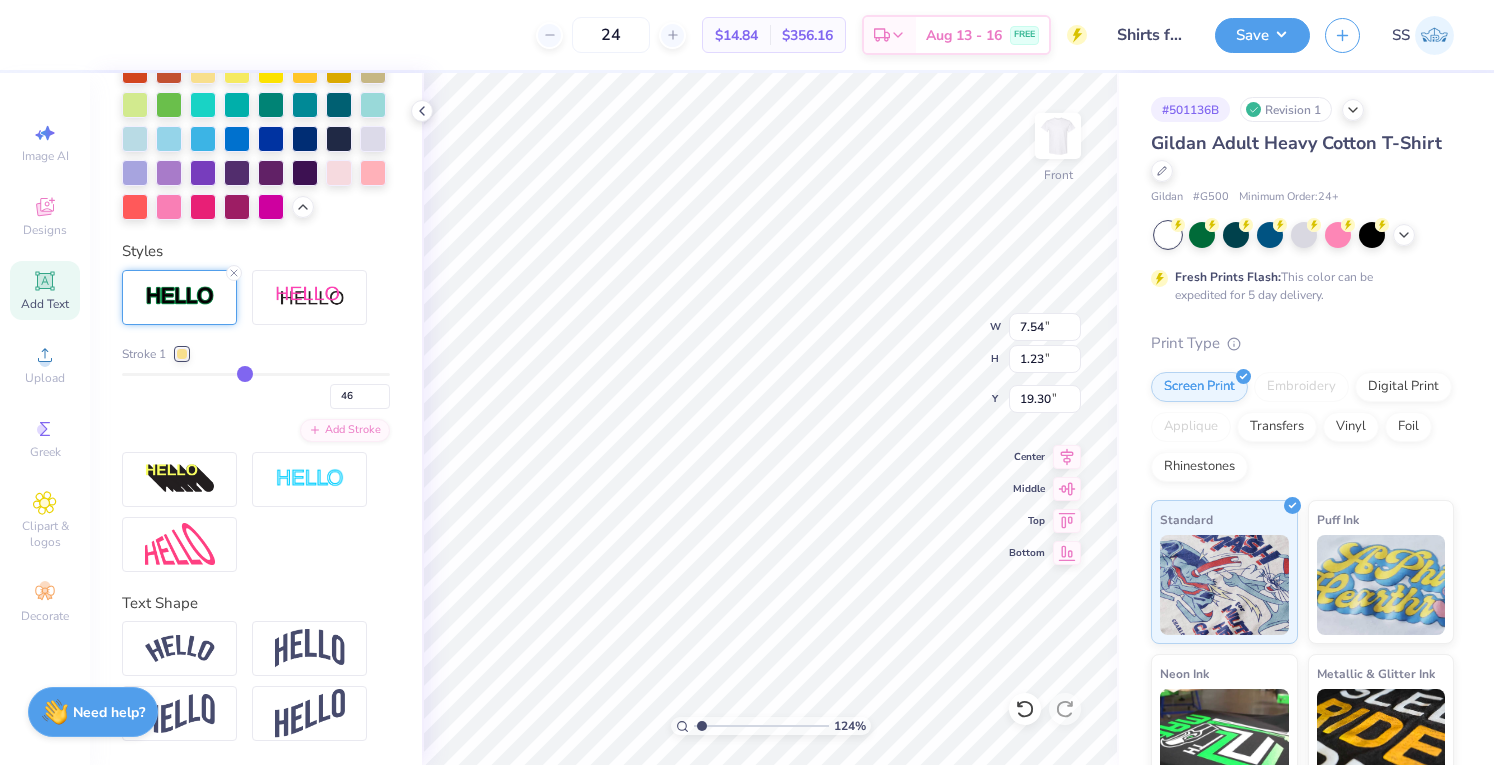 type on "48" 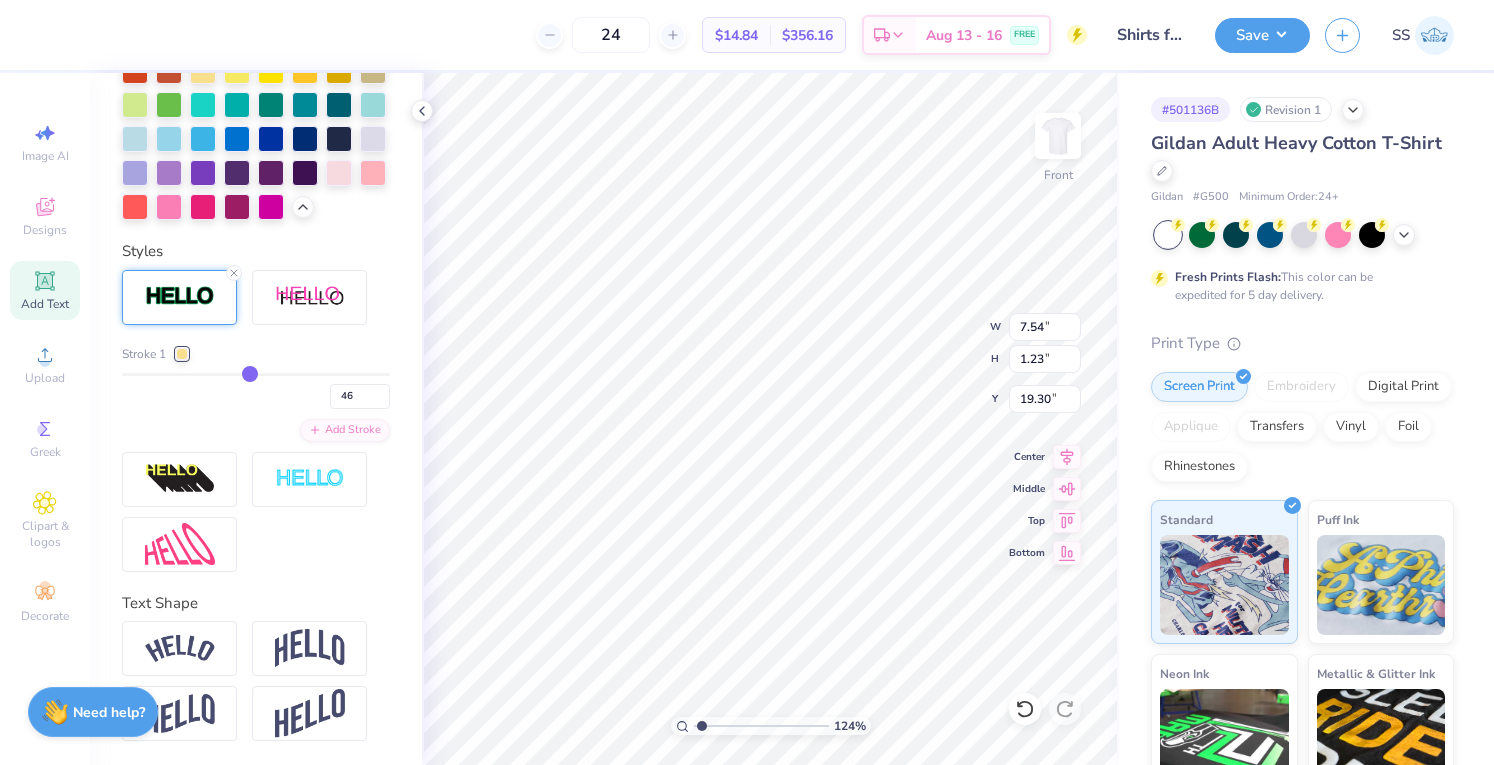type on "48" 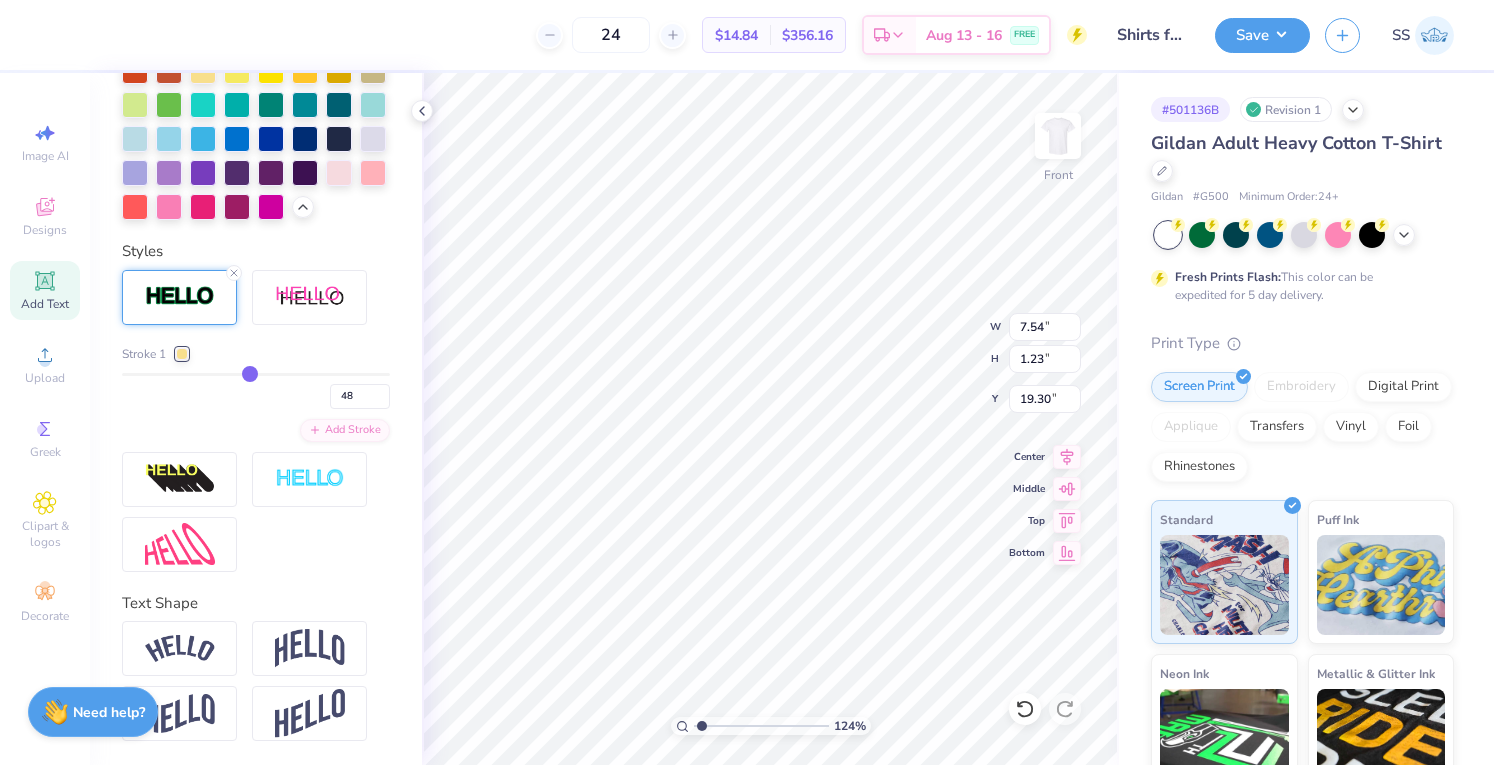 type on "50" 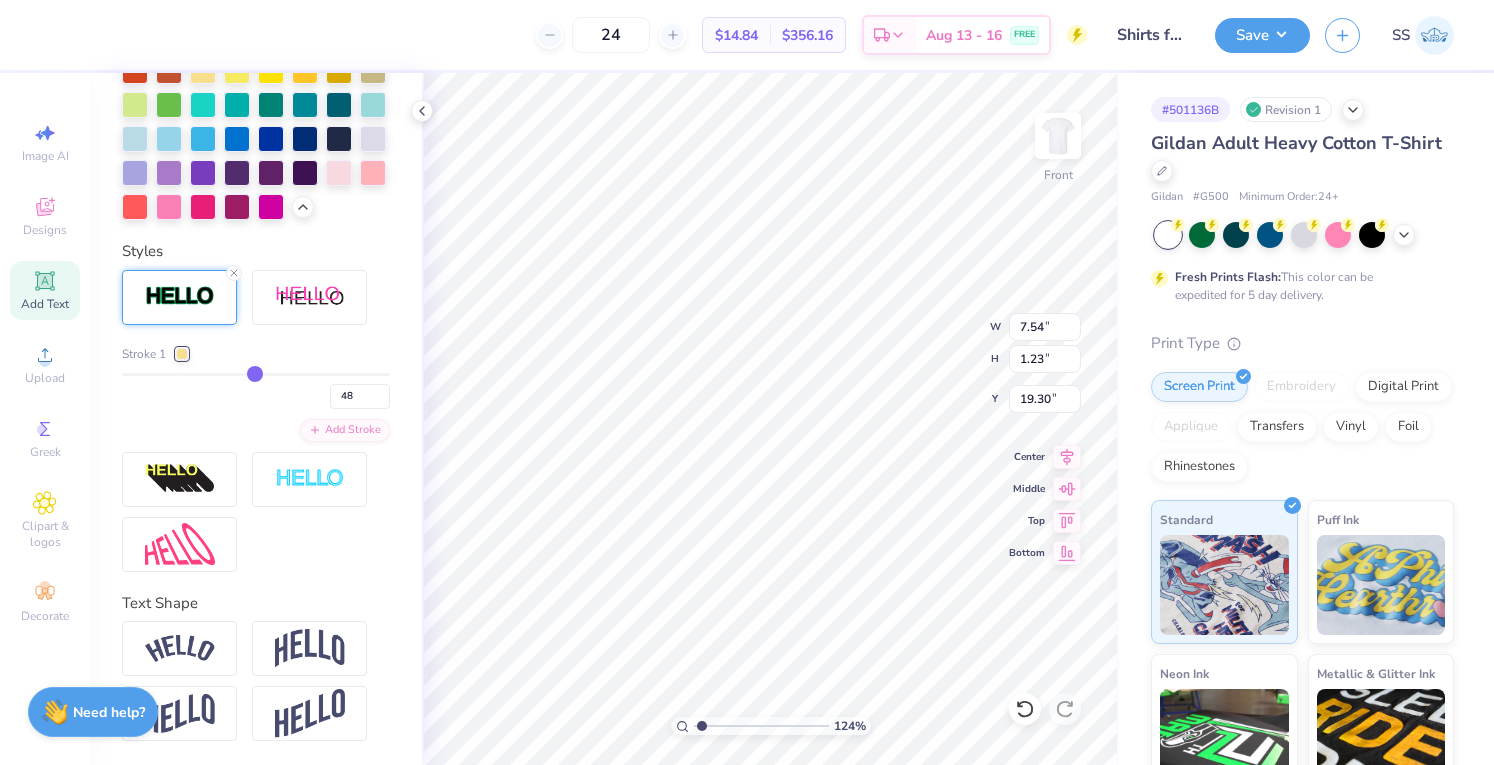 type on "50" 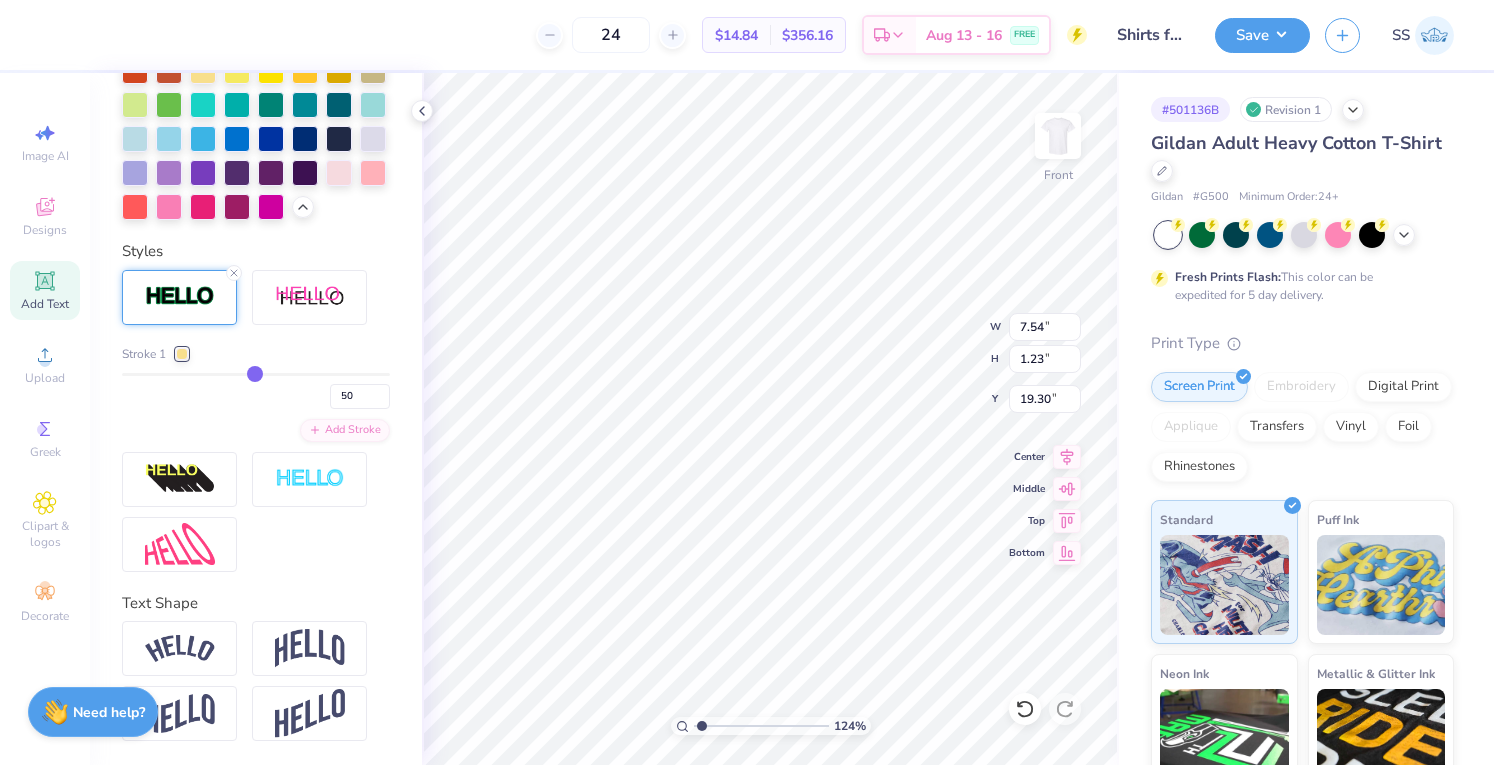type on "52" 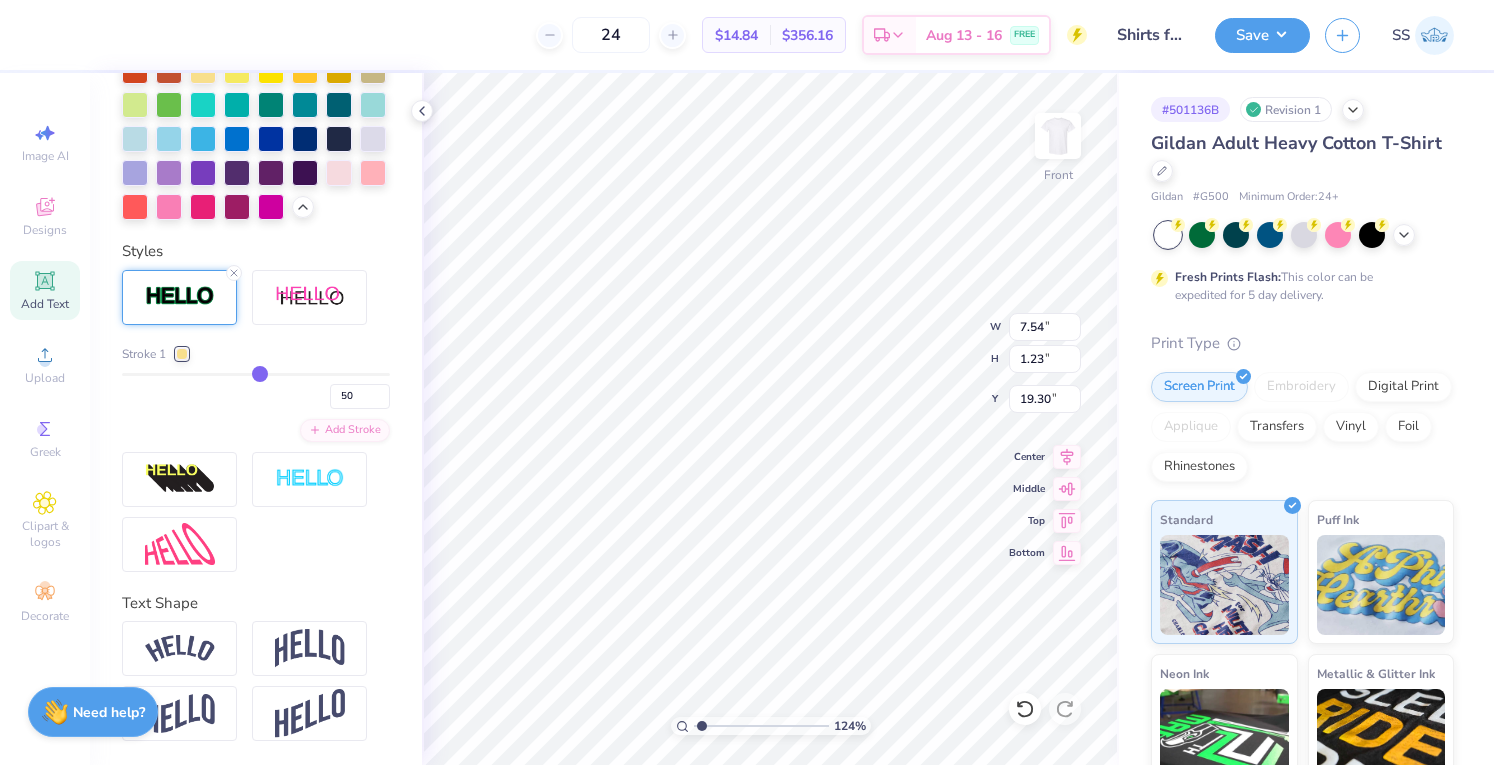 type on "52" 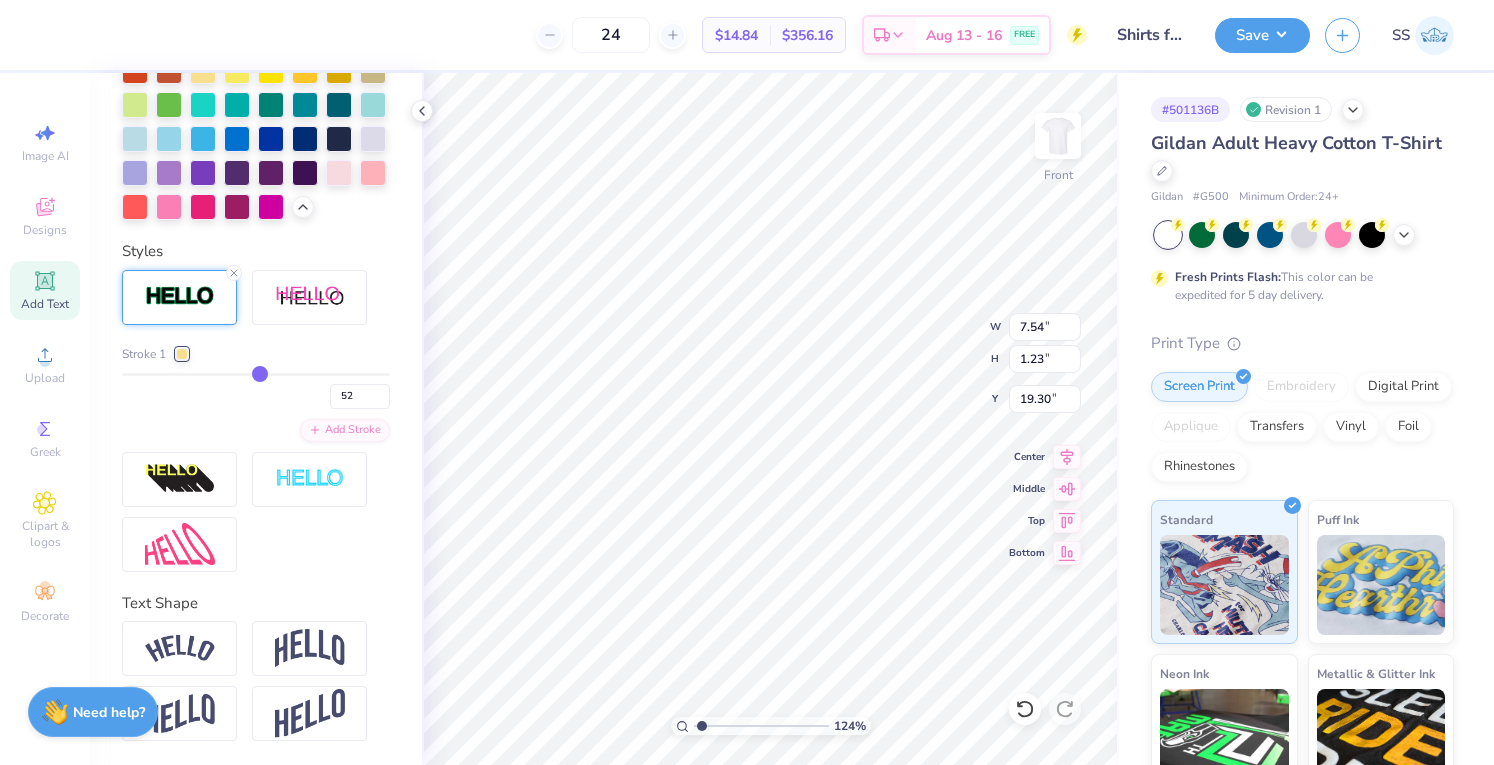 type on "53" 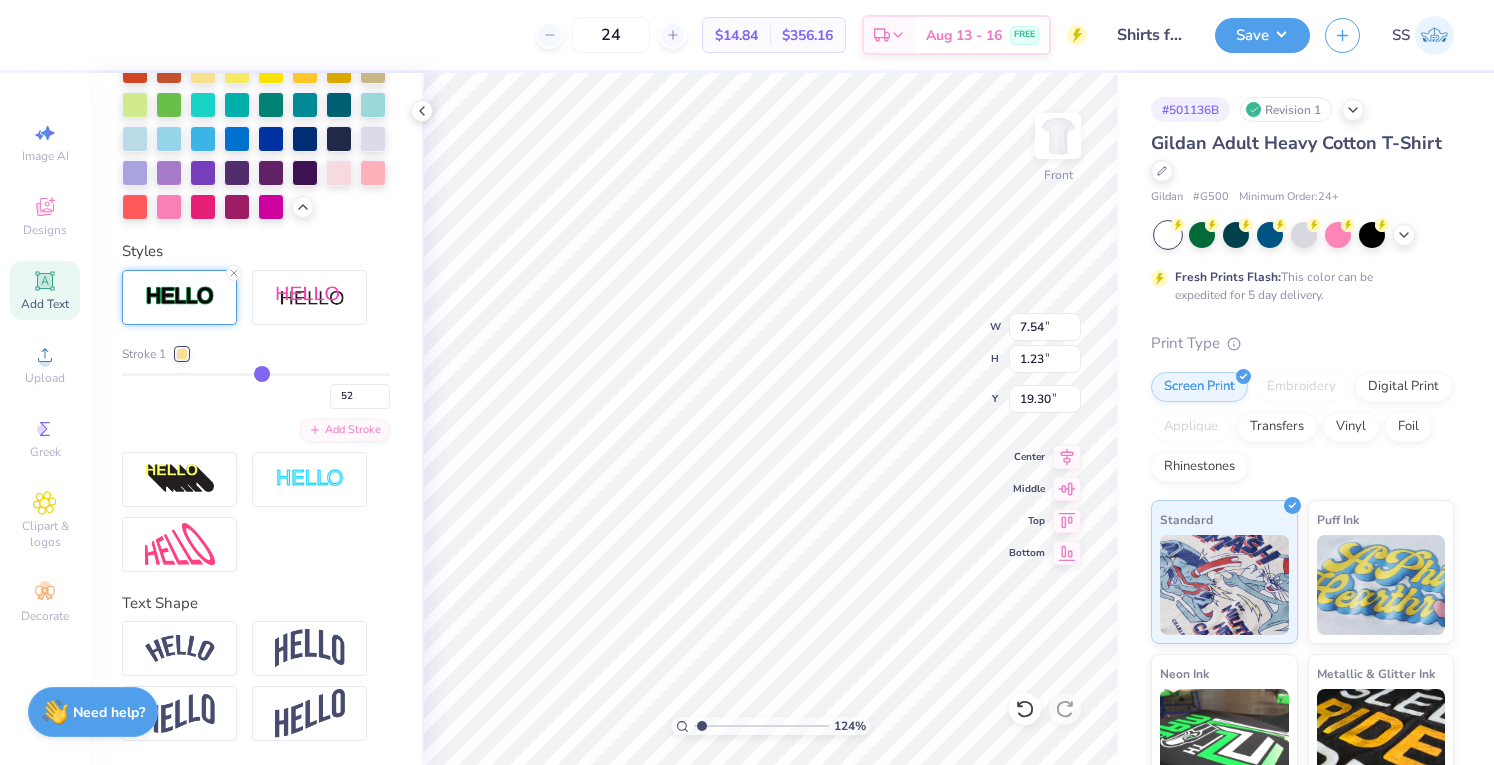 type on "53" 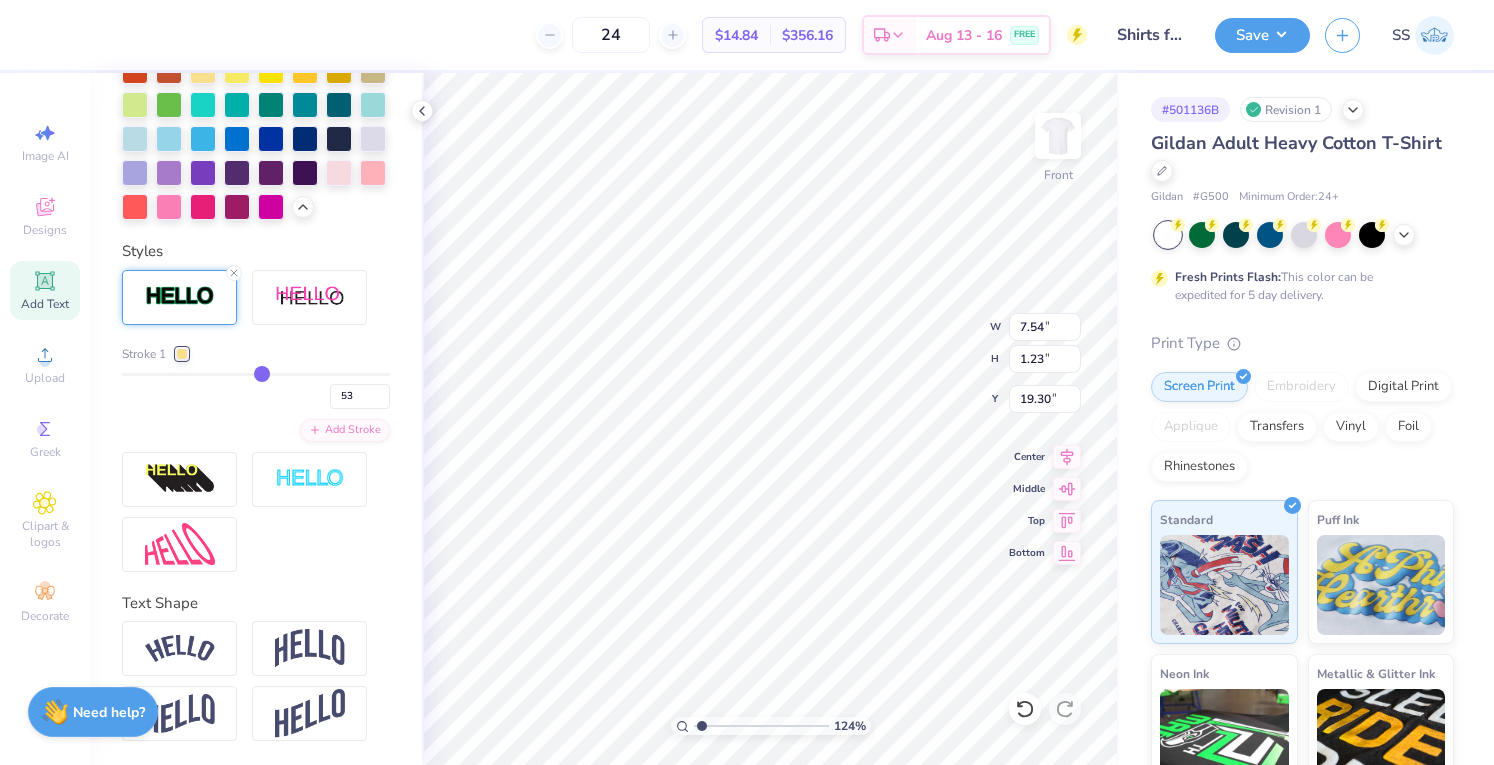 type on "55" 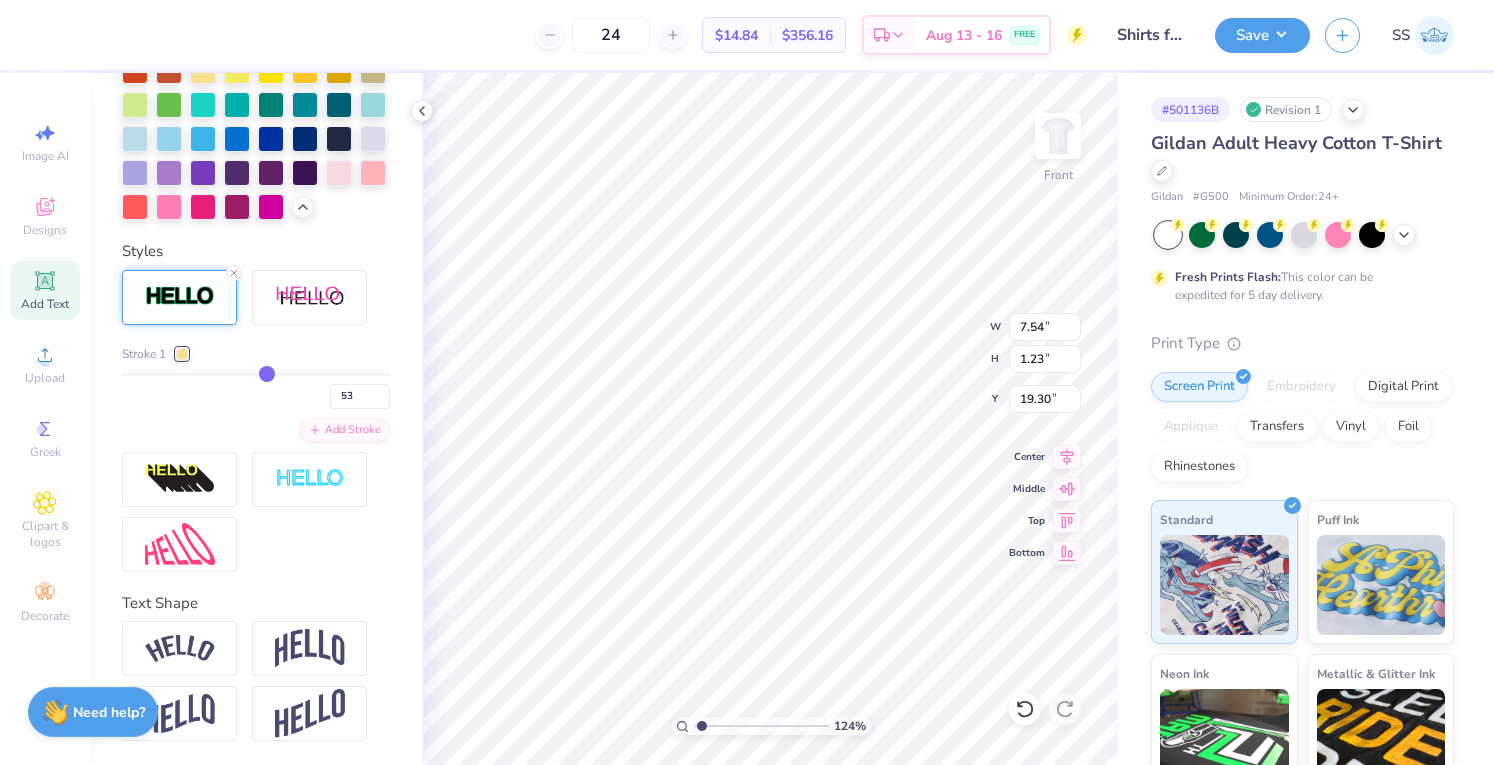 type on "55" 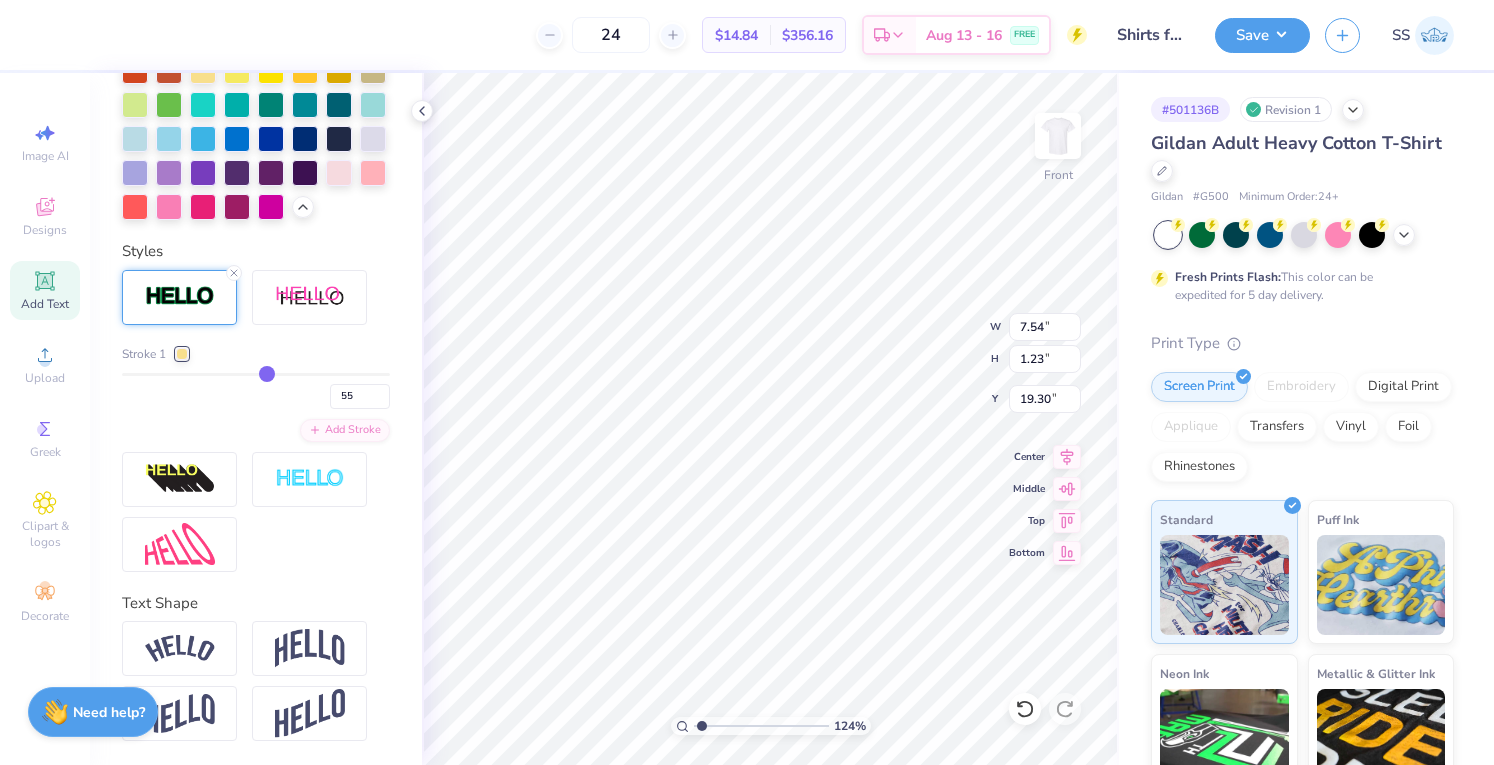 type on "57" 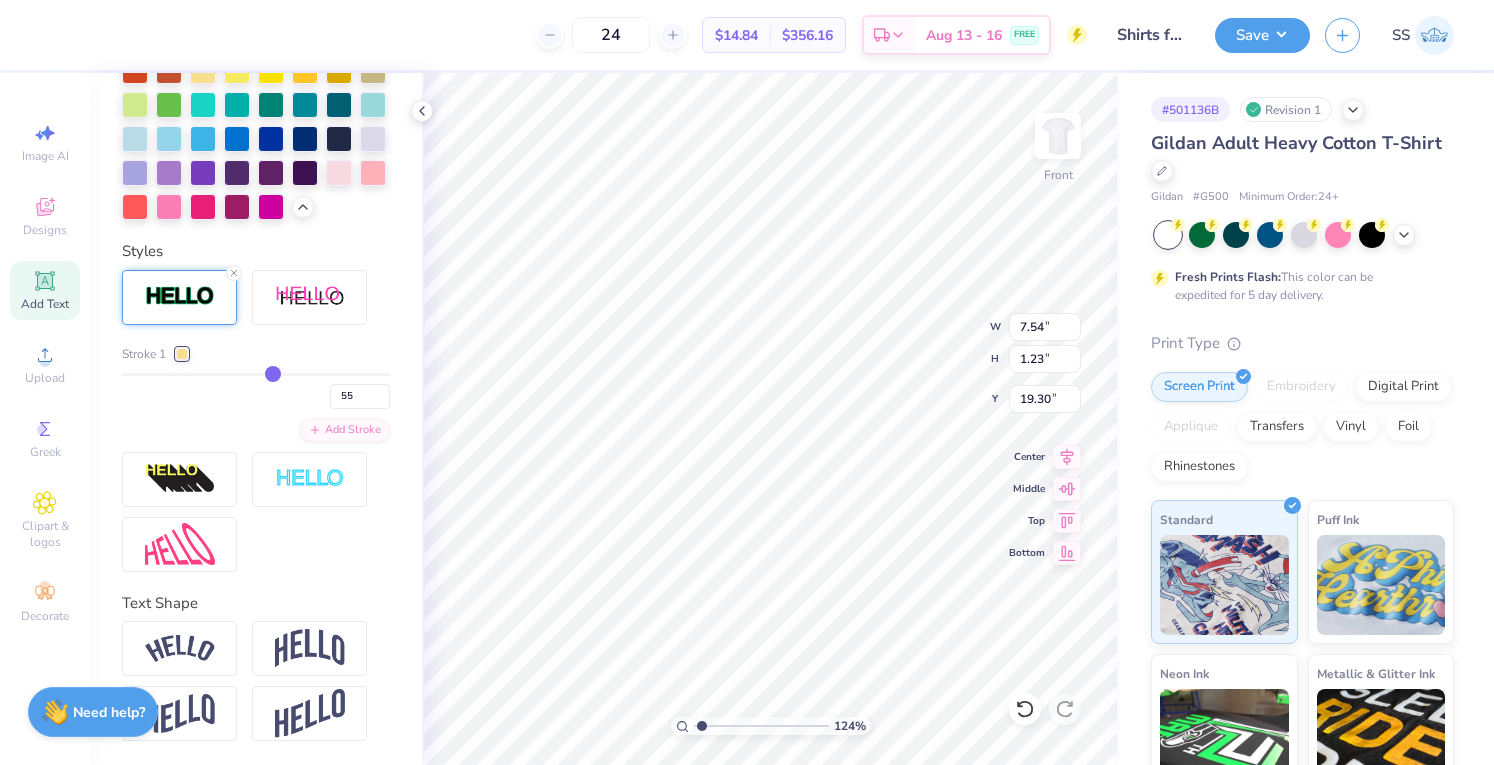 type on "57" 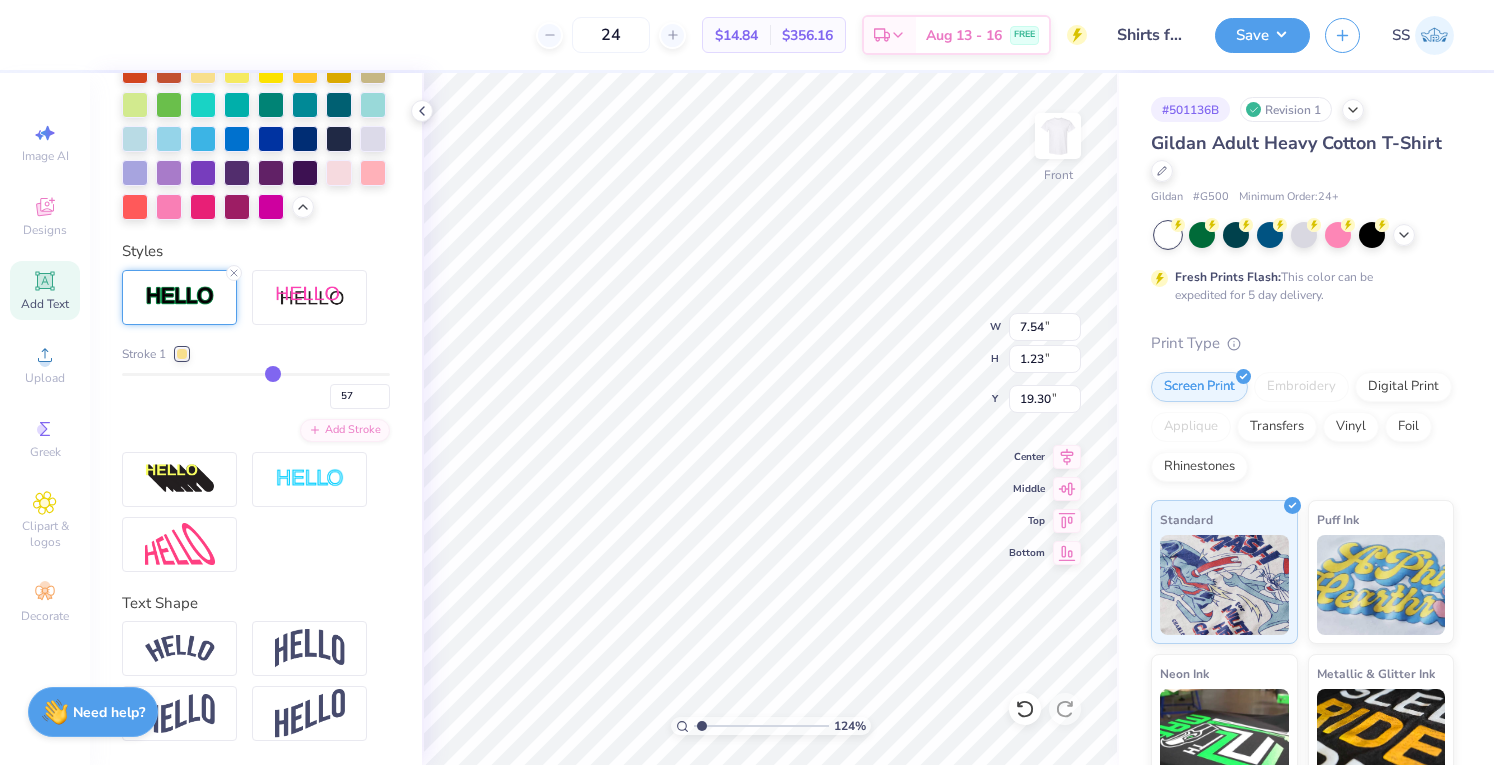 type on "59" 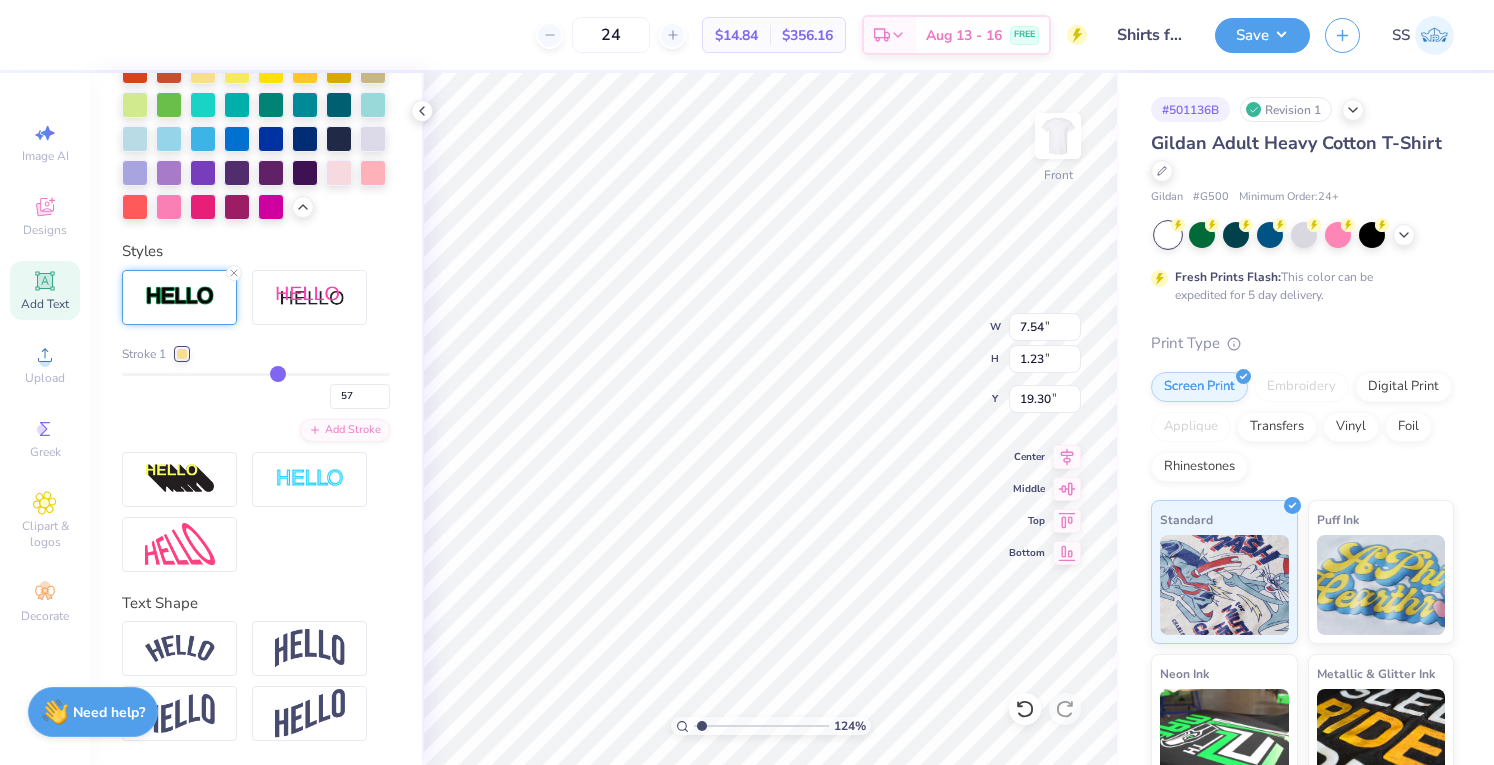 type on "59" 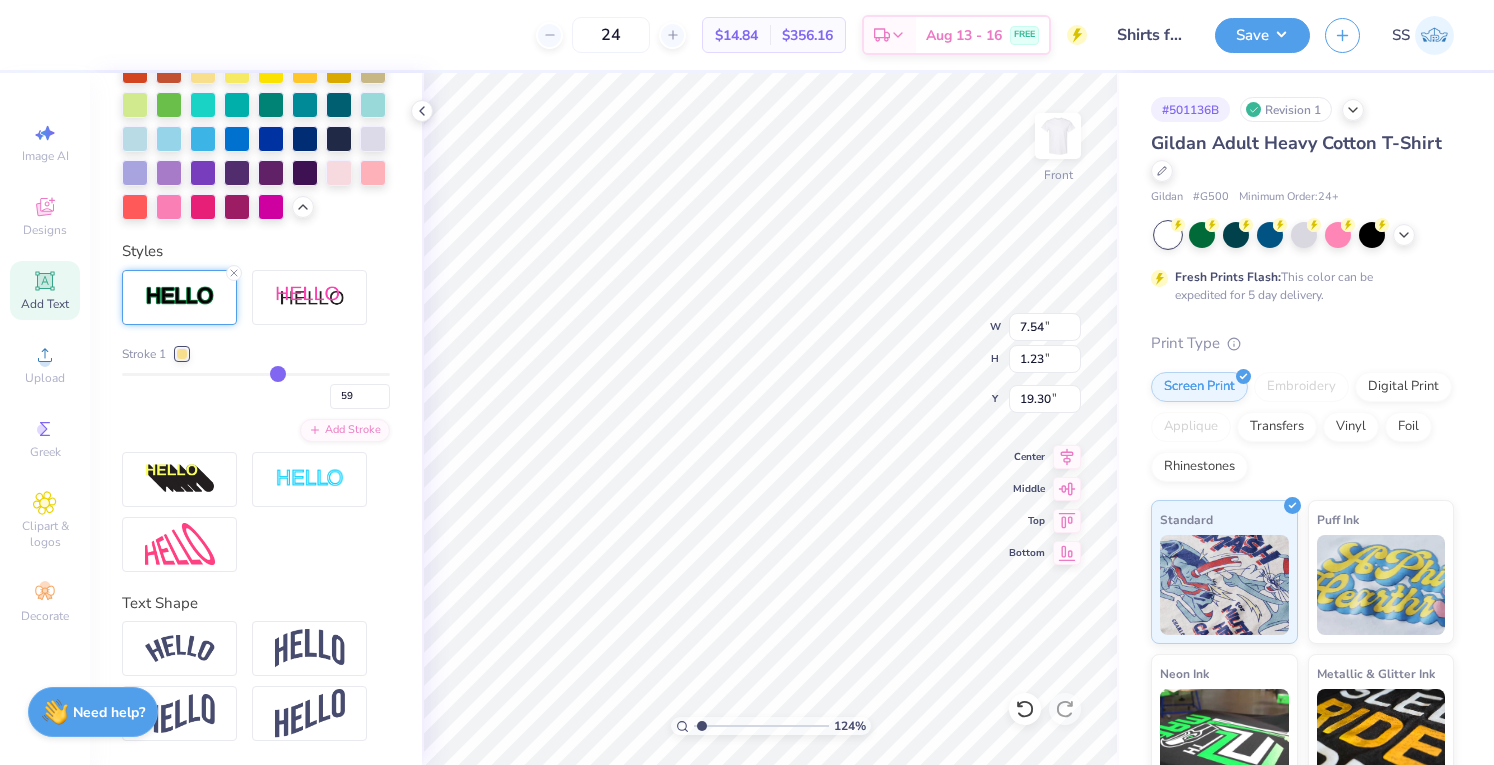 type on "61" 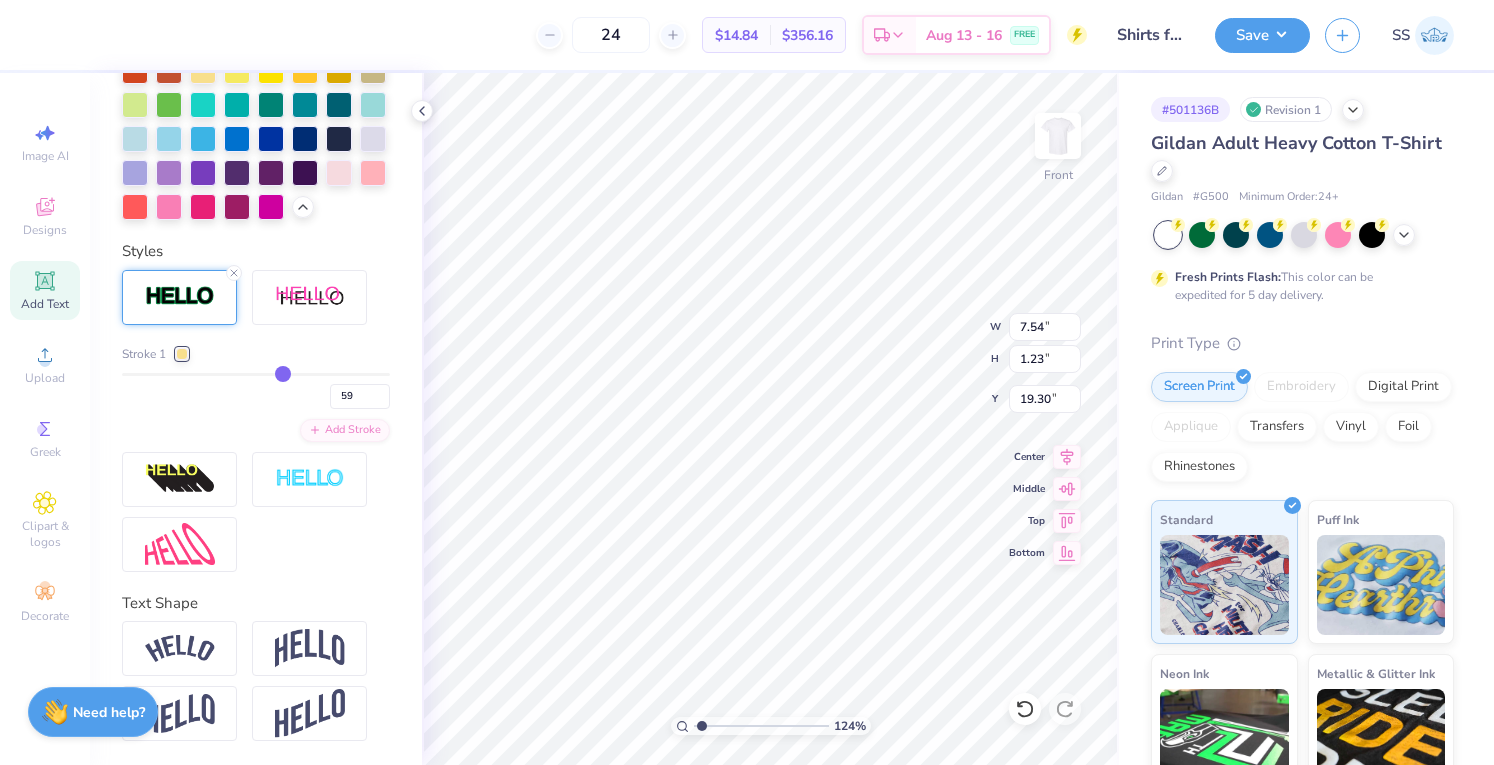 type on "61" 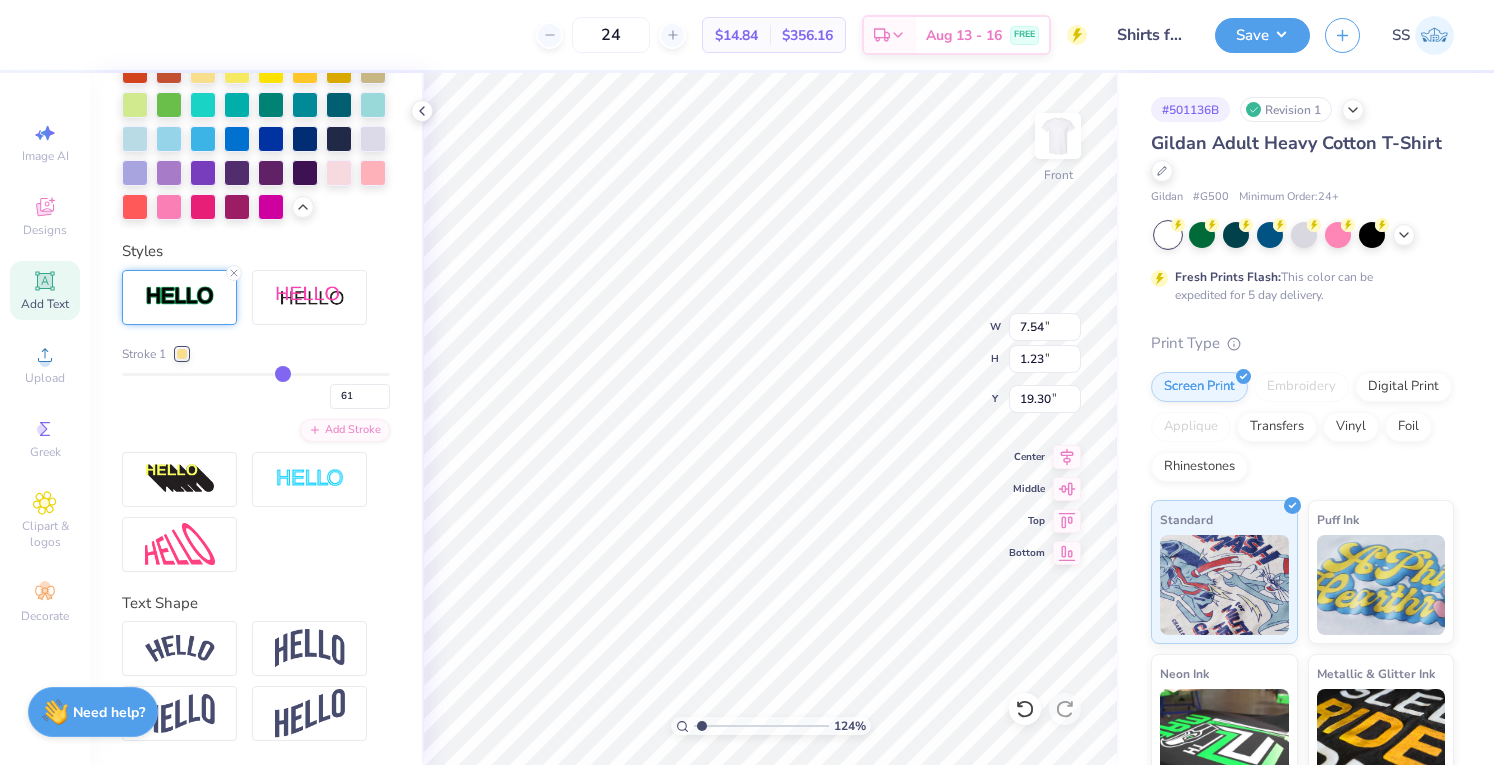 type on "63" 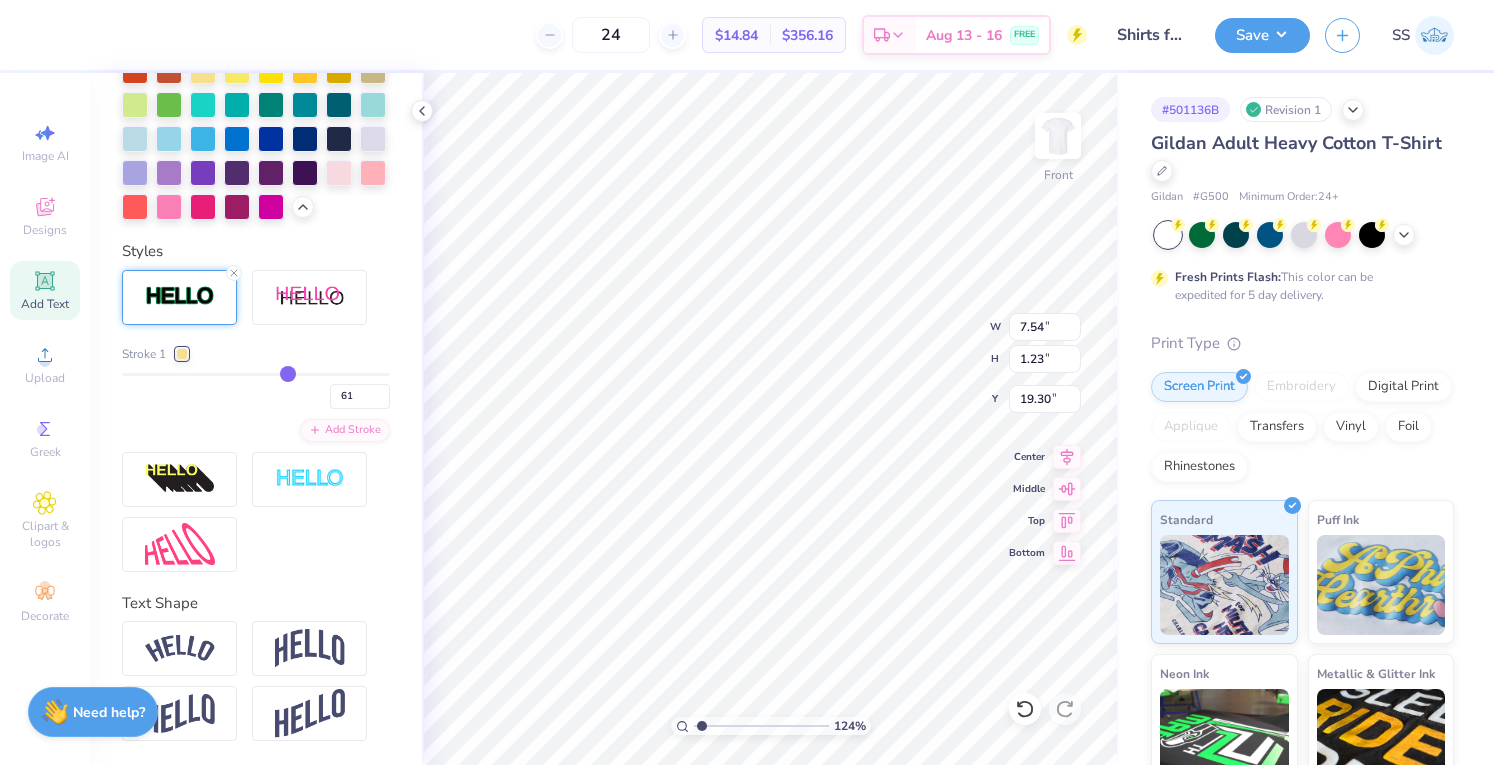 type on "63" 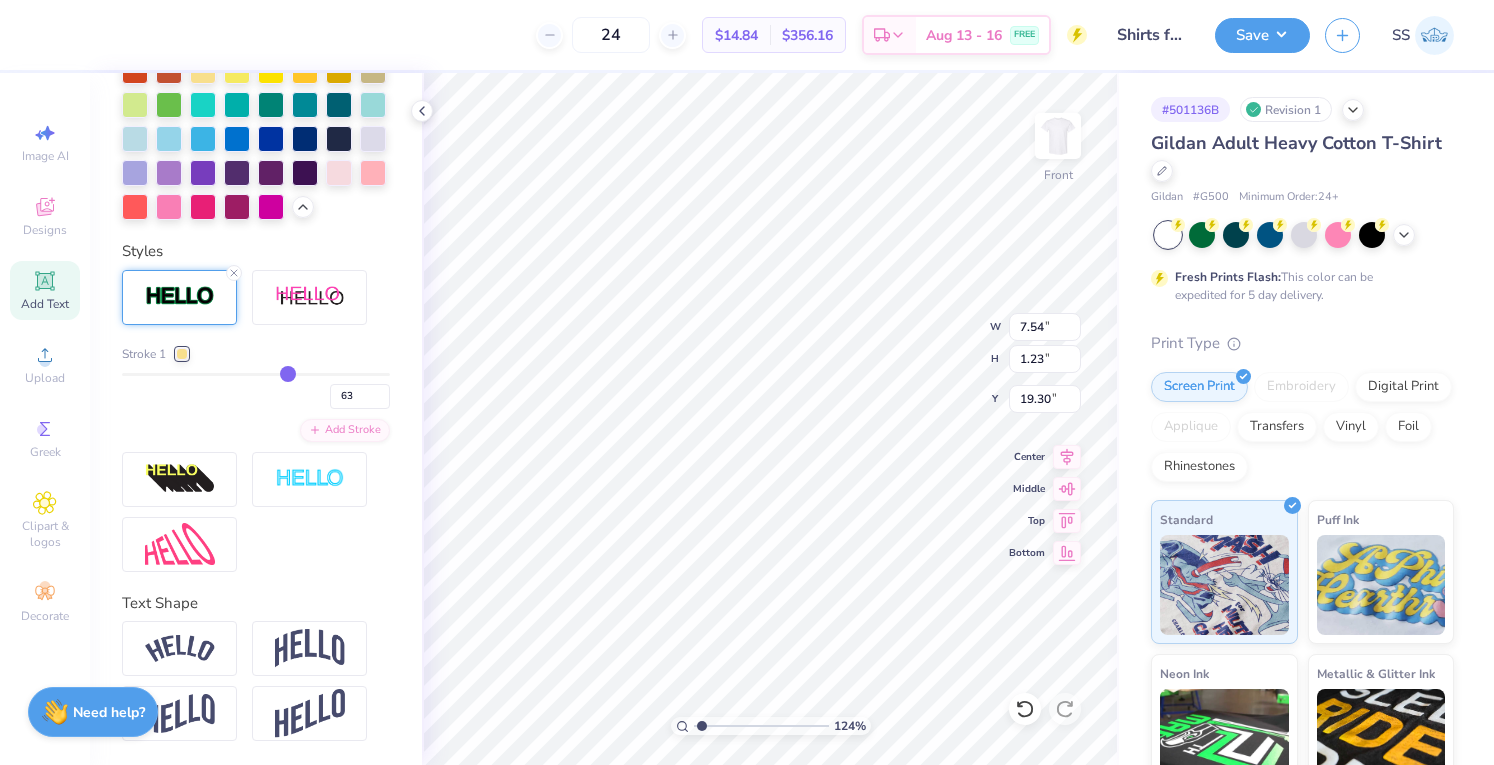 type on "65" 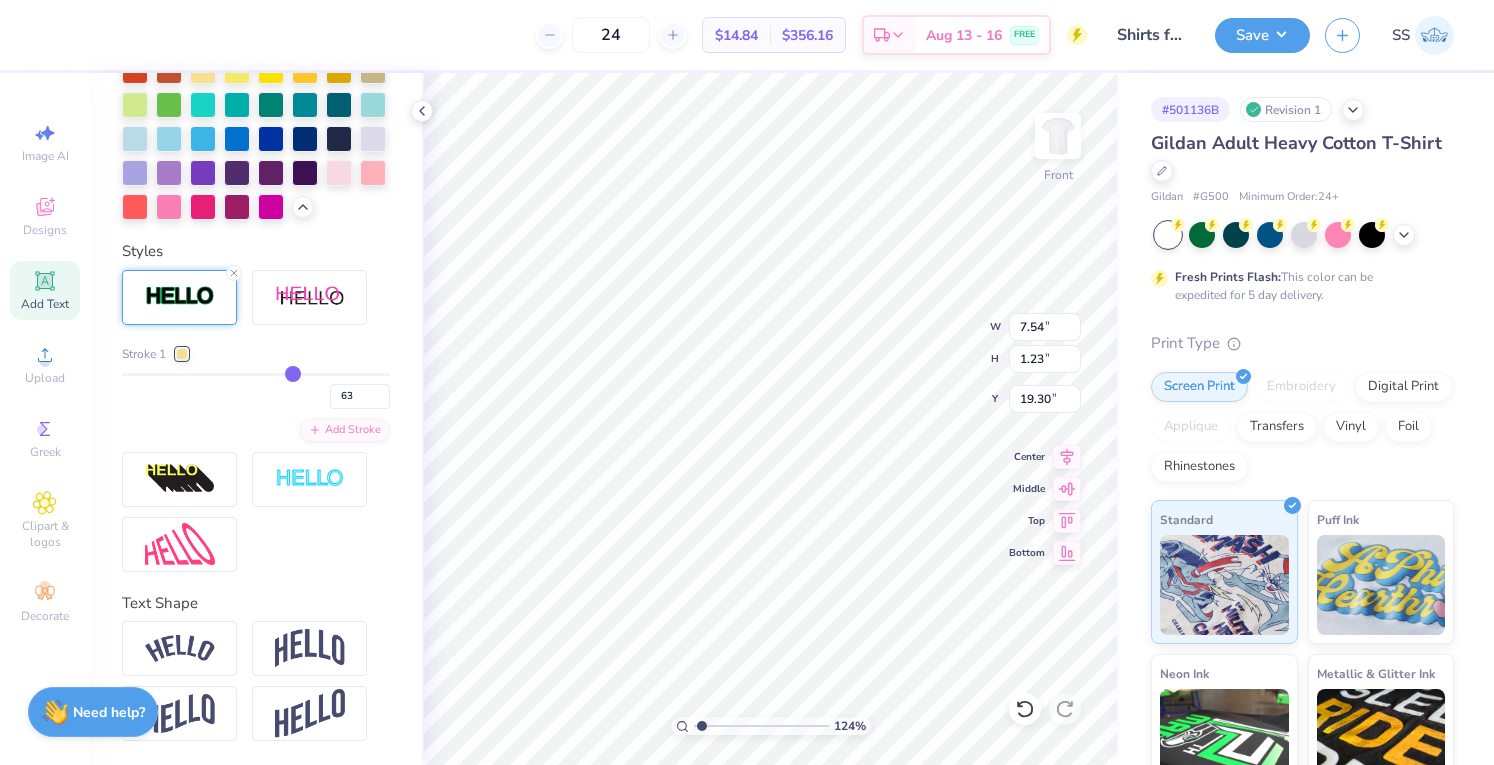 type on "65" 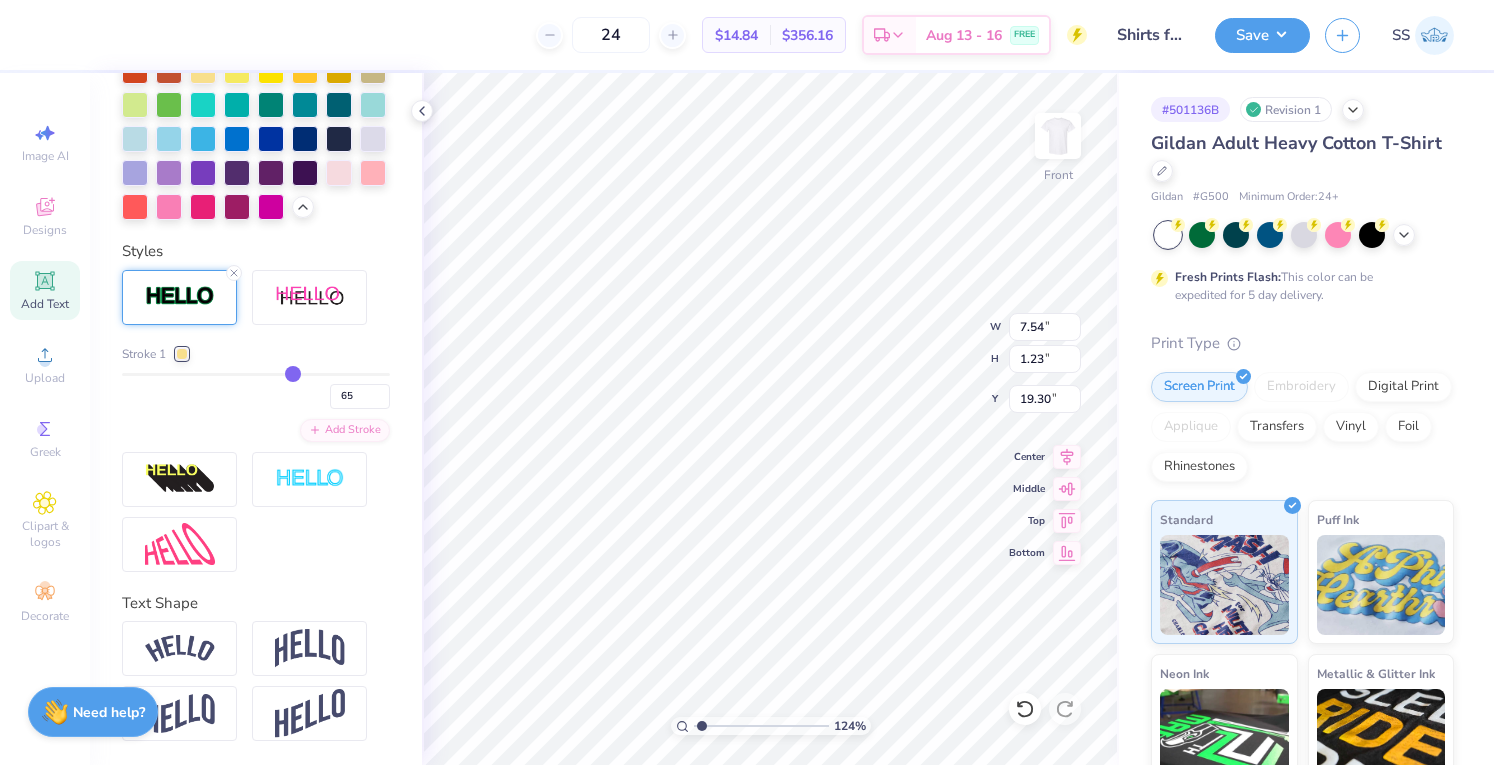 type on "67" 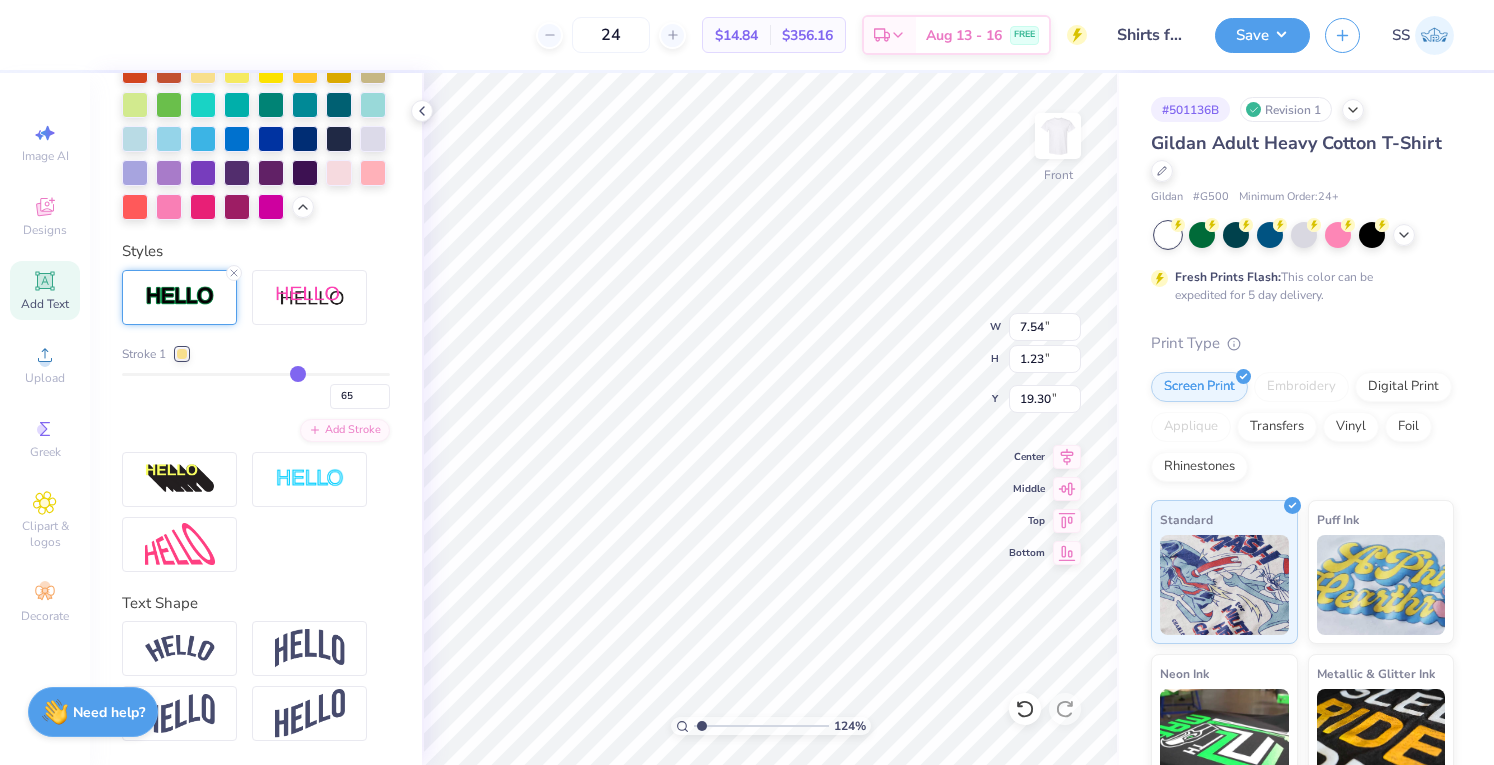 type on "67" 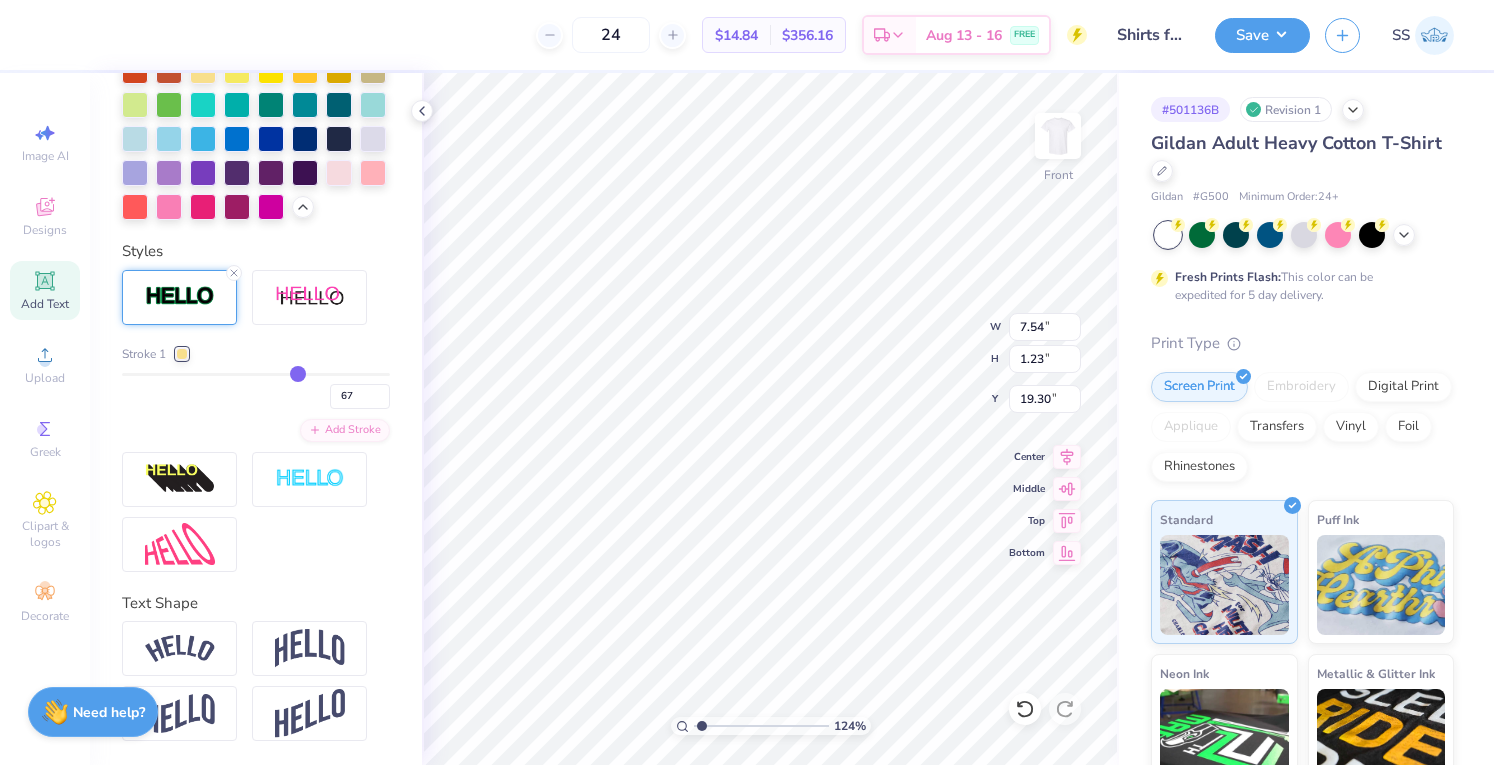 type on "70" 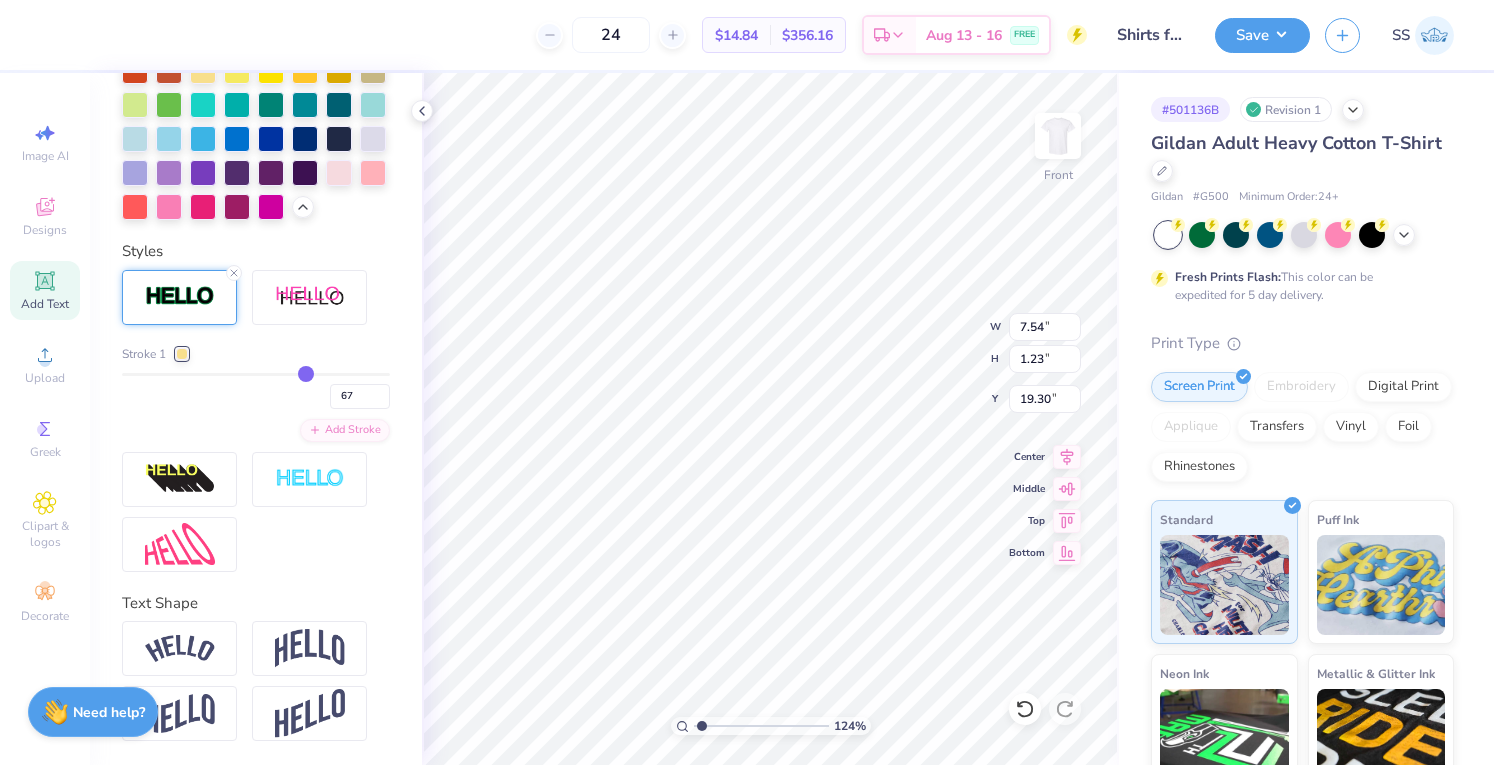 type on "70" 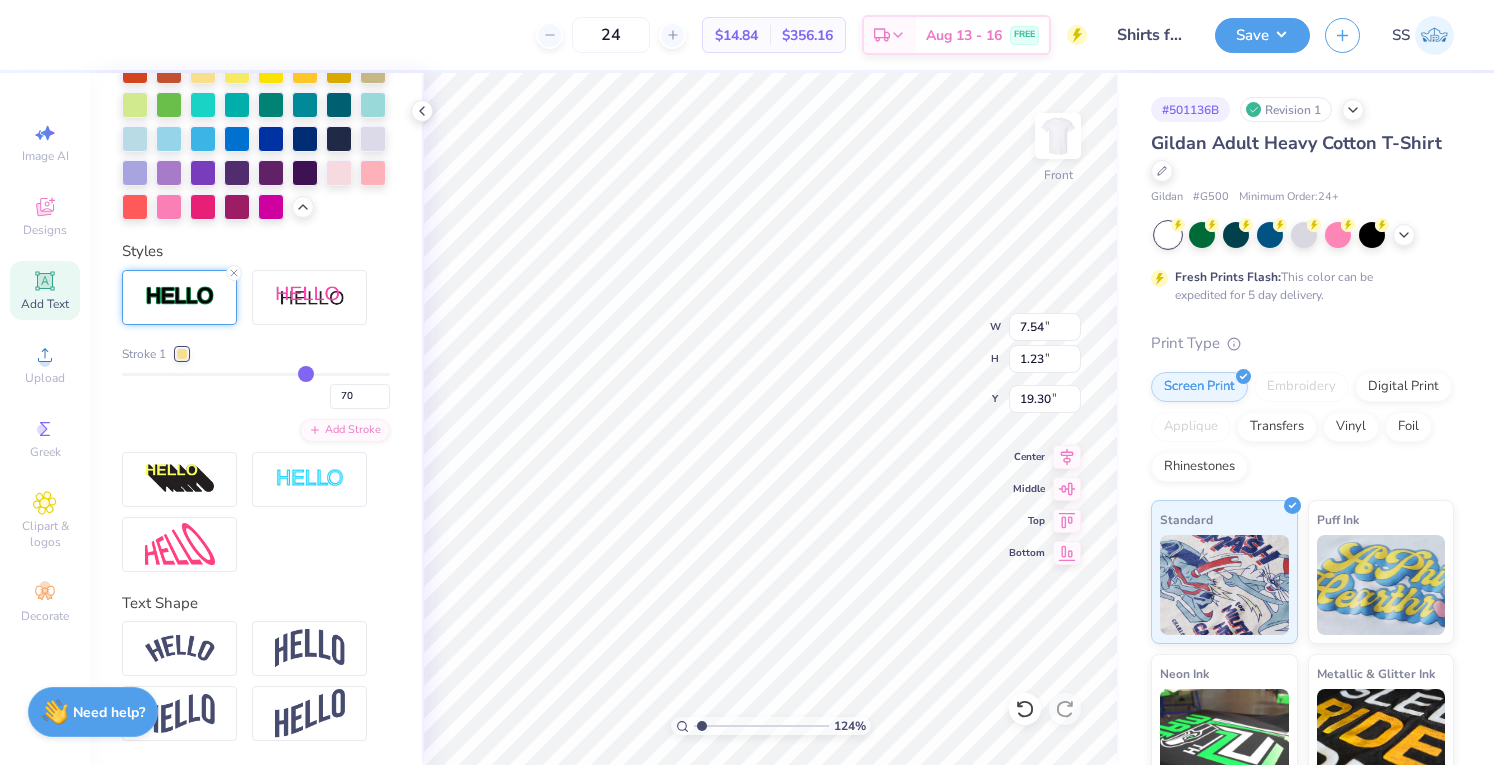 type on "72" 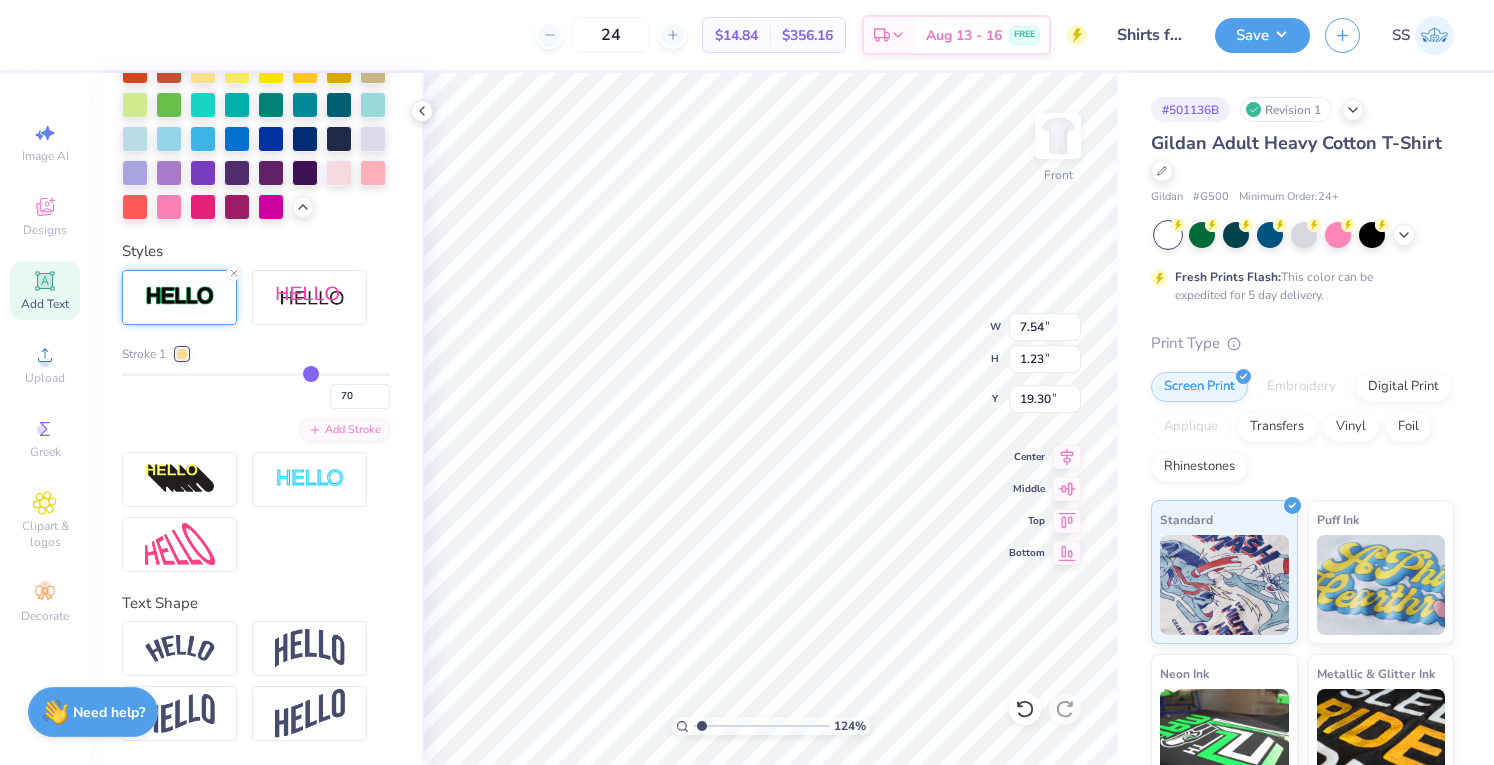 type on "72" 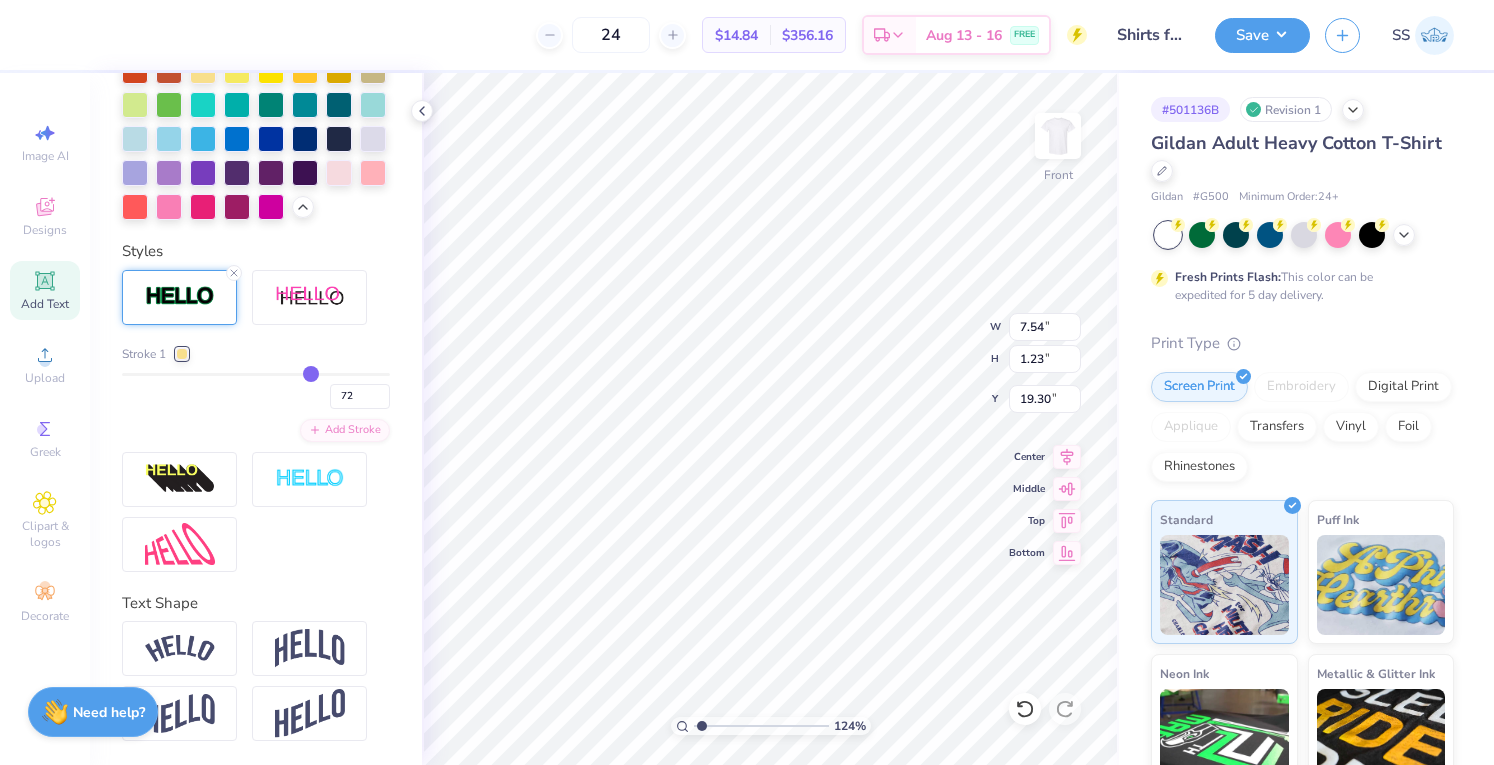 type on "74" 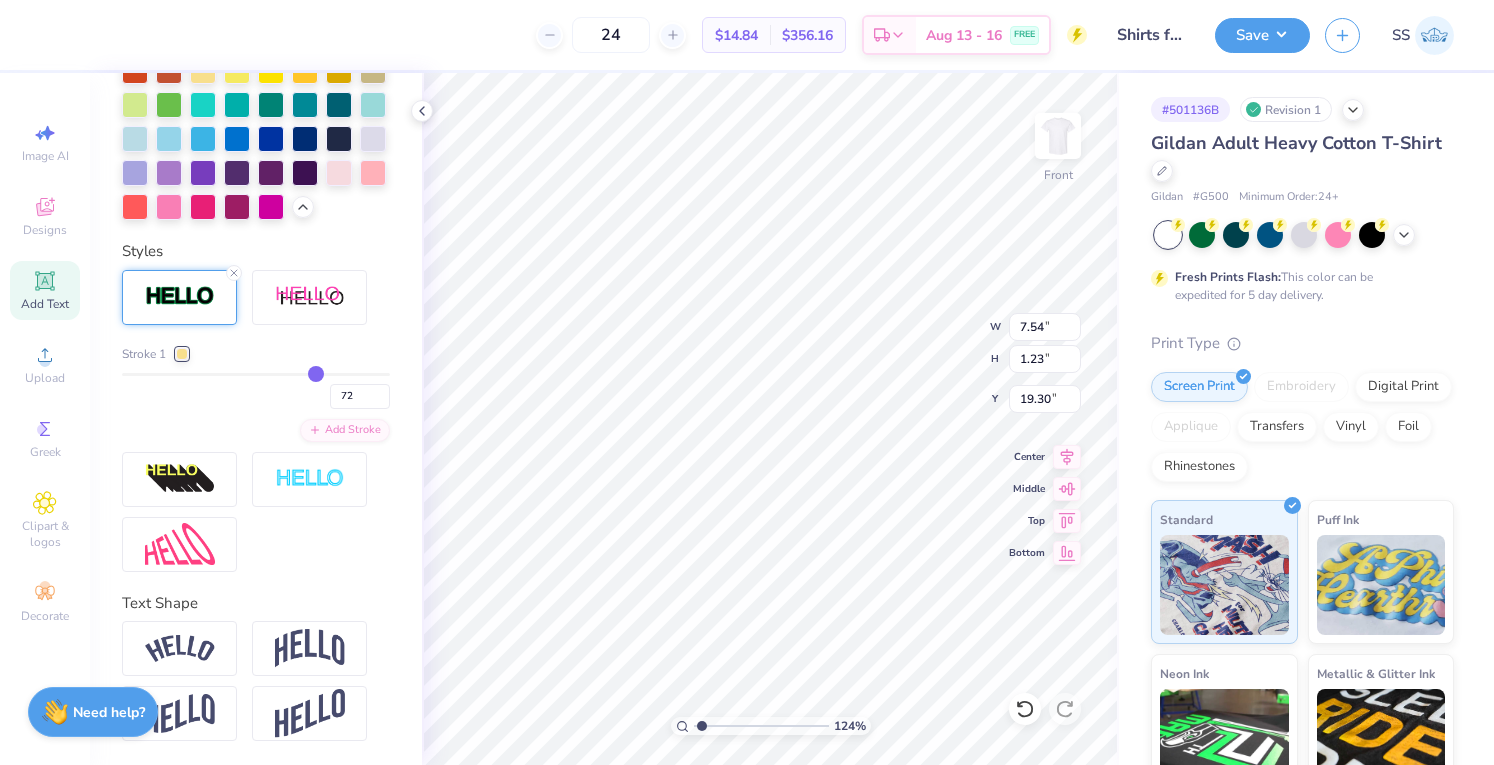 type on "74" 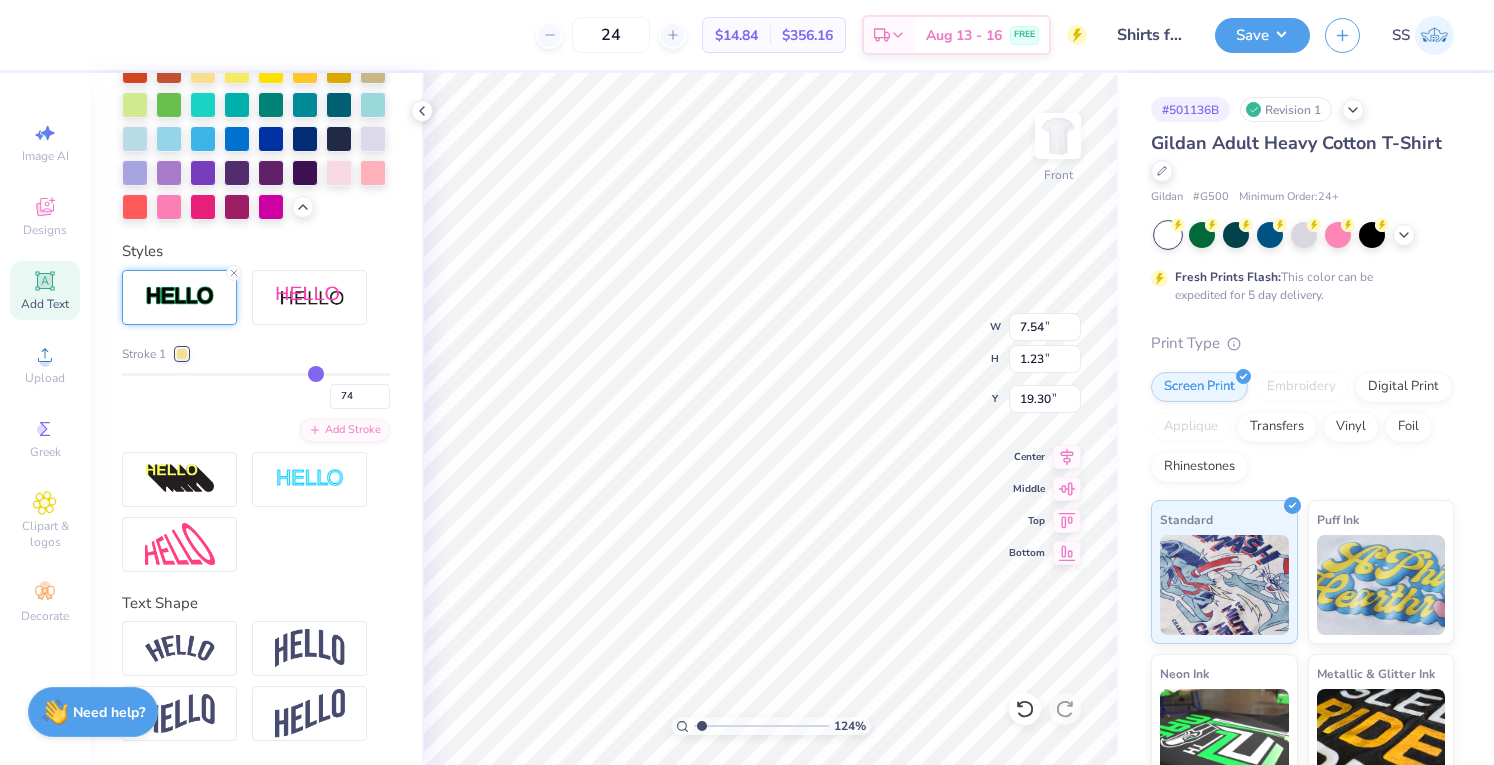 type on "76" 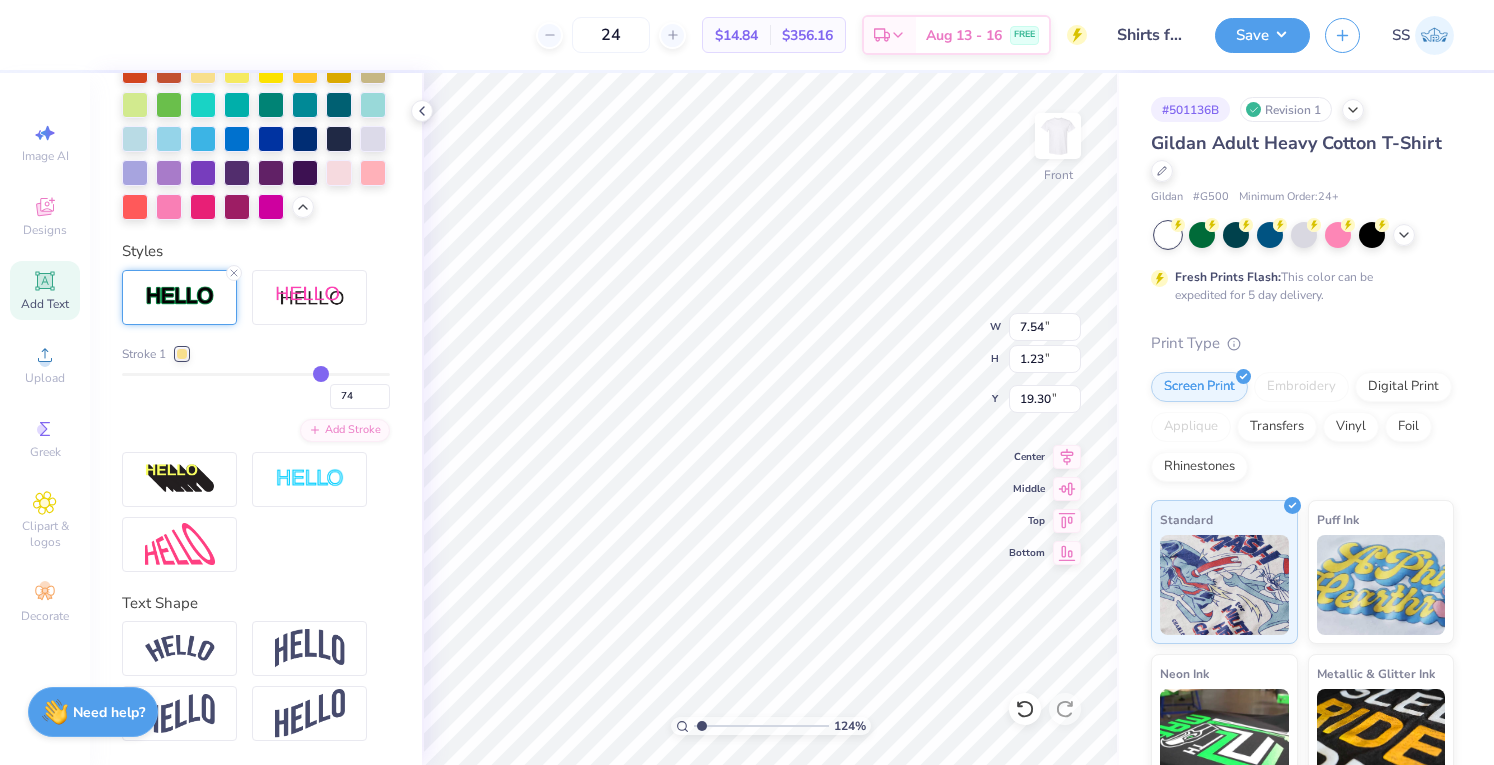 type on "76" 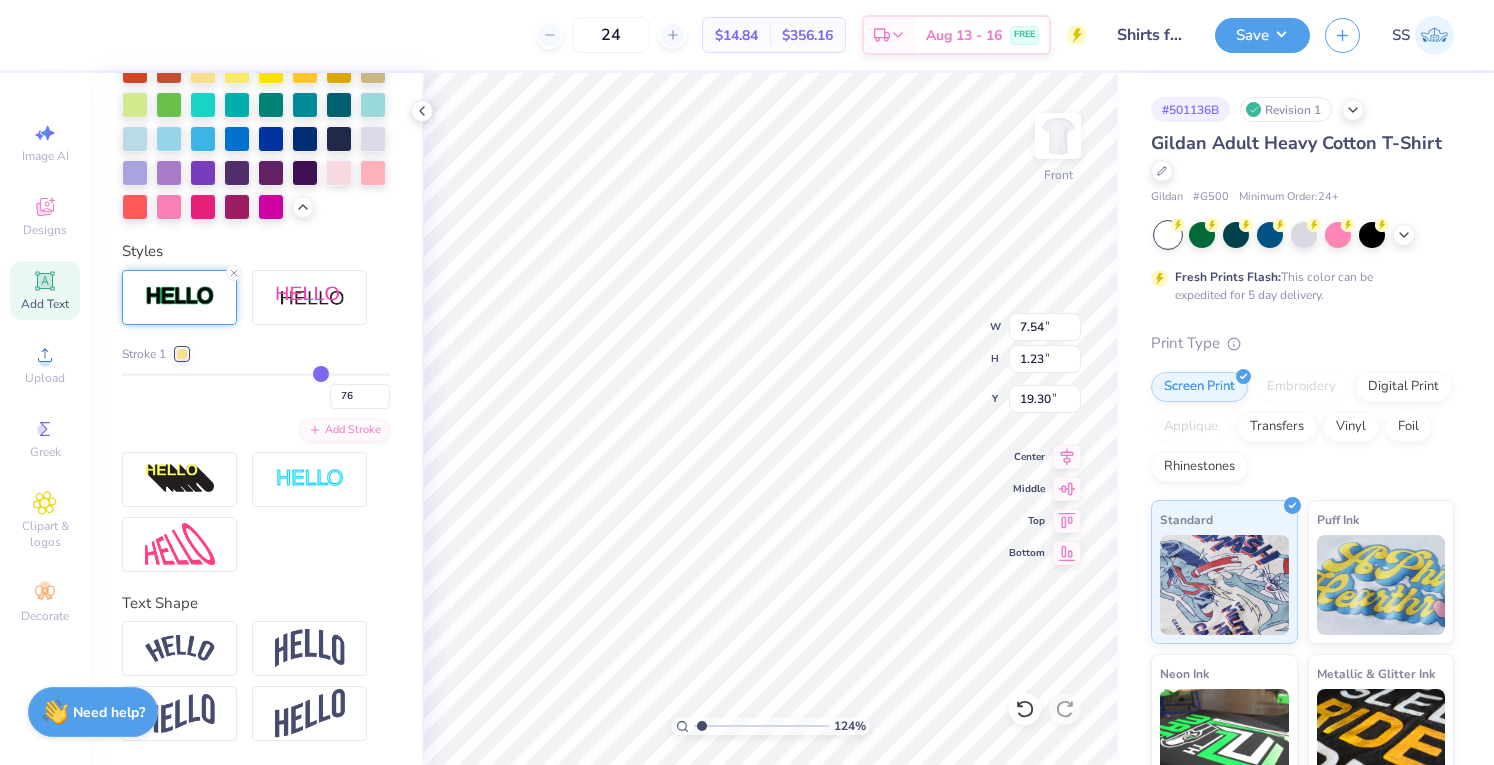 type on "77" 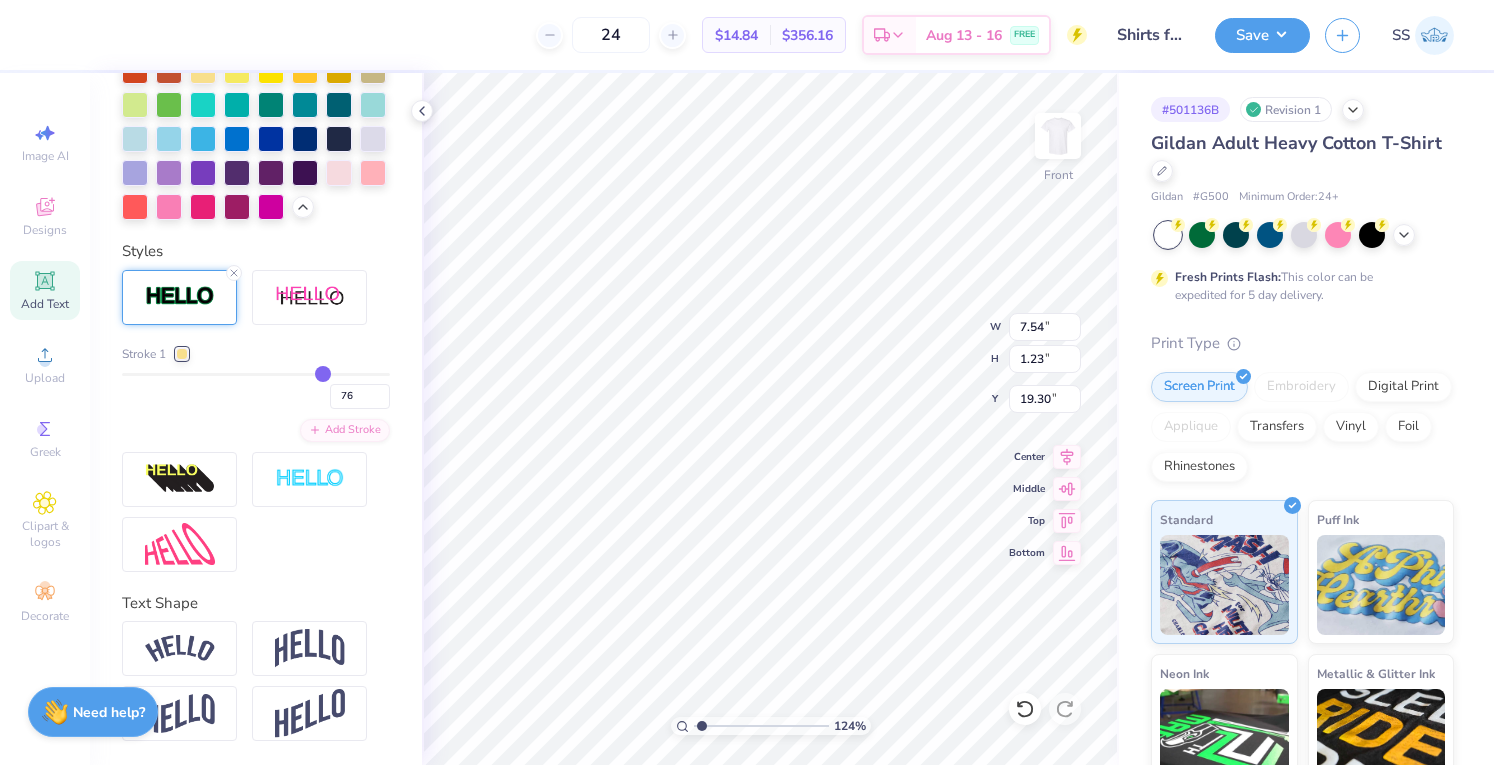 type on "77" 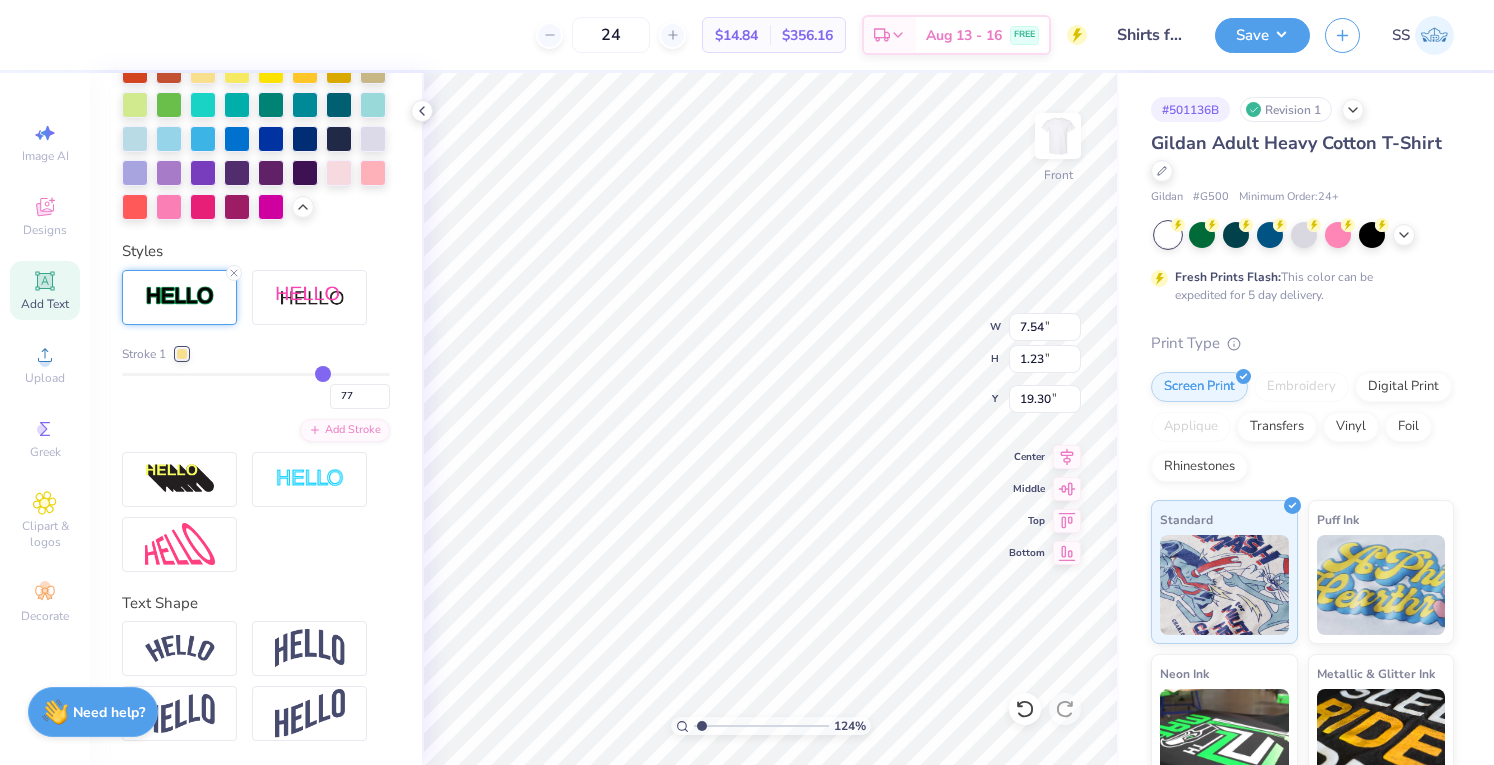 type on "79" 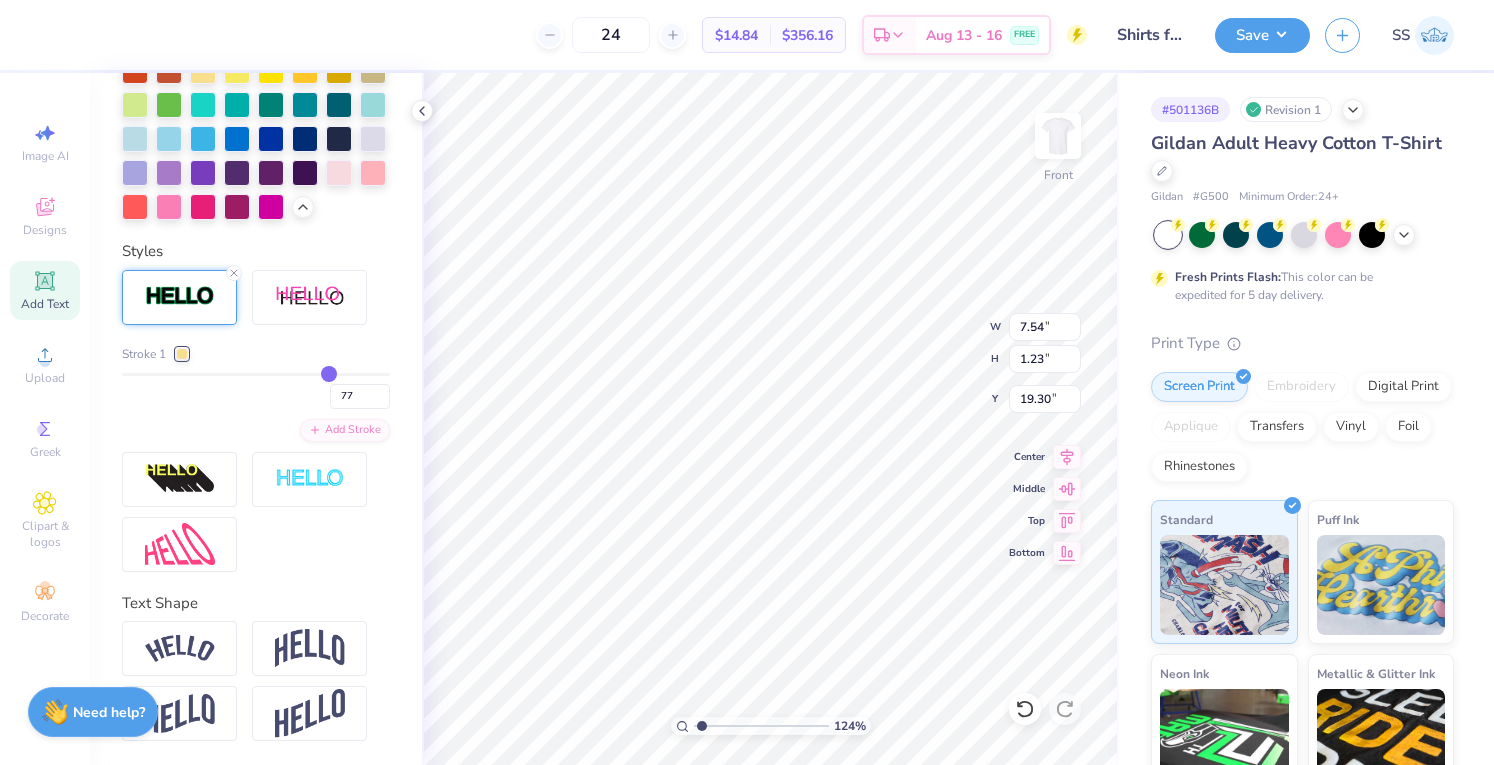type on "79" 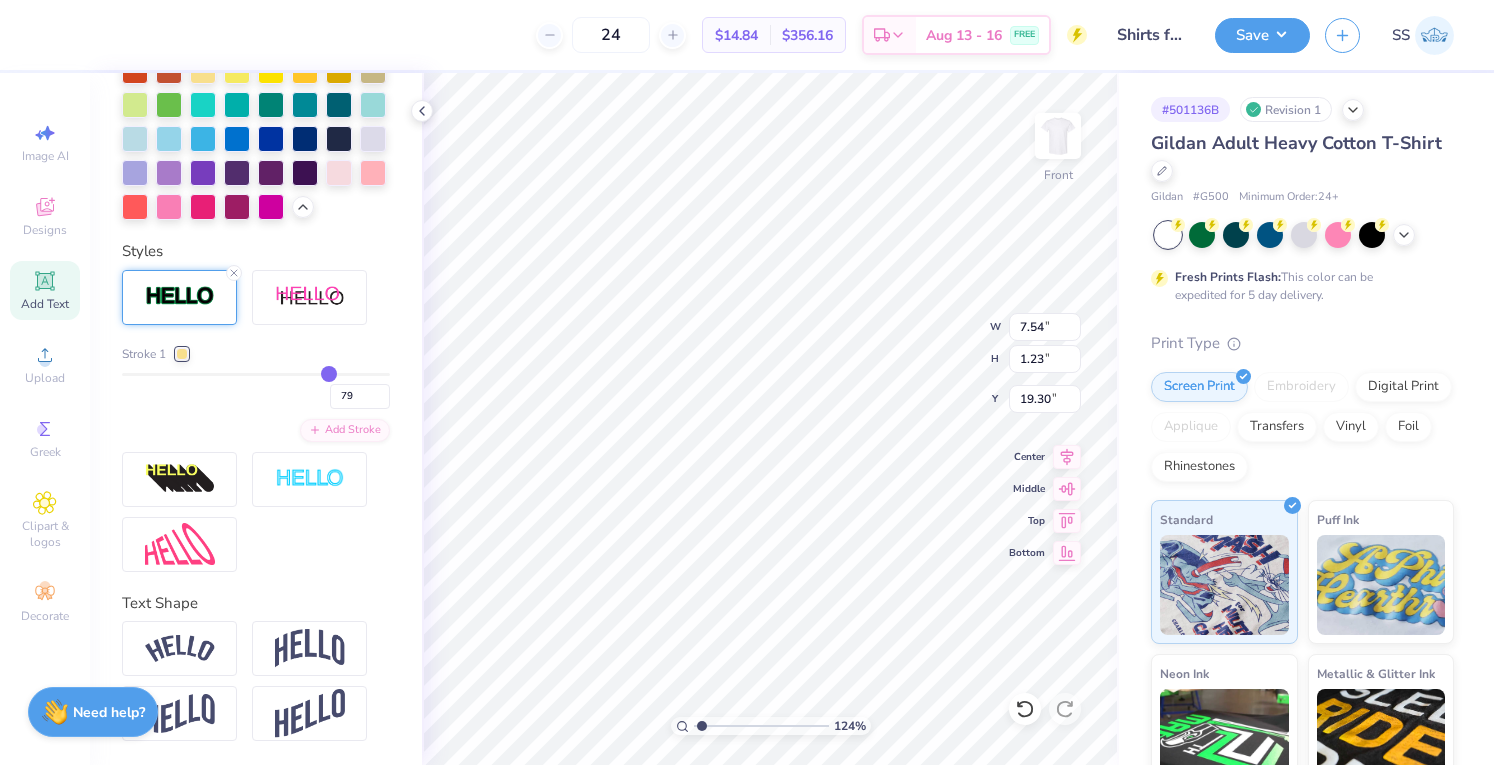type on "80" 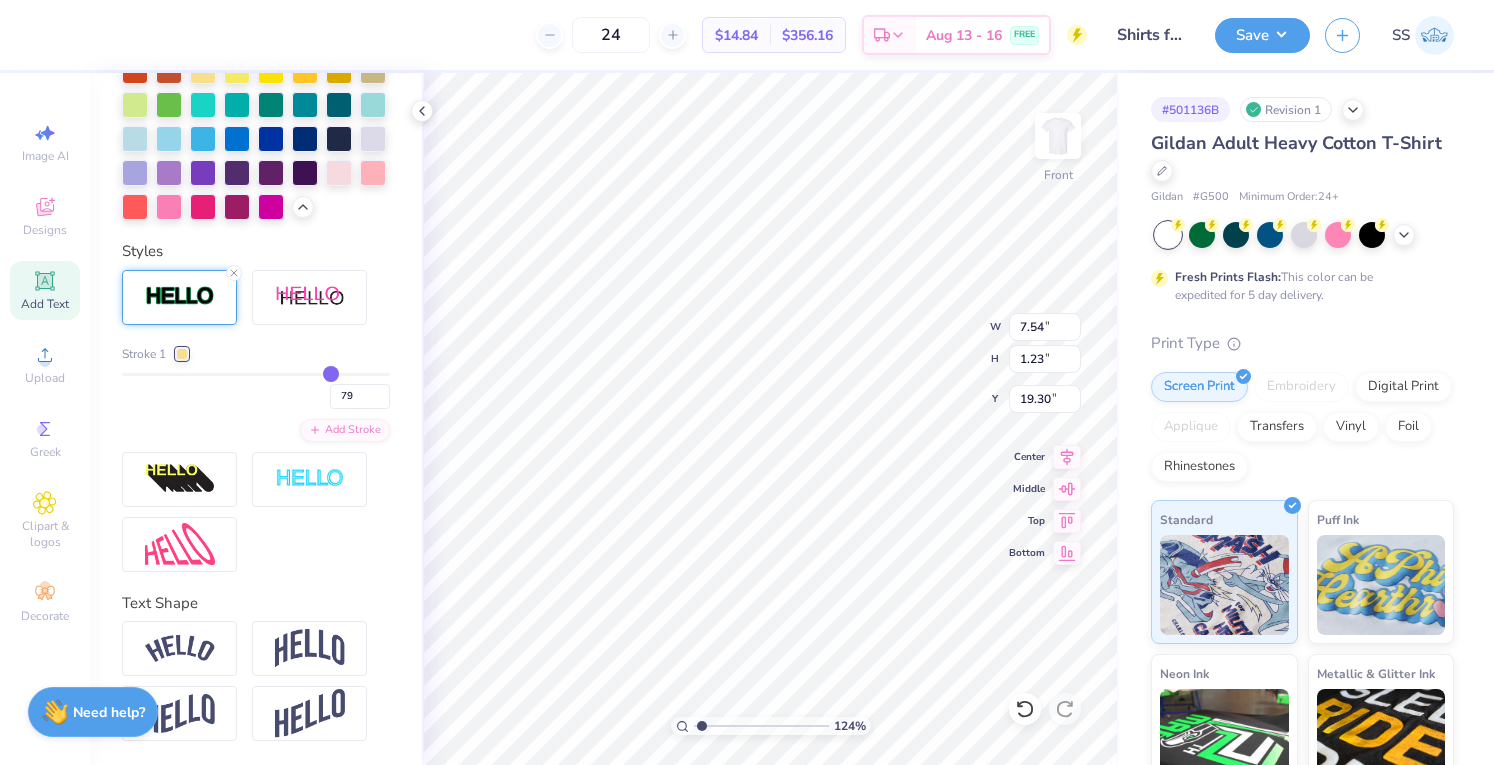 type on "80" 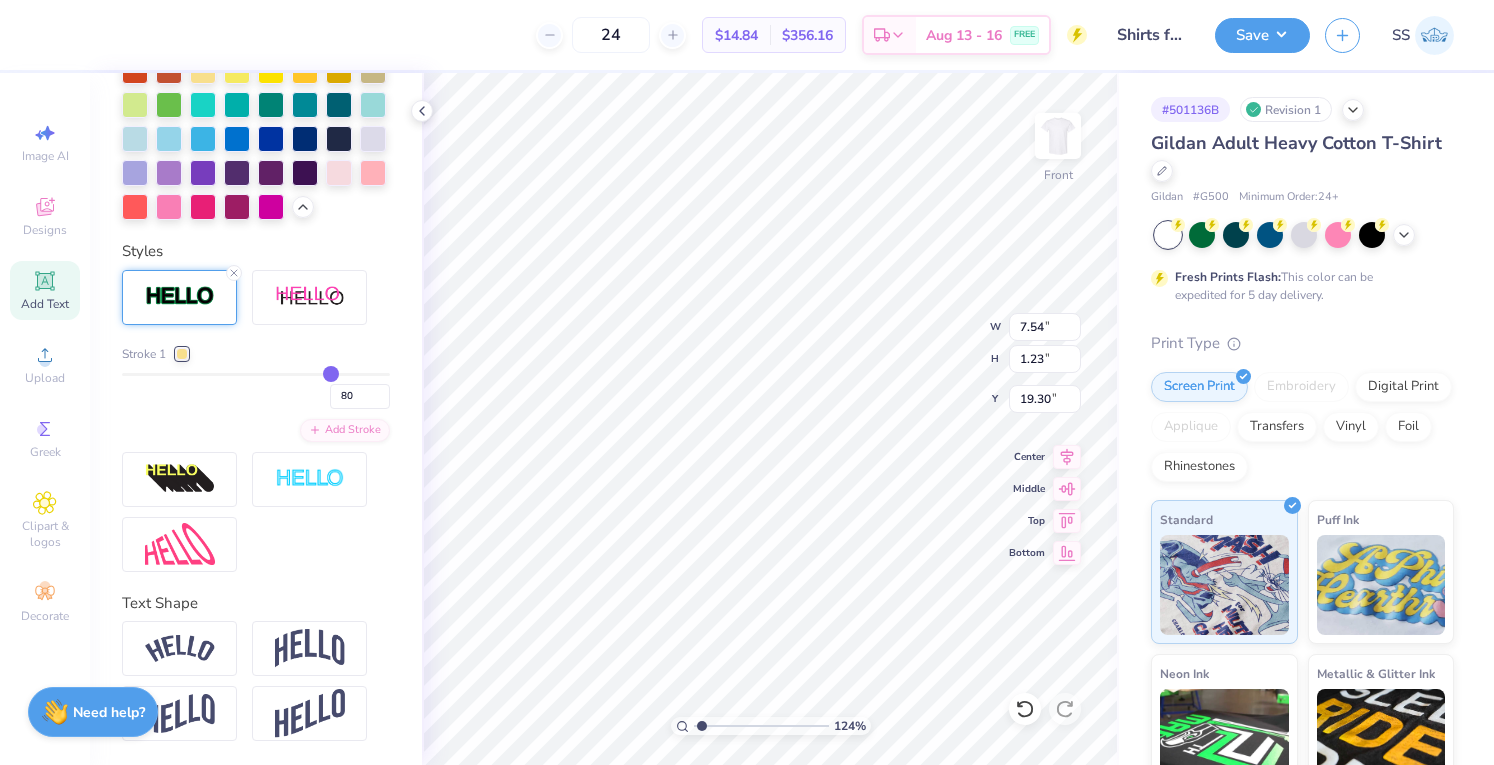 type on "81" 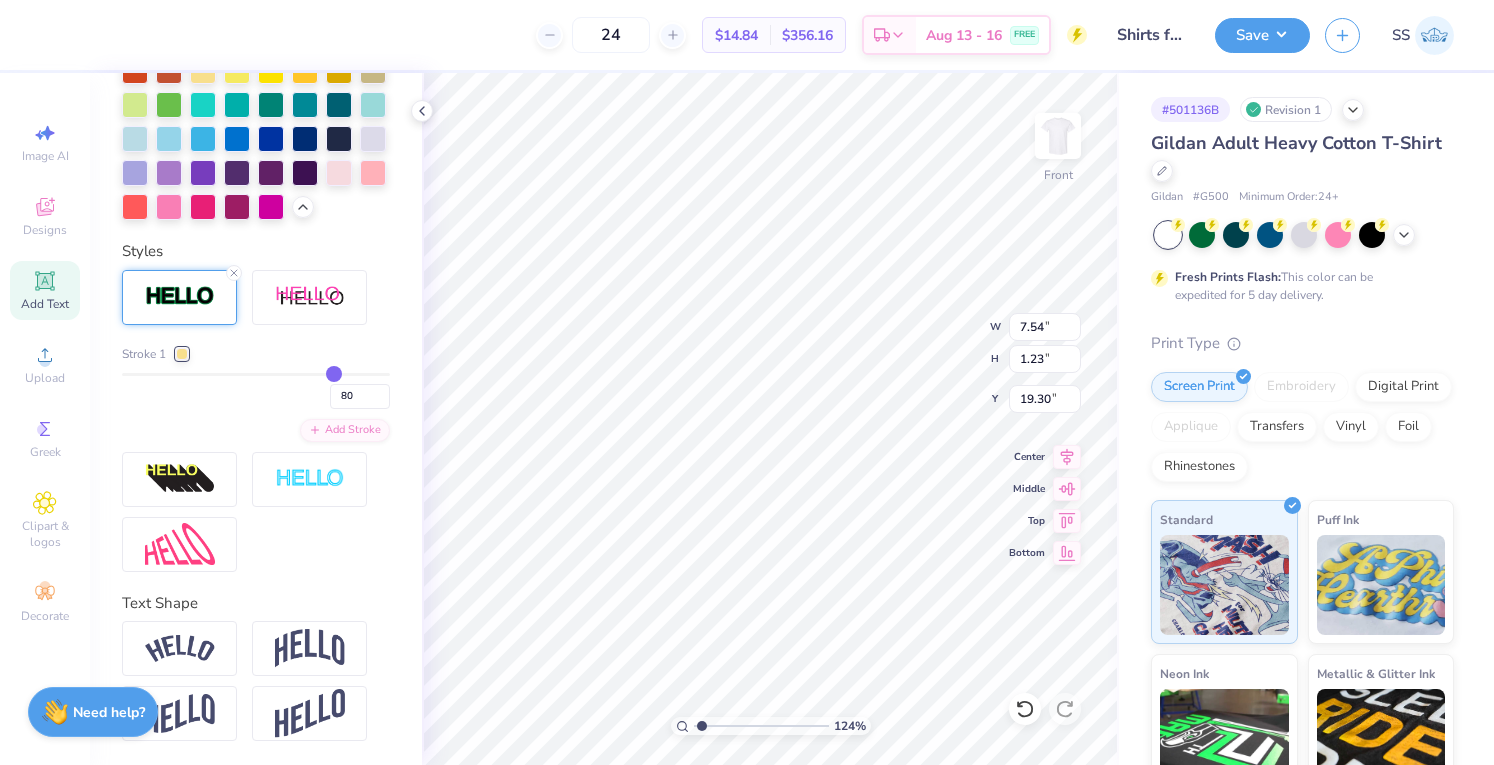 type on "81" 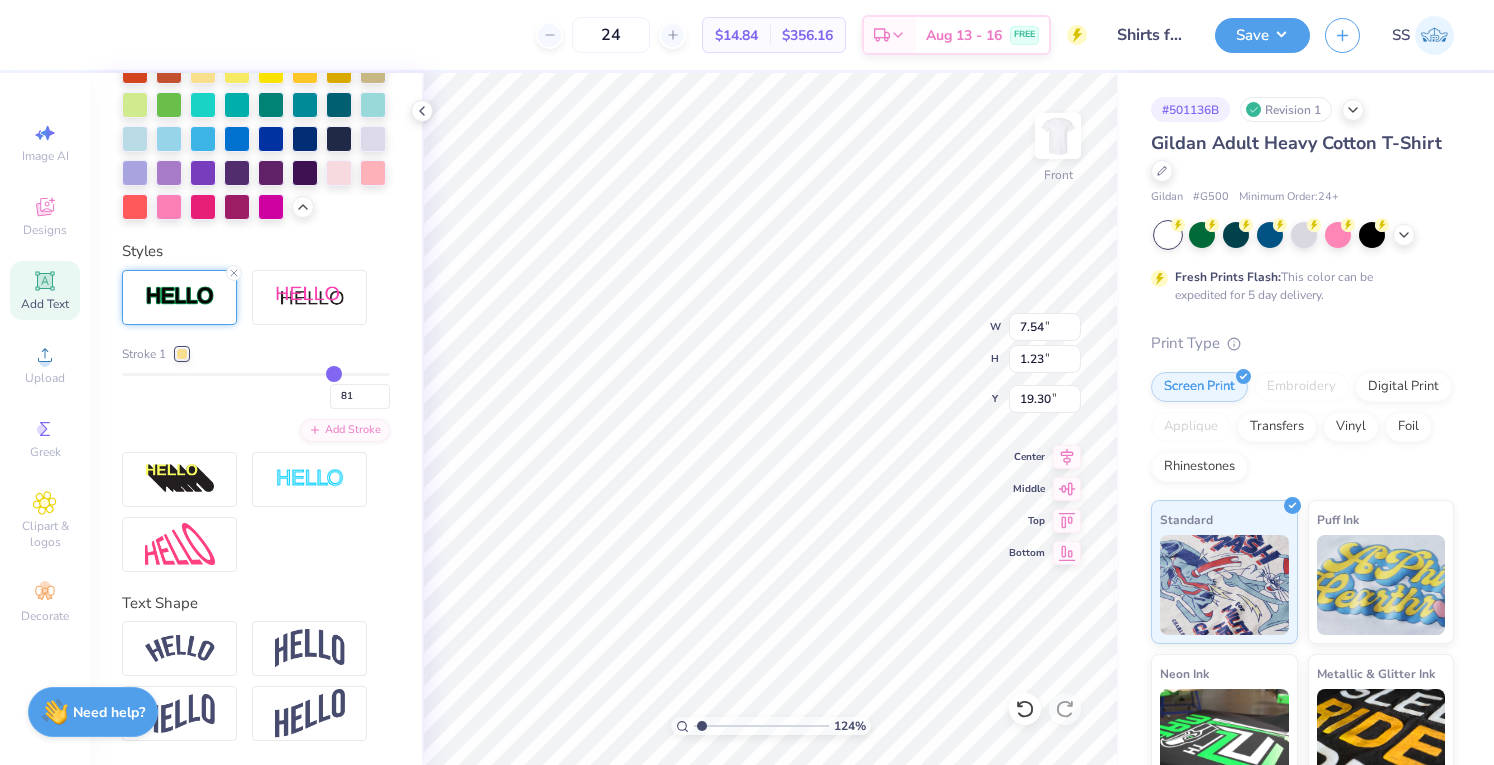 type on "82" 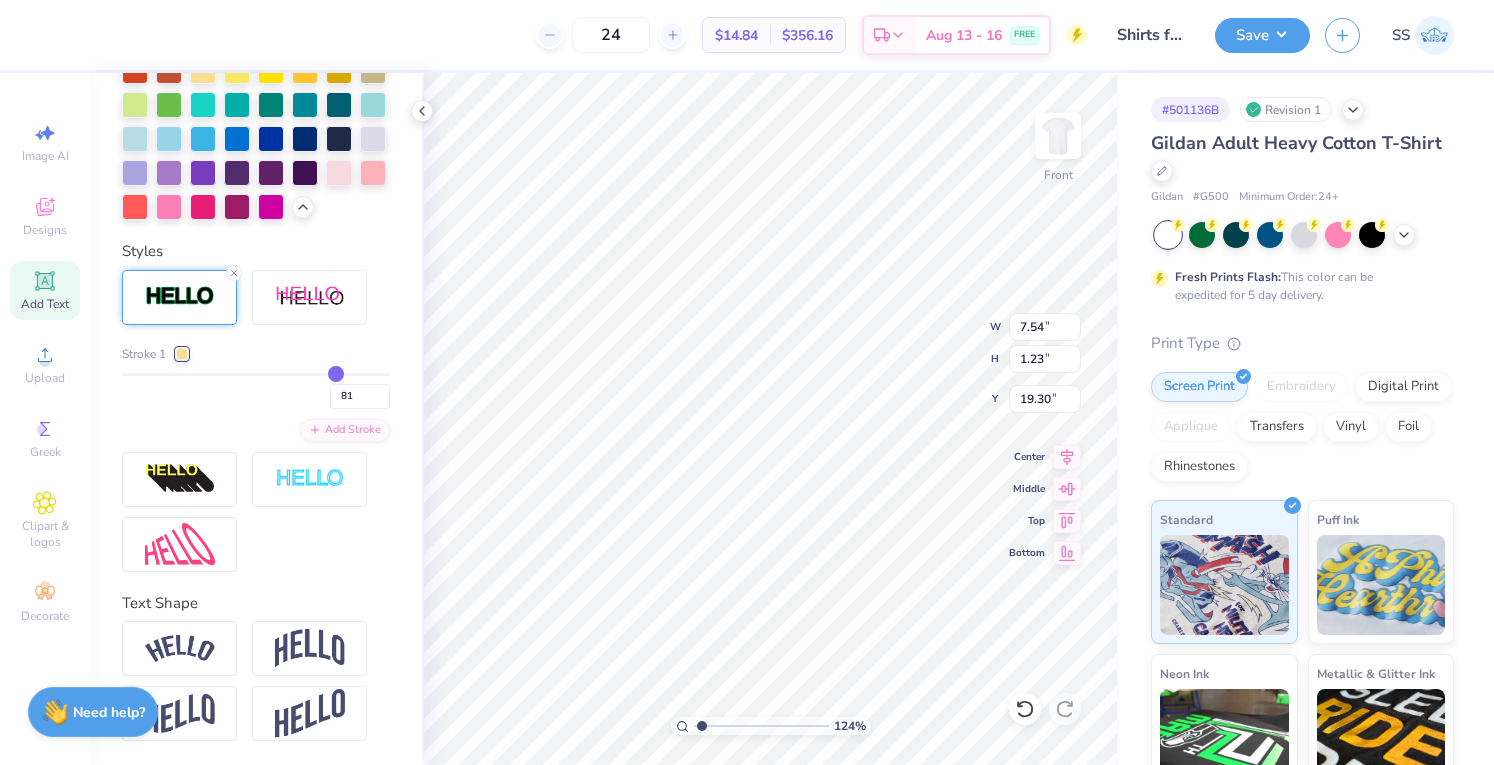 type on "82" 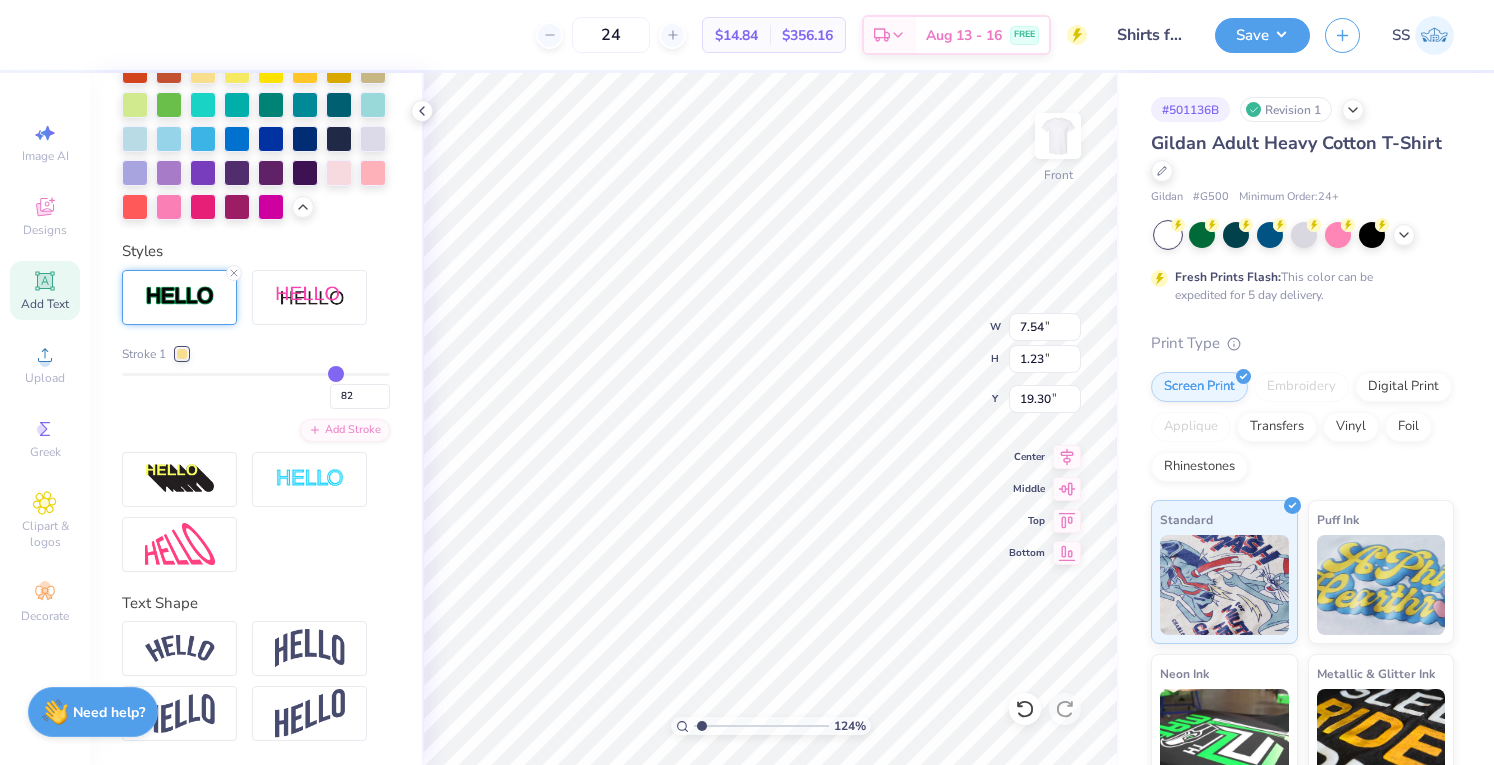 type on "84" 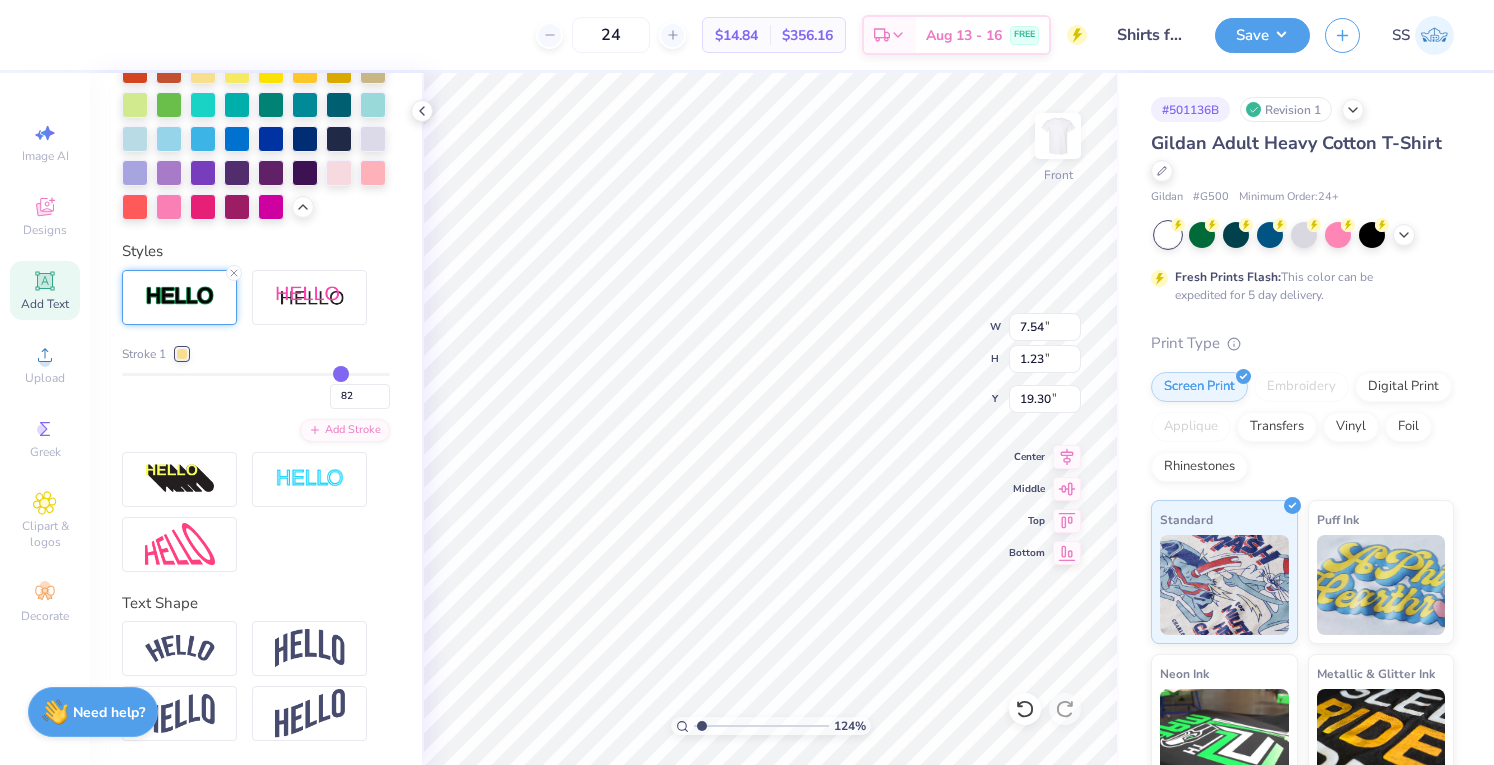 type on "84" 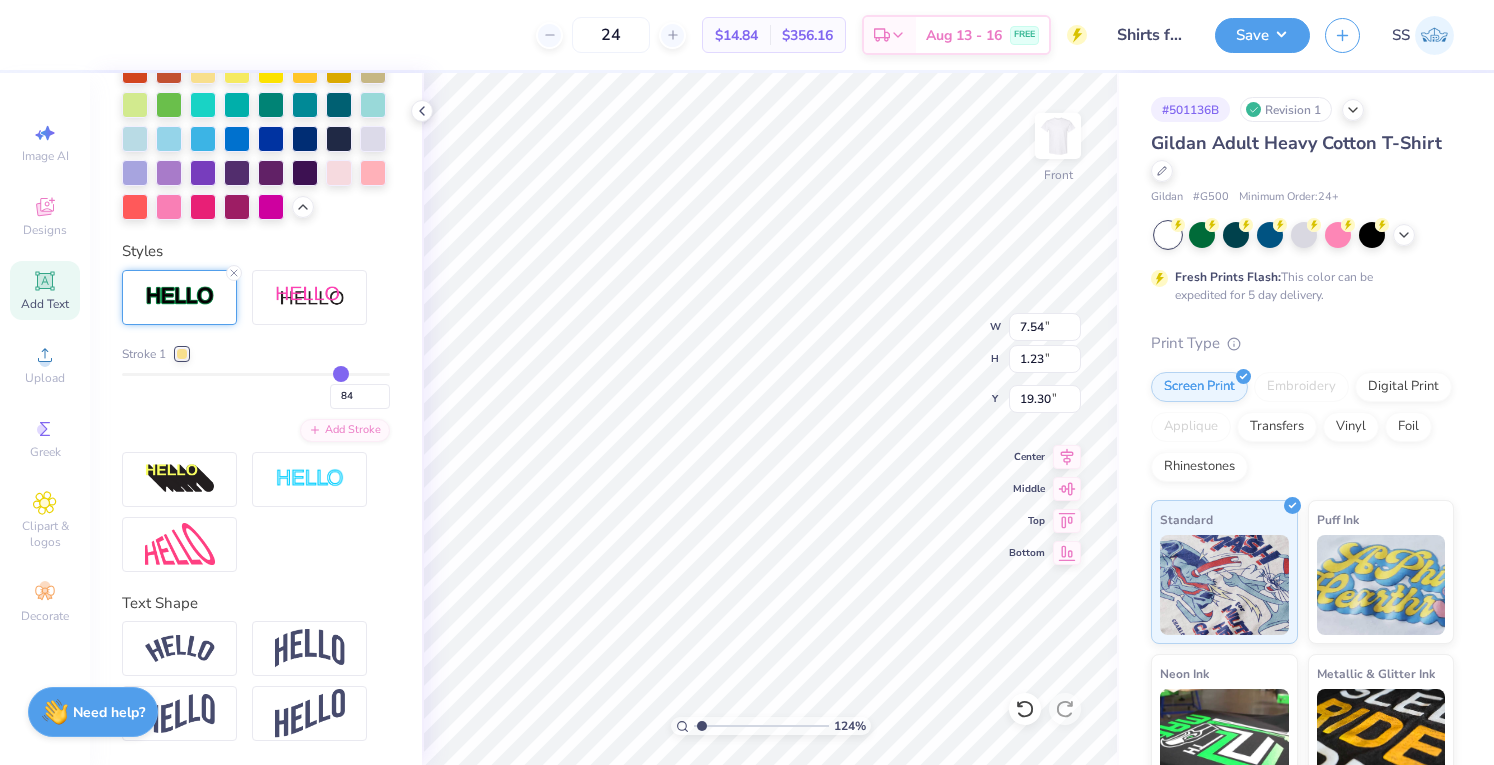 type on "85" 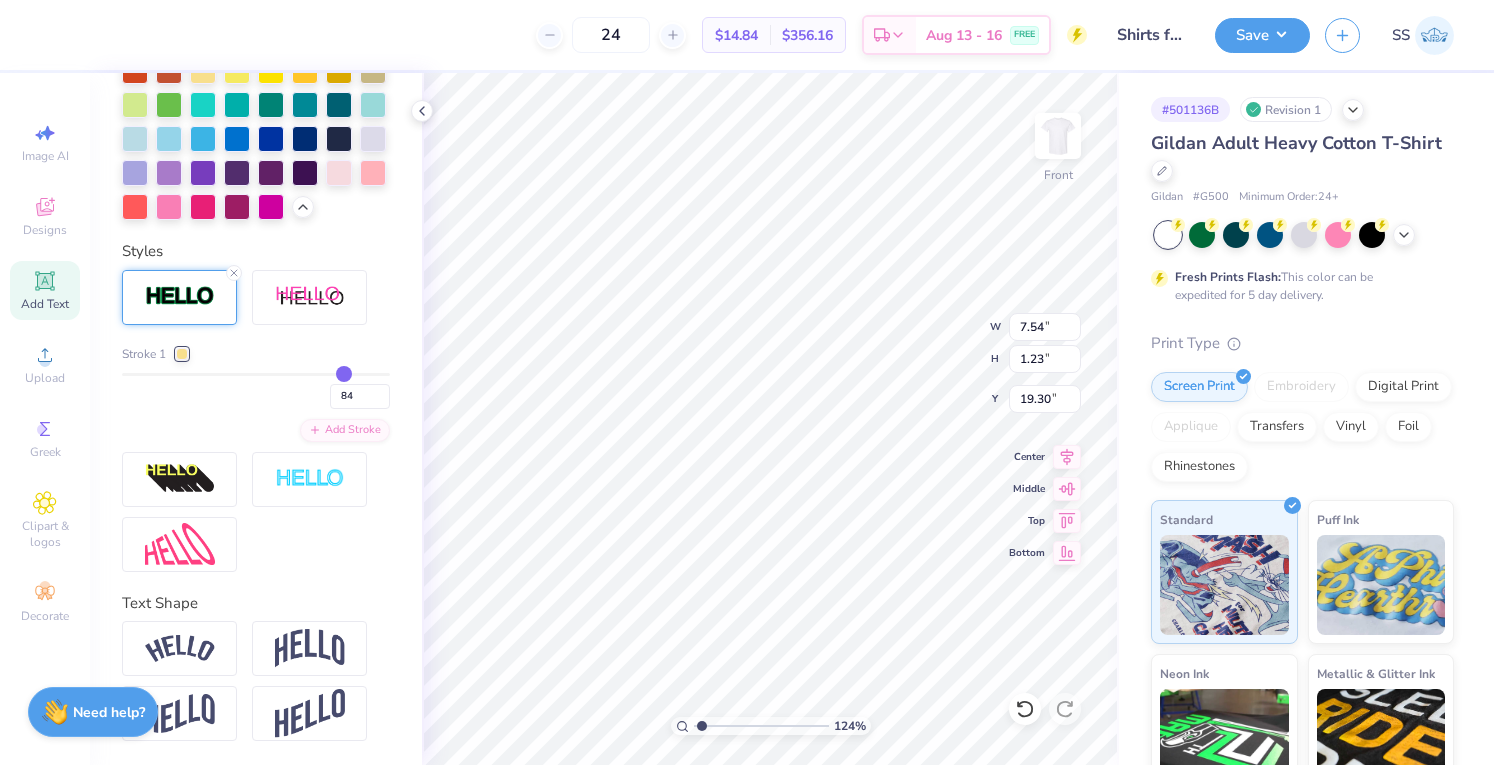 type on "85" 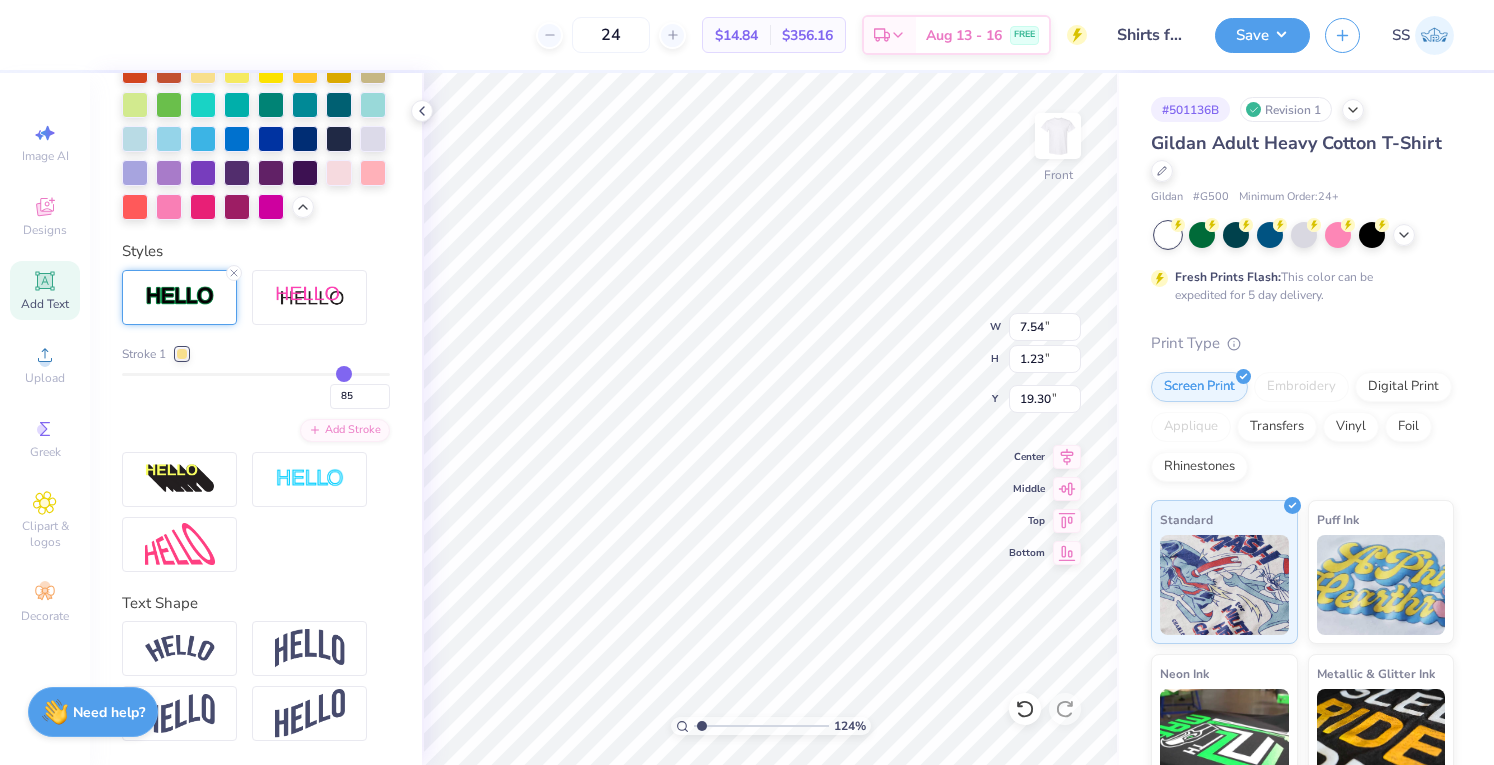 type on "86" 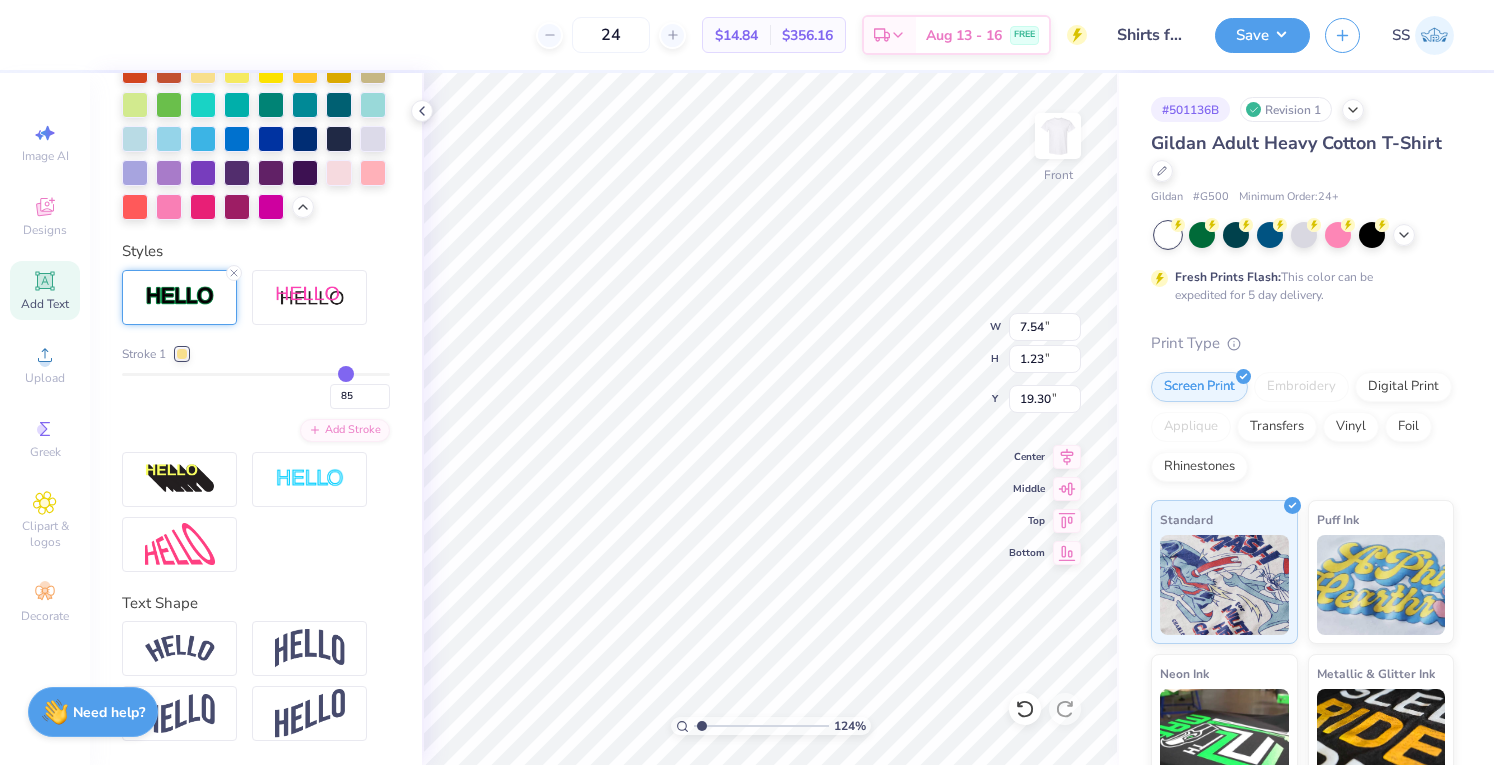 type on "86" 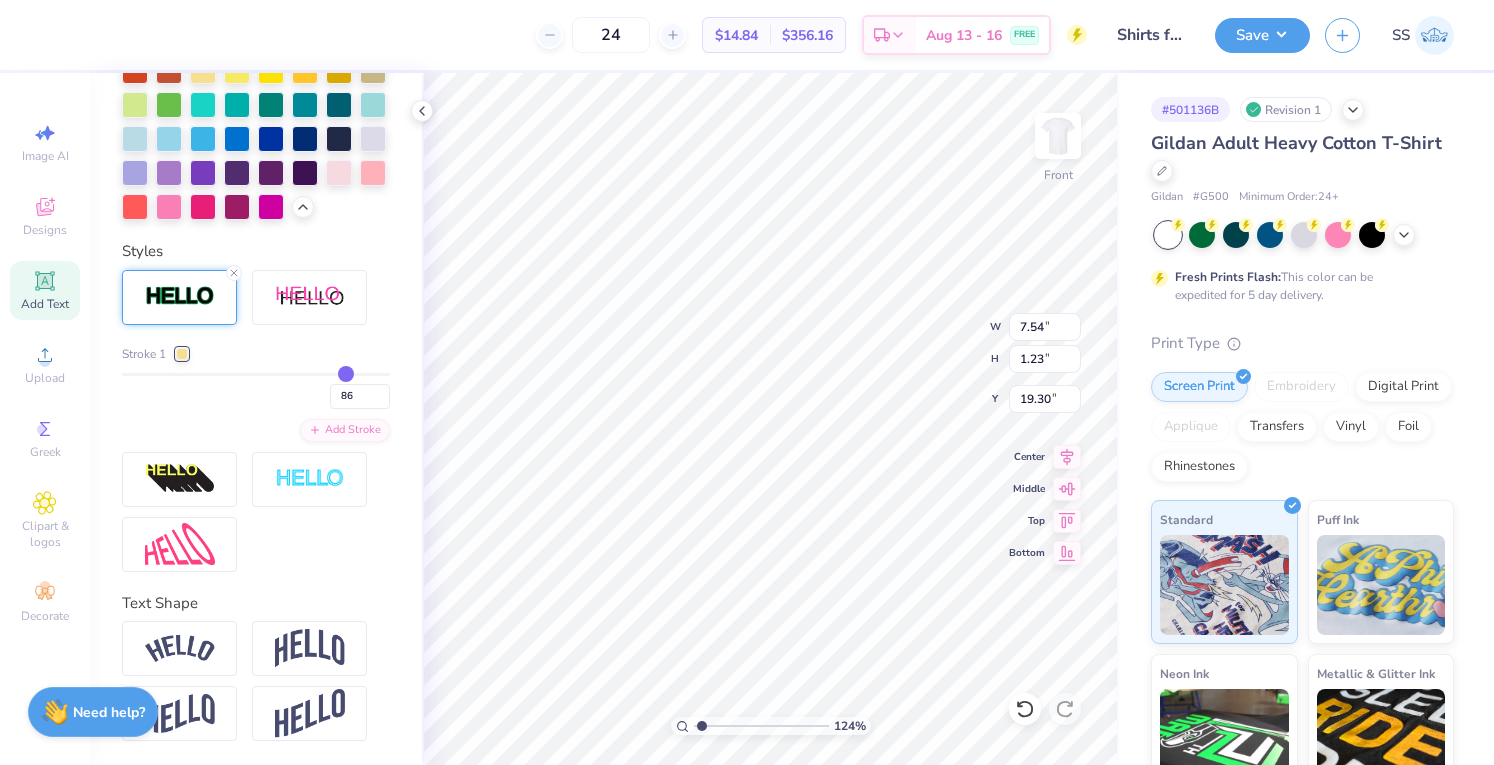 drag, startPoint x: 130, startPoint y: 415, endPoint x: 332, endPoint y: 425, distance: 202.24738 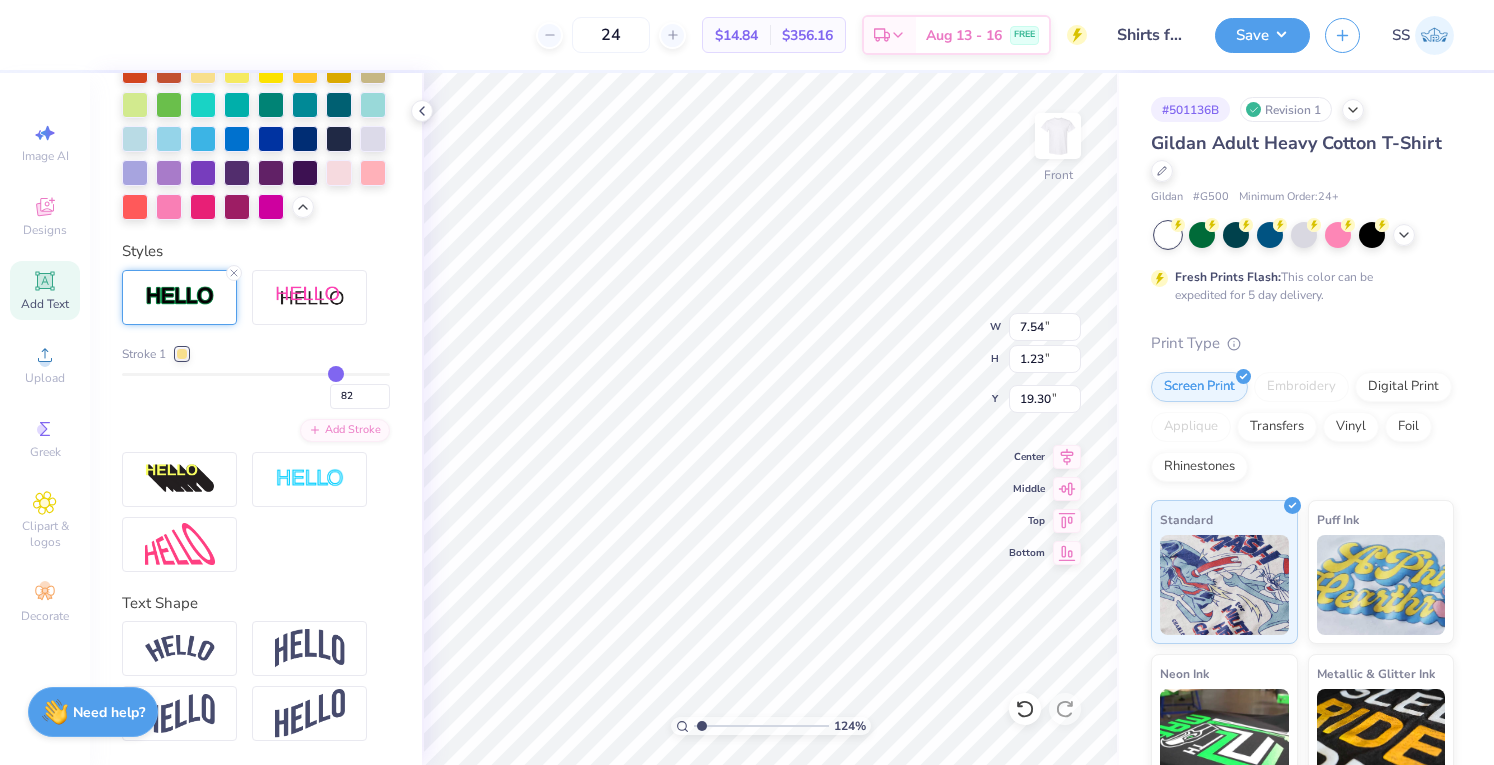 type on "1.24273092026051" 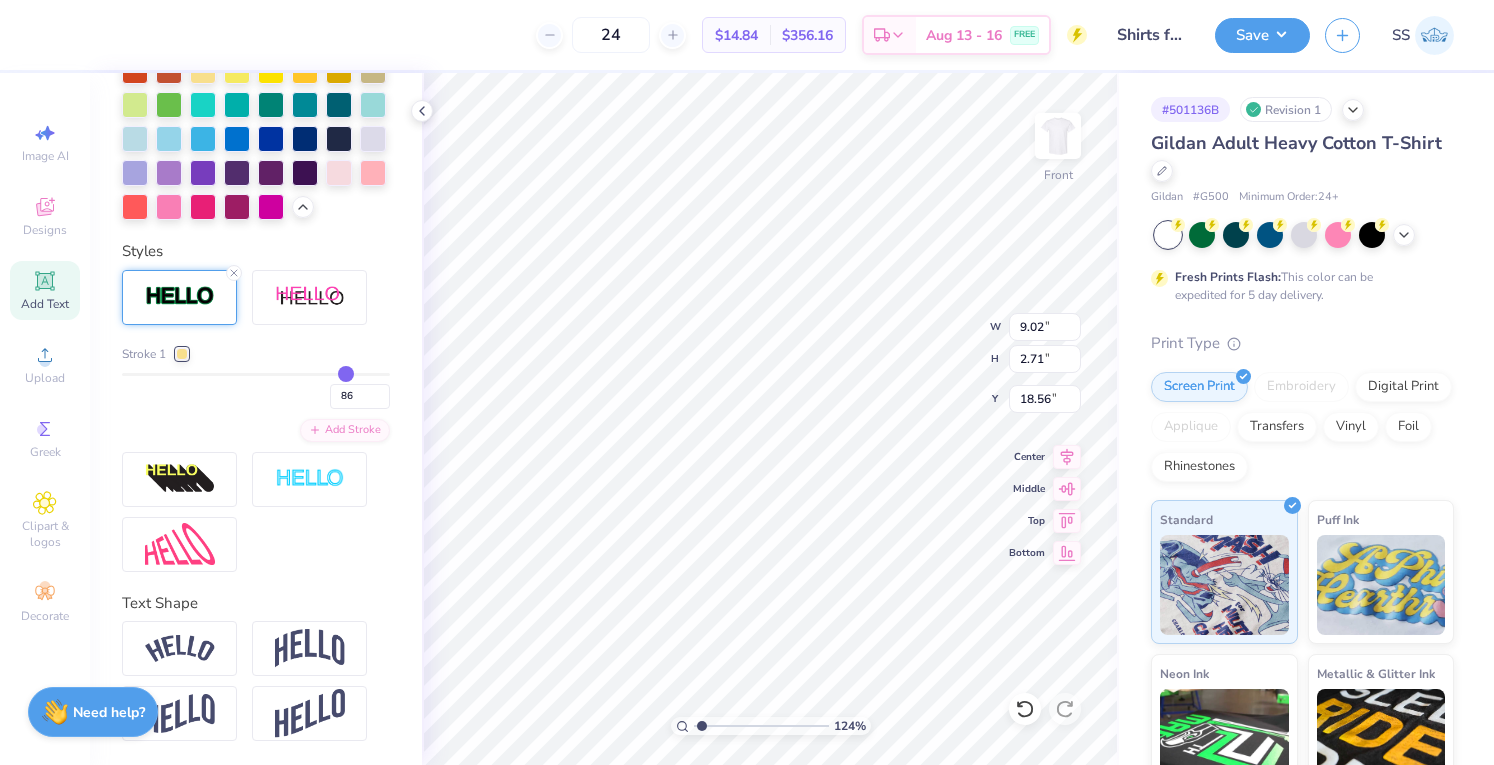 click on "86" at bounding box center (256, 391) 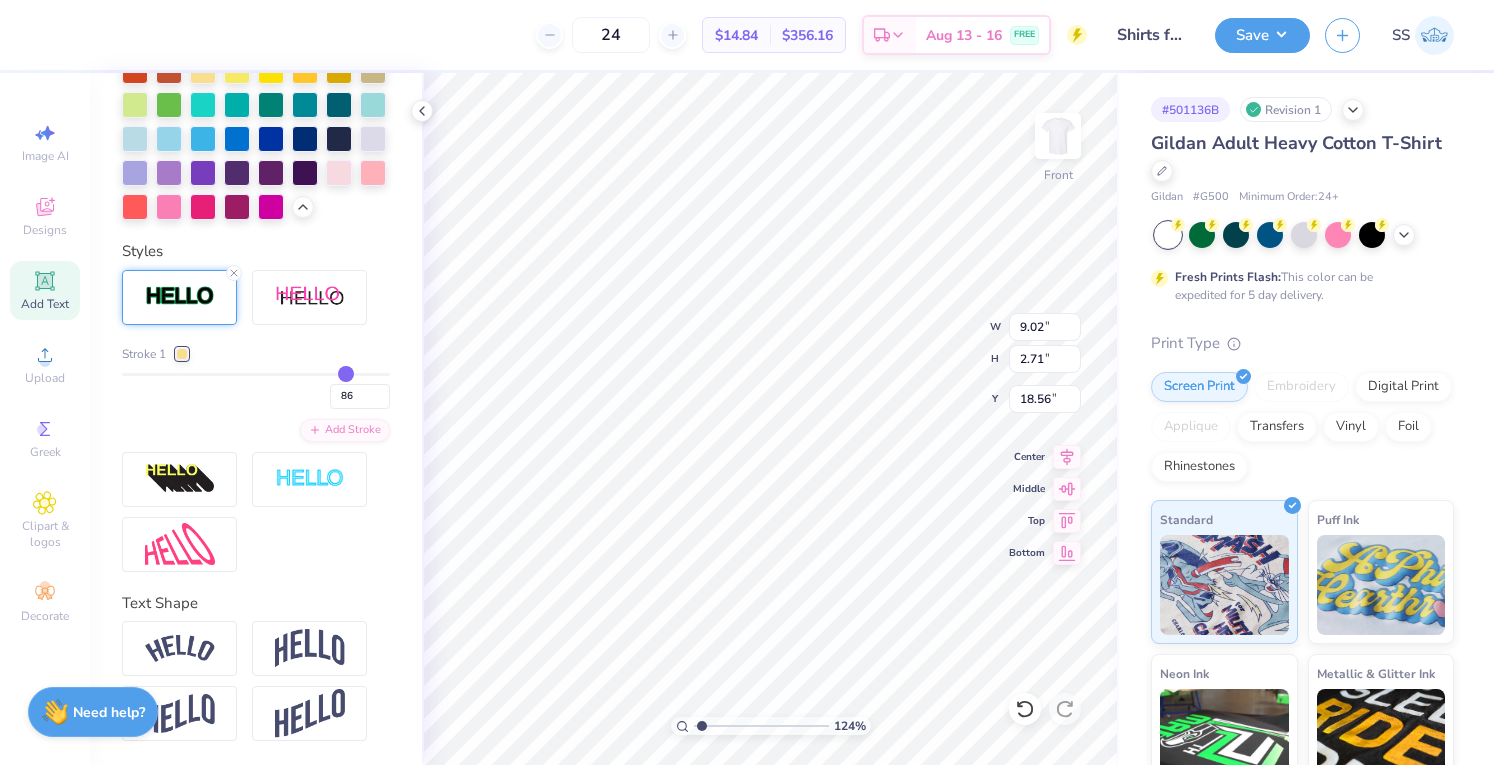 click on "Stroke 1 86" at bounding box center (256, 377) 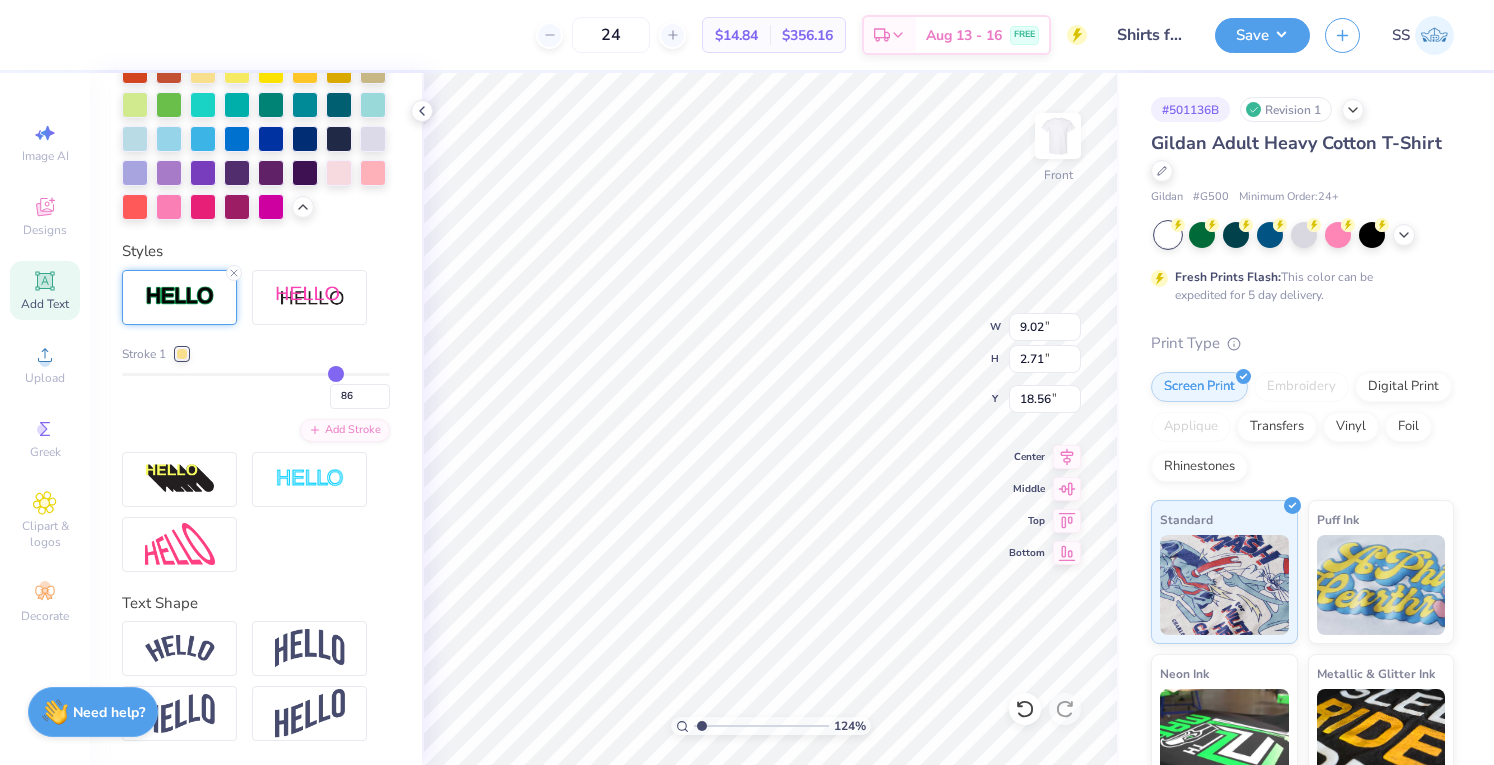 type on "82" 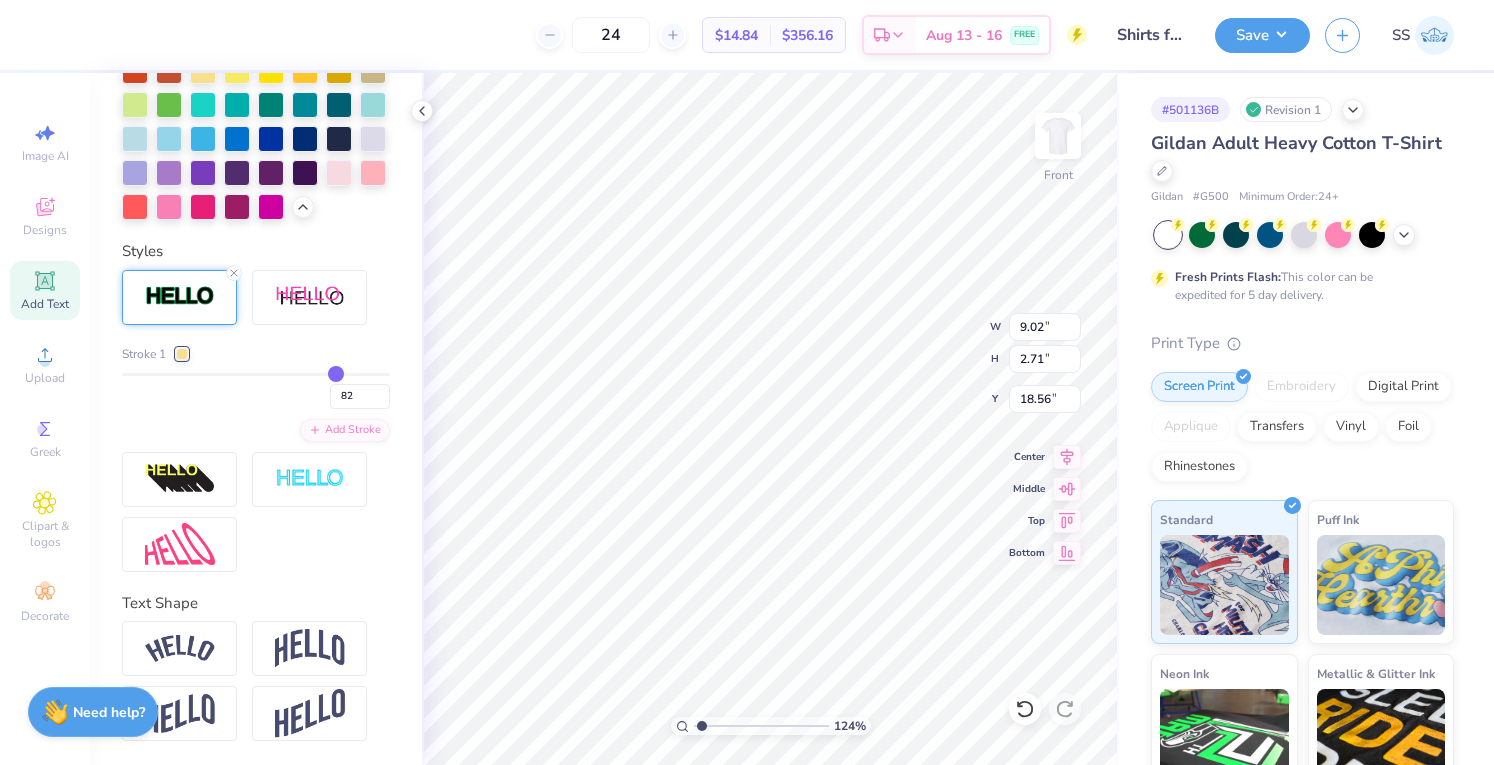 type on "80" 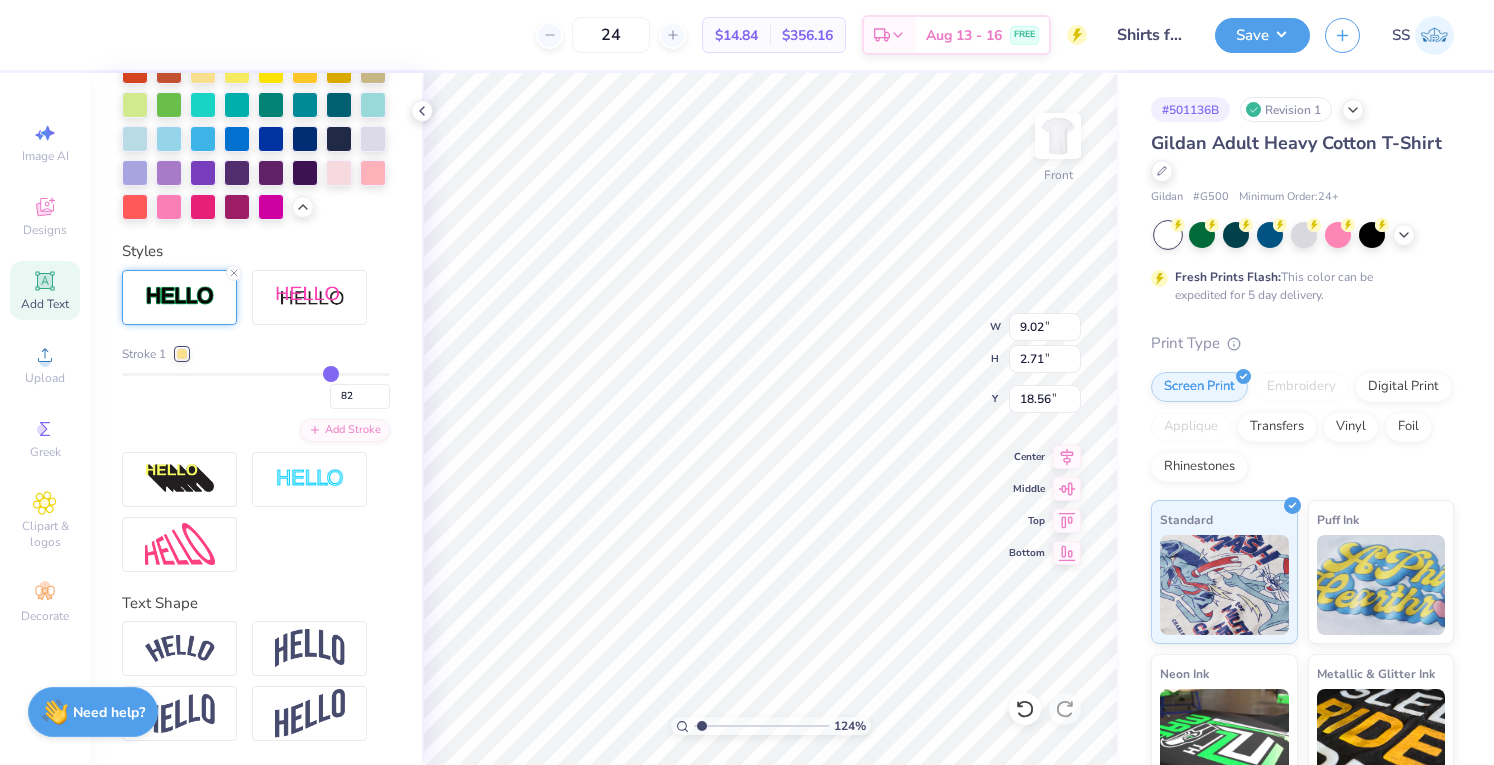 type on "80" 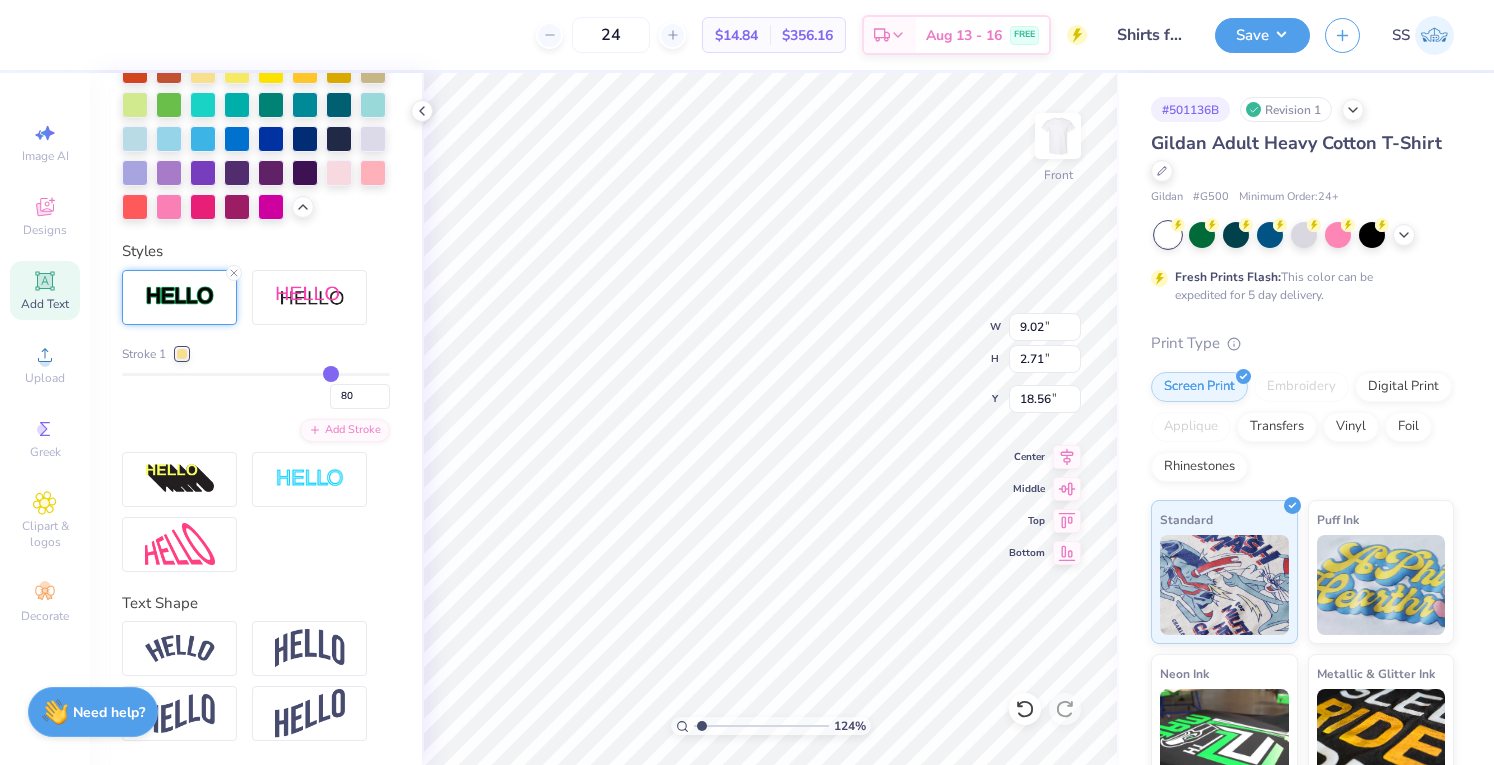type on "78" 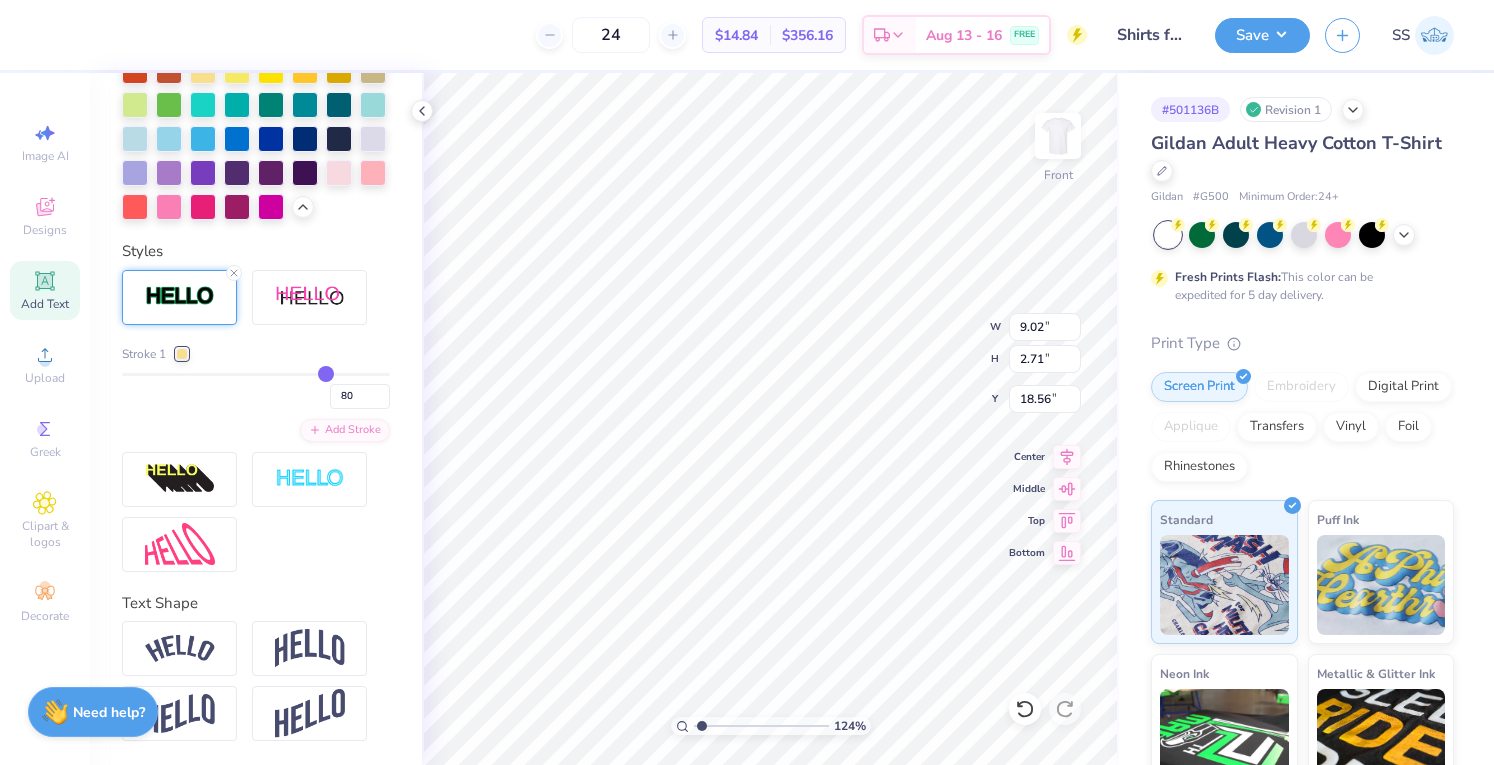 type on "78" 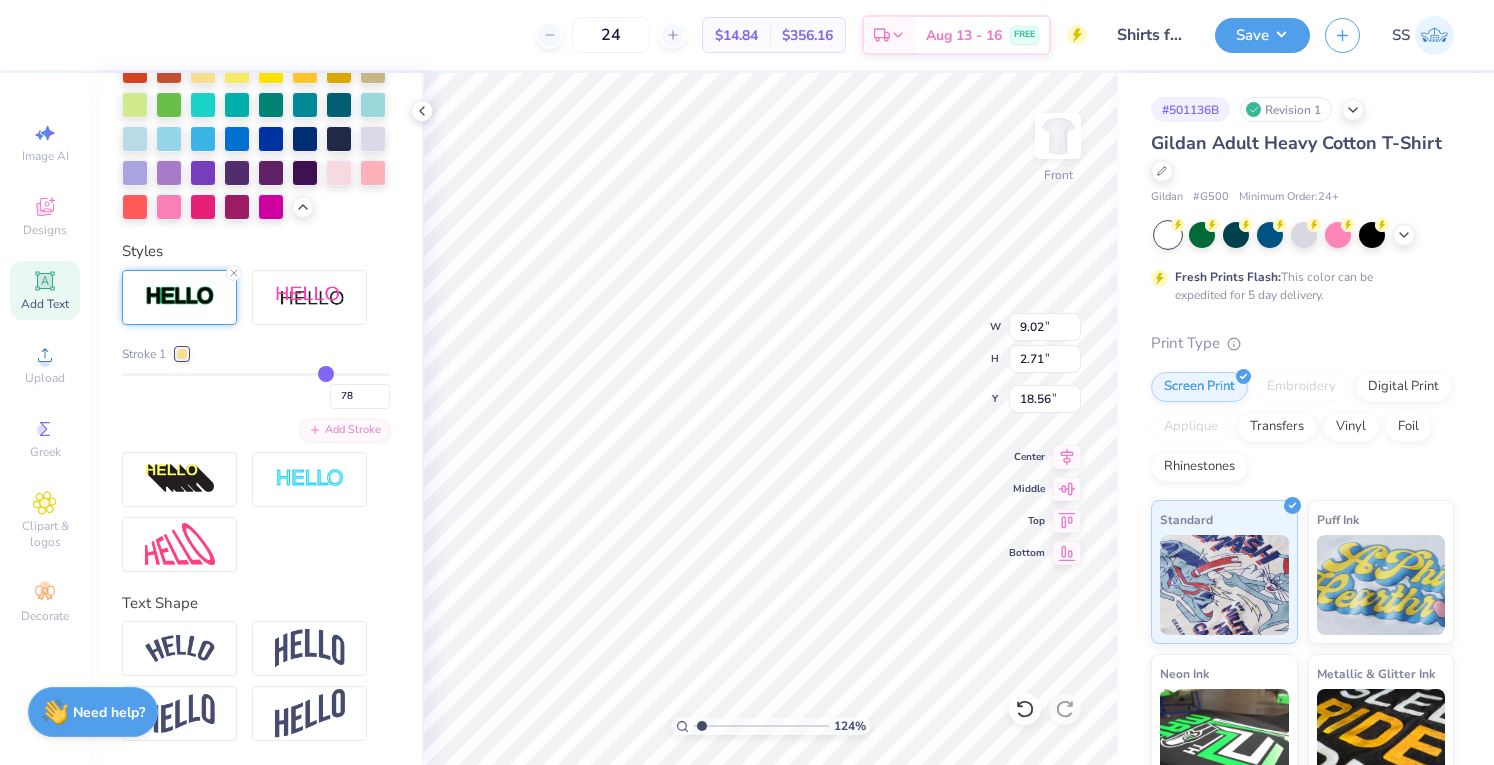 type on "77" 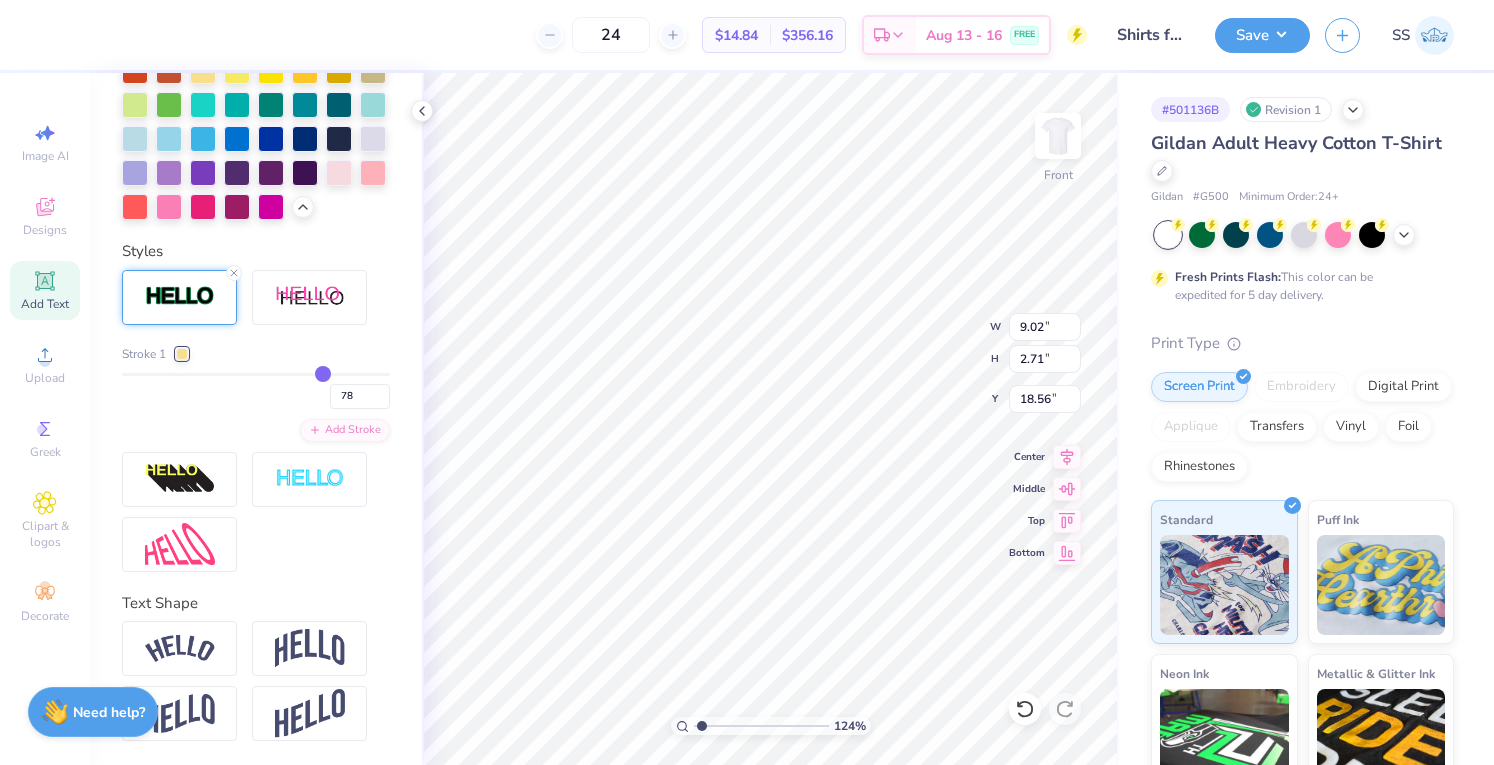 type on "77" 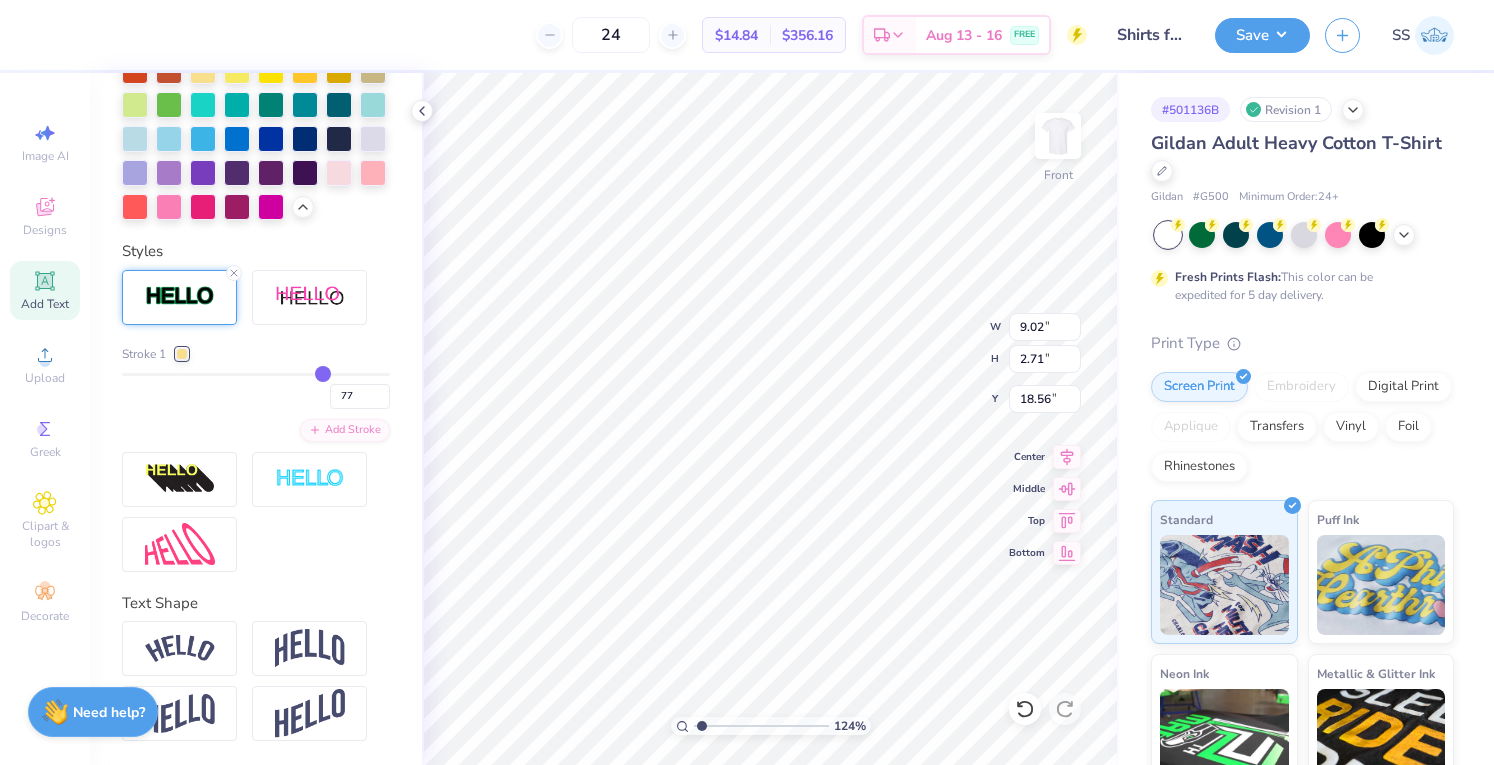type on "75" 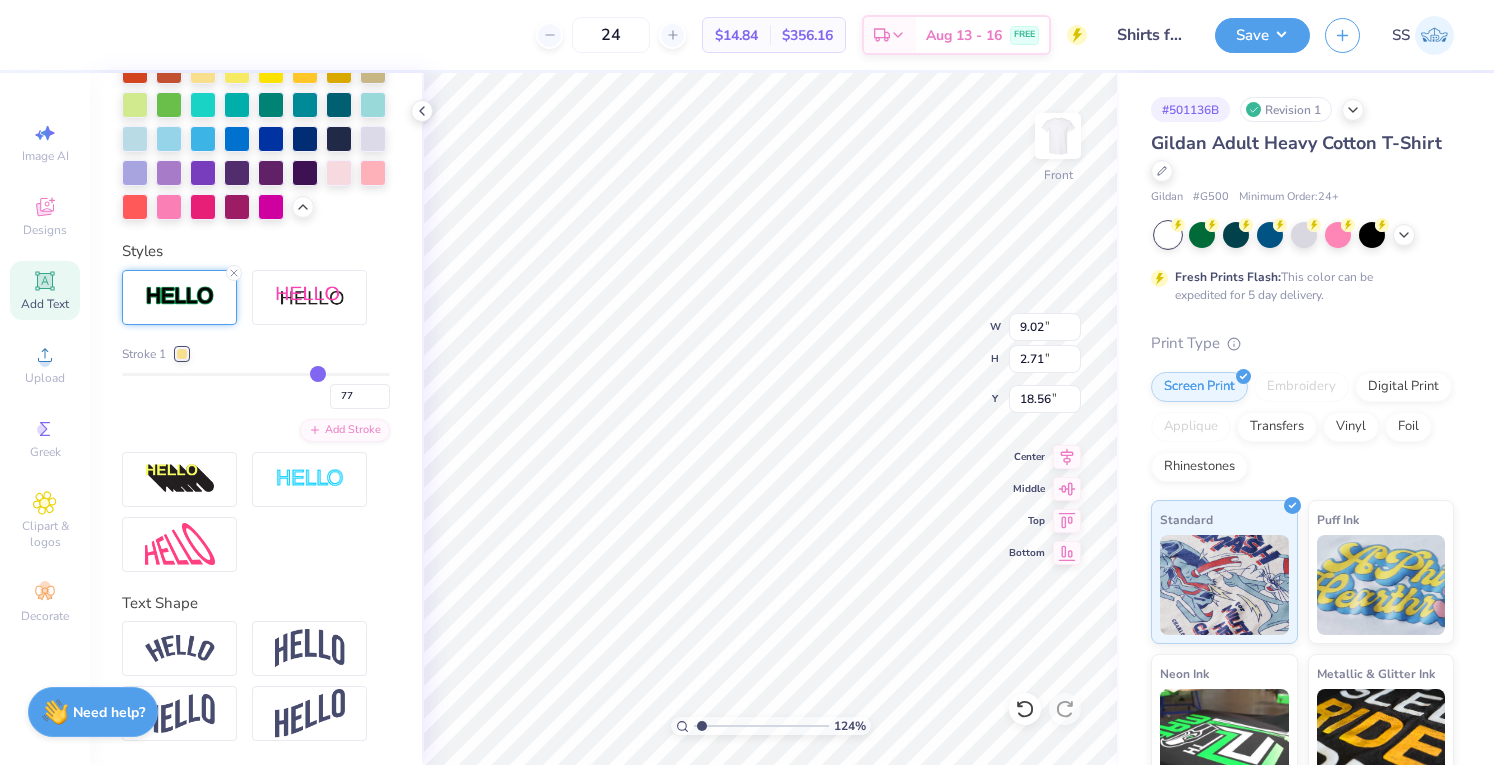 type on "75" 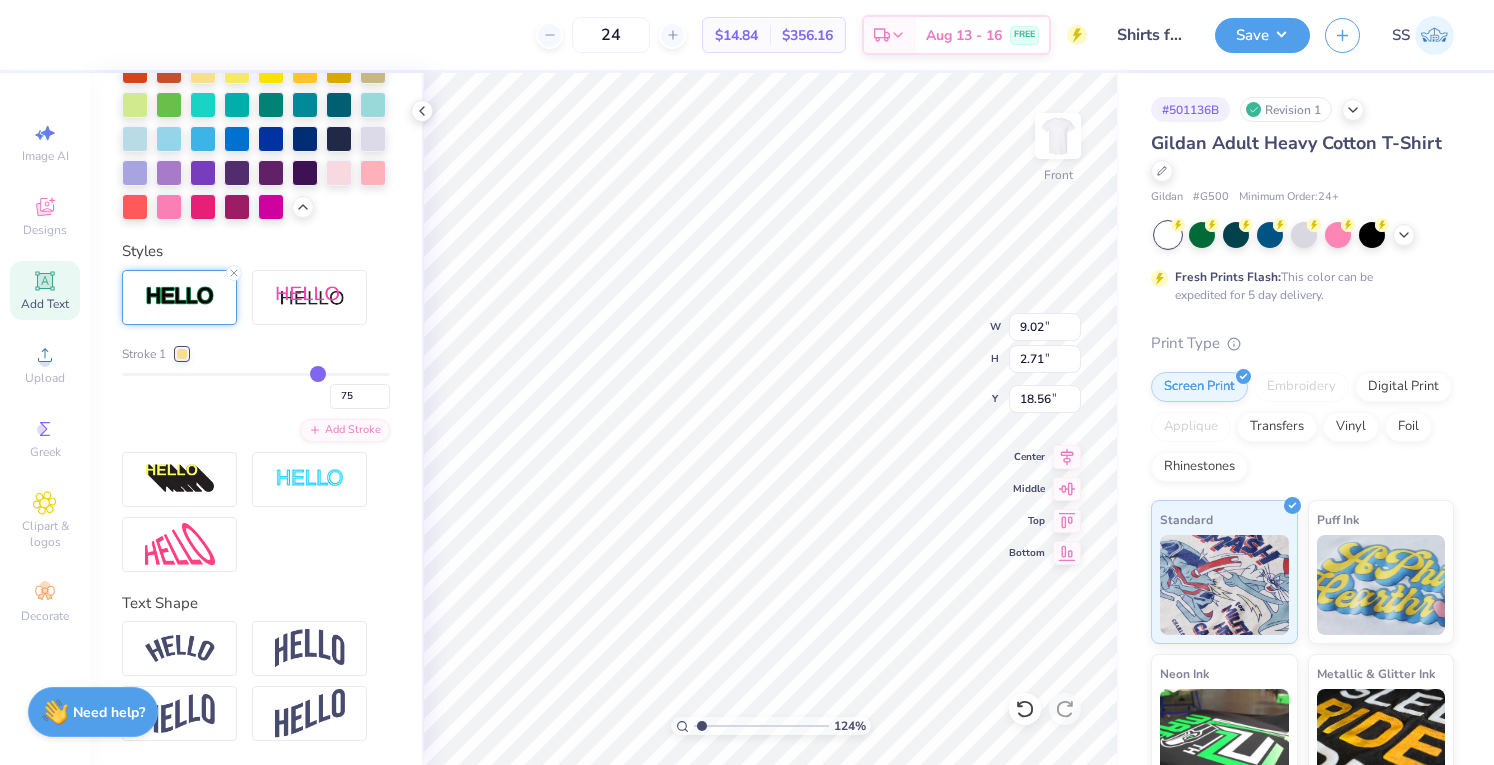 type 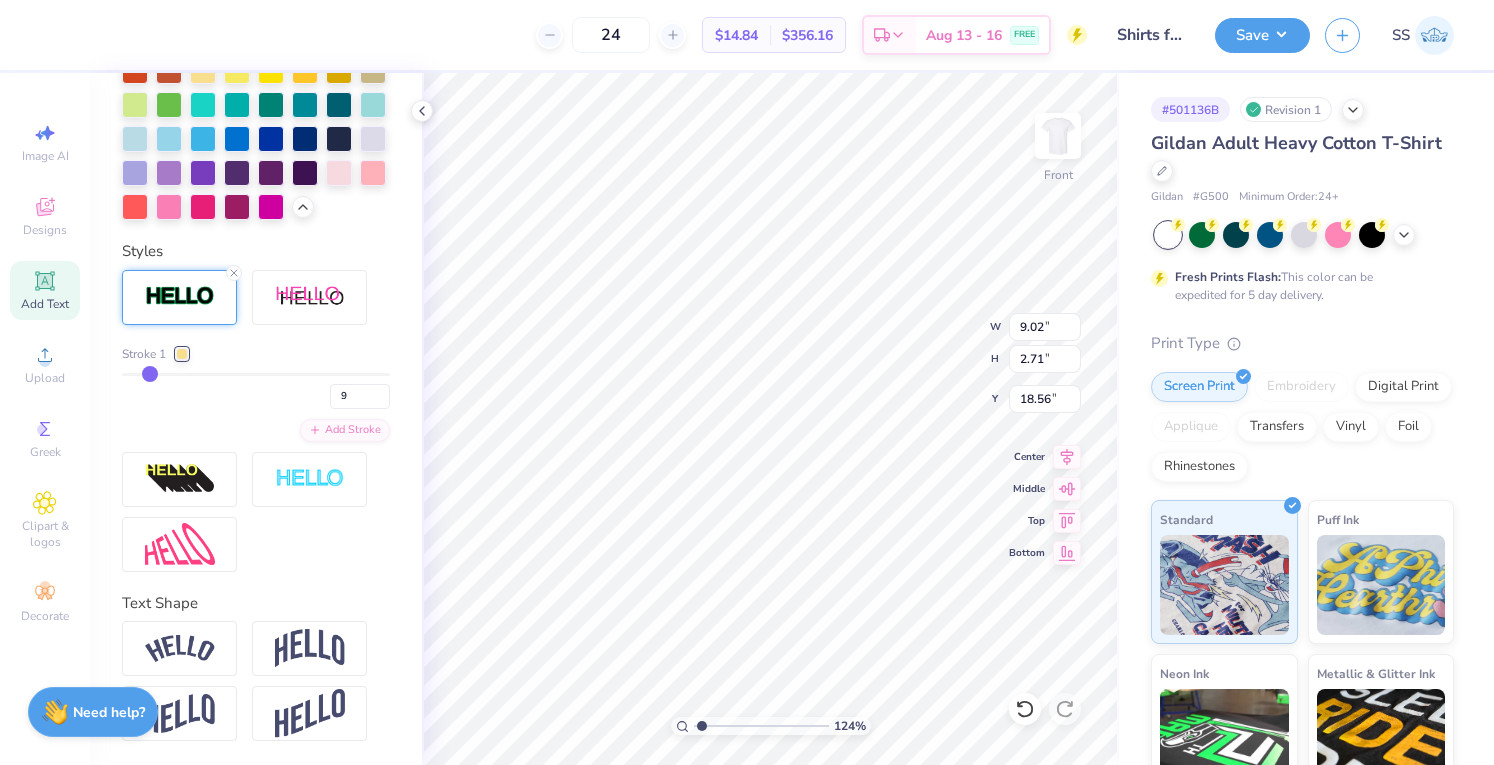 drag, startPoint x: 327, startPoint y: 419, endPoint x: 148, endPoint y: 421, distance: 179.01117 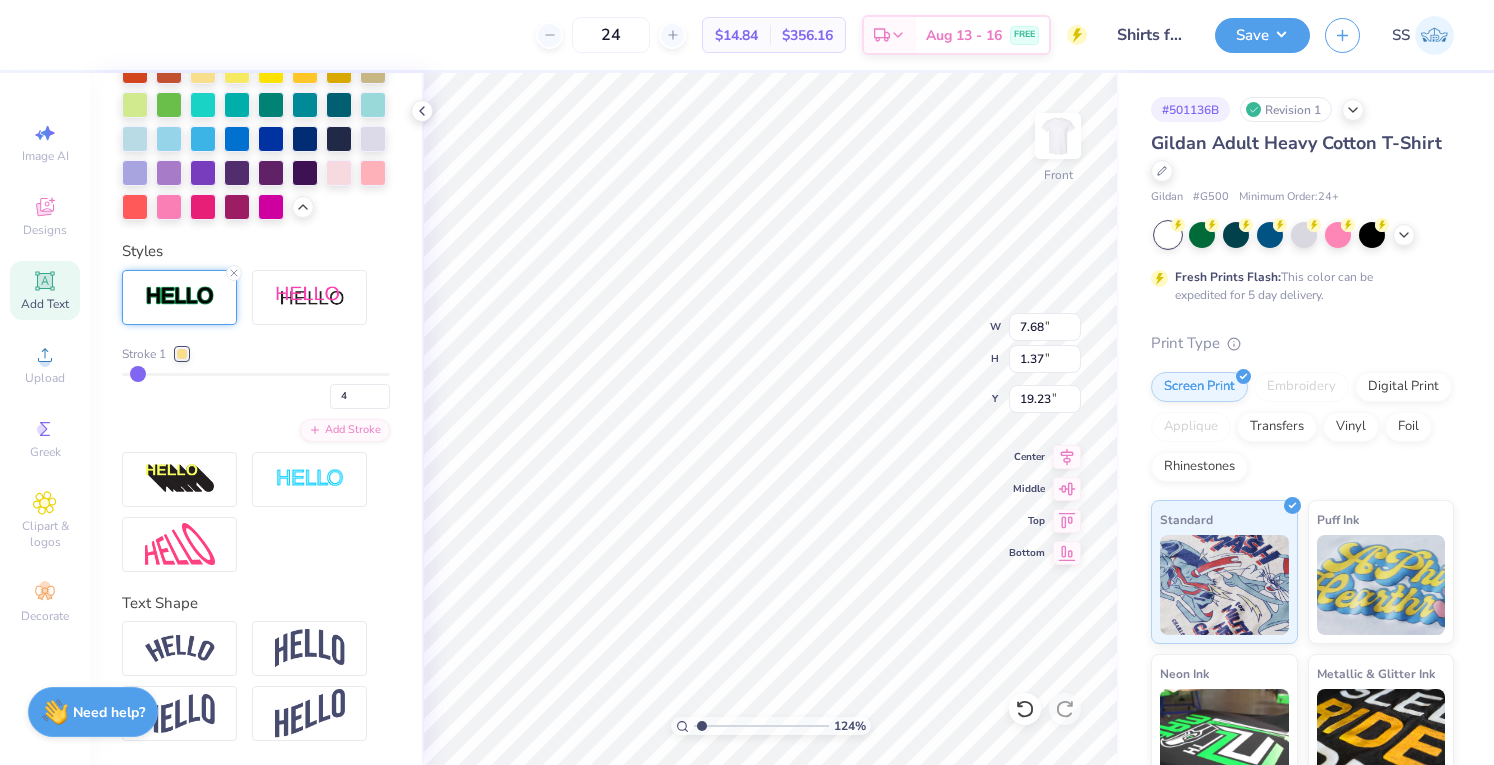 drag, startPoint x: 148, startPoint y: 419, endPoint x: 136, endPoint y: 420, distance: 12.0415945 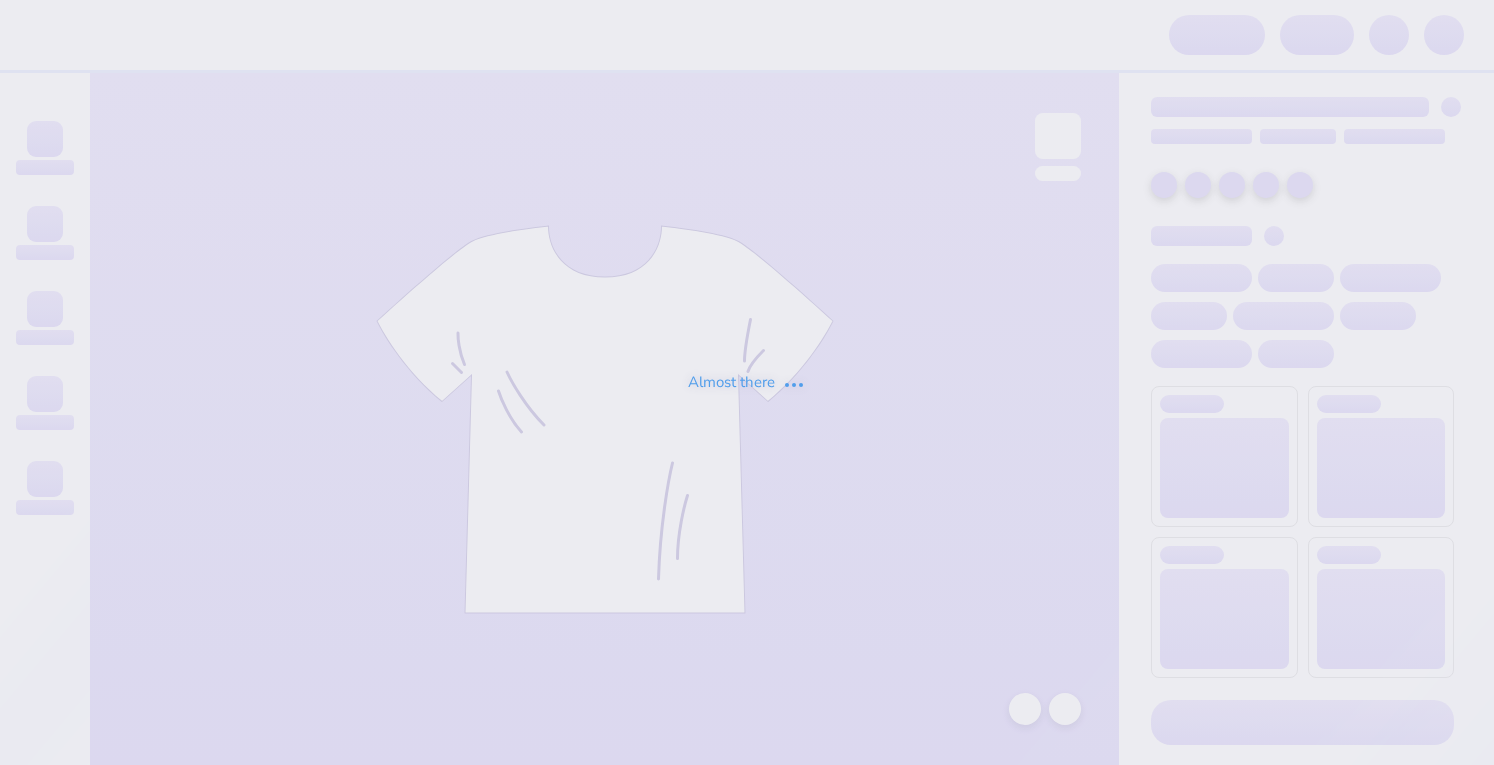 scroll, scrollTop: 0, scrollLeft: 0, axis: both 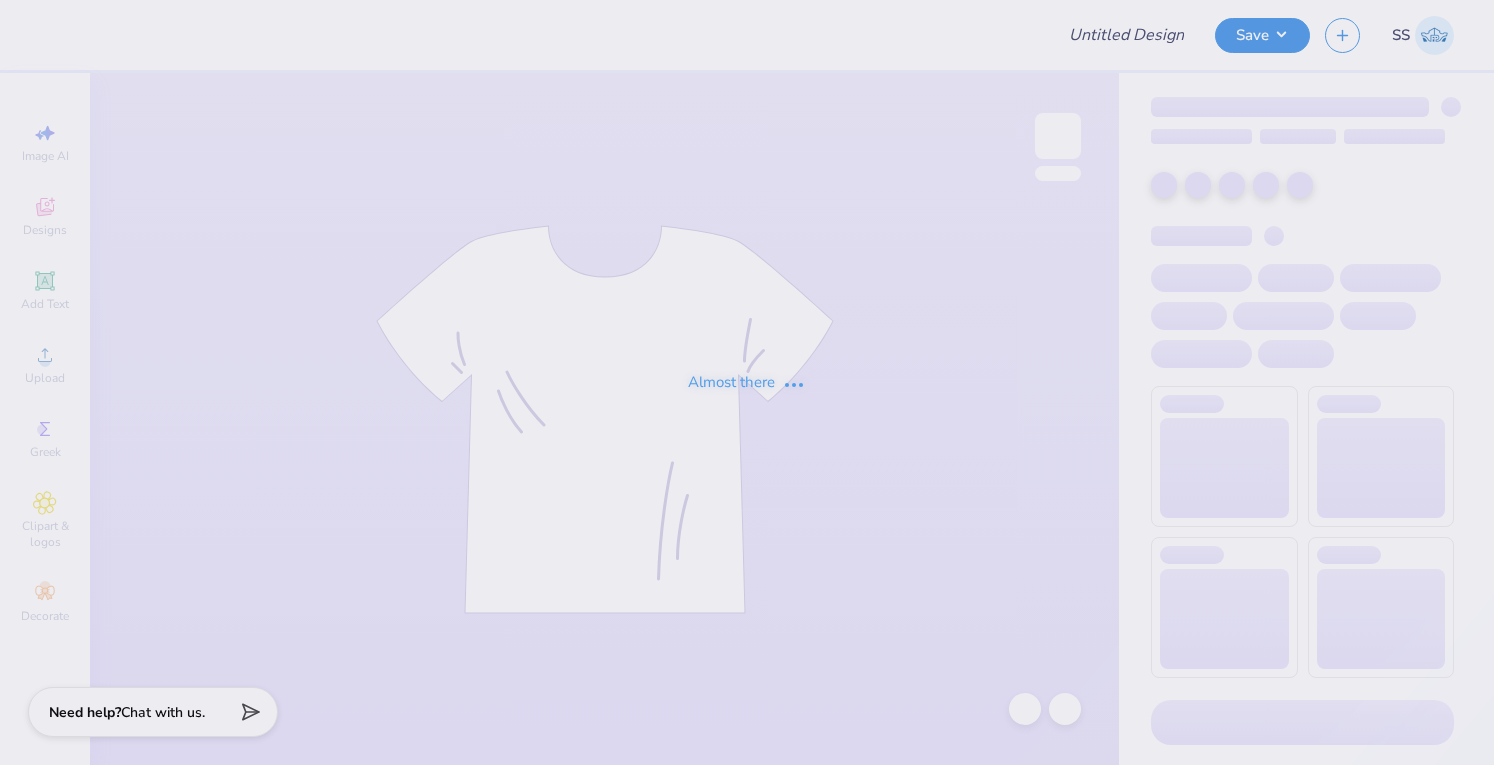 type on "Shirts for NPC" 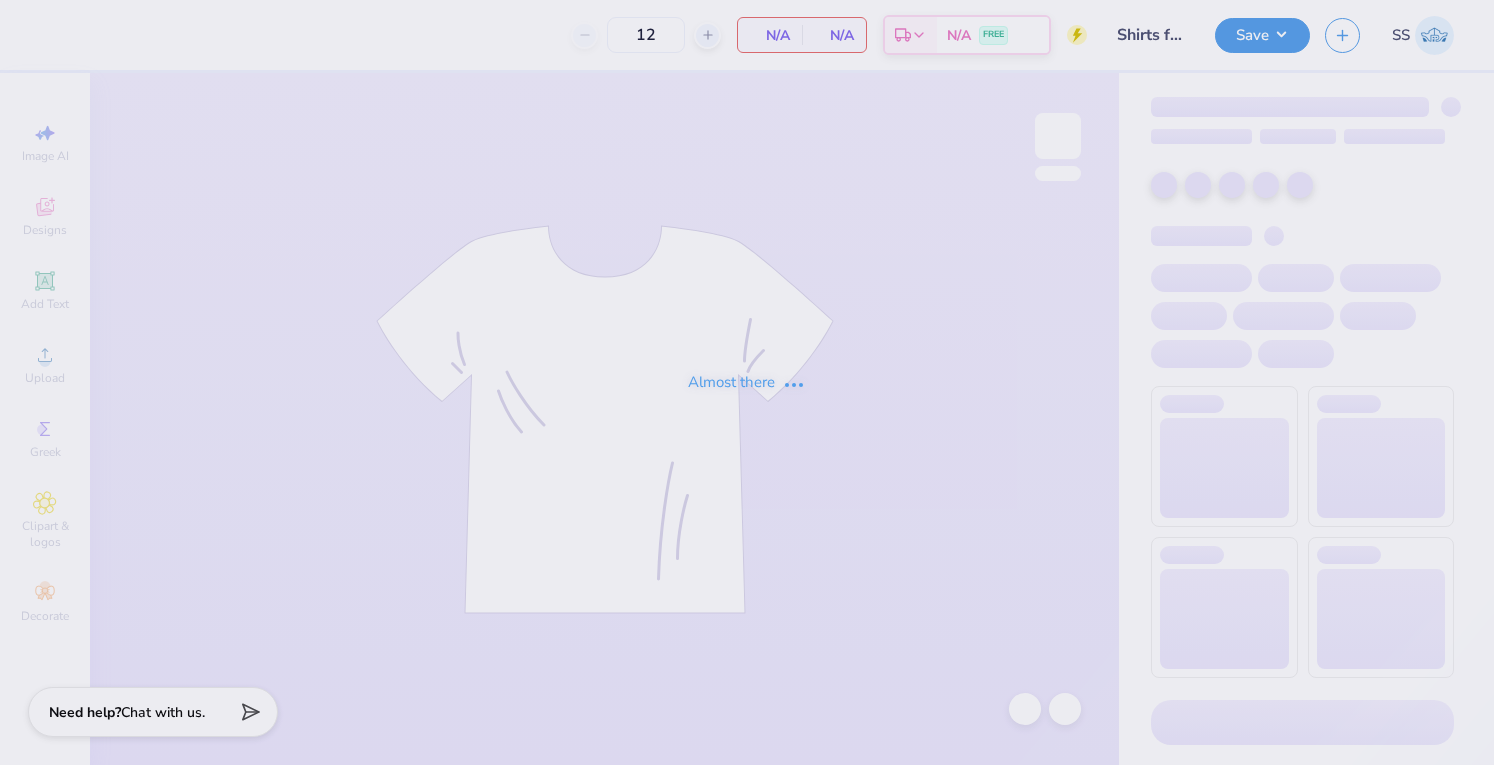 type on "24" 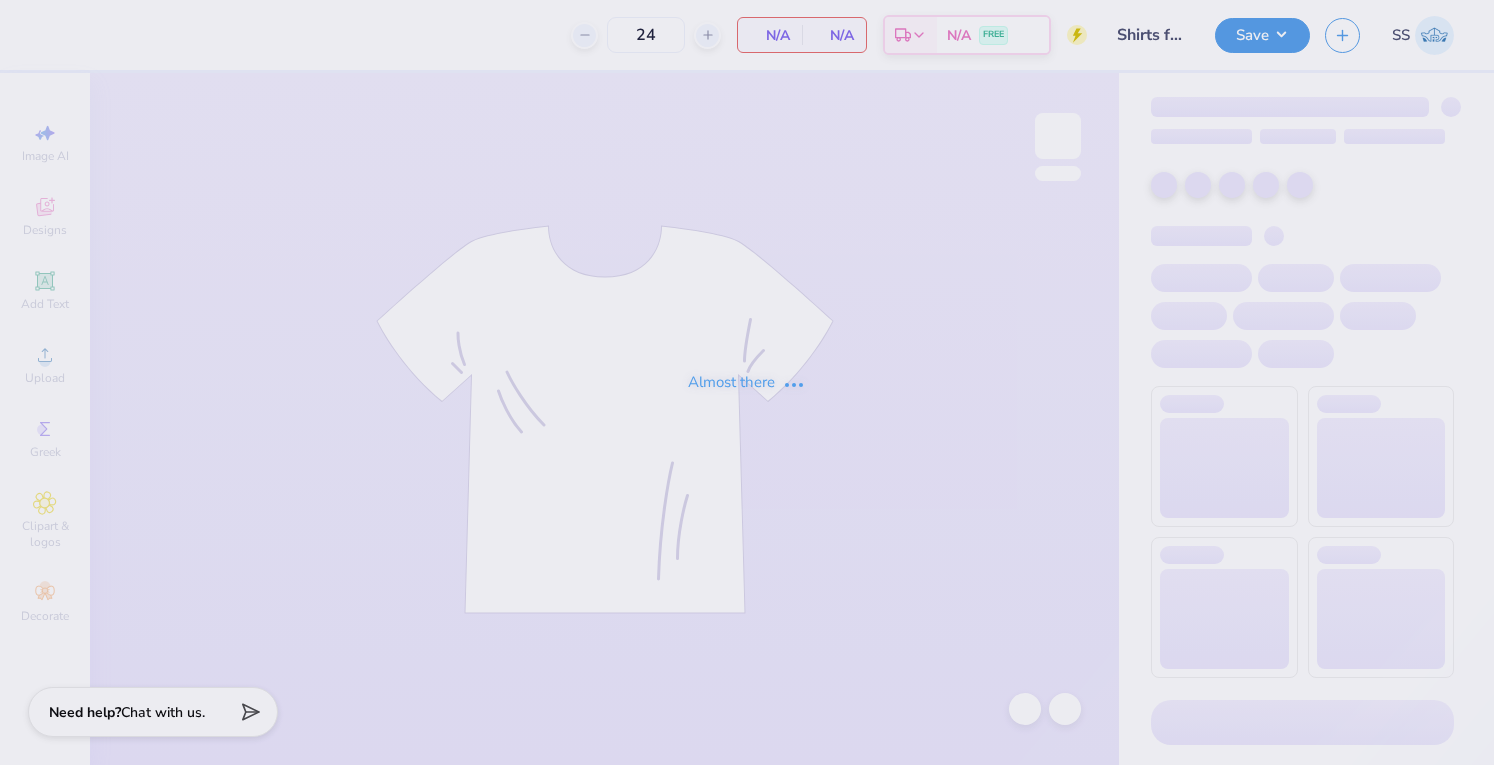 click on "Almost there" at bounding box center [747, 382] 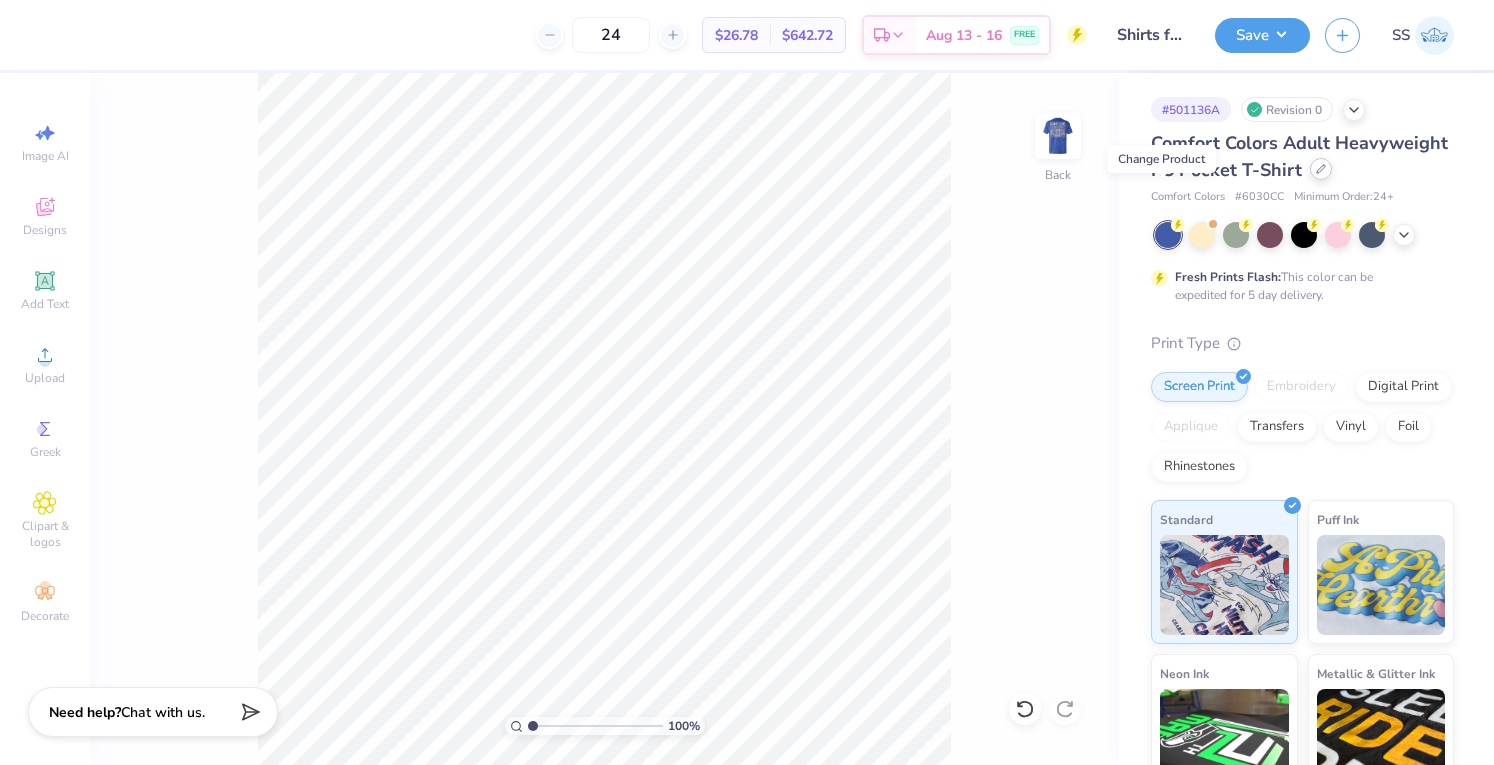 click at bounding box center (1321, 169) 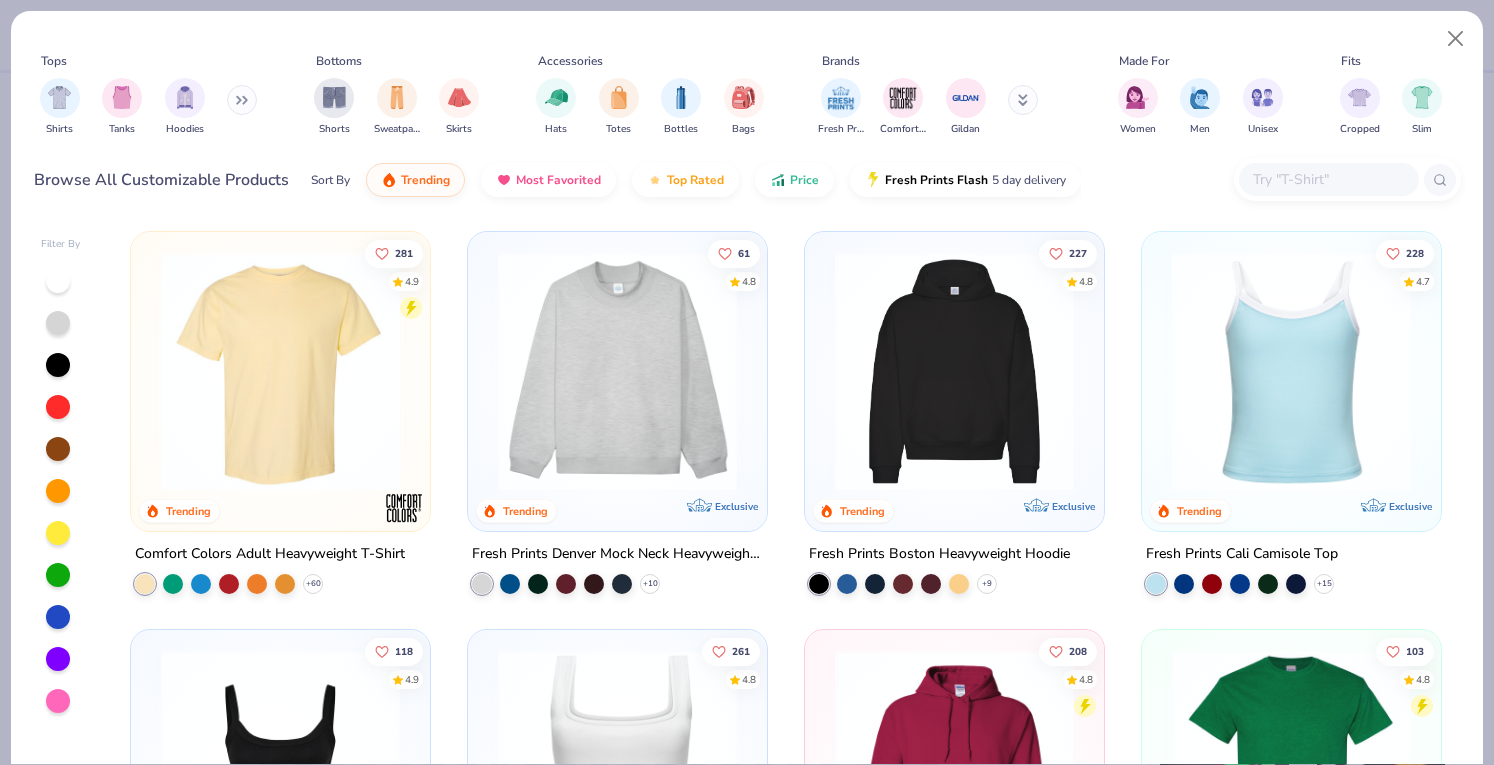 click at bounding box center (1329, 179) 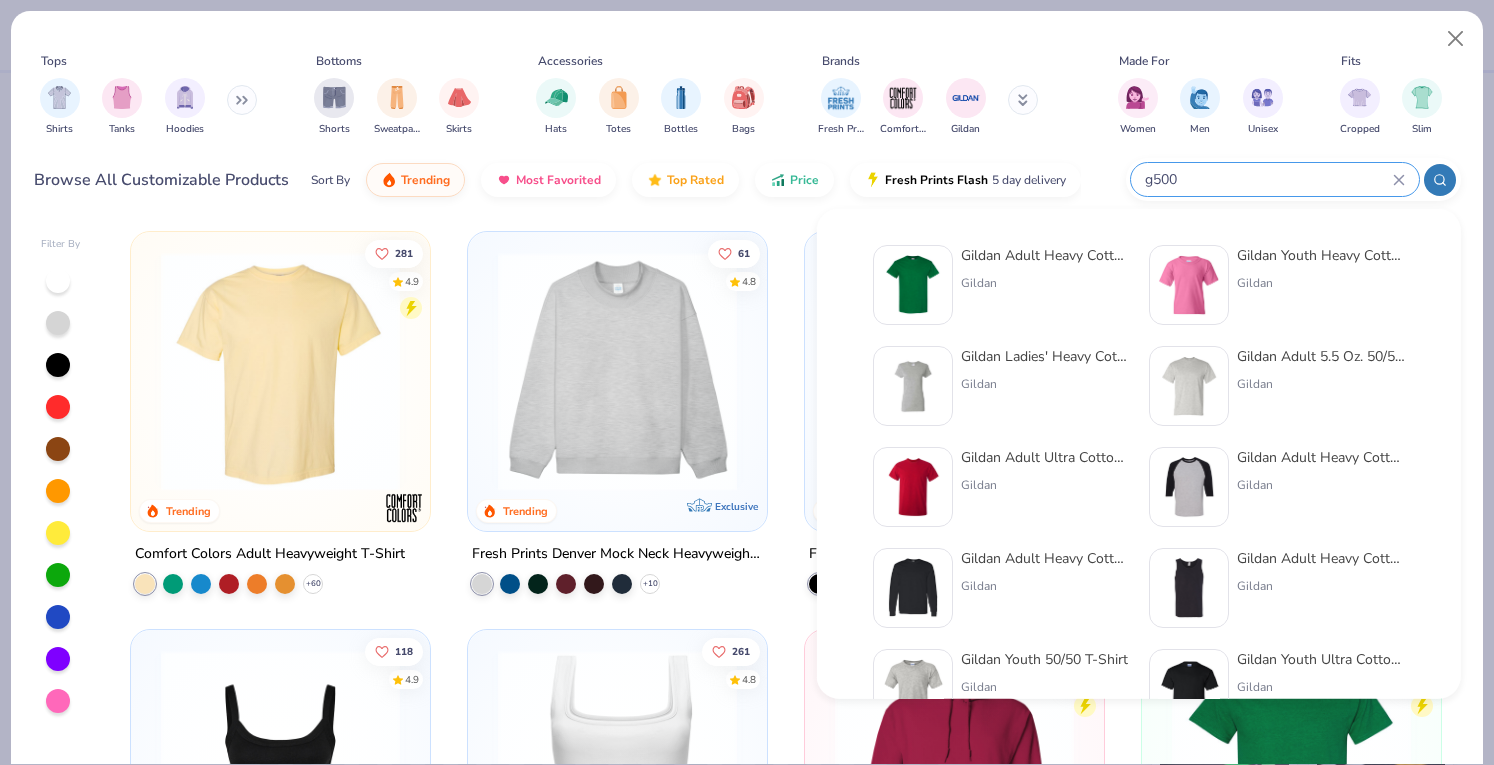 type on "g500" 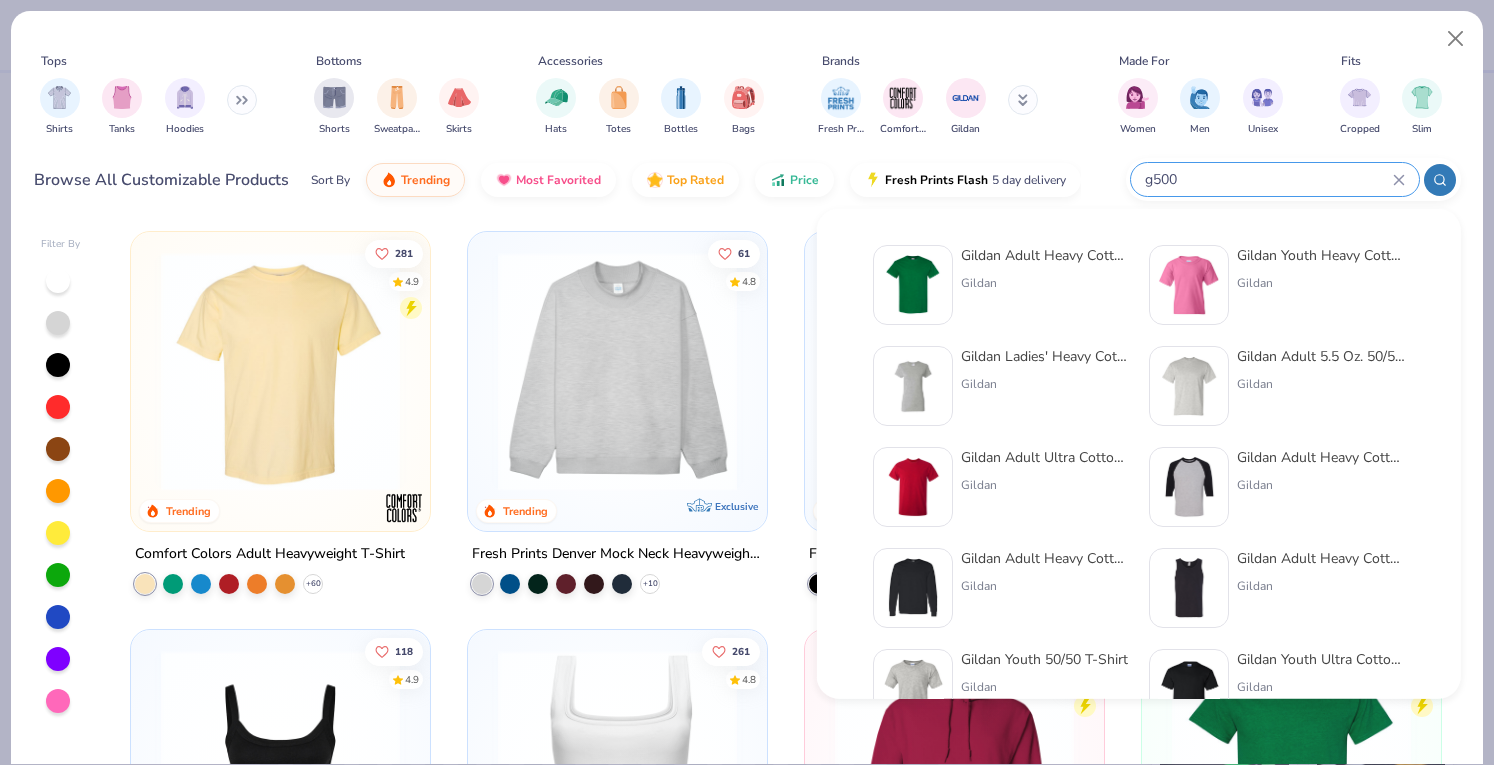 click on "Gildan Adult Heavy Cotton T-Shirt Gildan" at bounding box center (1045, 285) 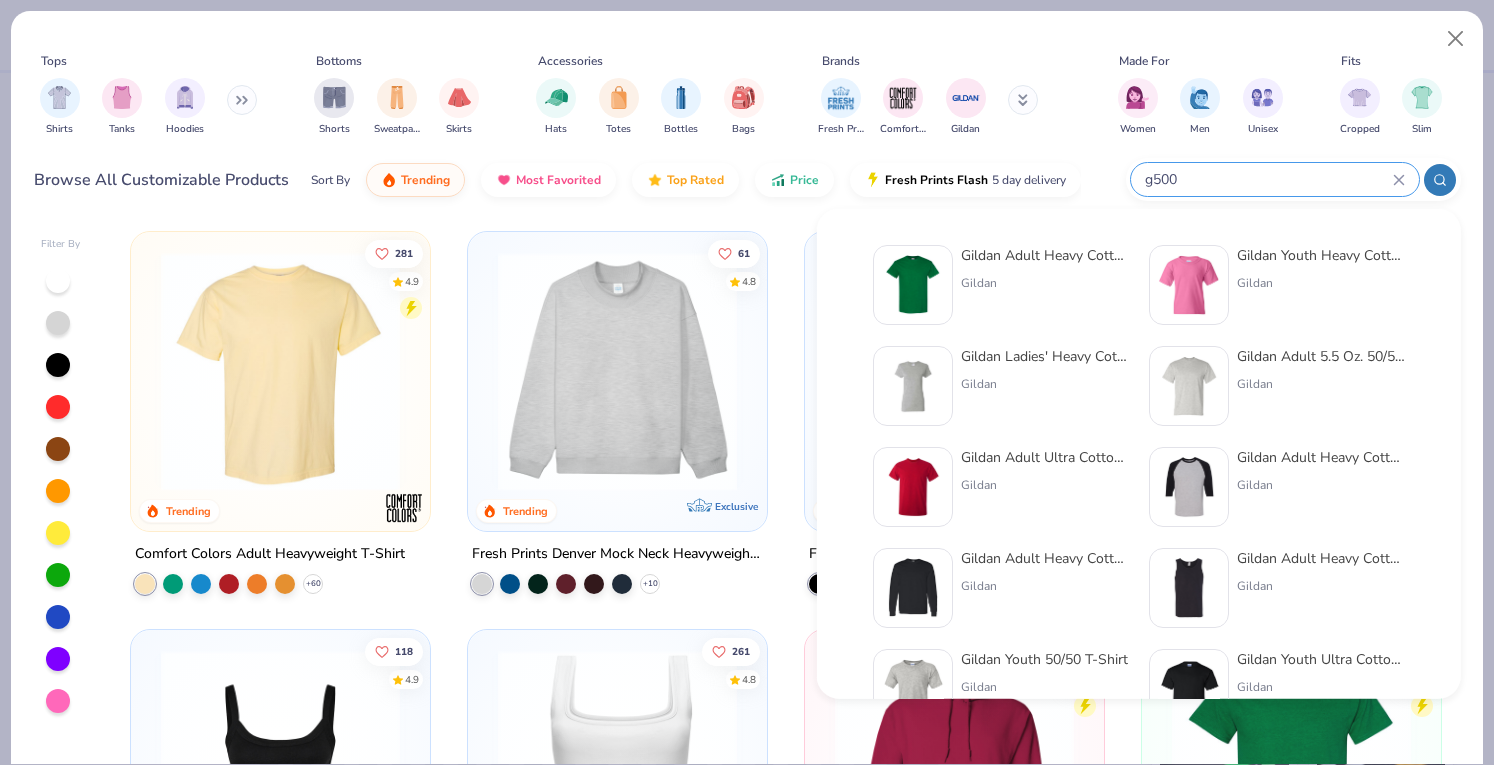 type 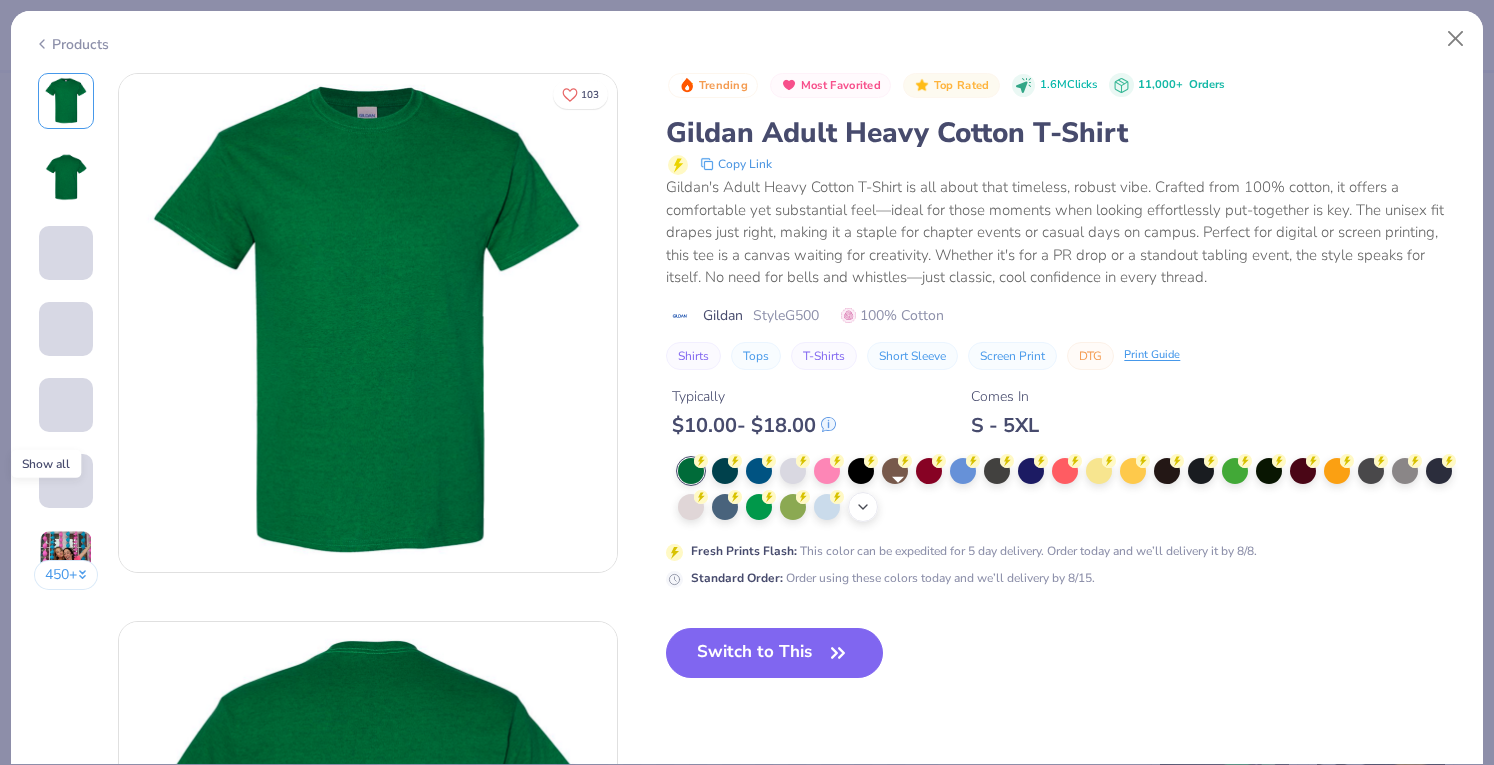 click on "+ 22" at bounding box center [863, 507] 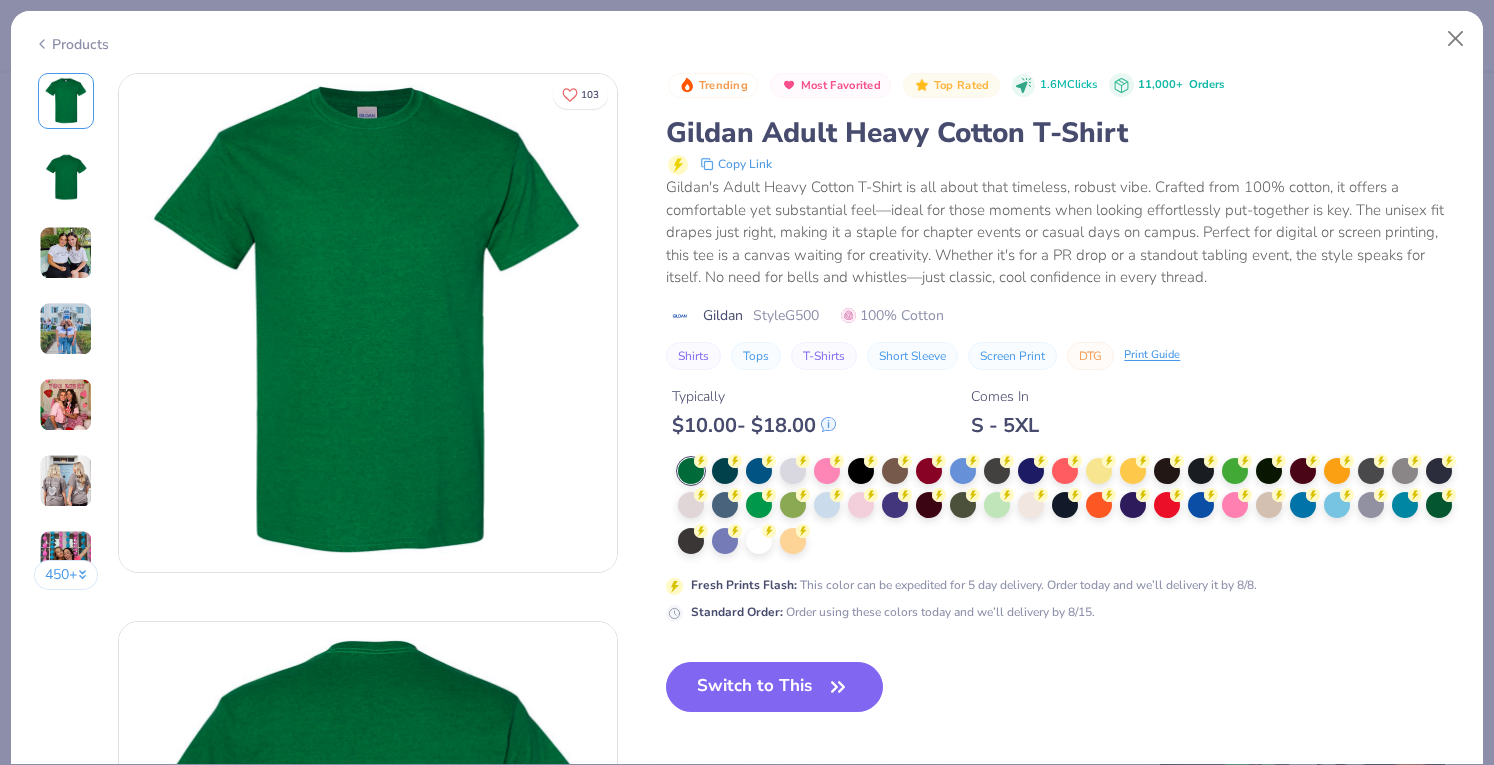 click at bounding box center [1069, 507] 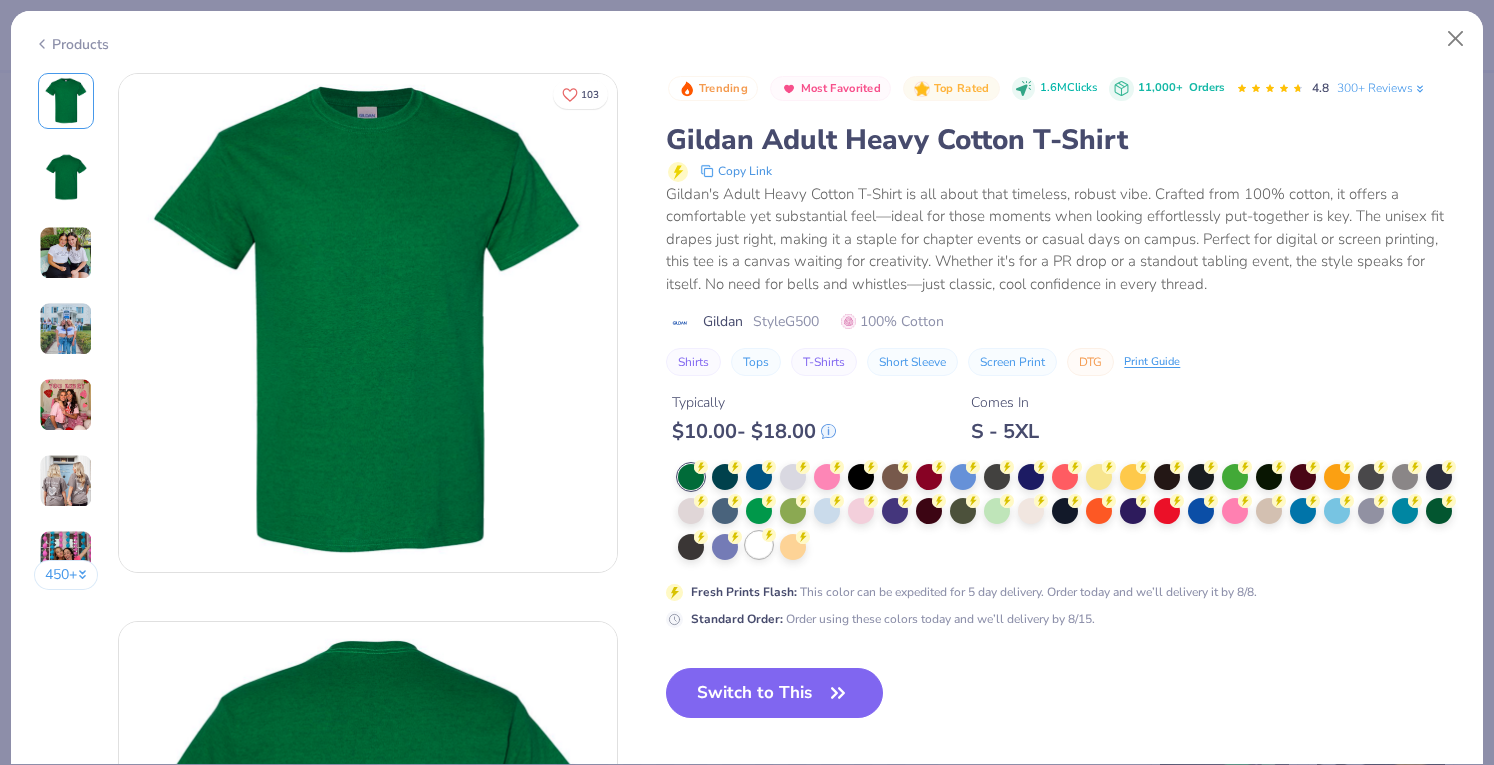 click at bounding box center (759, 545) 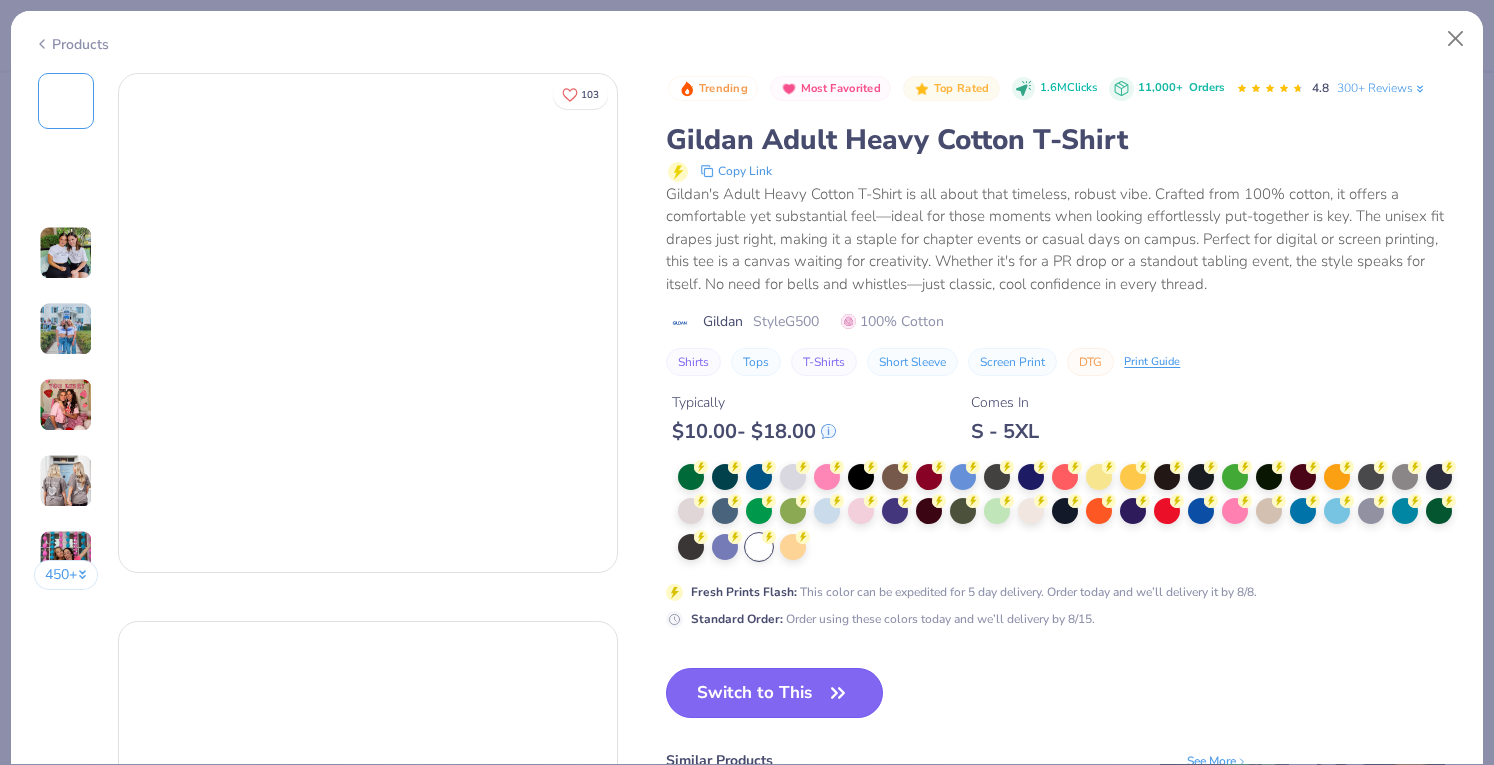 click on "Switch to This" at bounding box center [774, 693] 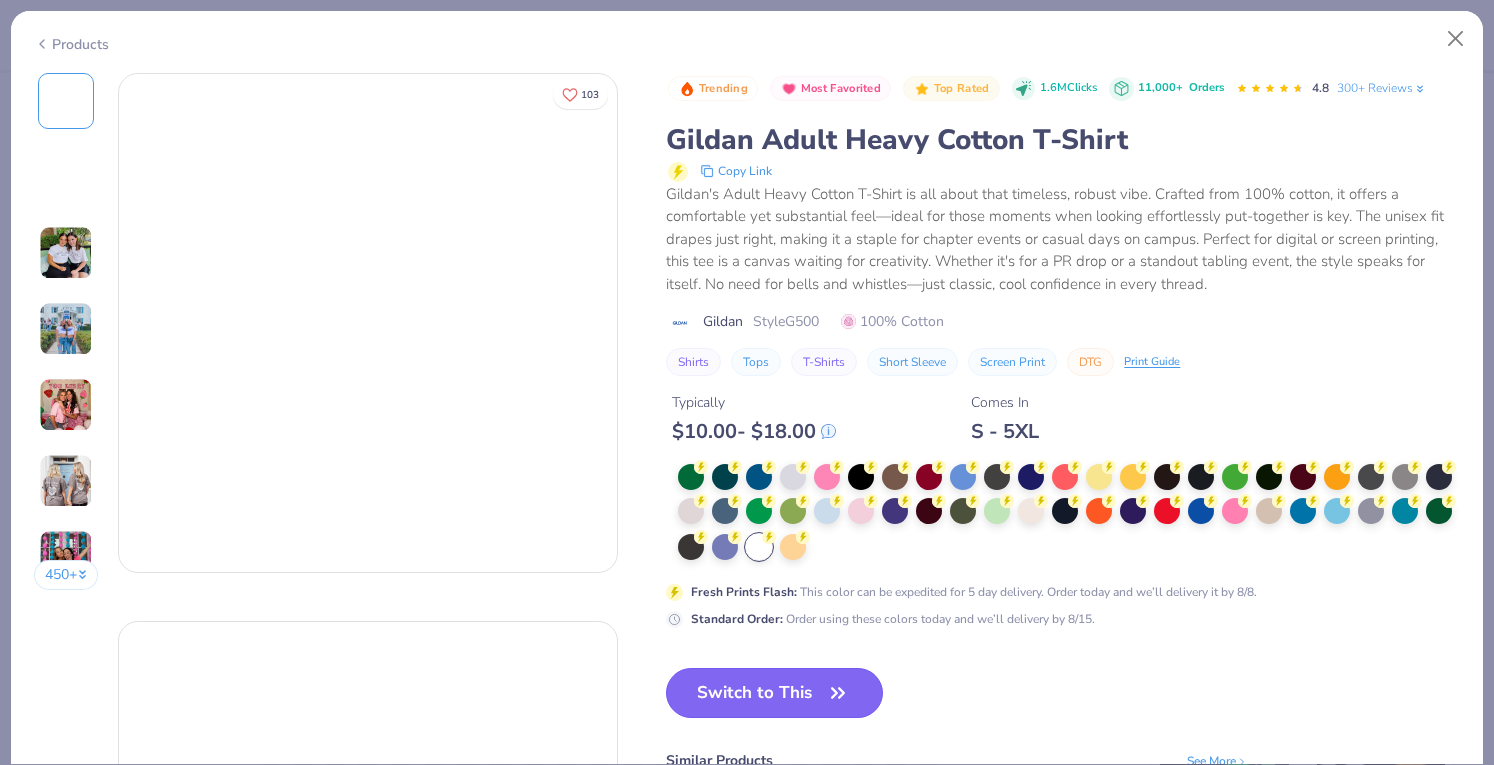 click on "Switch to This" at bounding box center (774, 693) 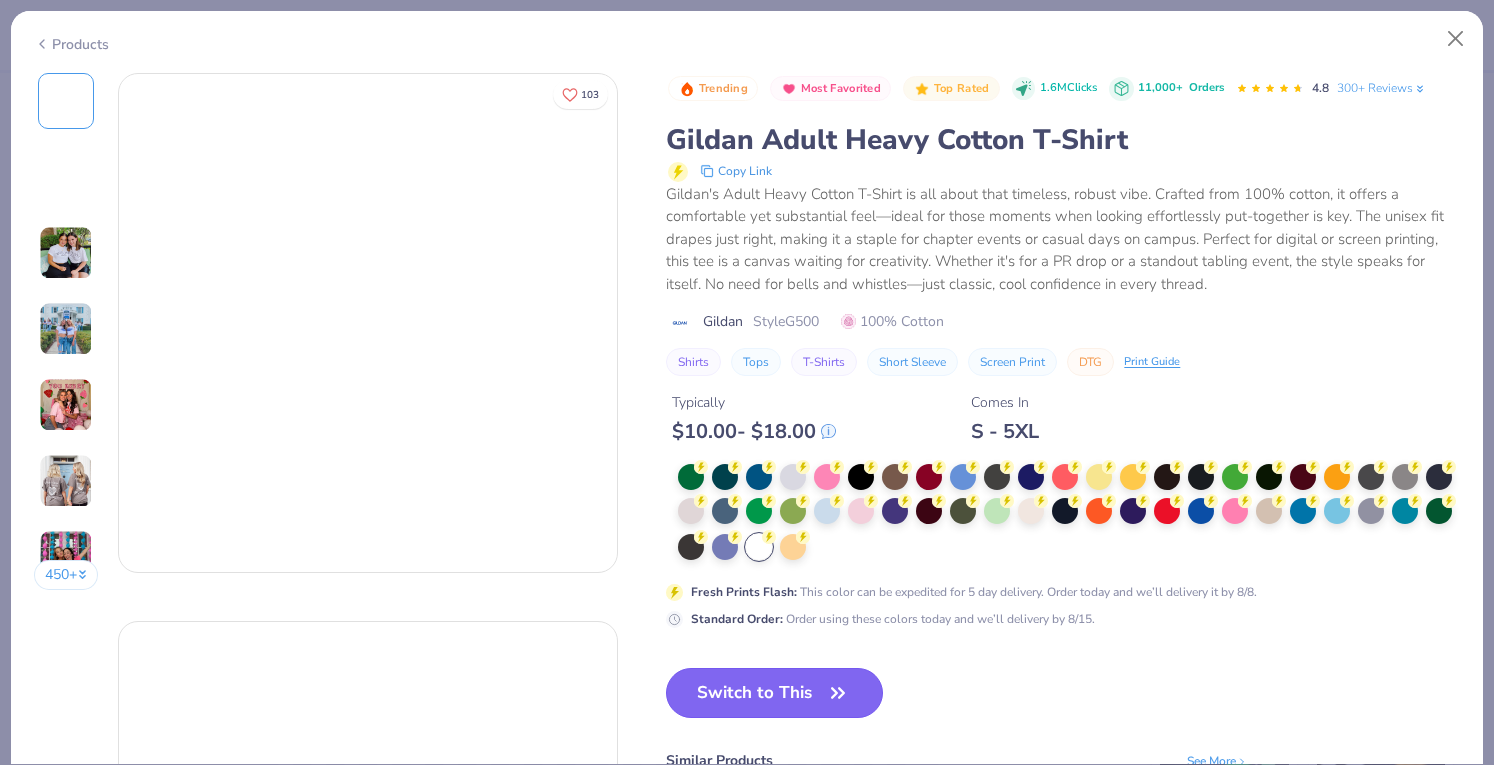 click on "Switch to This" at bounding box center (774, 693) 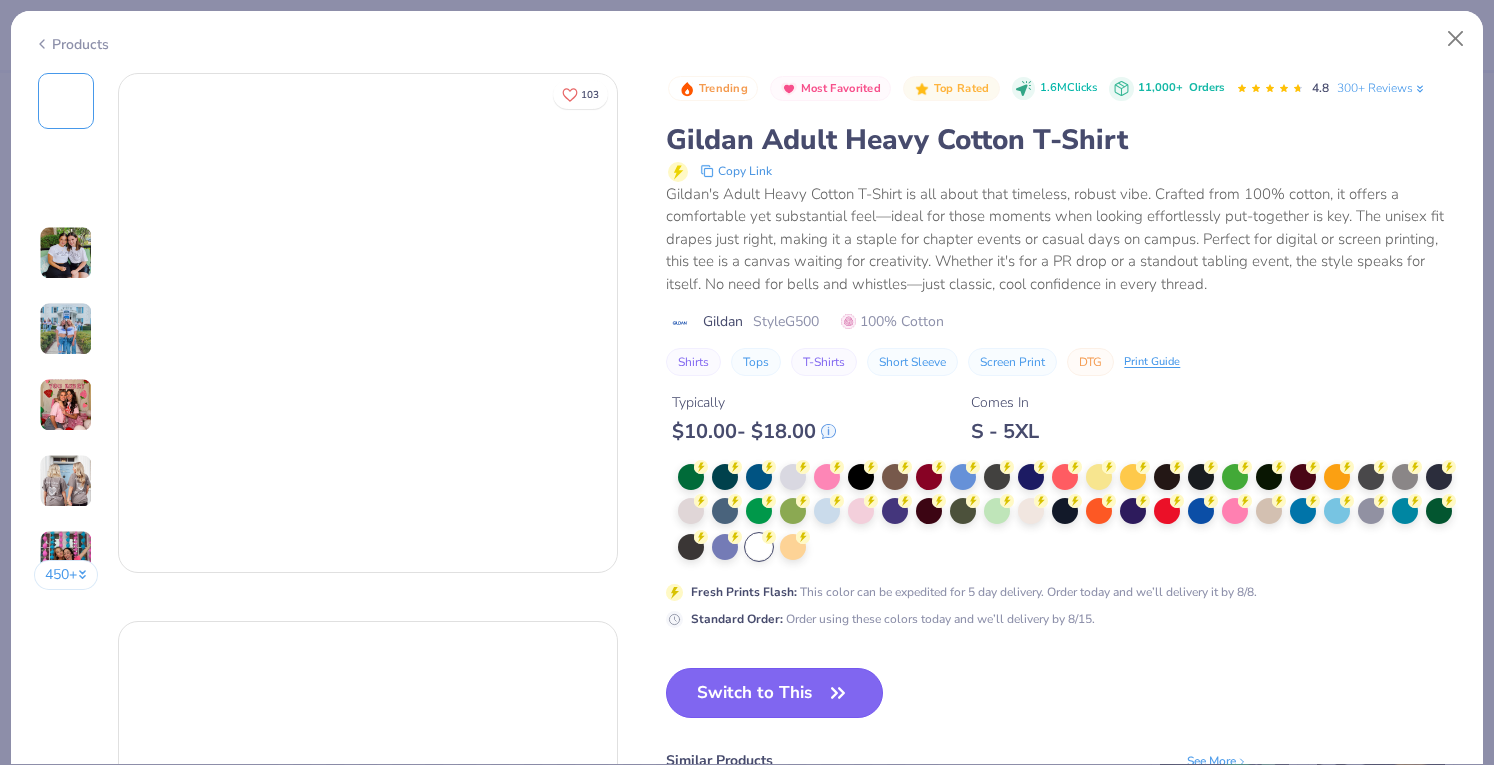click on "Switch to This" at bounding box center (774, 693) 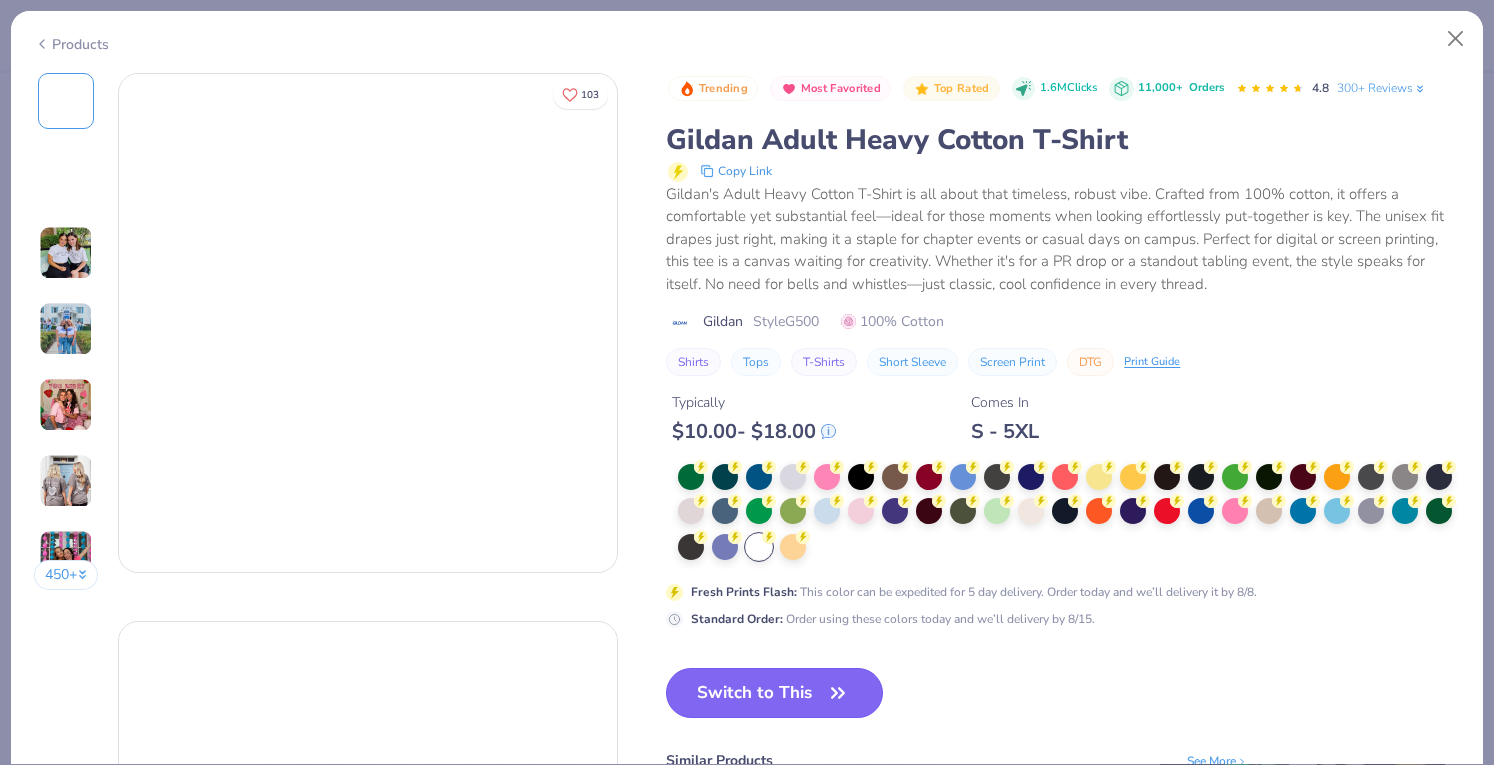 click on "Switch to This" at bounding box center (774, 693) 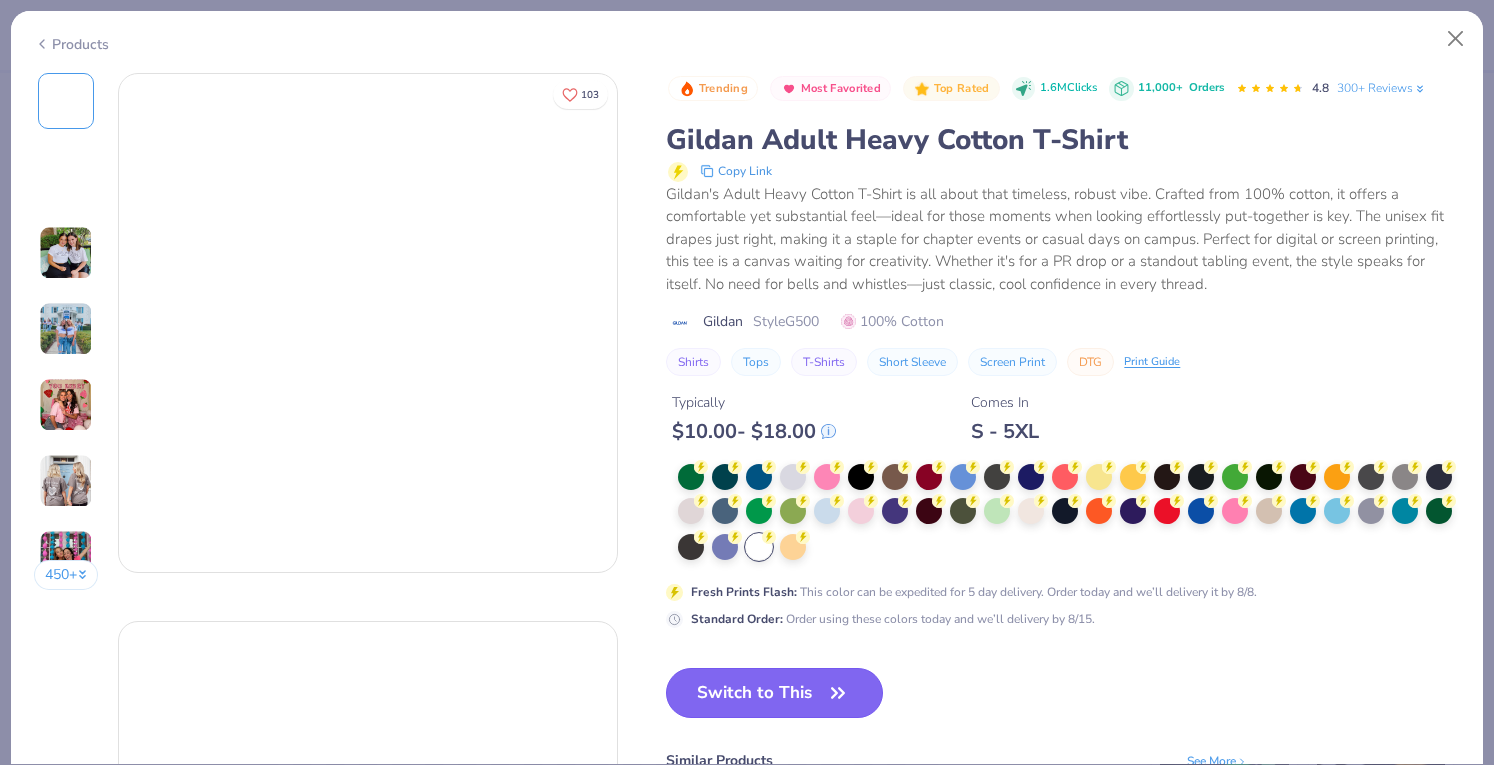 click on "Switch to This" at bounding box center [774, 693] 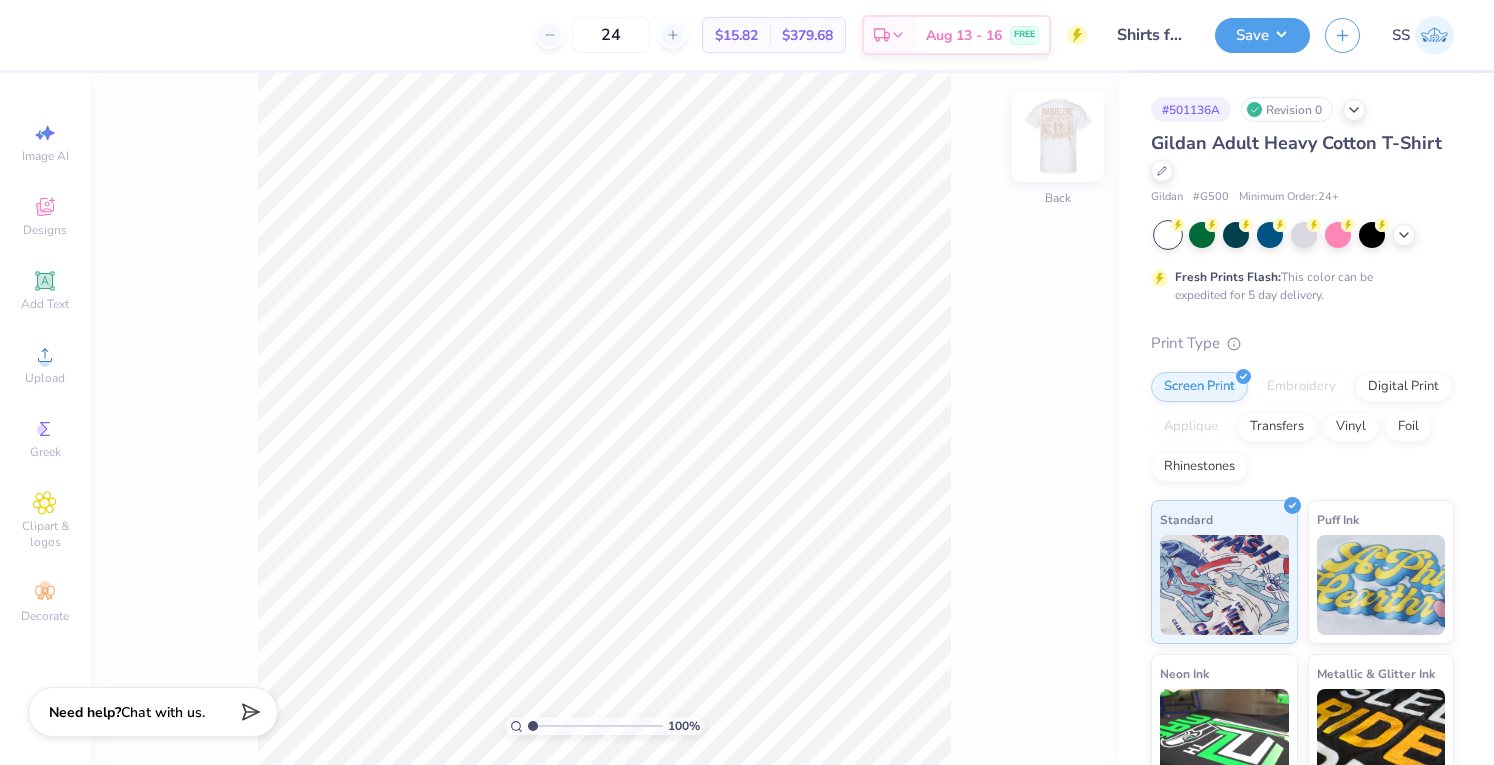 click at bounding box center (1058, 136) 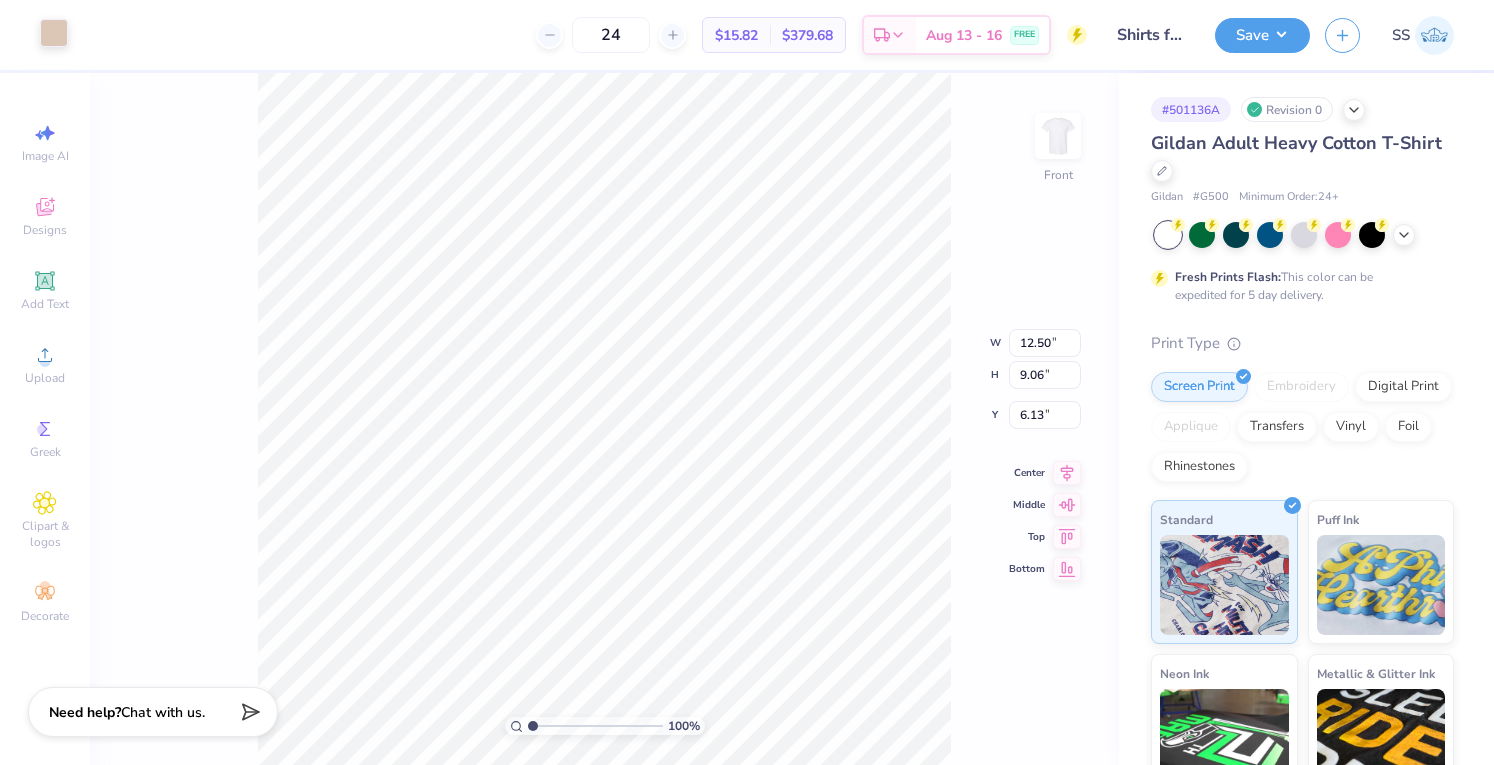 click at bounding box center (54, 33) 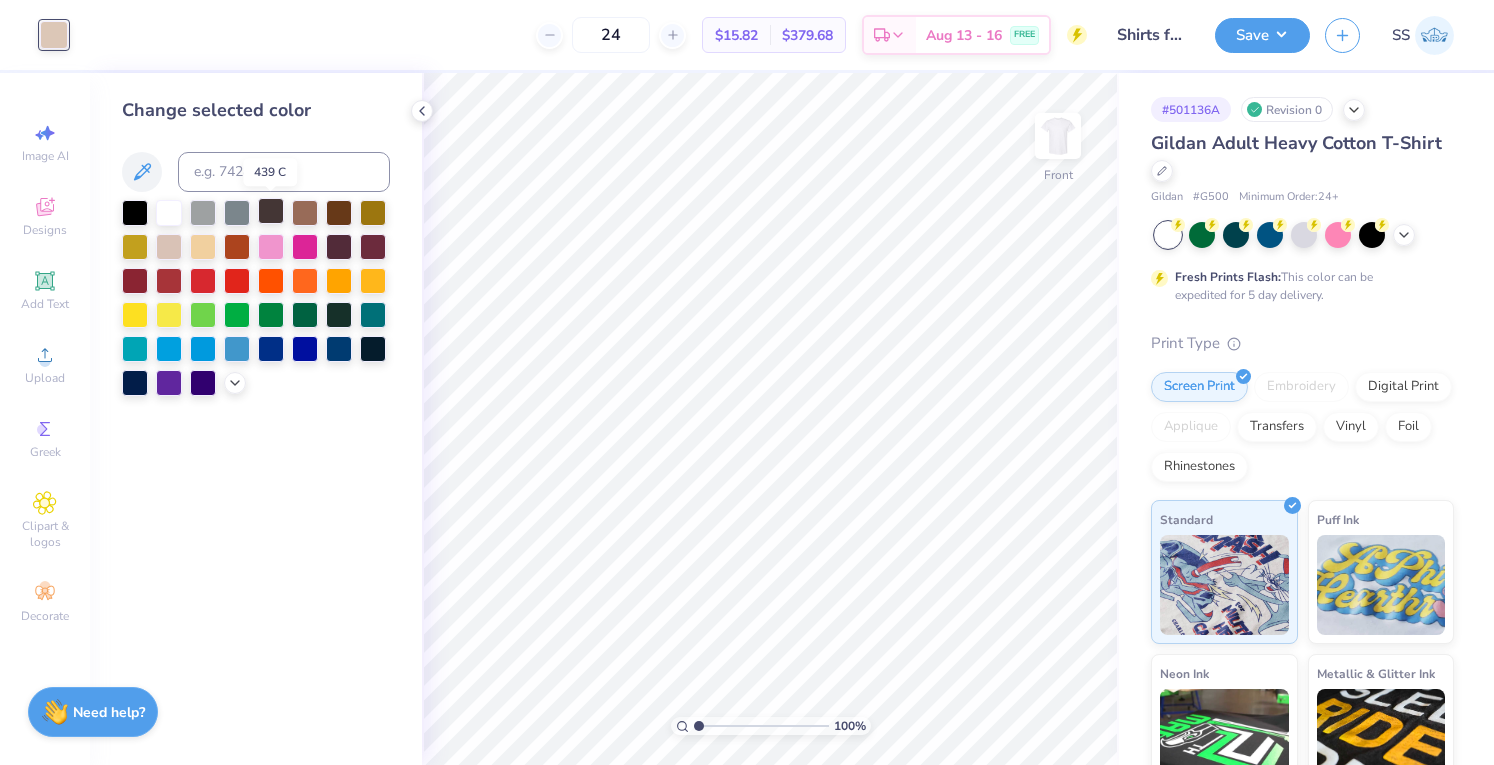 click at bounding box center (271, 211) 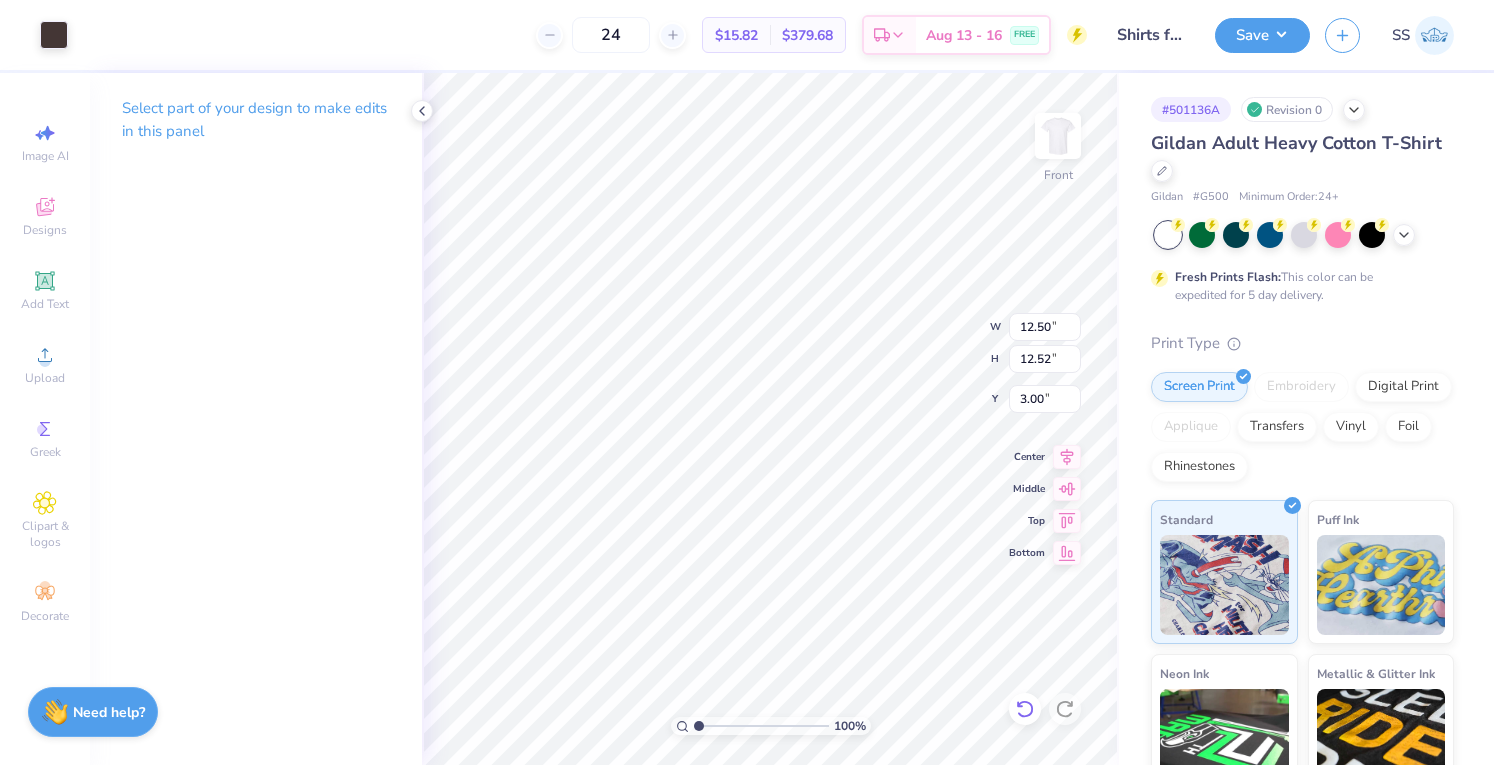 click 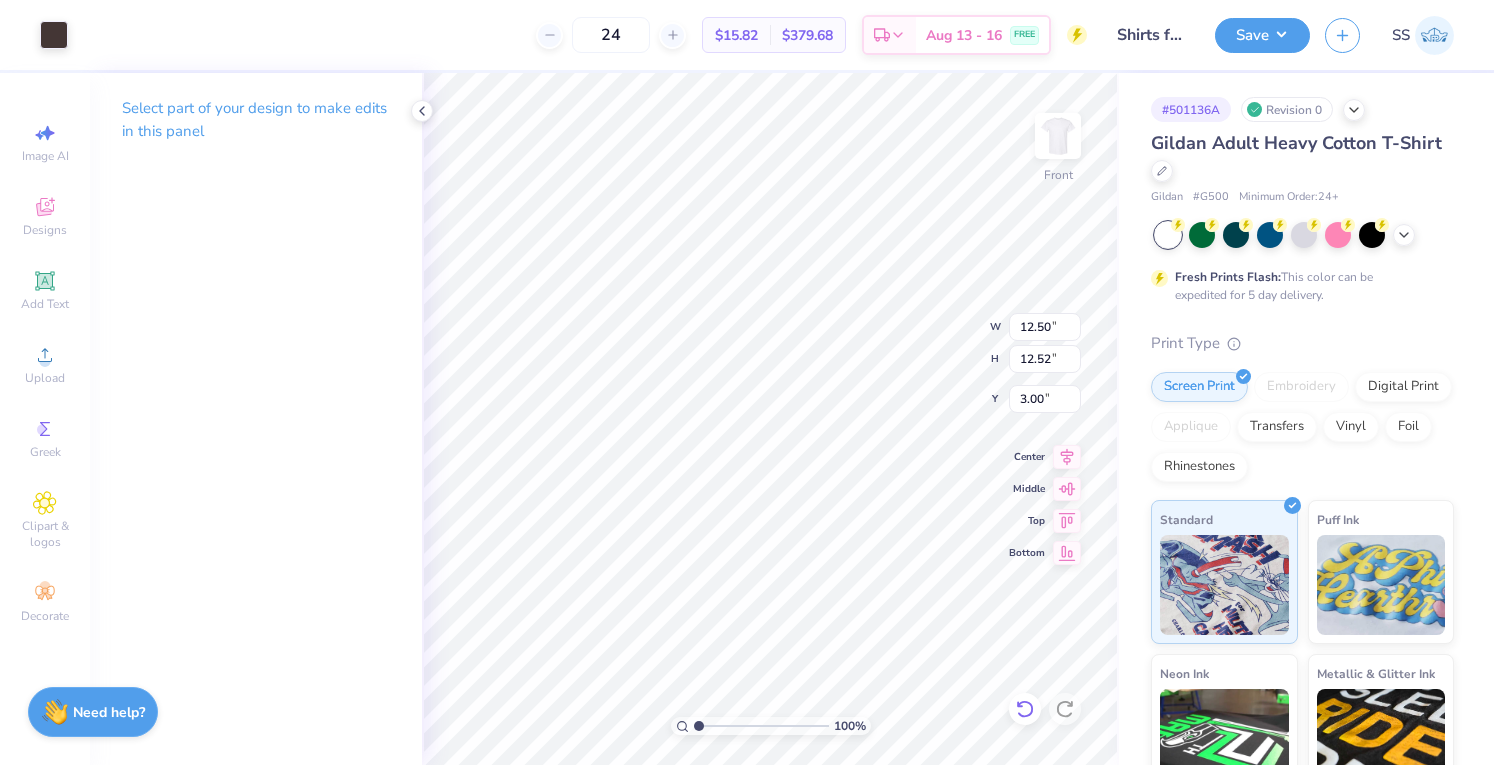 click 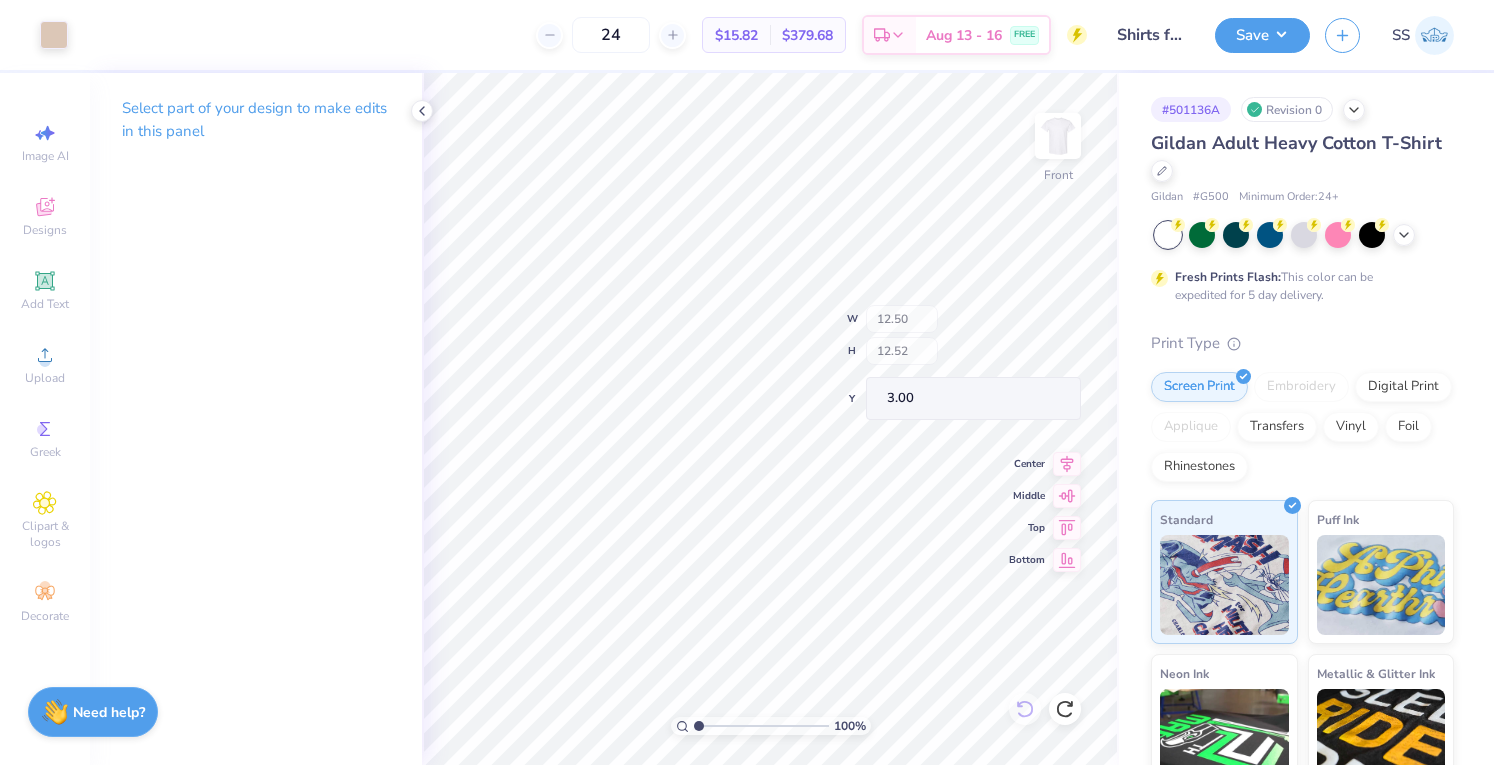 type on "2.79" 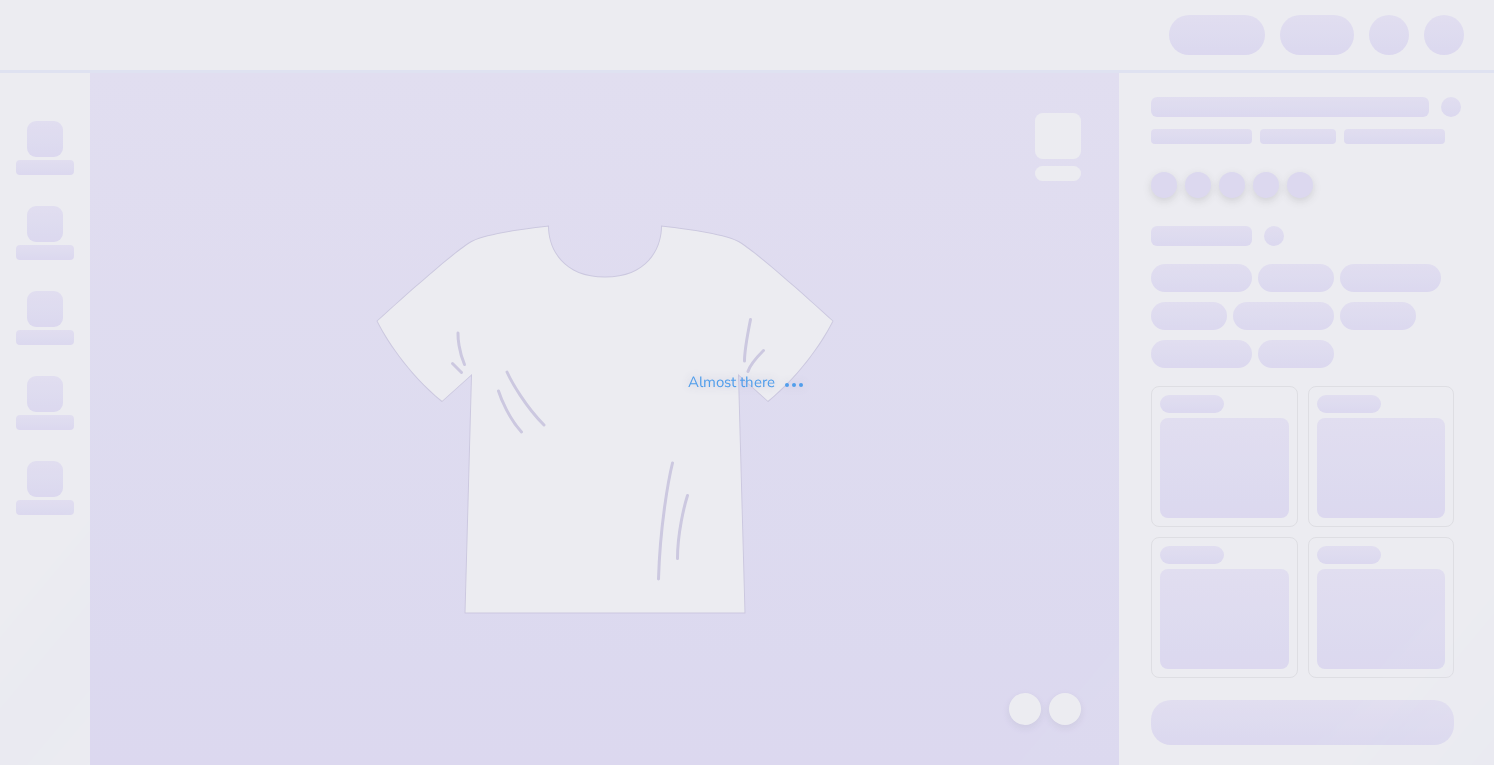 scroll, scrollTop: 0, scrollLeft: 0, axis: both 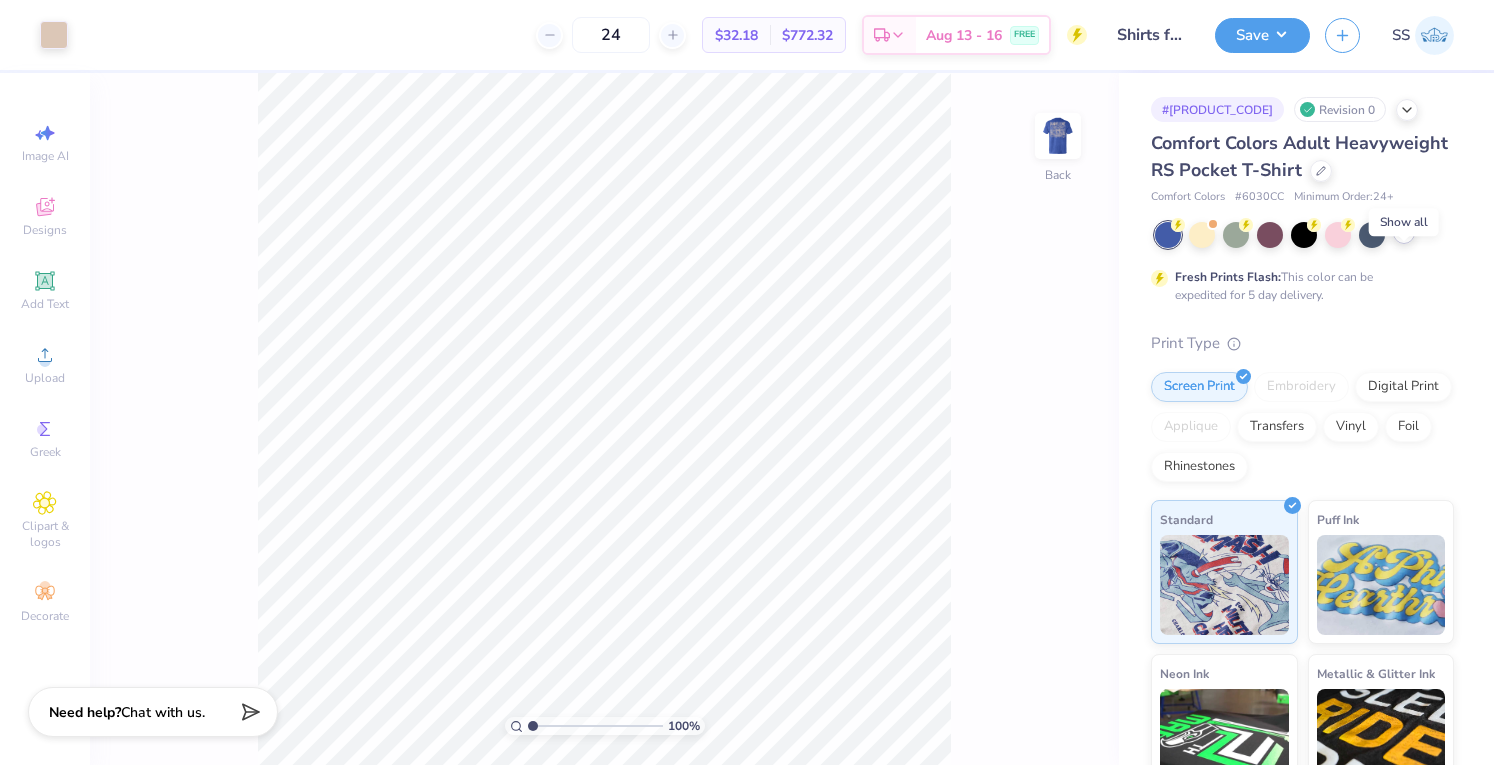 click 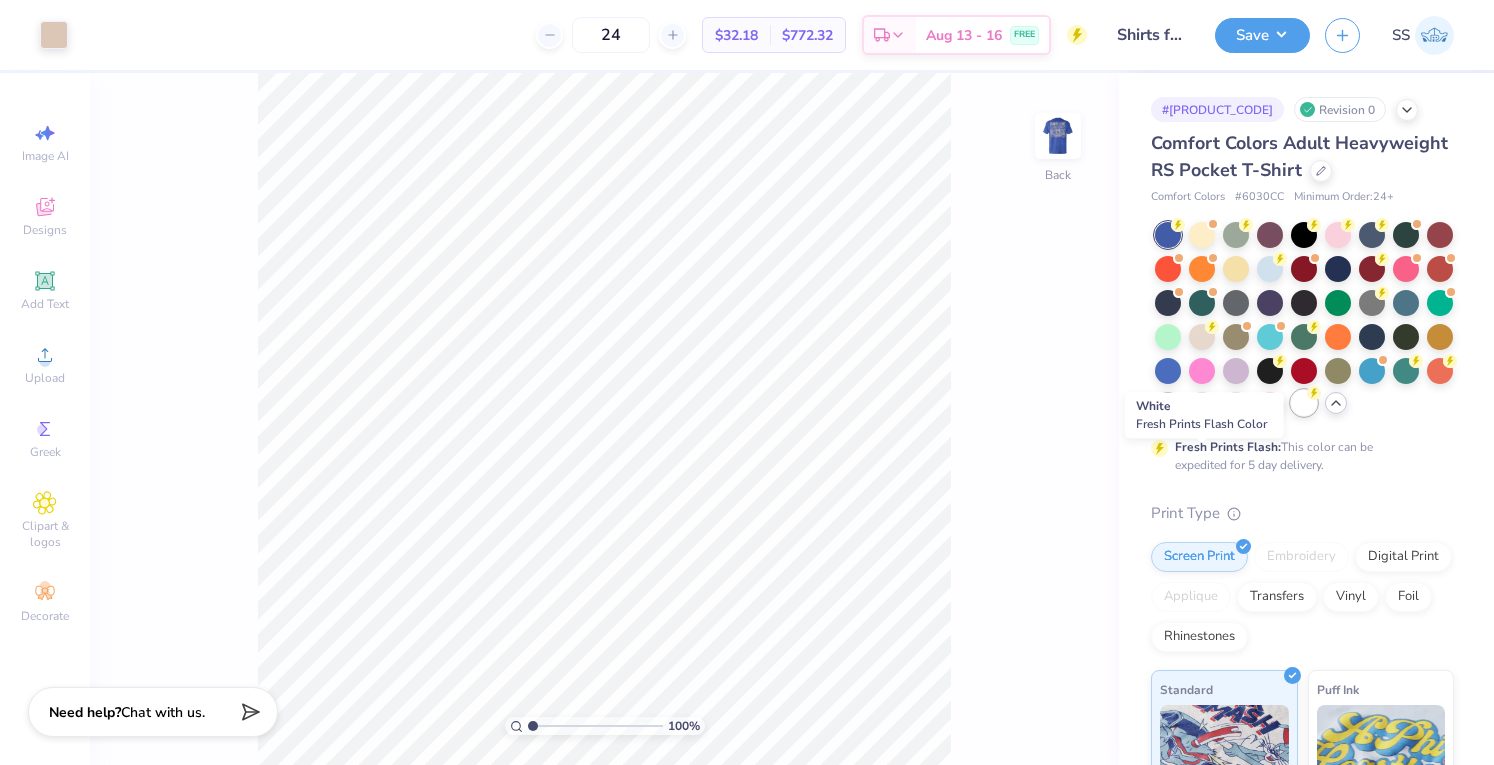 click at bounding box center [1304, 403] 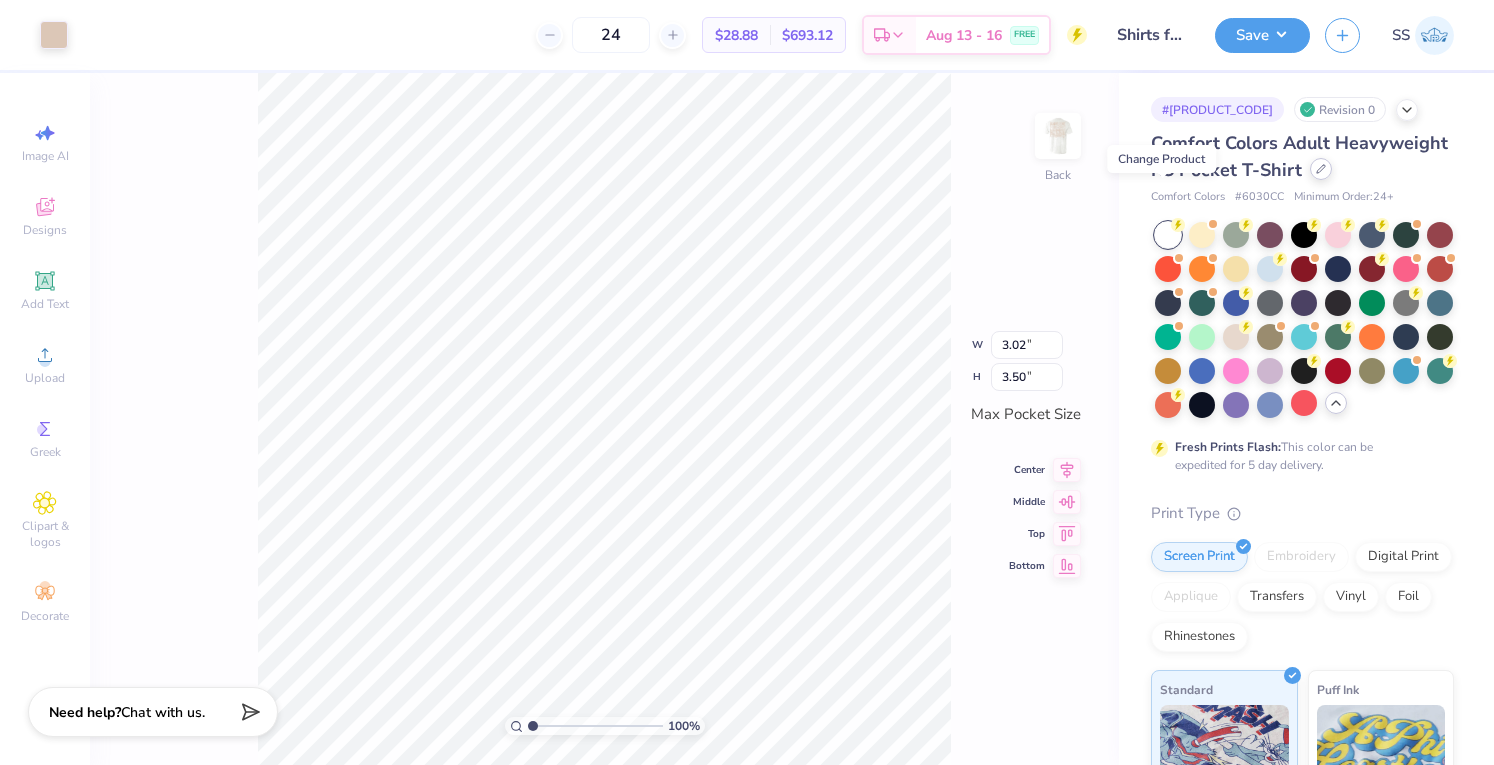 click 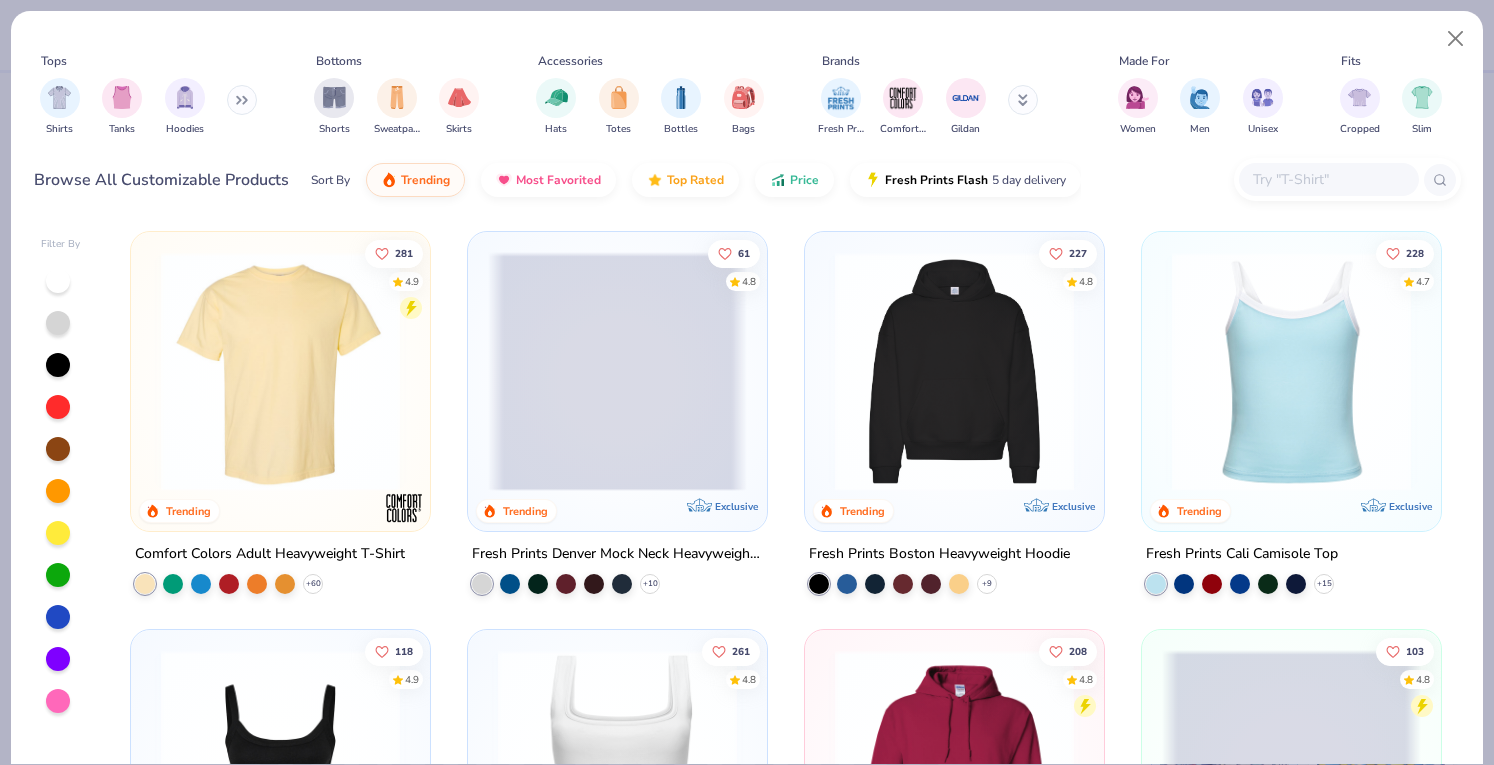 click at bounding box center [1329, 179] 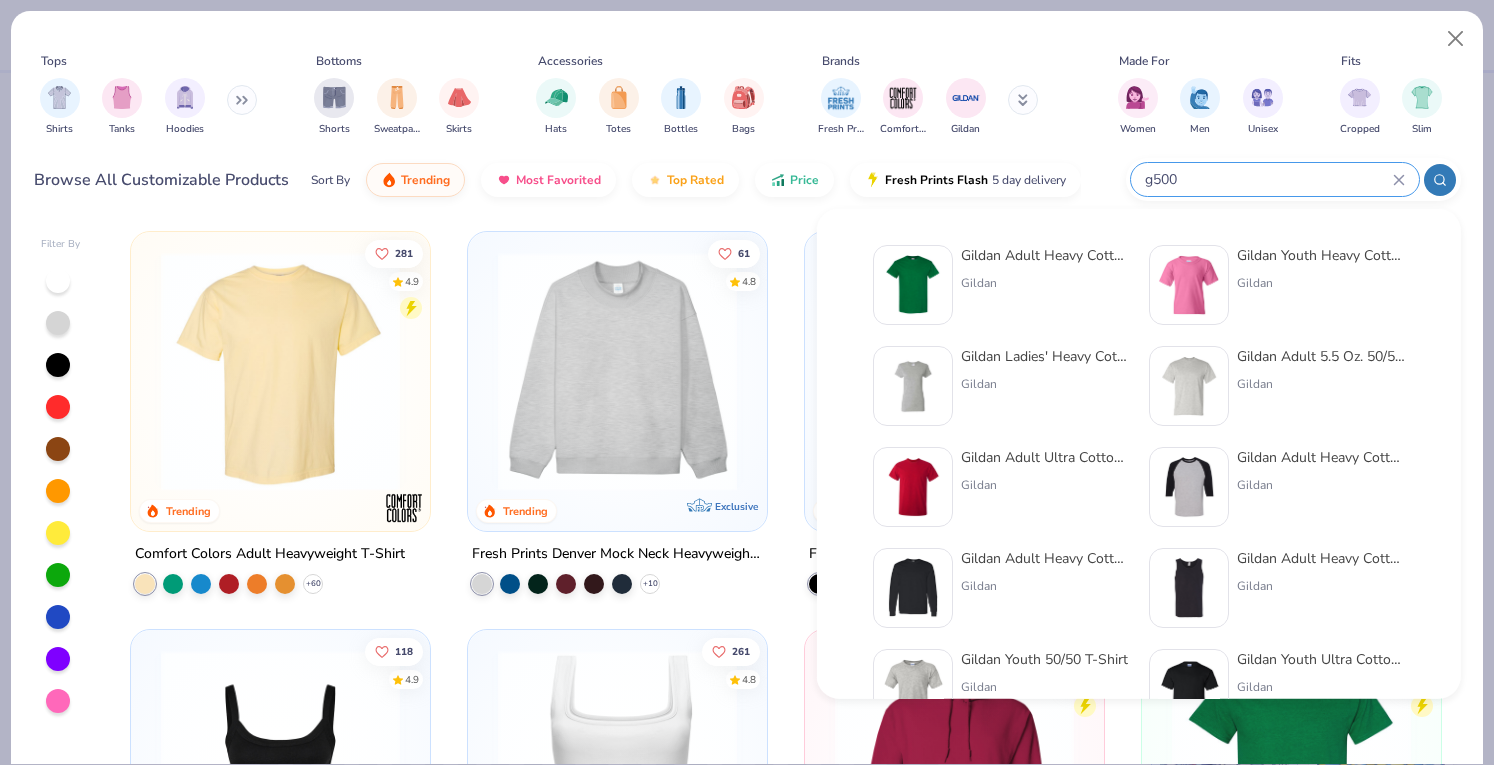 type on "g500" 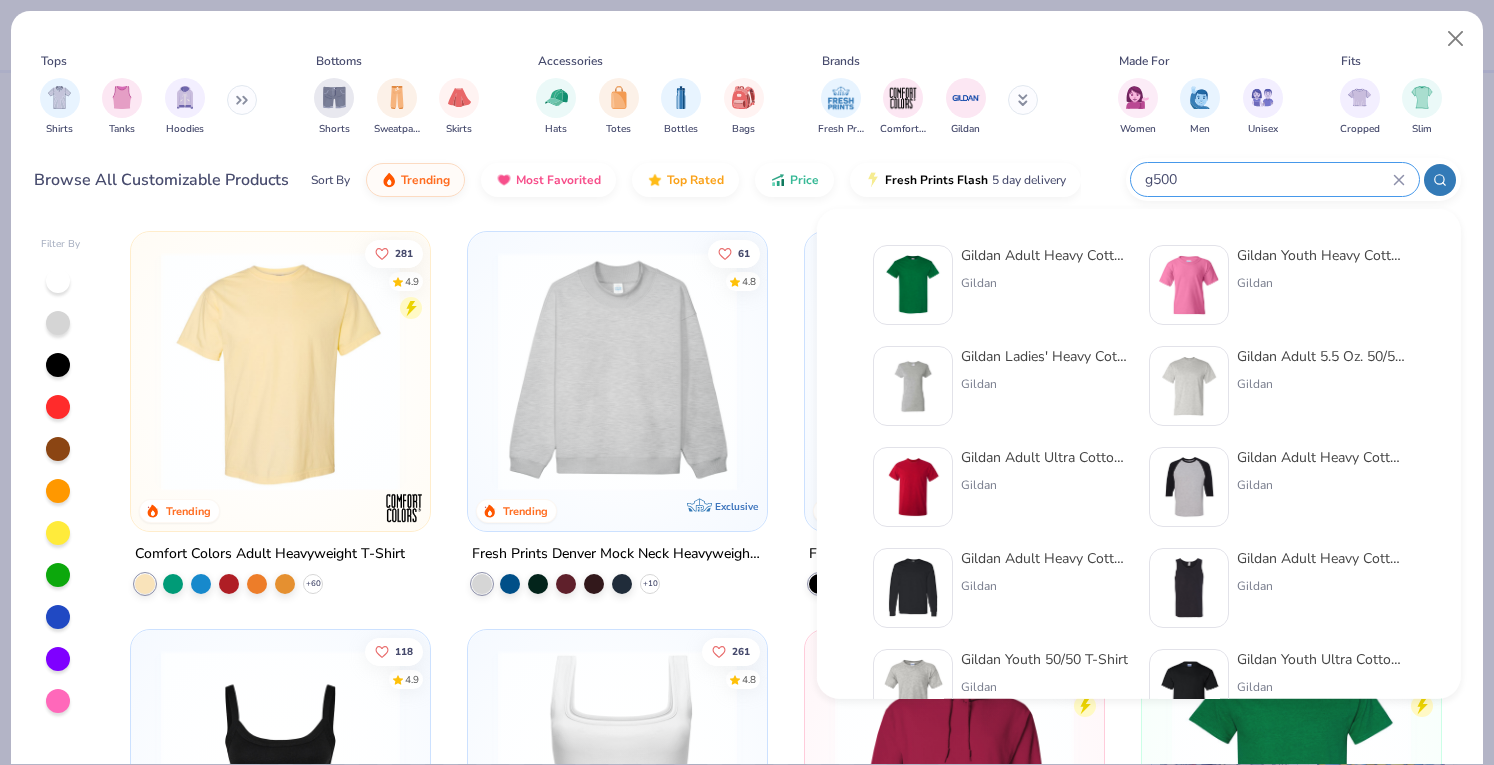 click on "Gildan Adult Heavy Cotton T-Shirt" at bounding box center [1045, 255] 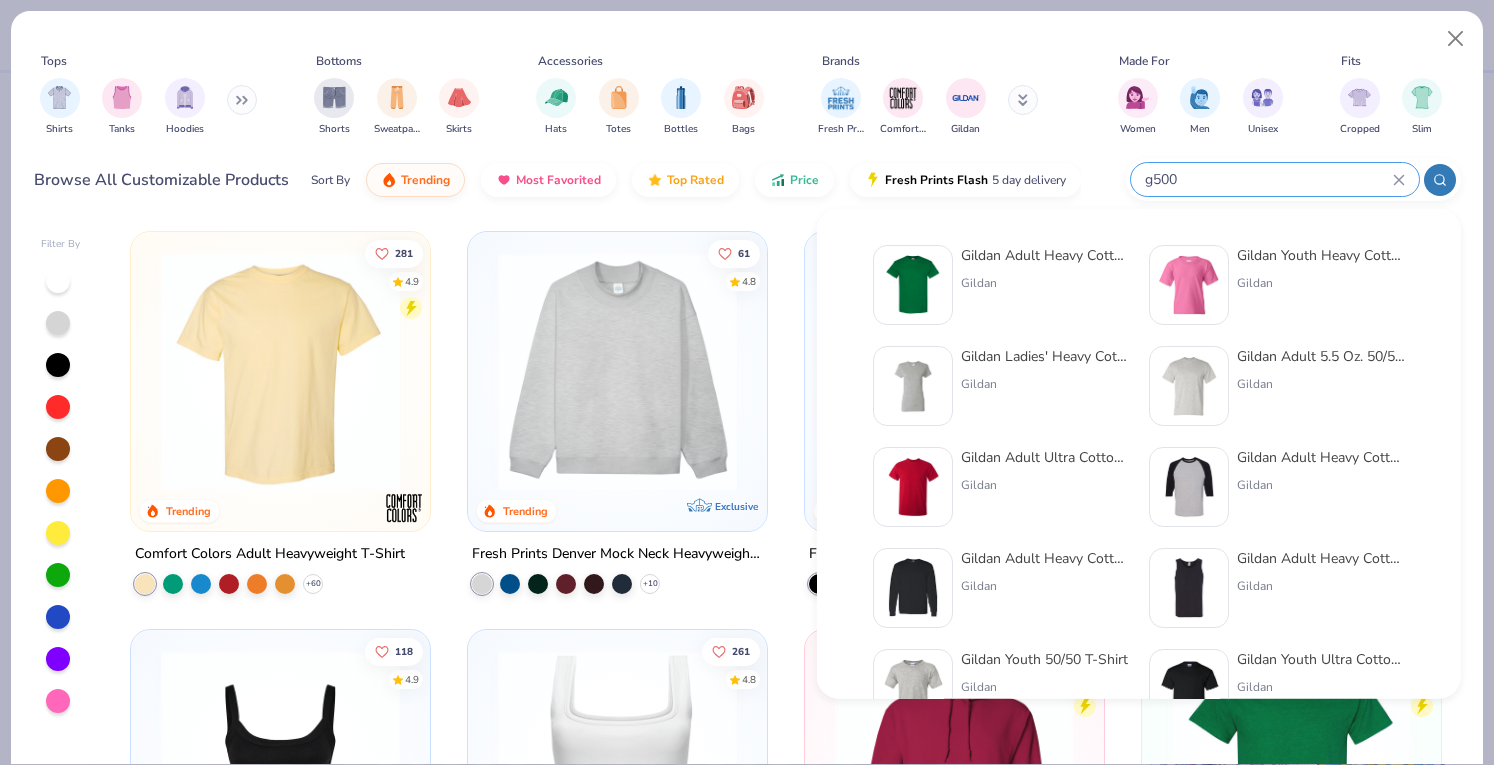 type 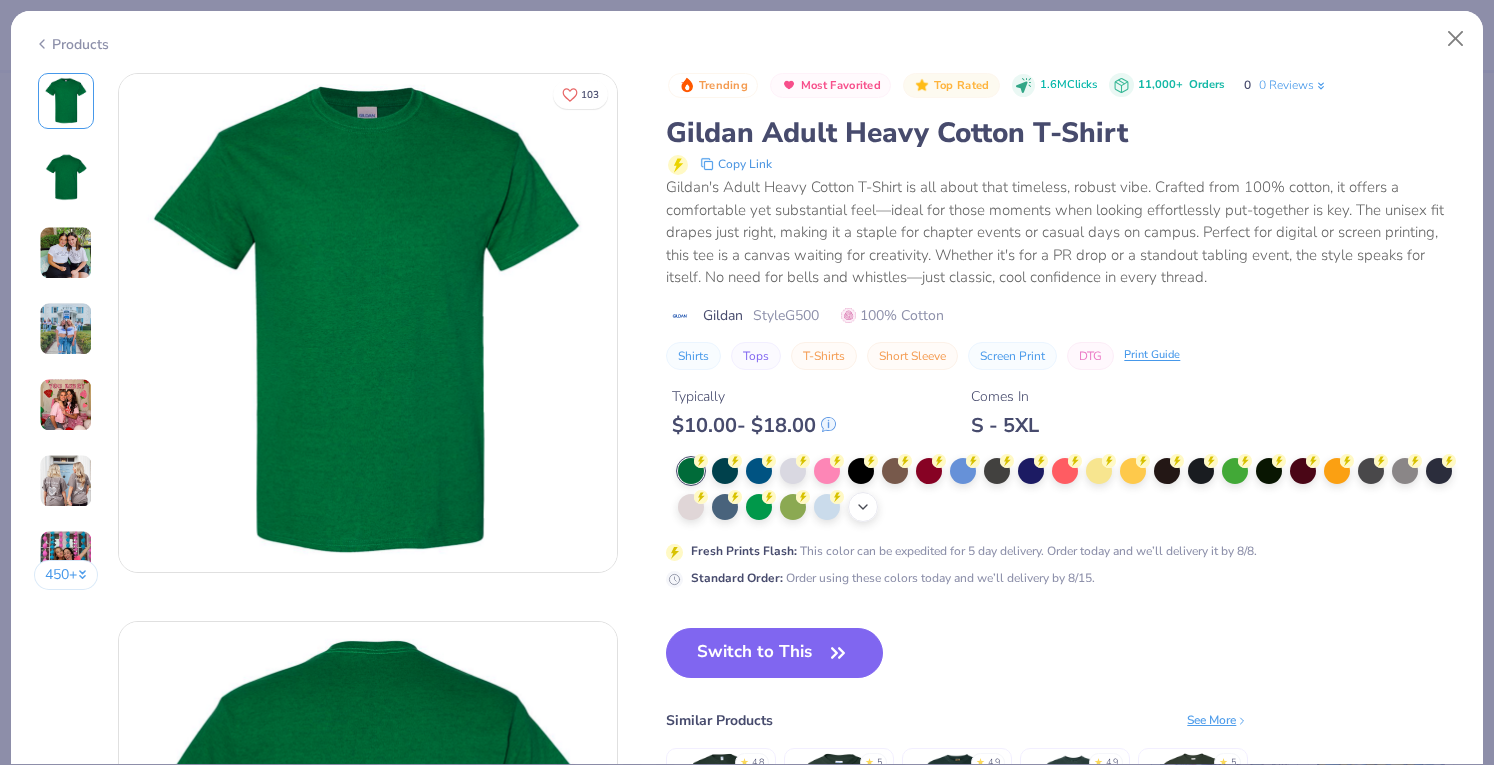 click 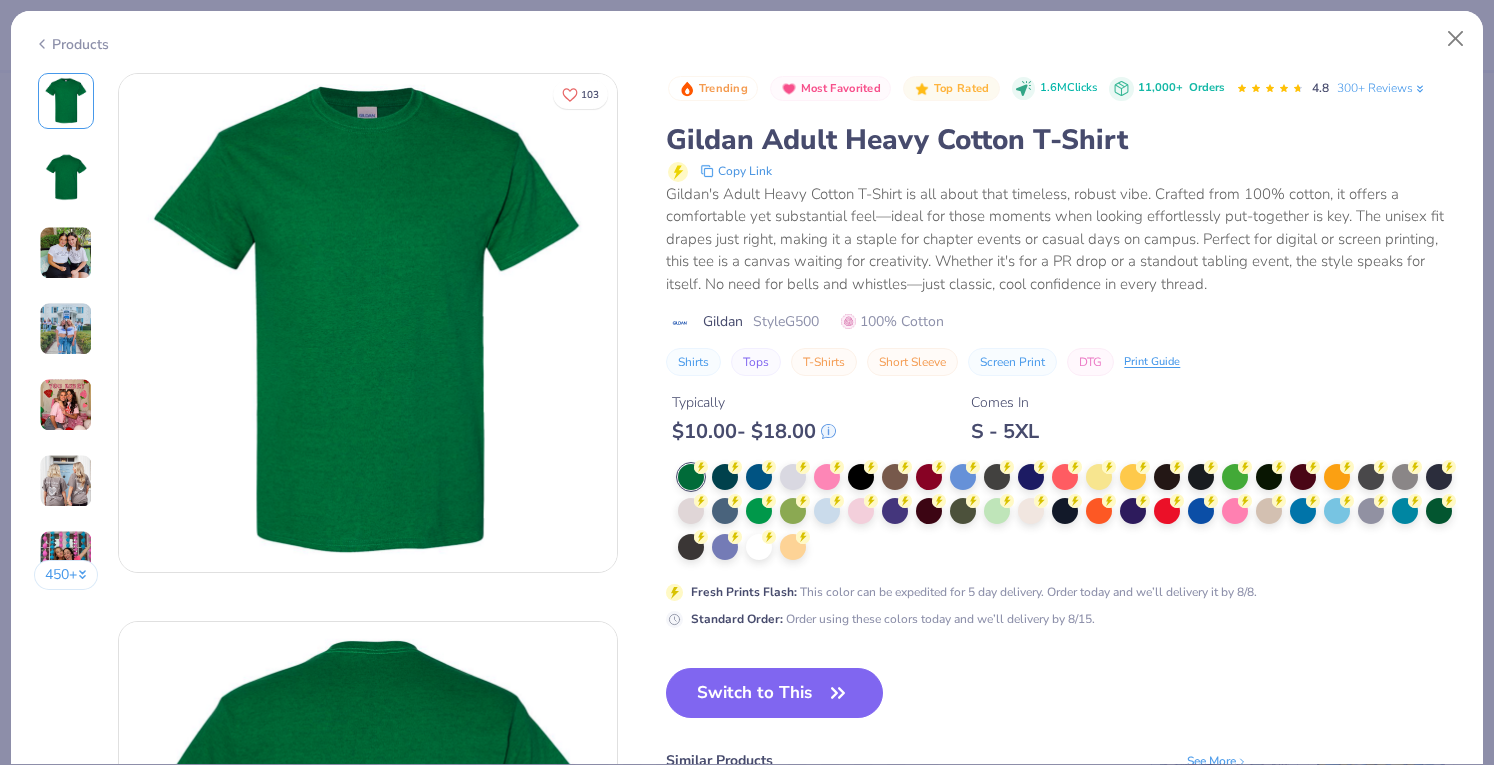 click at bounding box center [1069, 513] 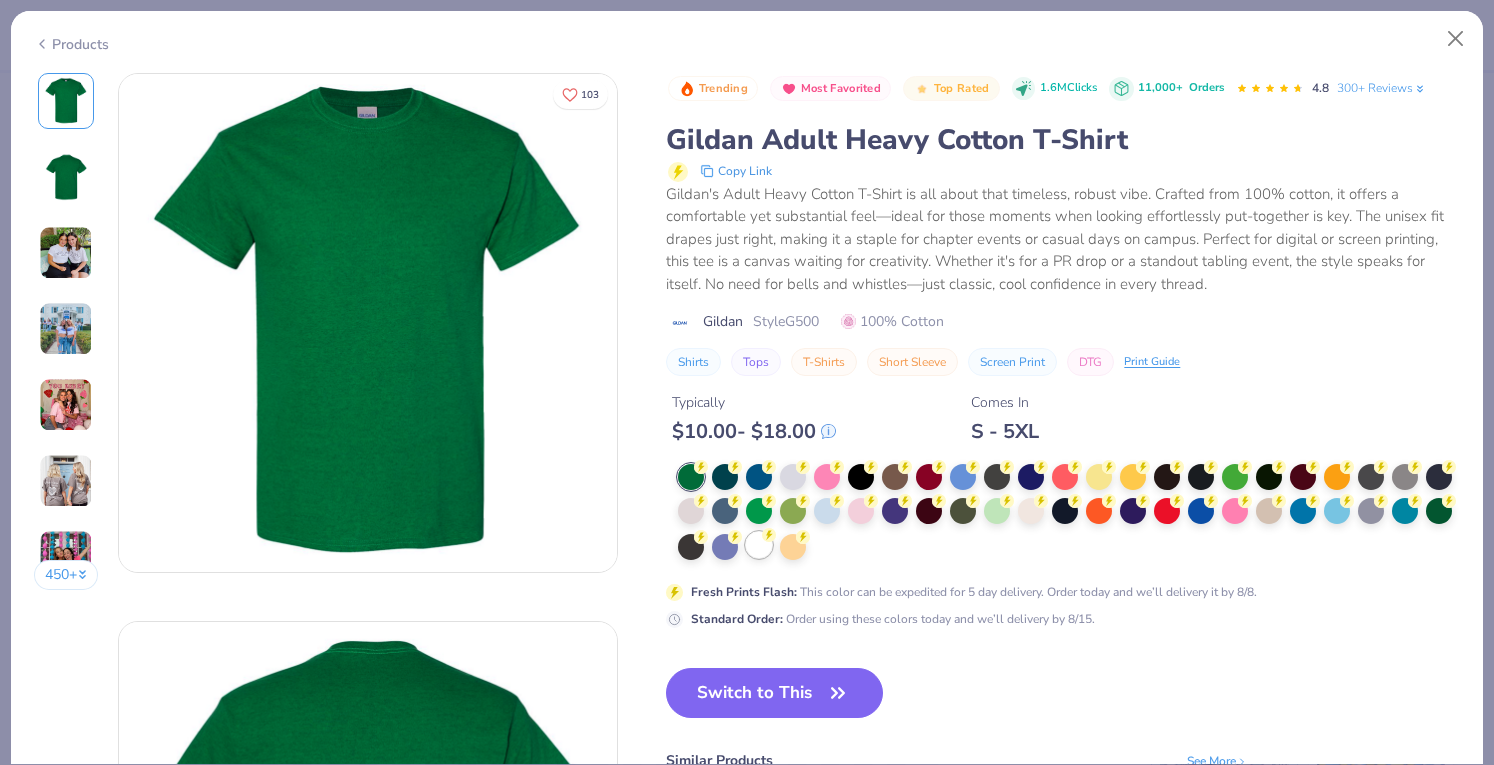 click at bounding box center (759, 545) 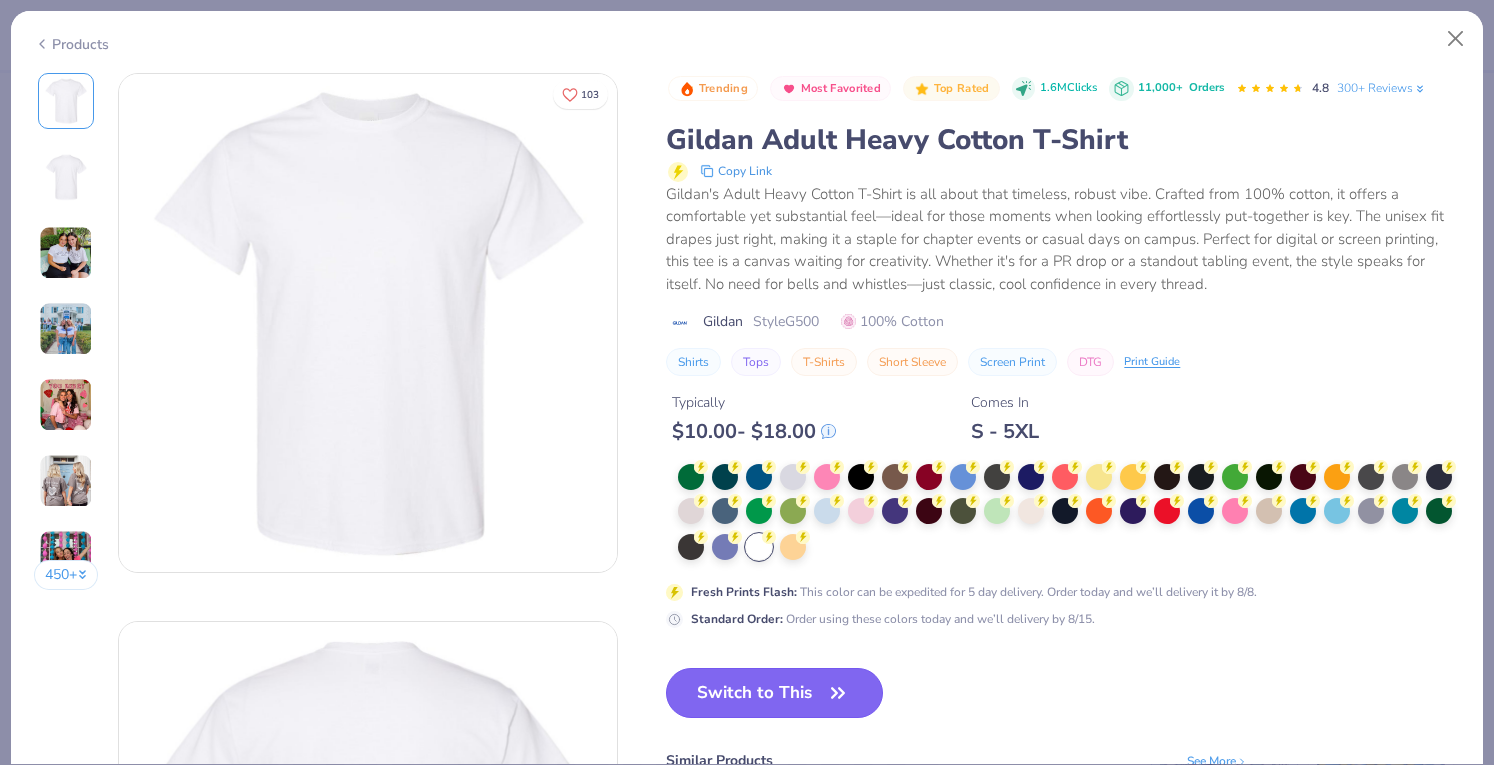 click on "Switch to This" at bounding box center [774, 693] 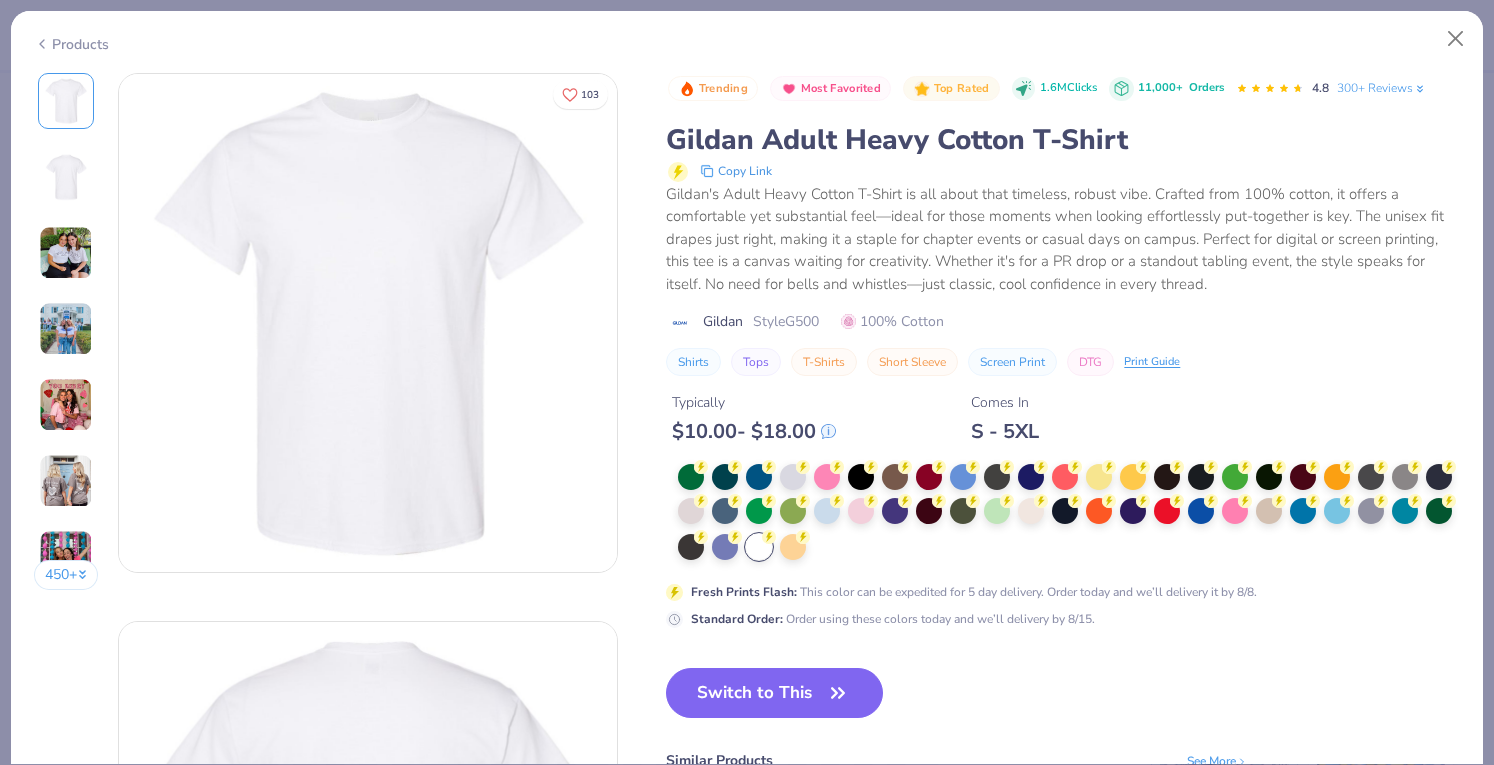 click on "Switch to This" at bounding box center [774, 693] 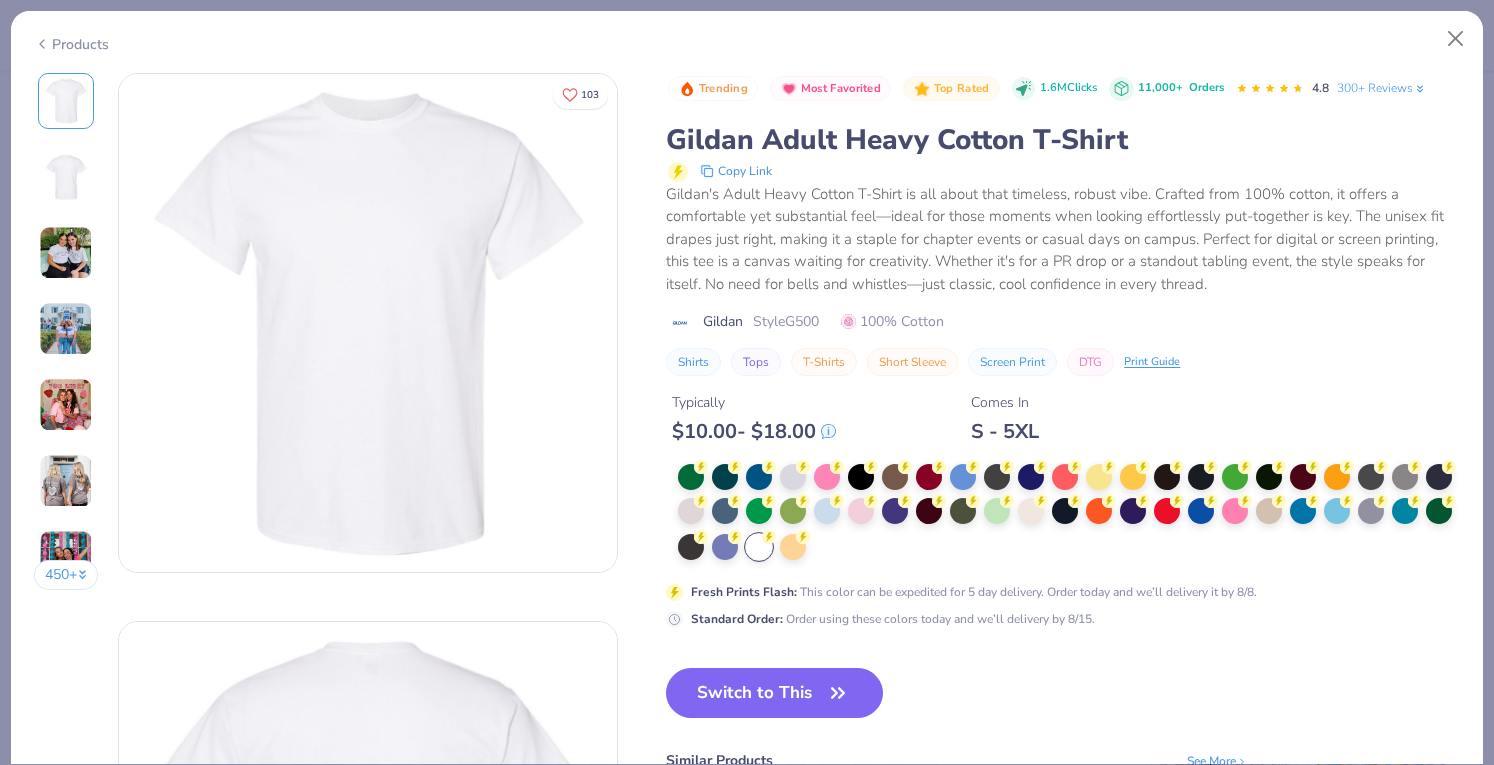 click on "Switch to This" at bounding box center [774, 693] 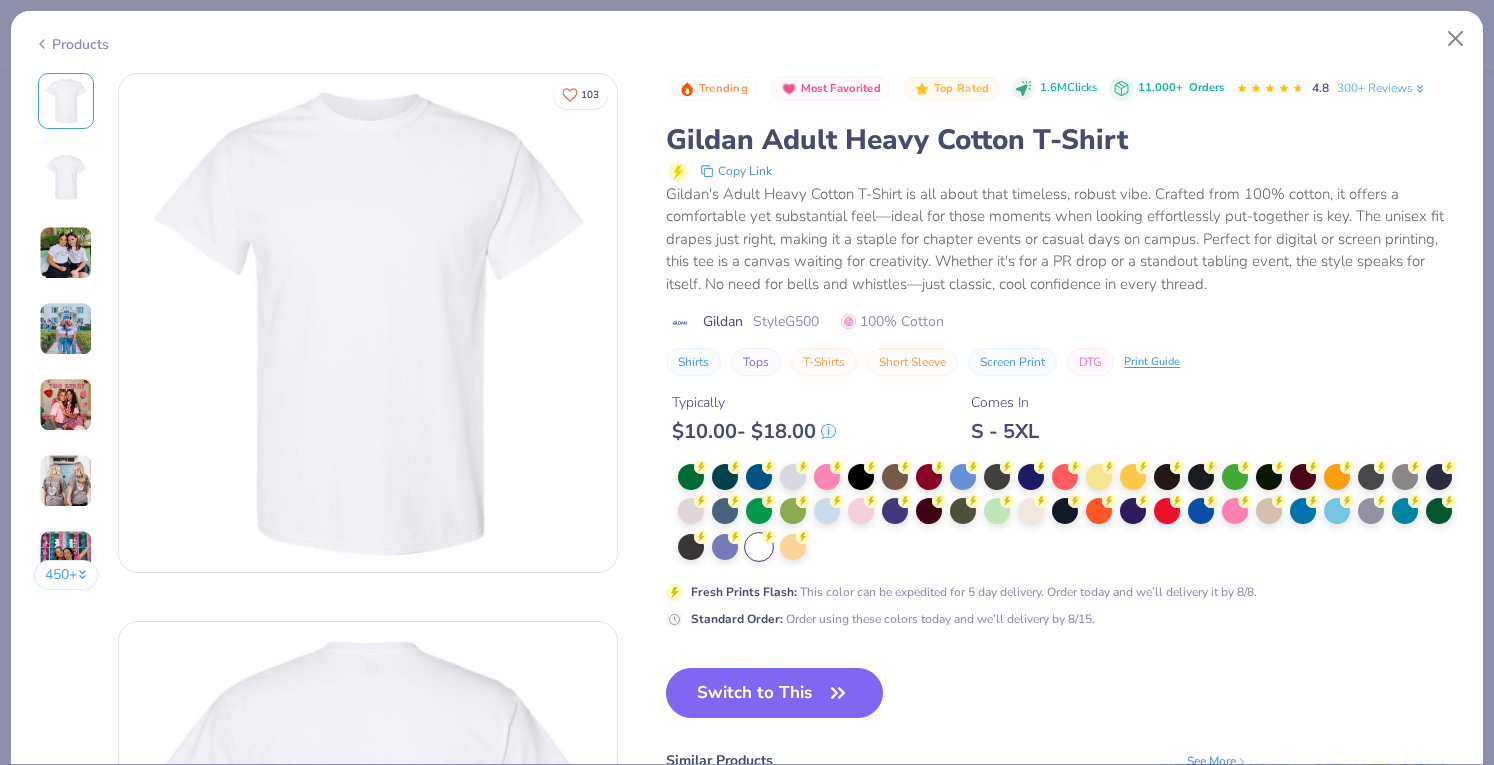 click on "Switch to This" at bounding box center [774, 693] 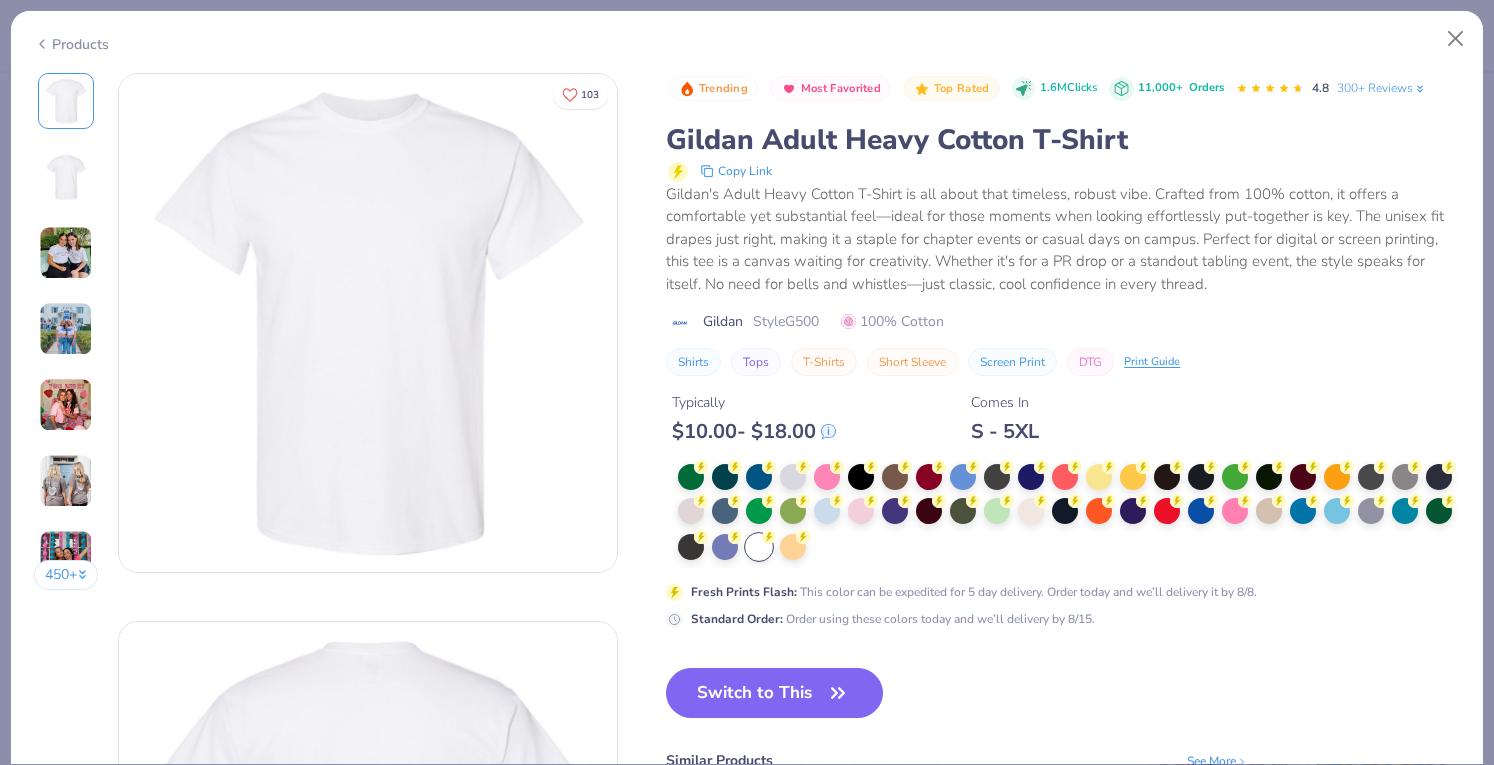 click on "Trending Most Favorited Top Rated 1.6M  Clicks 11,000+    Orders 4.8 300+ Reviews Gildan Adult Heavy Cotton T-Shirt Copy Link Gildan's Adult Heavy Cotton T-Shirt is all about that timeless, robust vibe. Crafted from 100% cotton, it offers a comfortable yet substantial feel—ideal for those moments when looking effortlessly put-together is key. The unisex fit drapes just right, making it a staple for chapter events or casual days on campus. Perfect for digital or screen printing, this tee is a canvas waiting for creativity. Whether it's for a PR drop or a standout tabling event, the style speaks for itself. No need for bells and whistles—just classic, cool confidence in every thread. Gildan Style  G500   100% Cotton Shirts Tops T-Shirts Short Sleeve Screen Print DTG Print Guide Typically   $ 10.00  - $ 18.00   Comes In S - 5XL     Fresh Prints Flash :   This color can be expedited for 5 day delivery. Order today and we’ll delivery it by 8/8. Standard Order :   Switch to This Similar Products See More 5" at bounding box center (1063, 506) 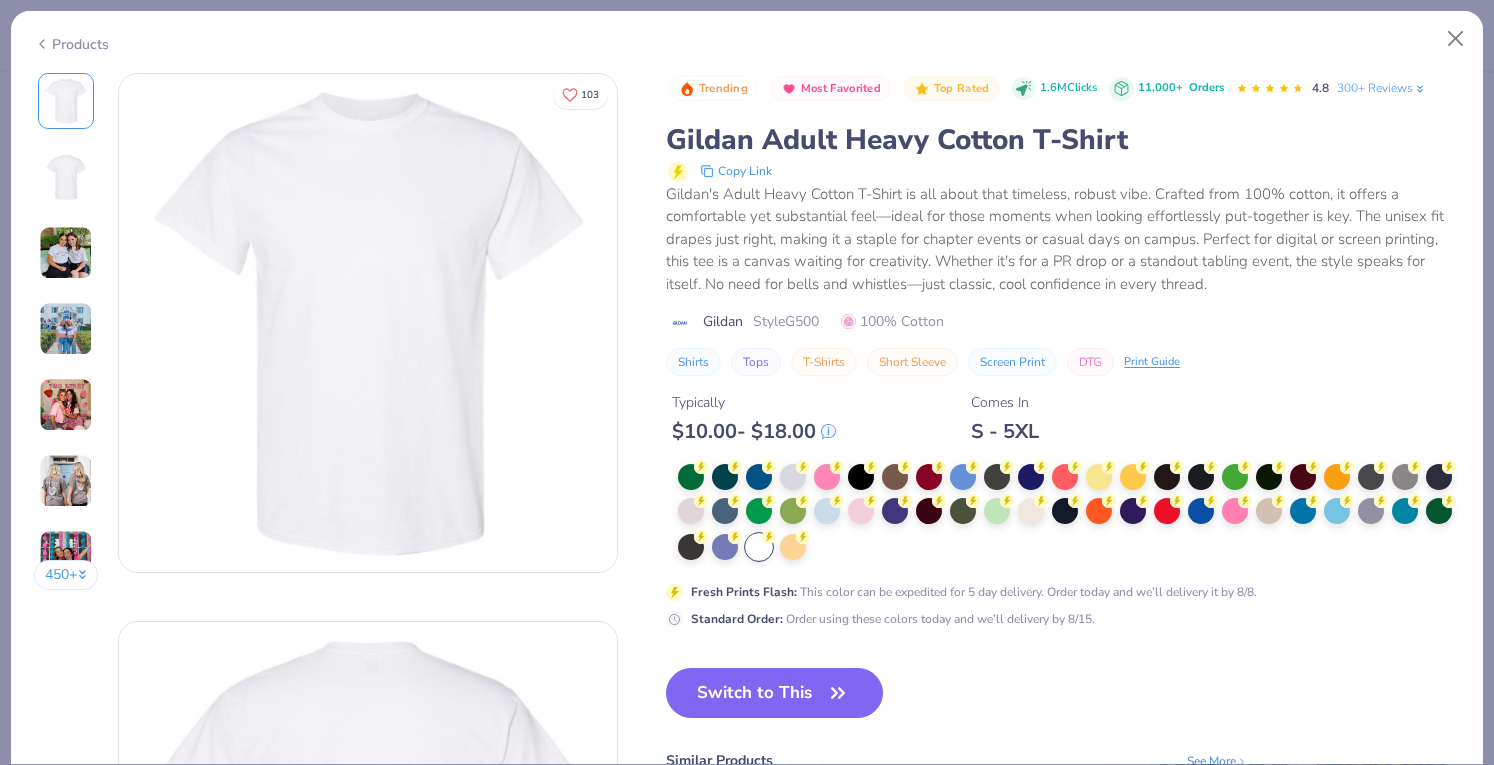 click on "Switch to This" at bounding box center [774, 693] 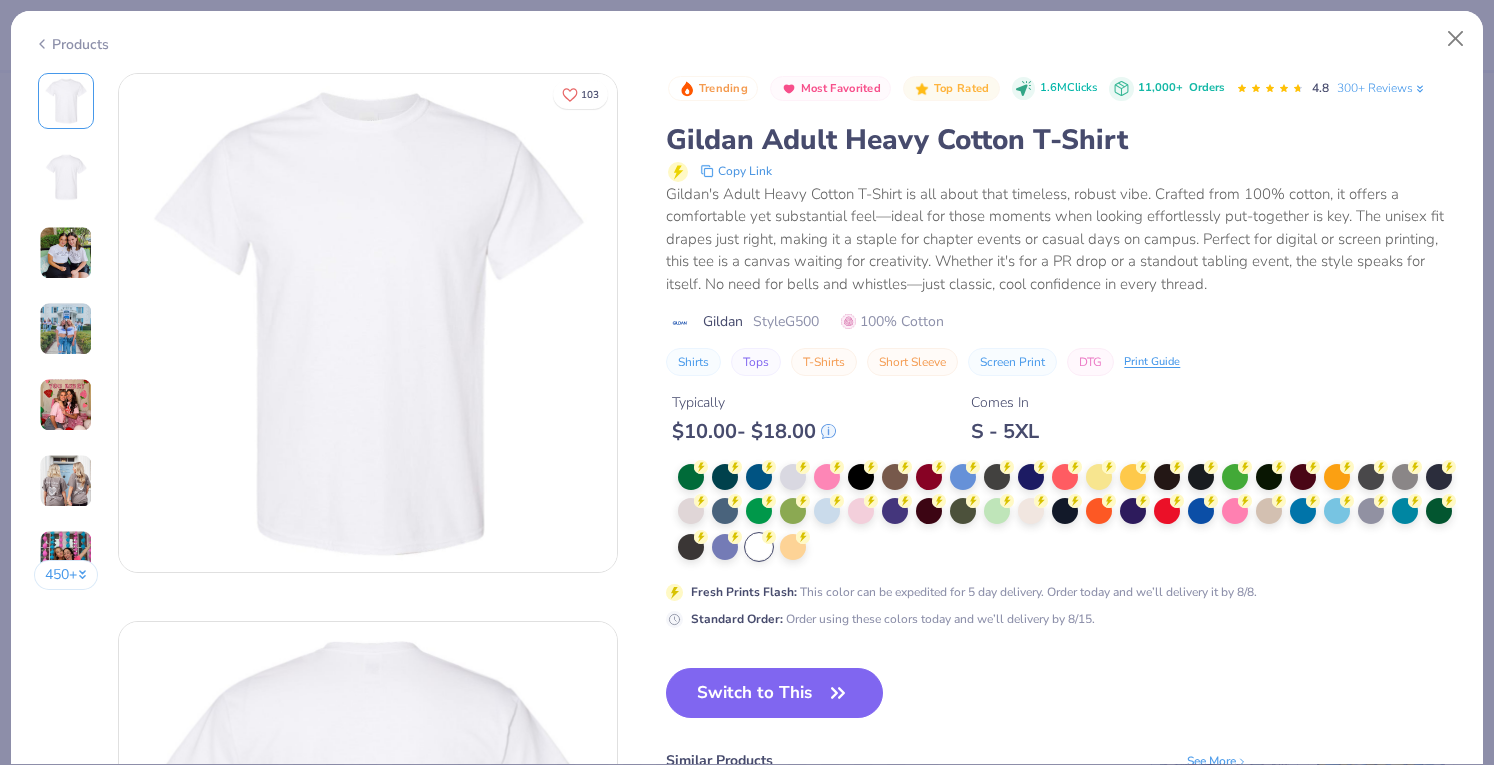 click on "Switch to This" at bounding box center (774, 693) 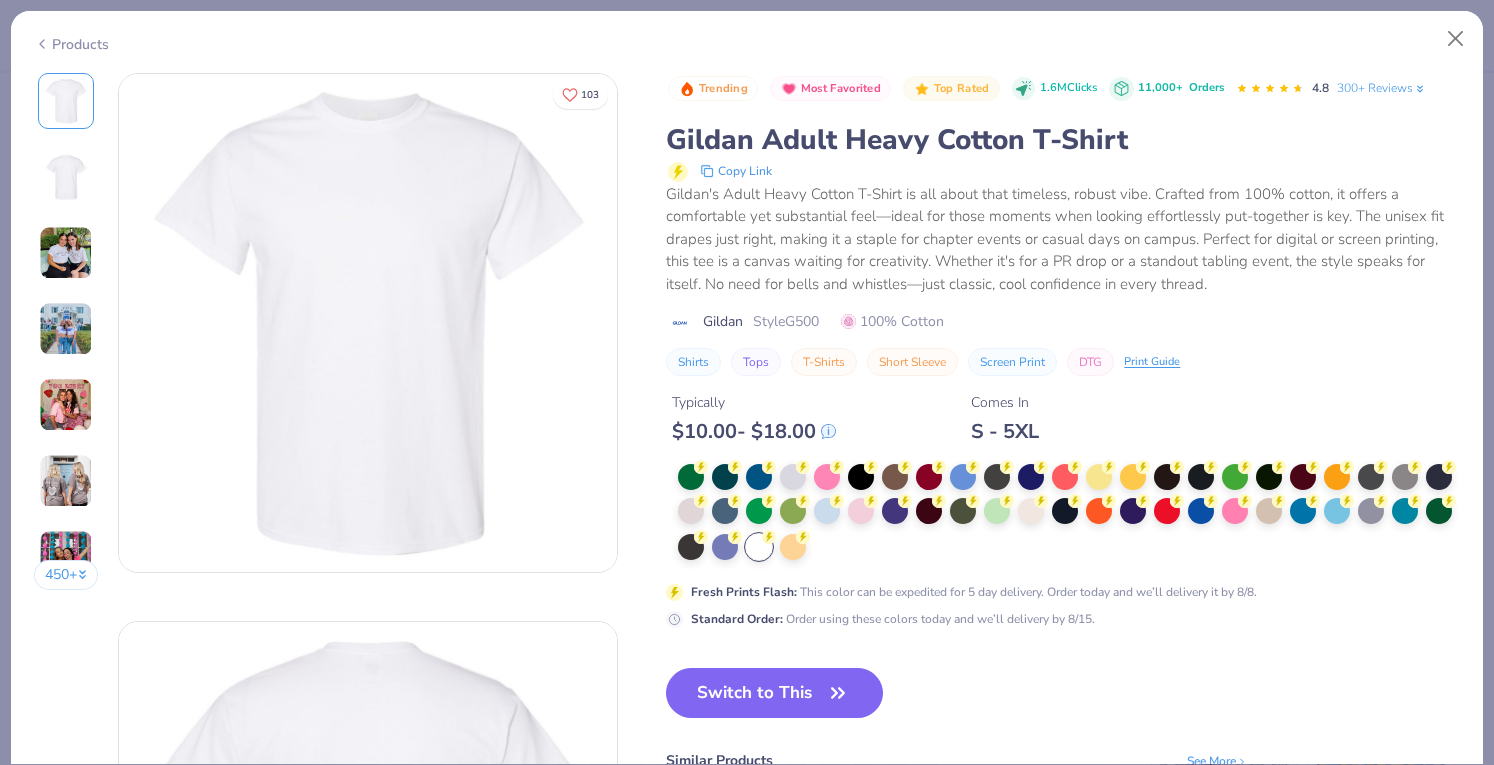 click on "Switch to This" at bounding box center [774, 693] 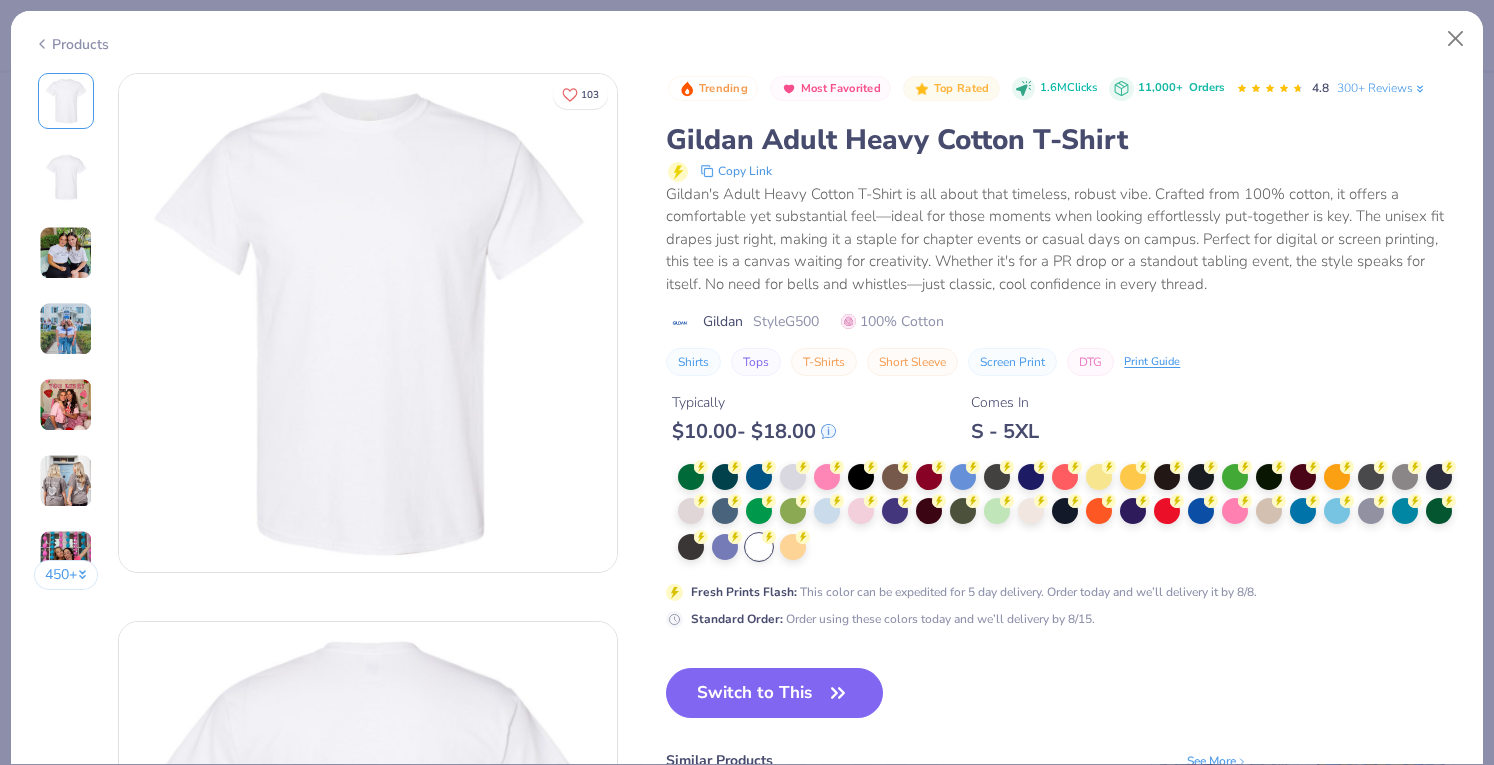 click on "Switch to This" at bounding box center (774, 693) 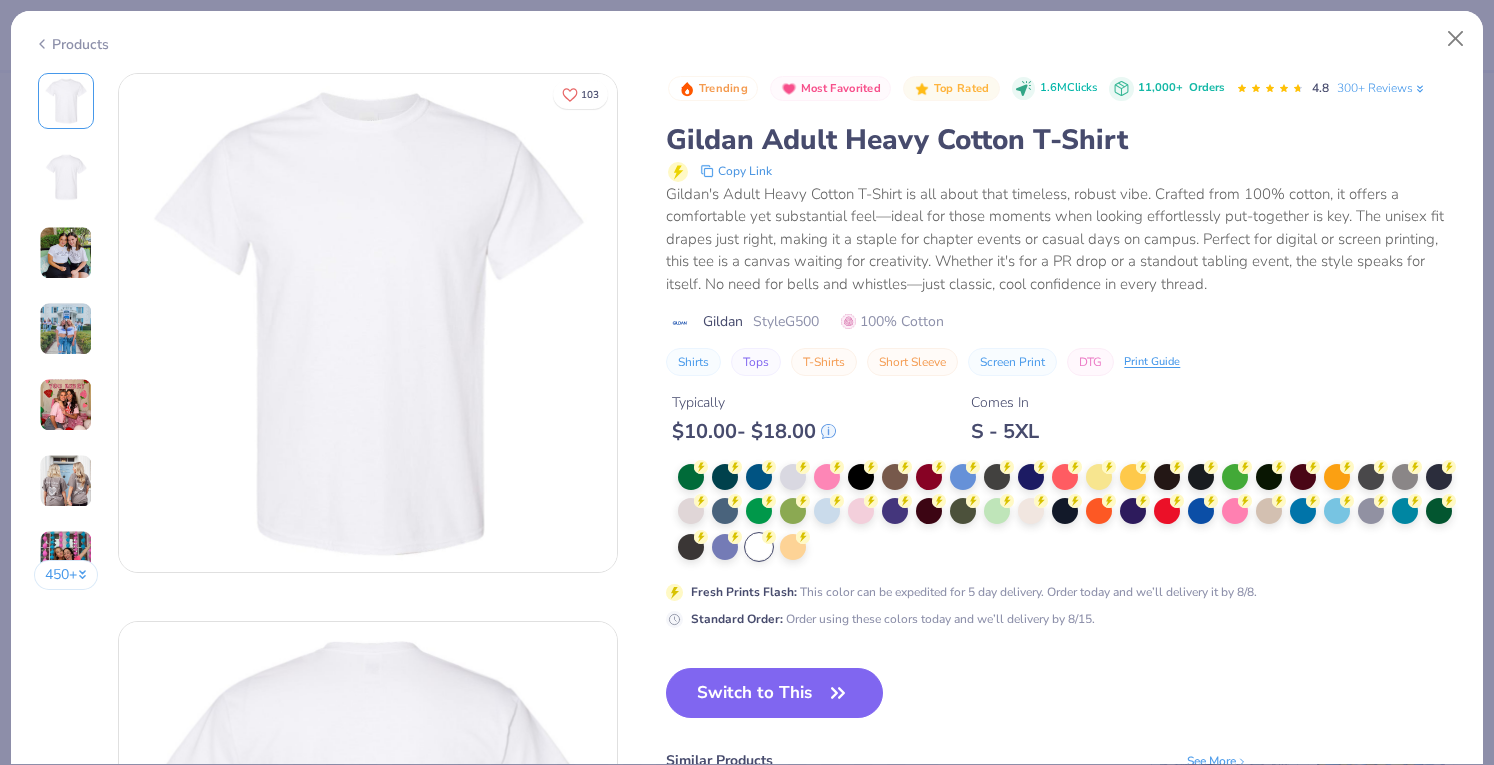click on "Switch to This" at bounding box center (774, 693) 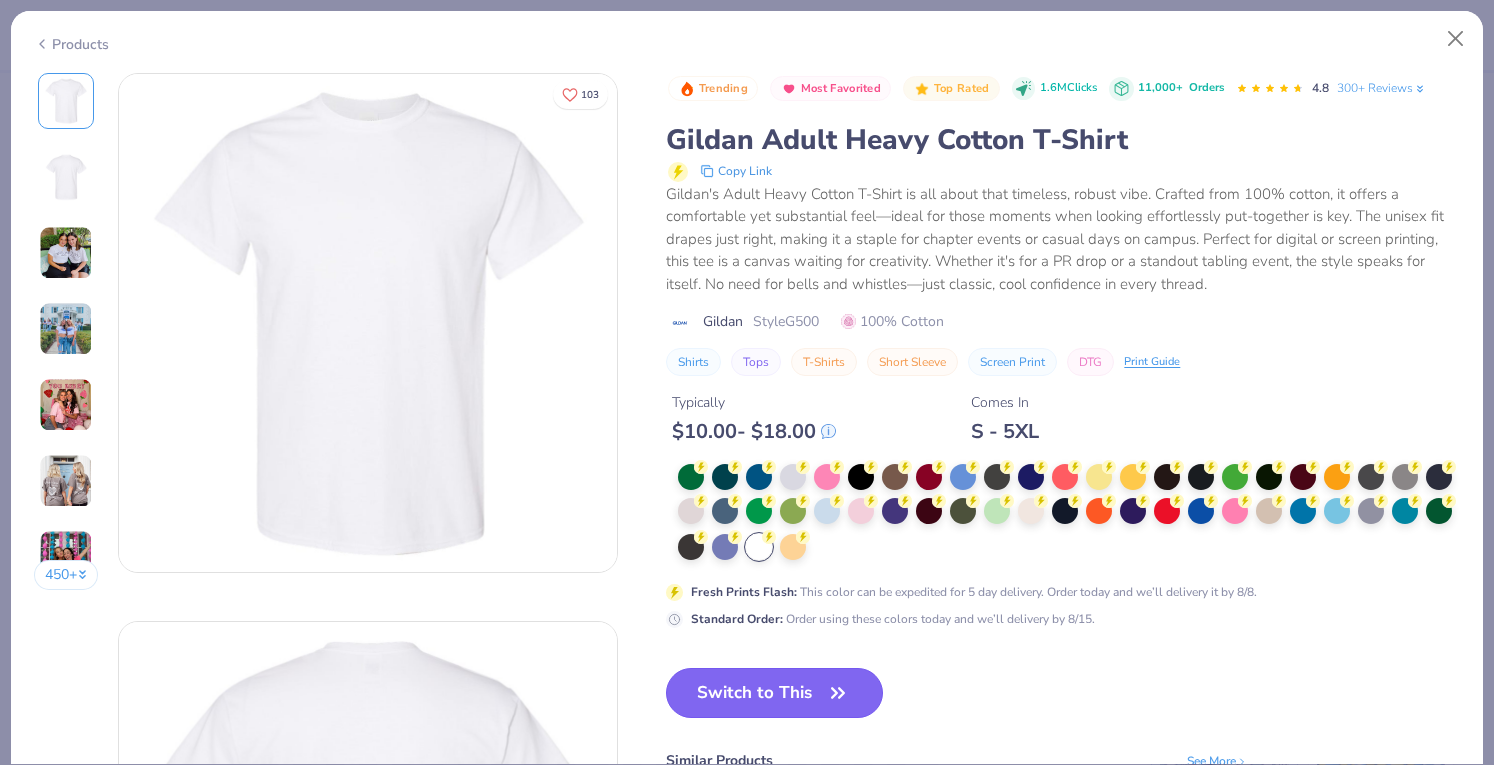 click on "Switch to This" at bounding box center [774, 693] 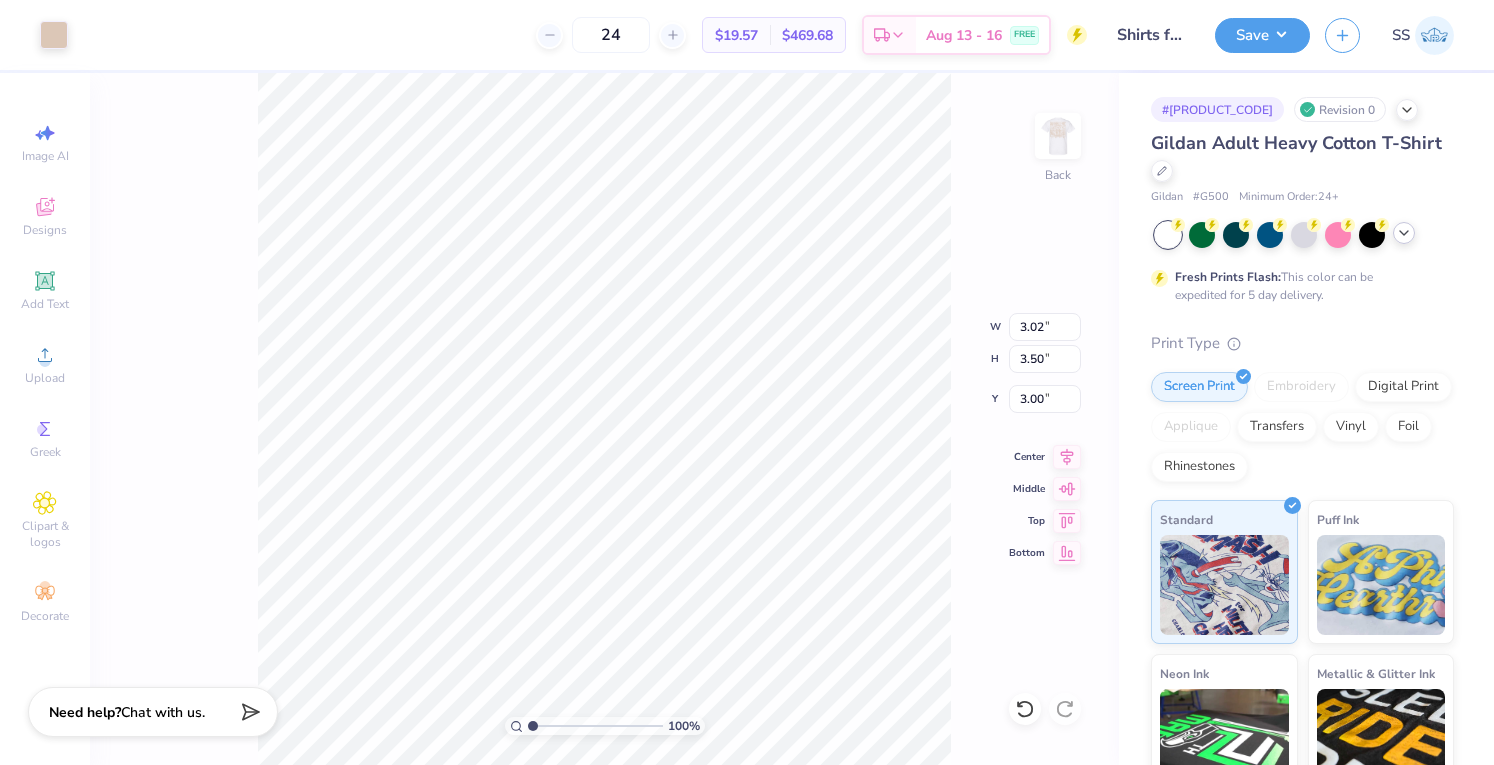 type on "3.00" 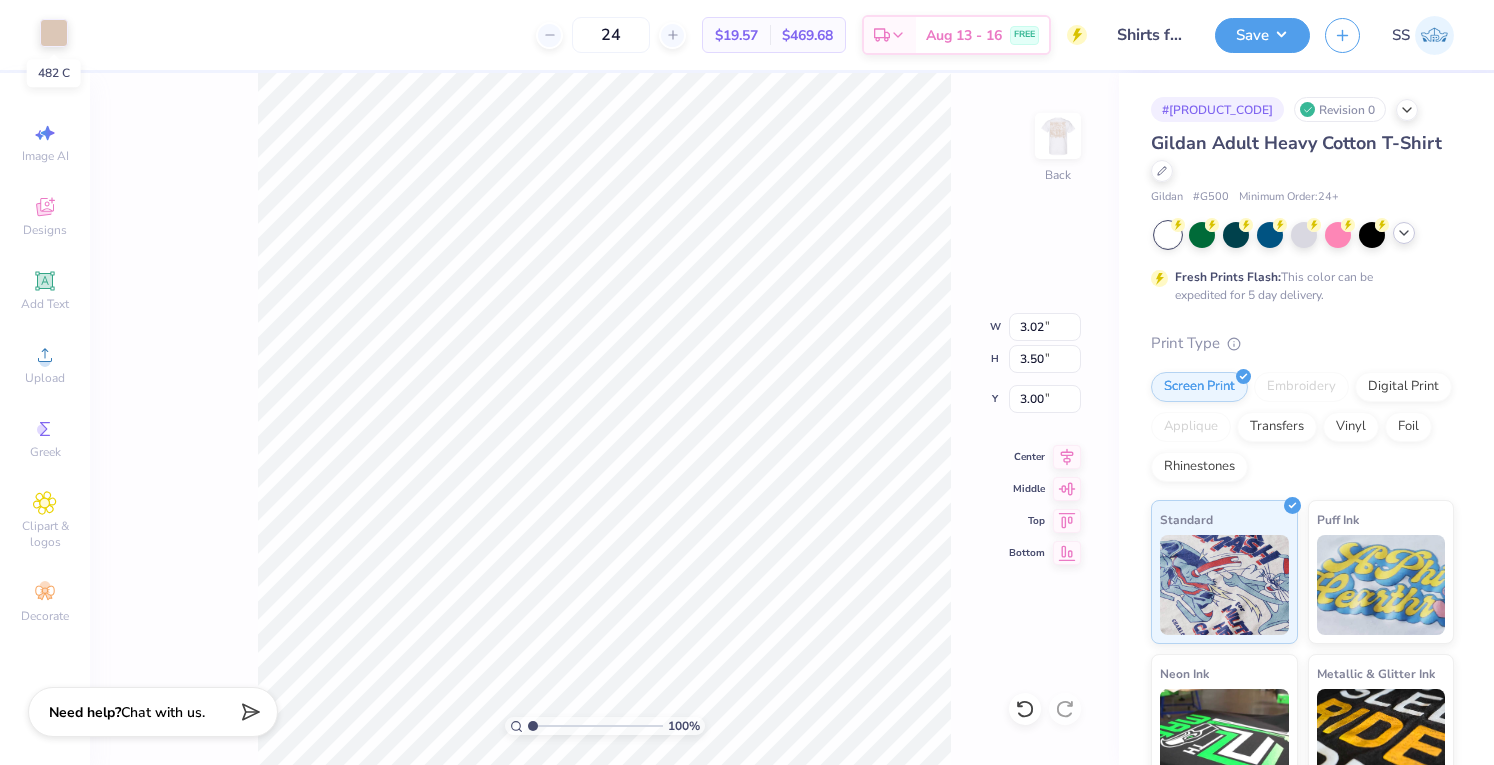 click at bounding box center [54, 33] 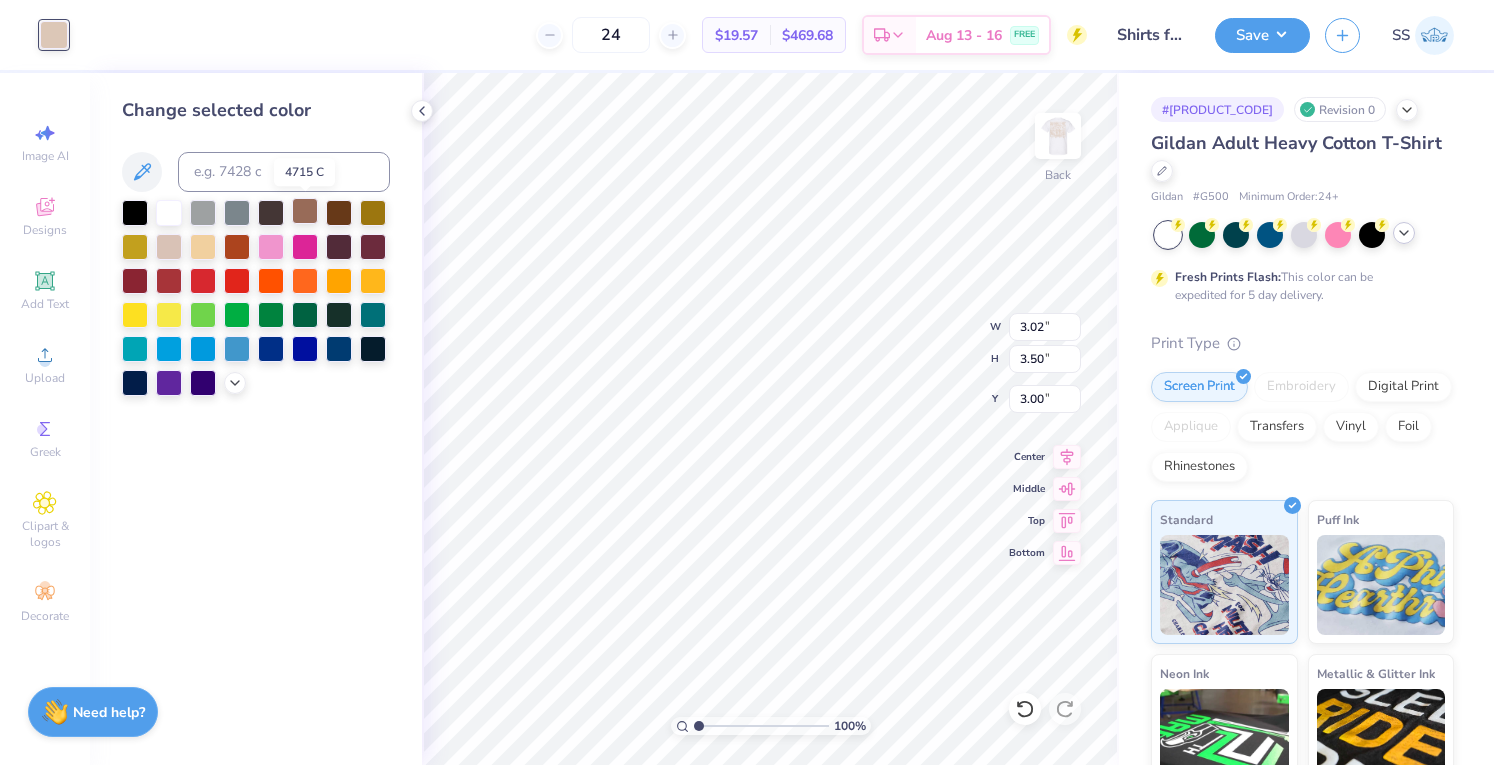 click at bounding box center [305, 211] 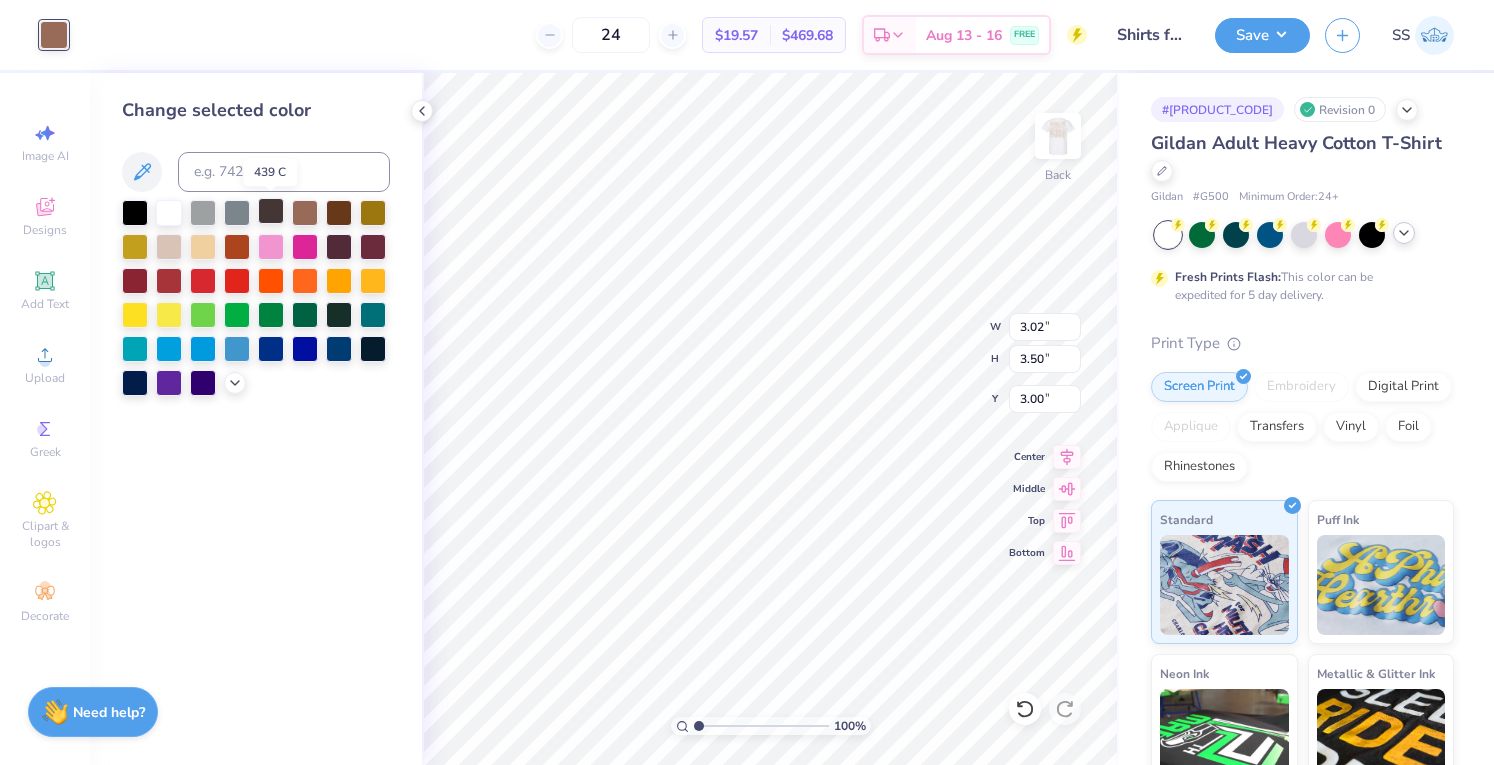 click at bounding box center (271, 211) 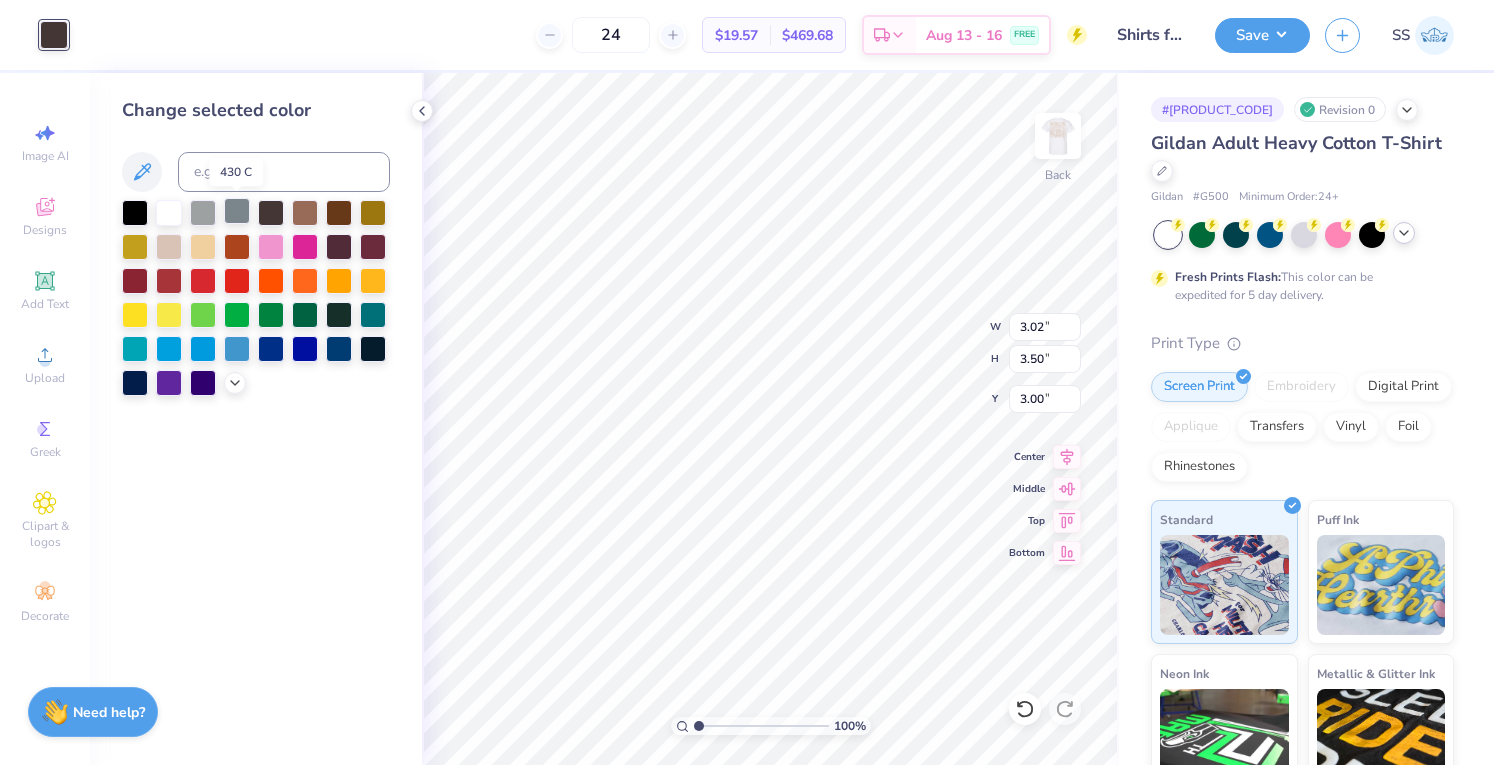 click at bounding box center (237, 211) 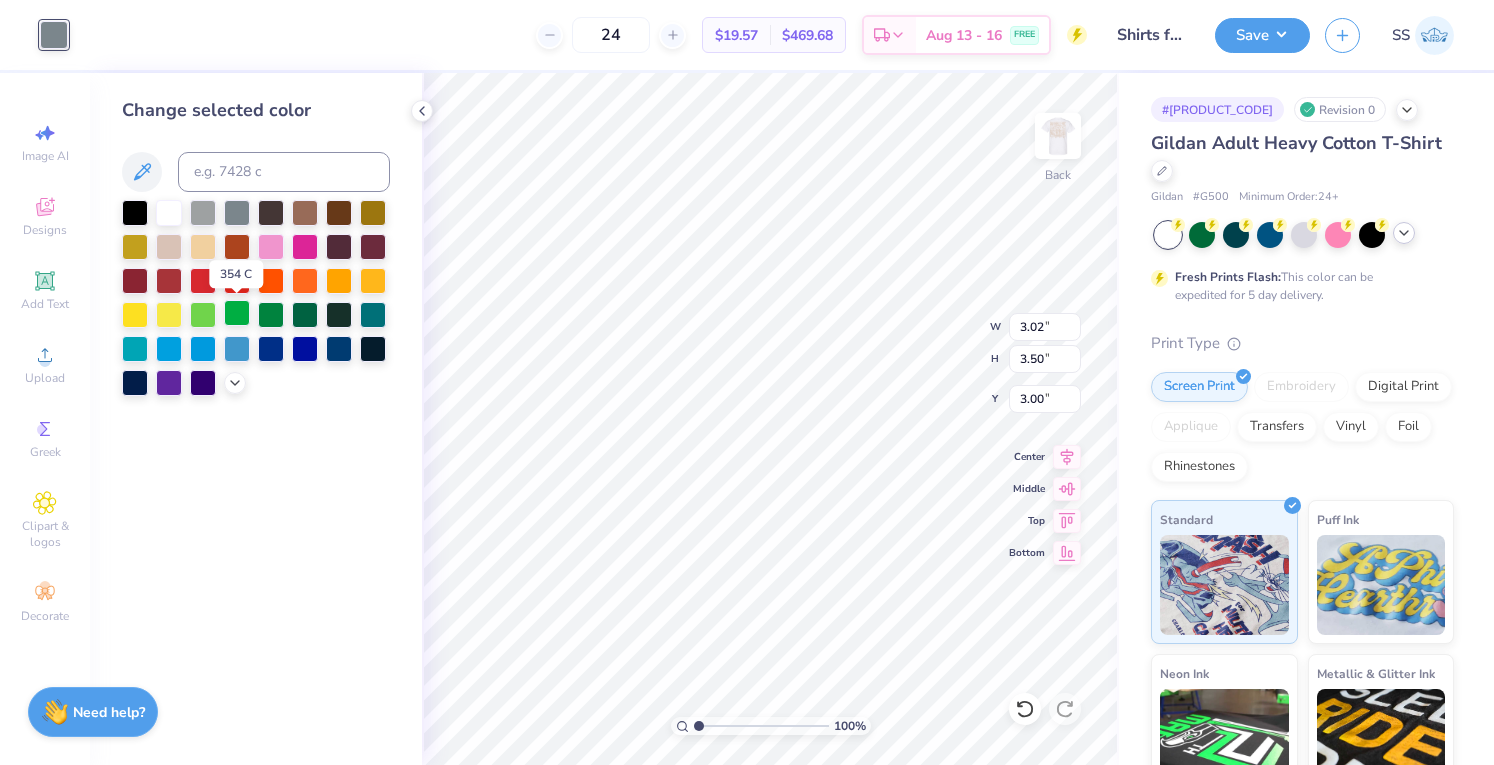 click at bounding box center [237, 313] 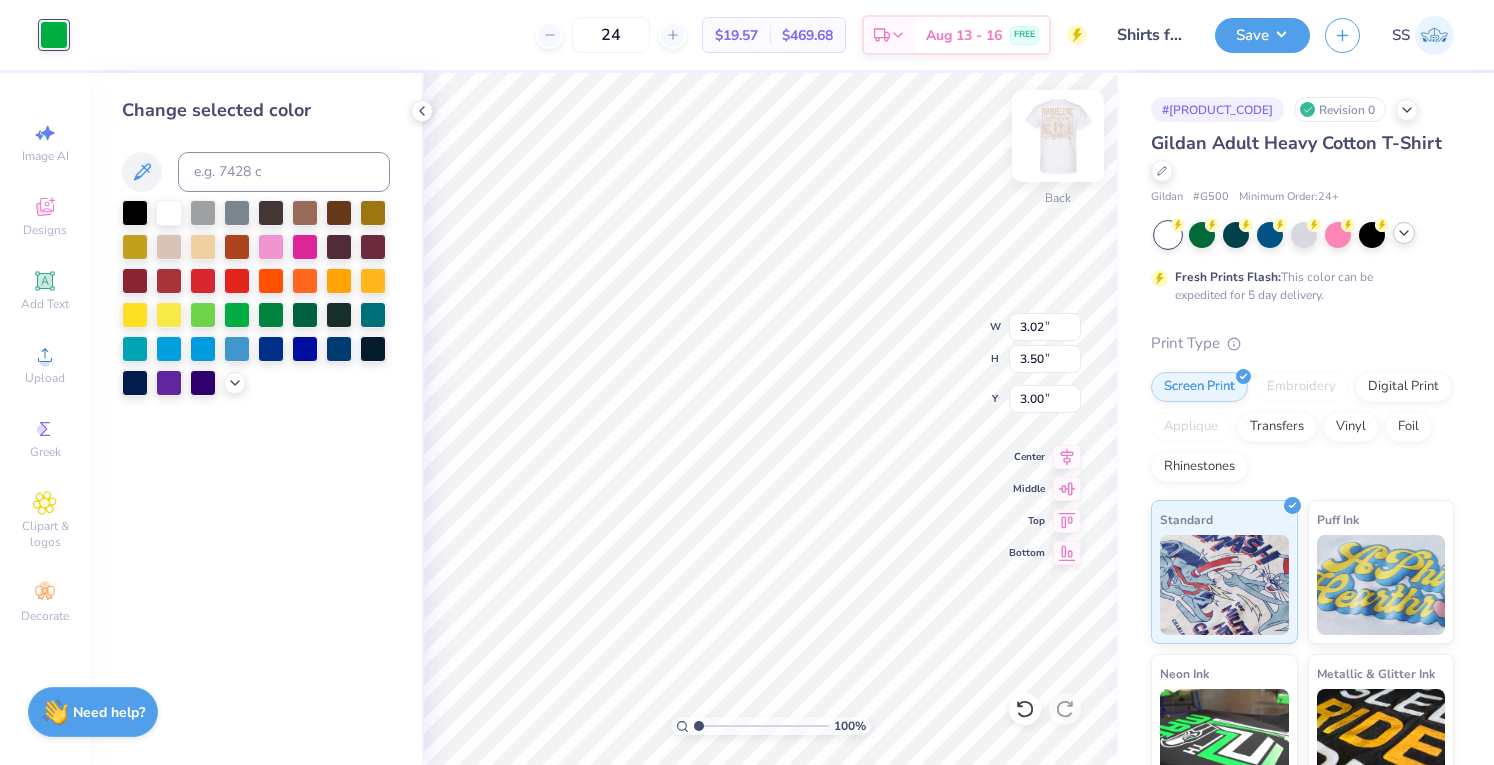 click at bounding box center (1058, 136) 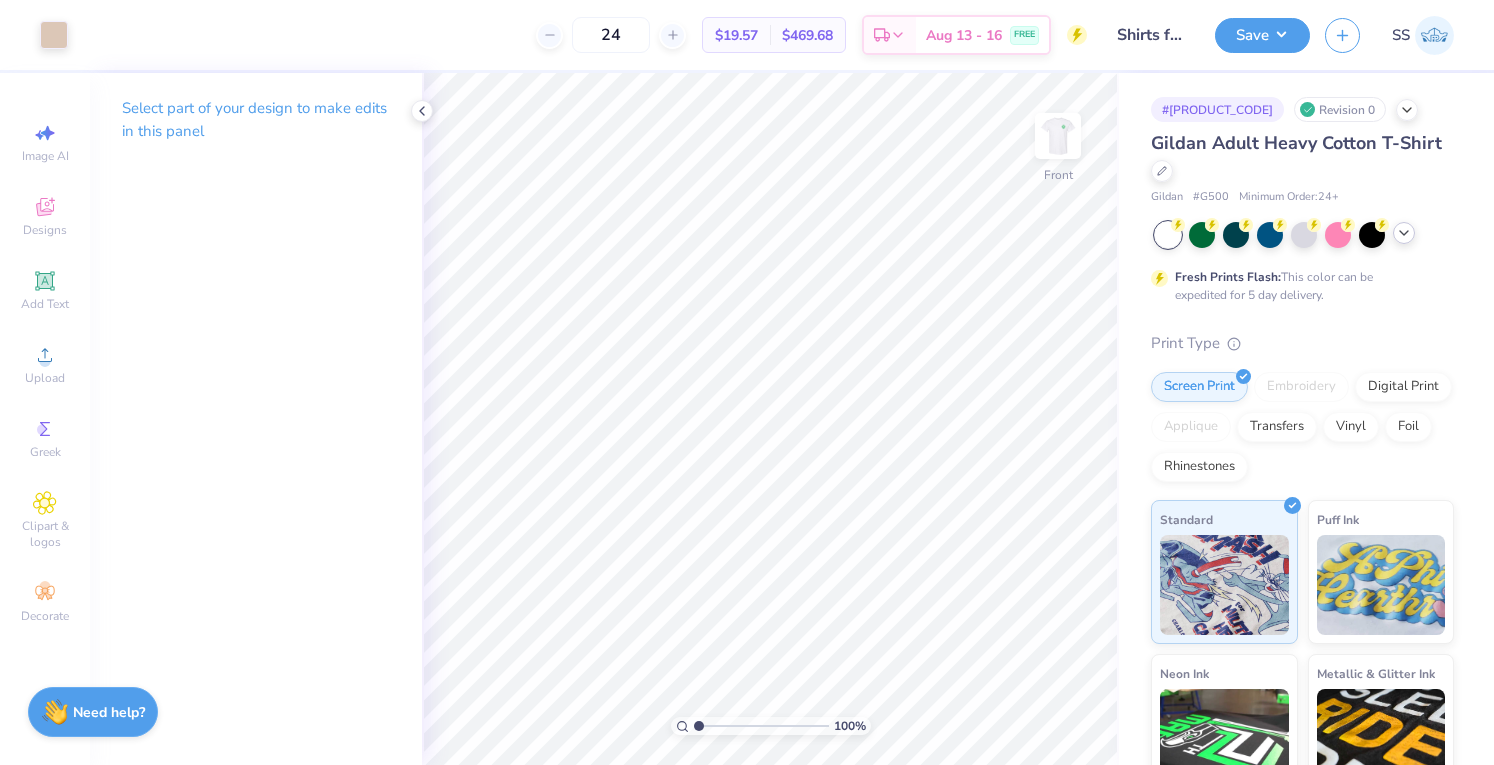 click on "Select part of your design to make edits in this panel" at bounding box center (256, 419) 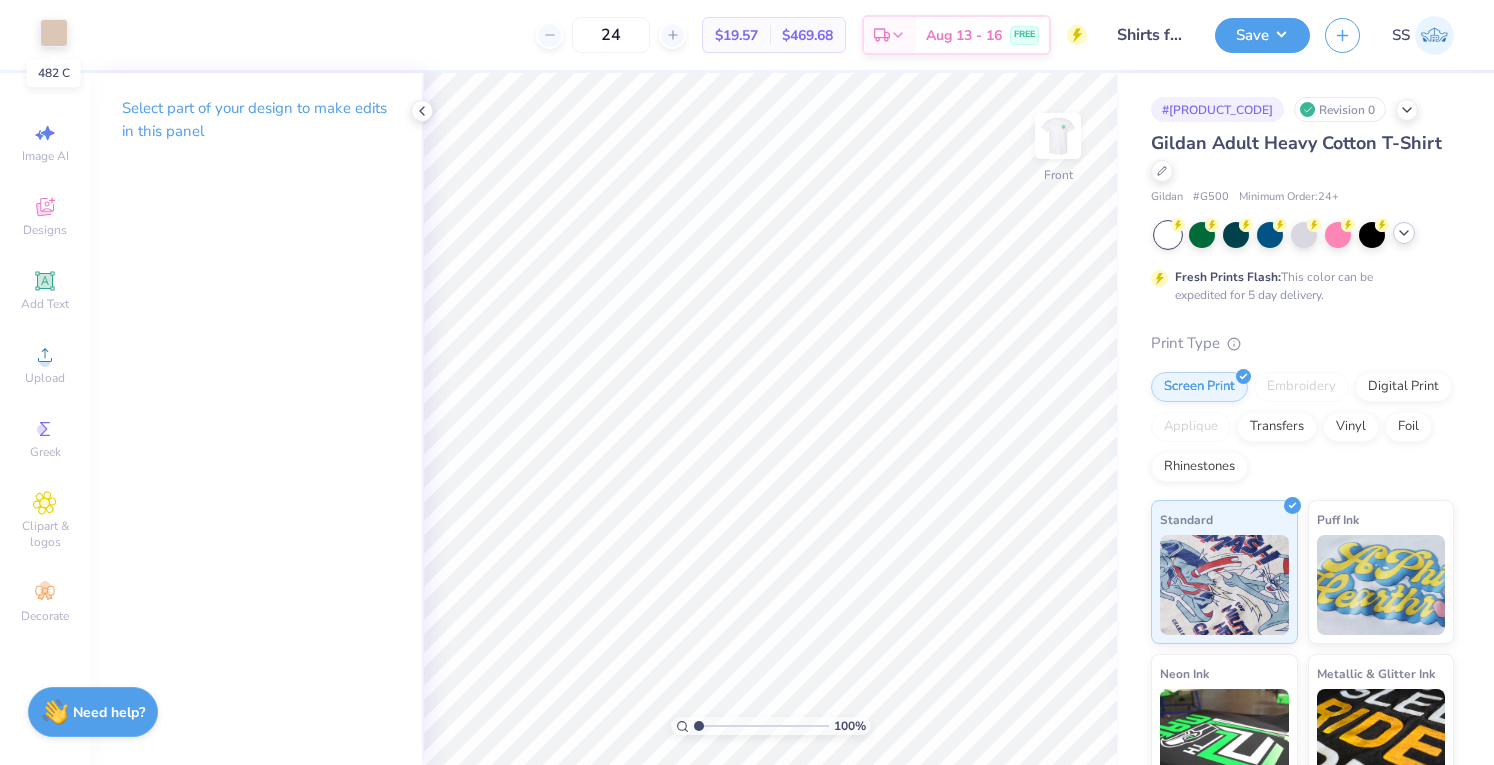 click at bounding box center (54, 33) 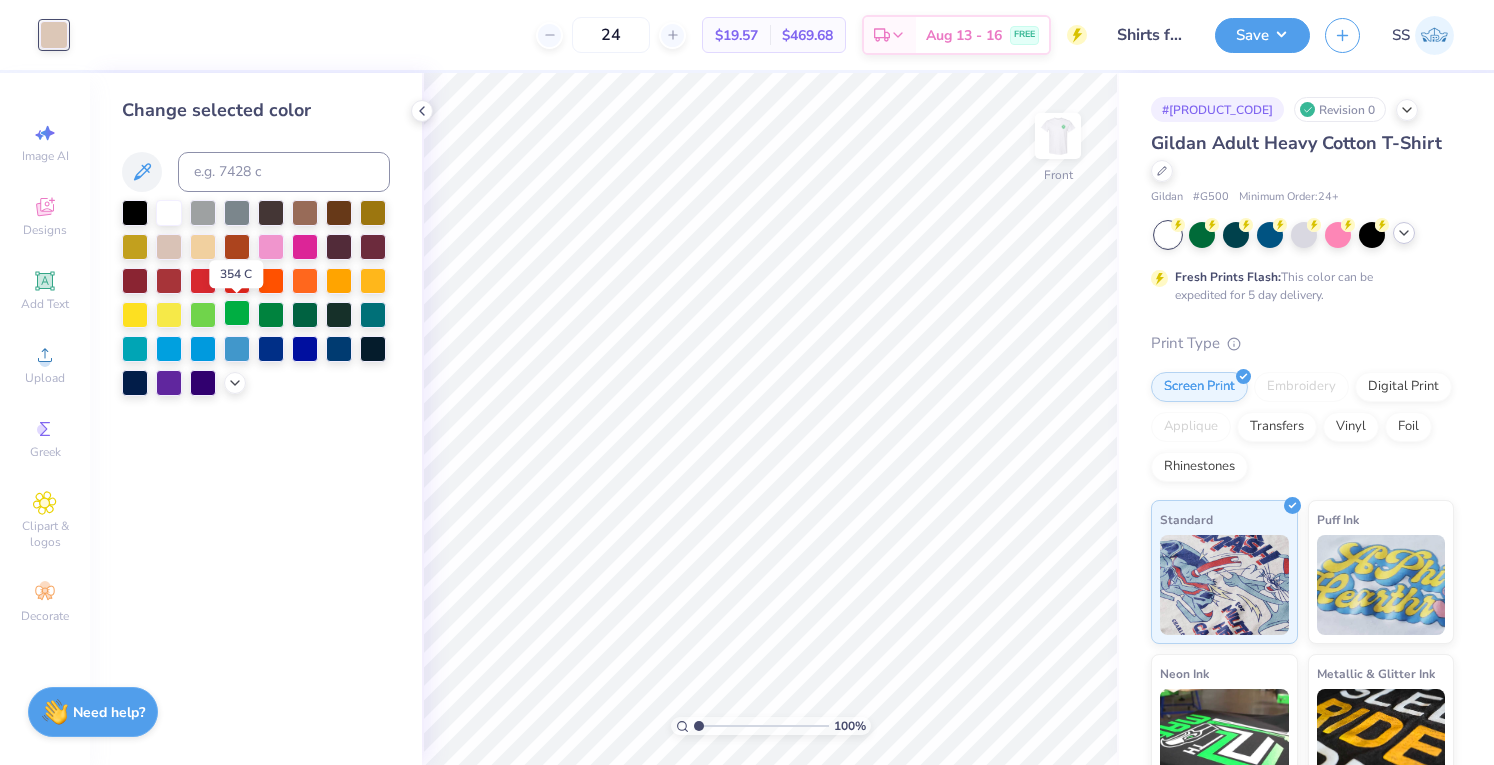 click at bounding box center [237, 313] 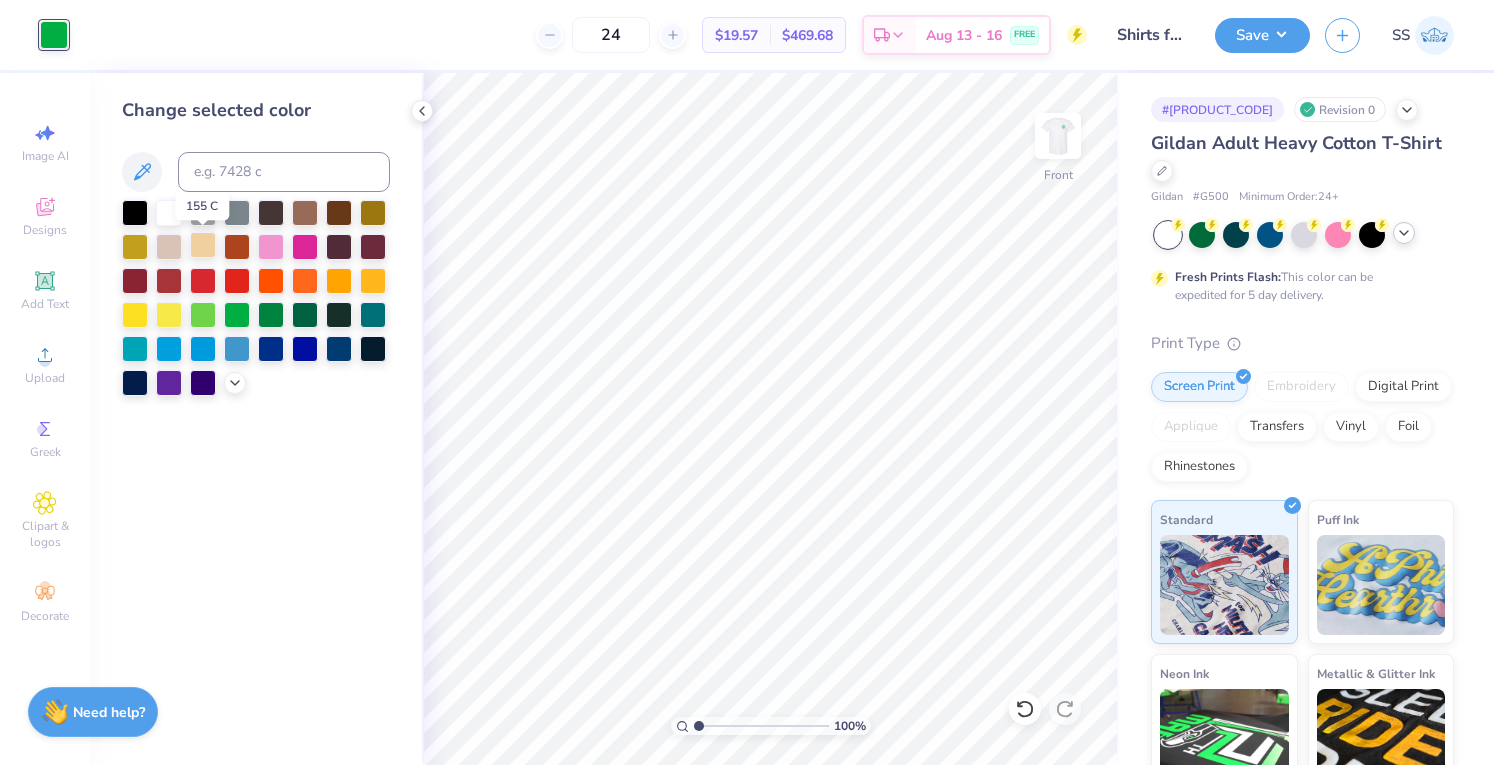 click at bounding box center [203, 245] 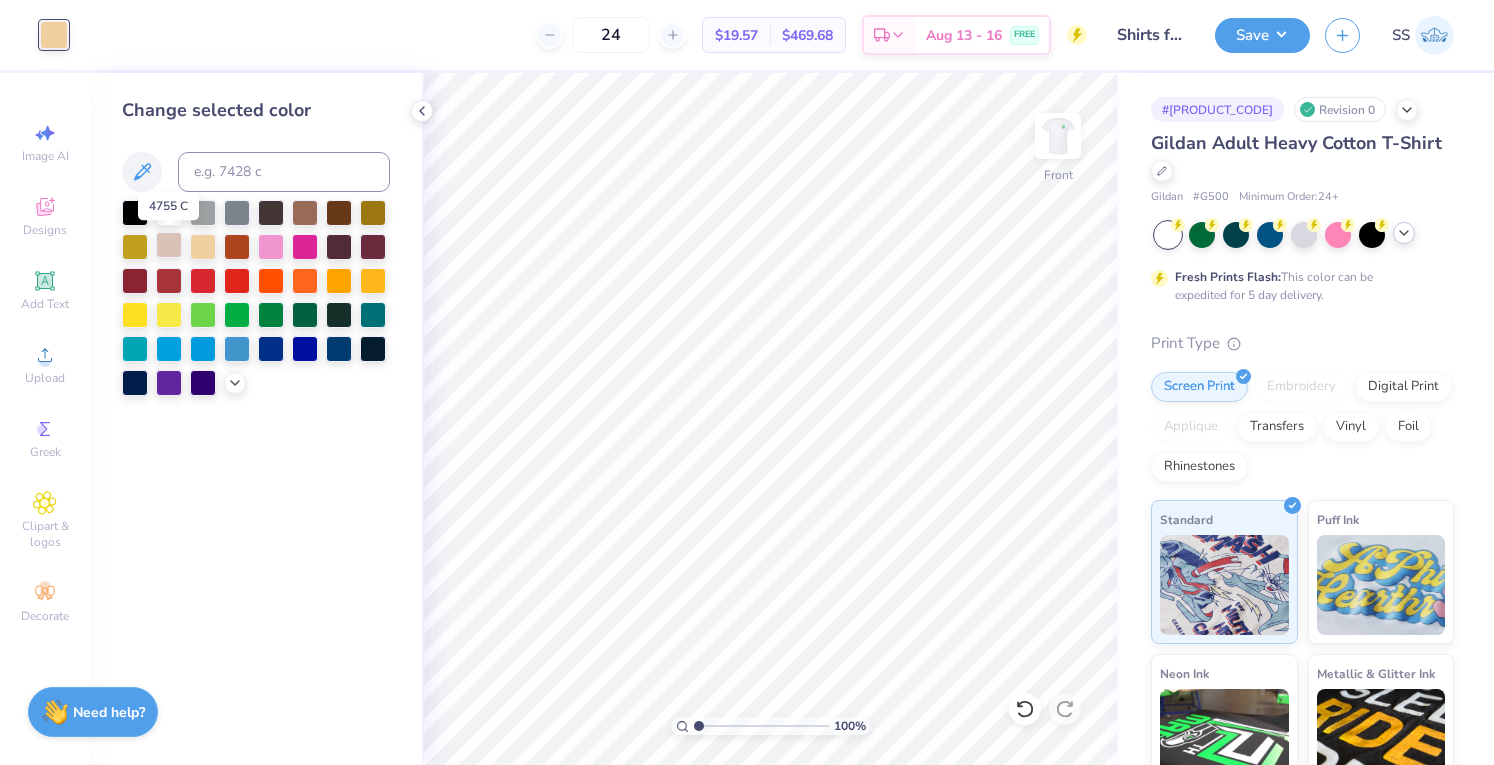 click at bounding box center [169, 245] 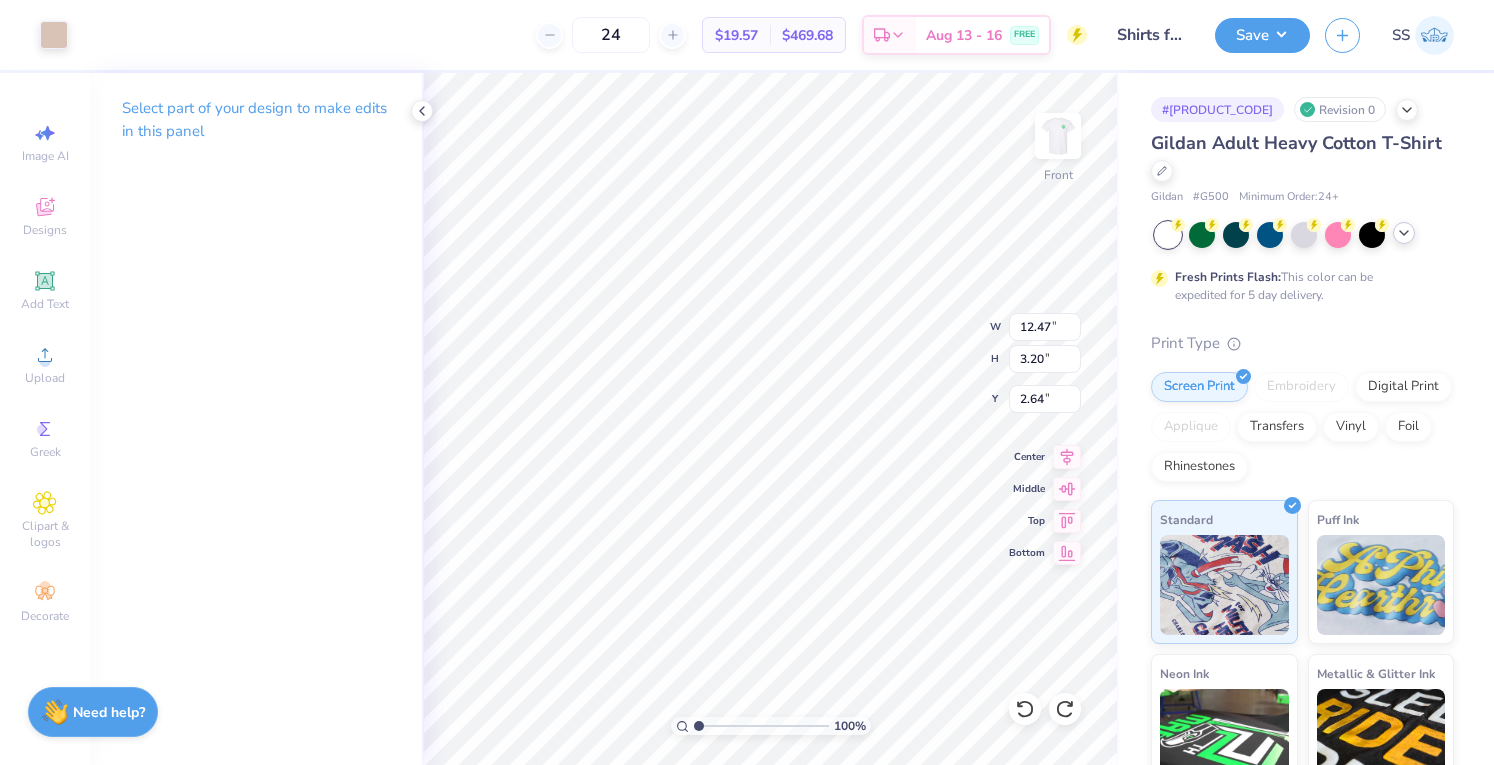 type on "2.79" 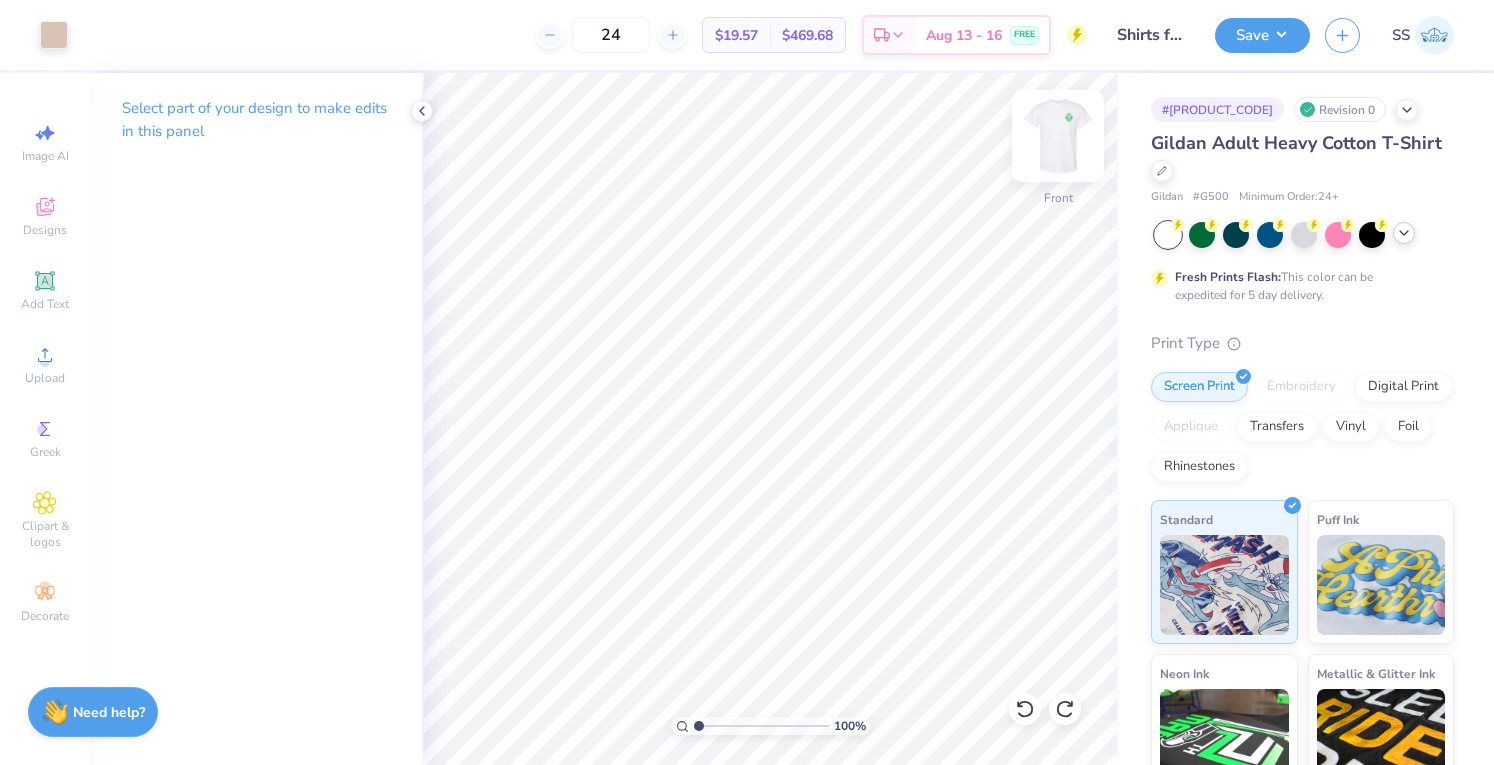 click at bounding box center [1058, 136] 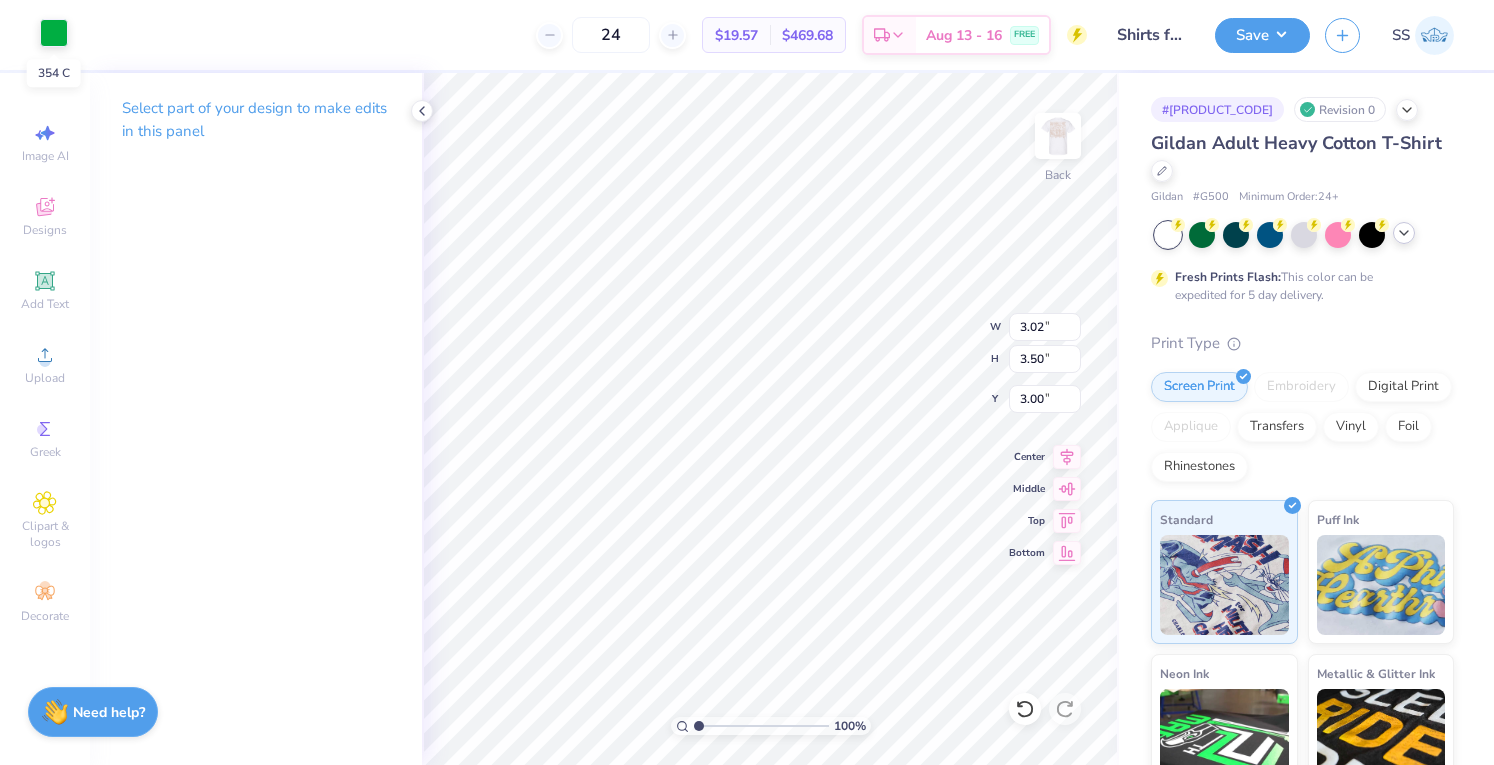 click at bounding box center (54, 33) 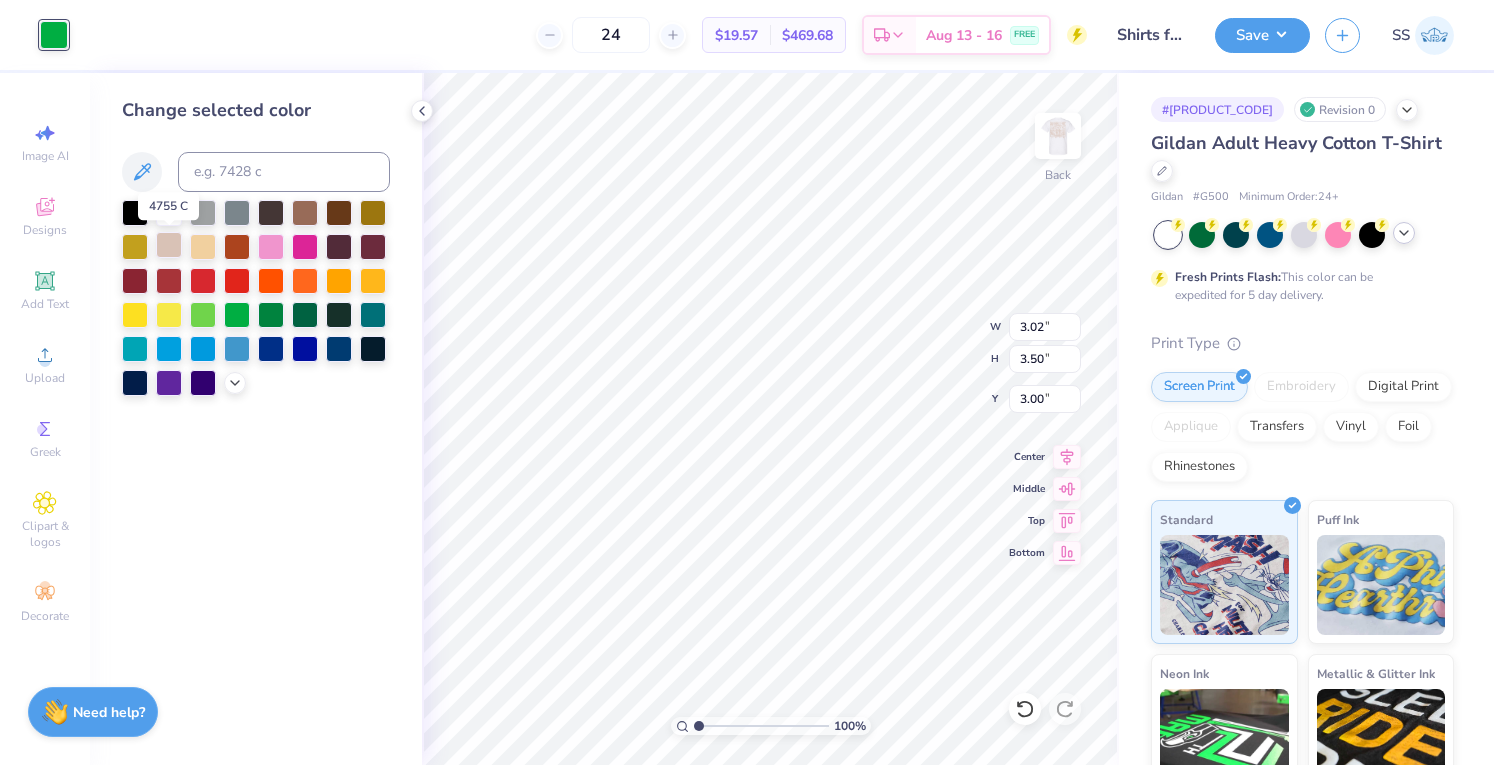click at bounding box center (169, 245) 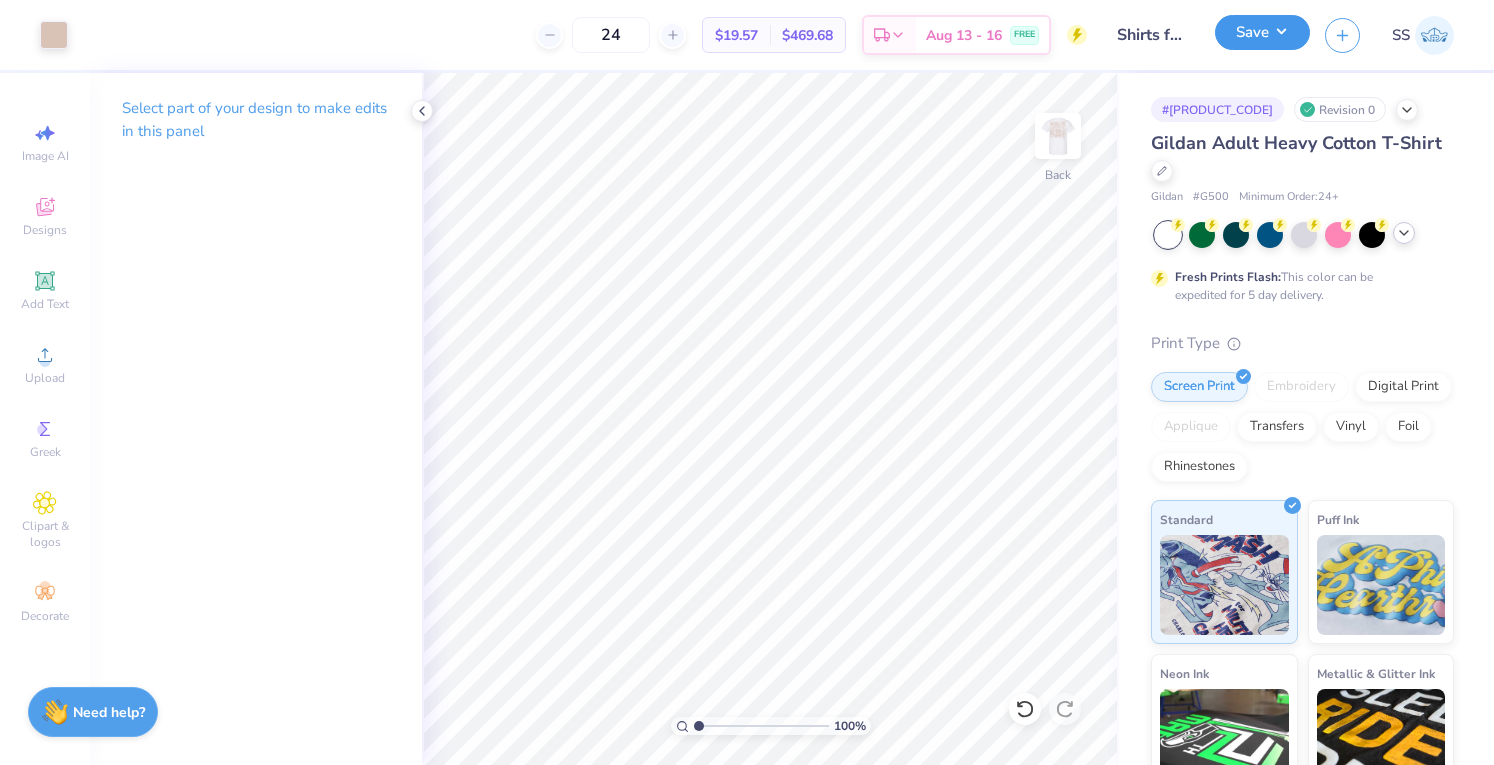 click on "Save" at bounding box center (1262, 32) 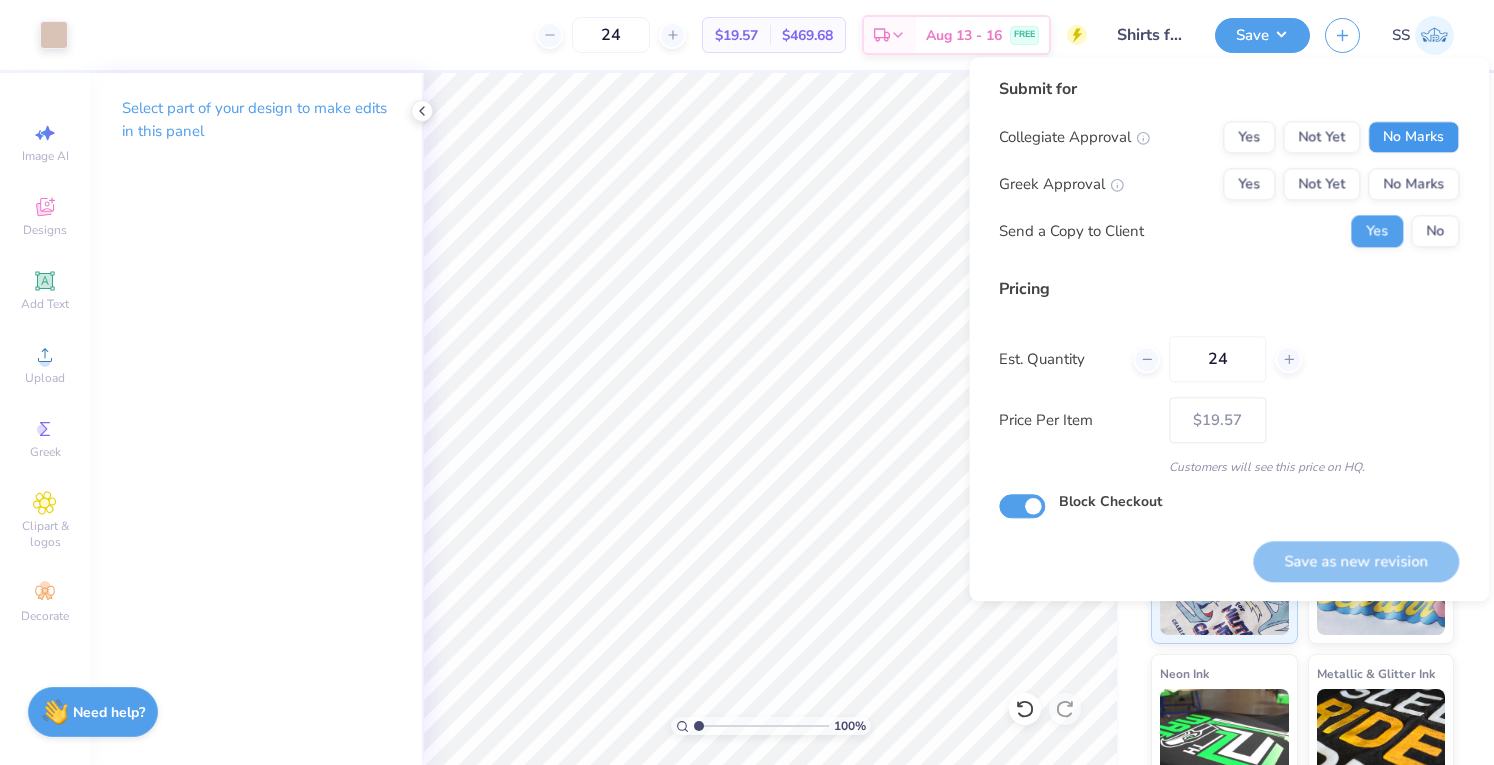 click on "No Marks" at bounding box center [1413, 137] 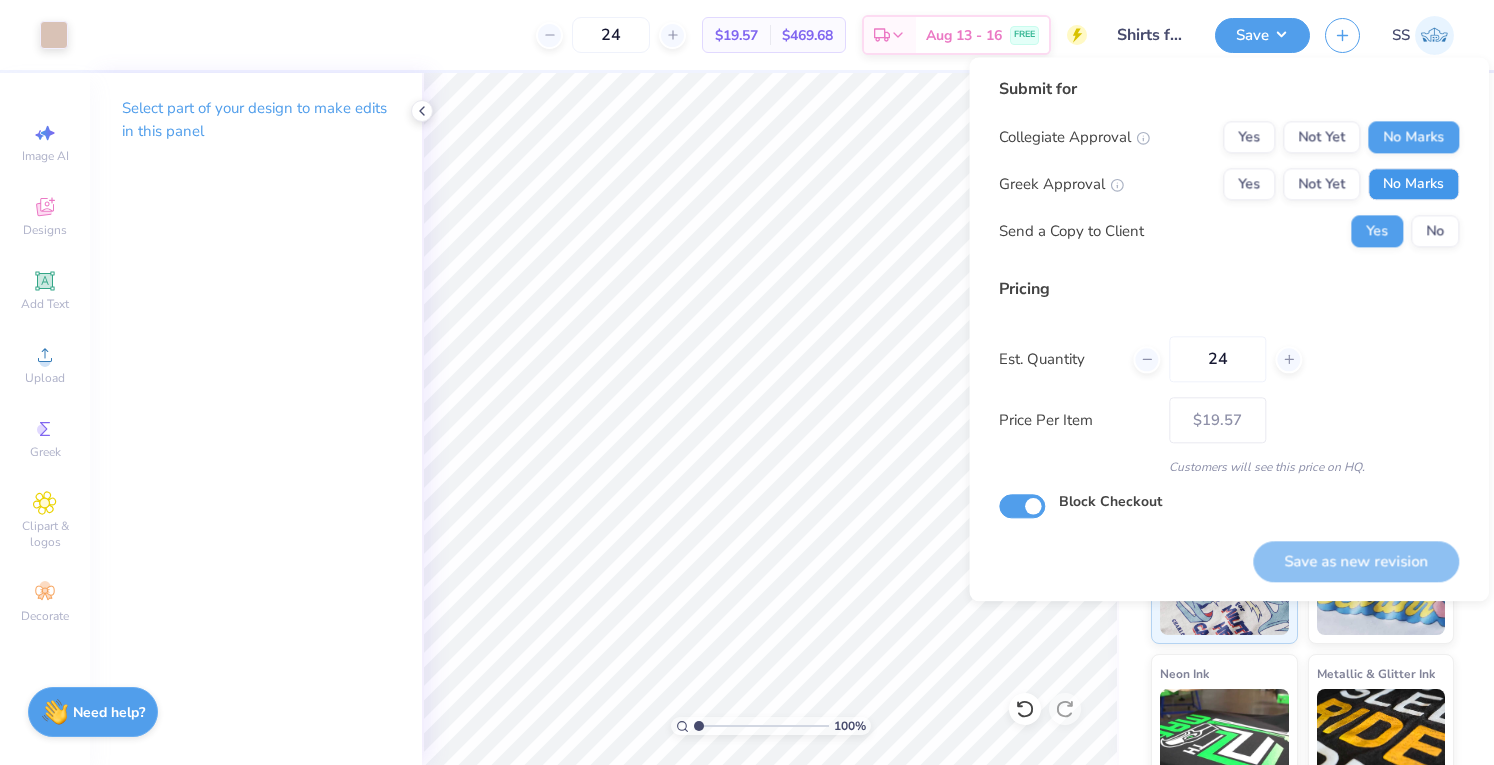 click on "No Marks" at bounding box center [1413, 184] 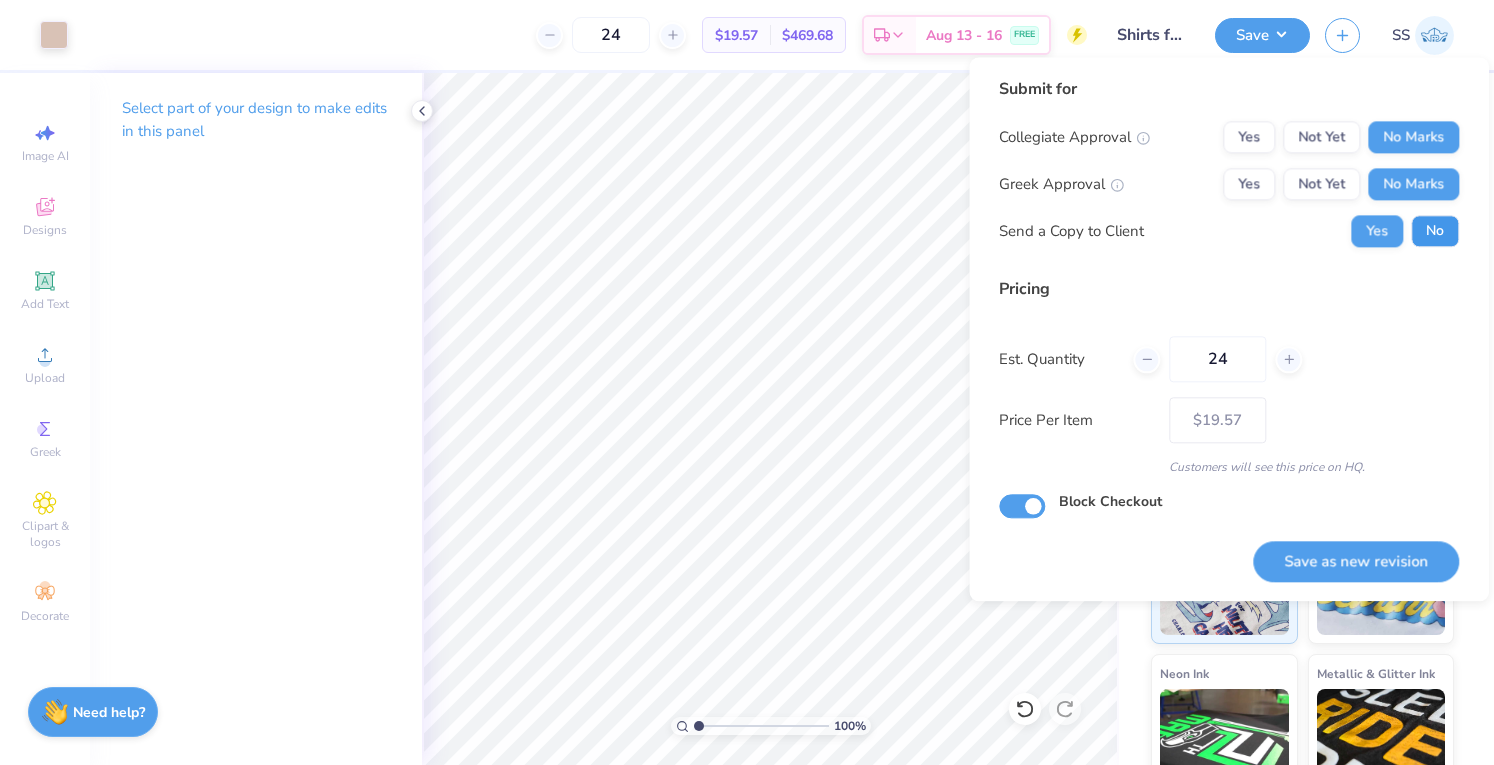 click on "No" at bounding box center (1435, 231) 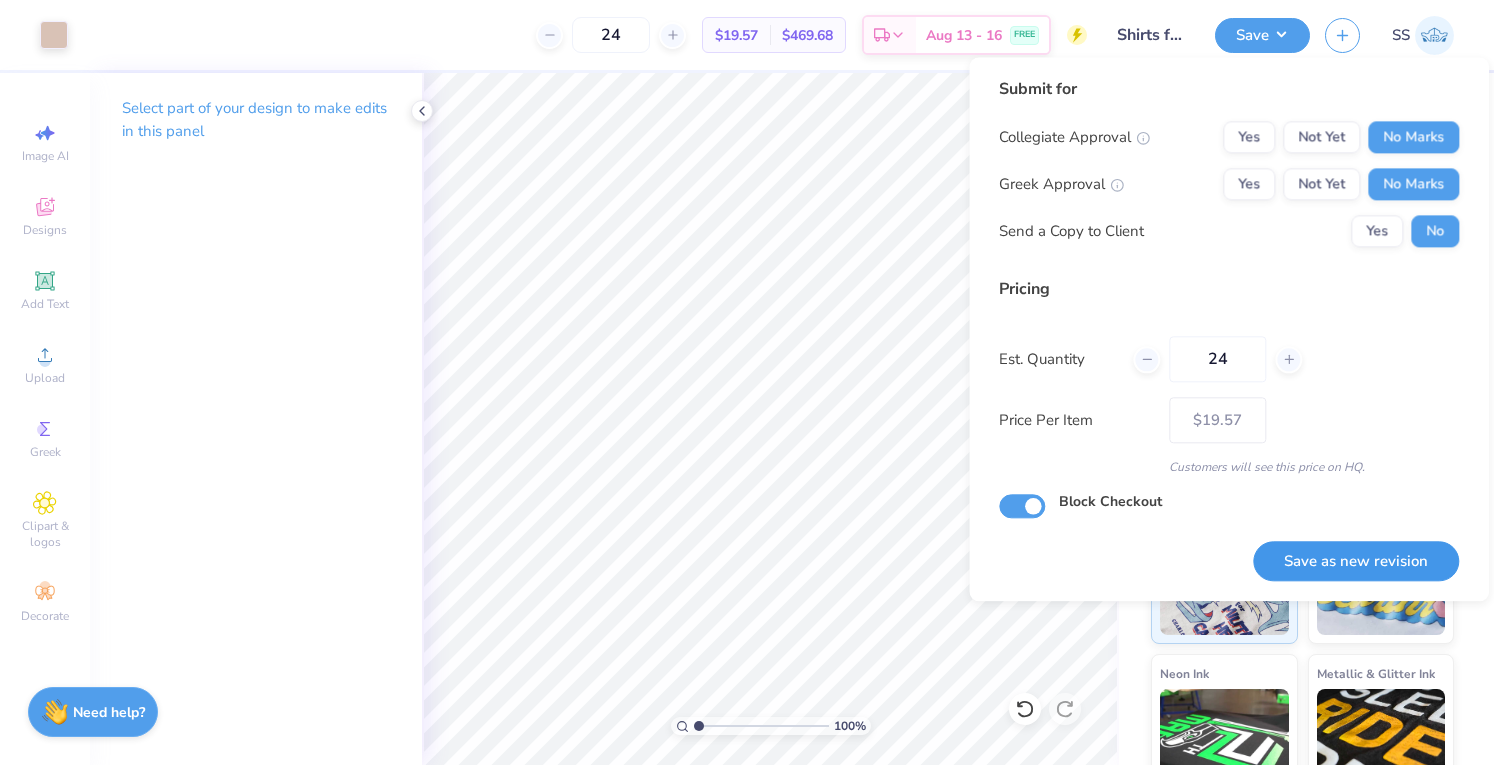 click on "Save as new revision" at bounding box center (1356, 561) 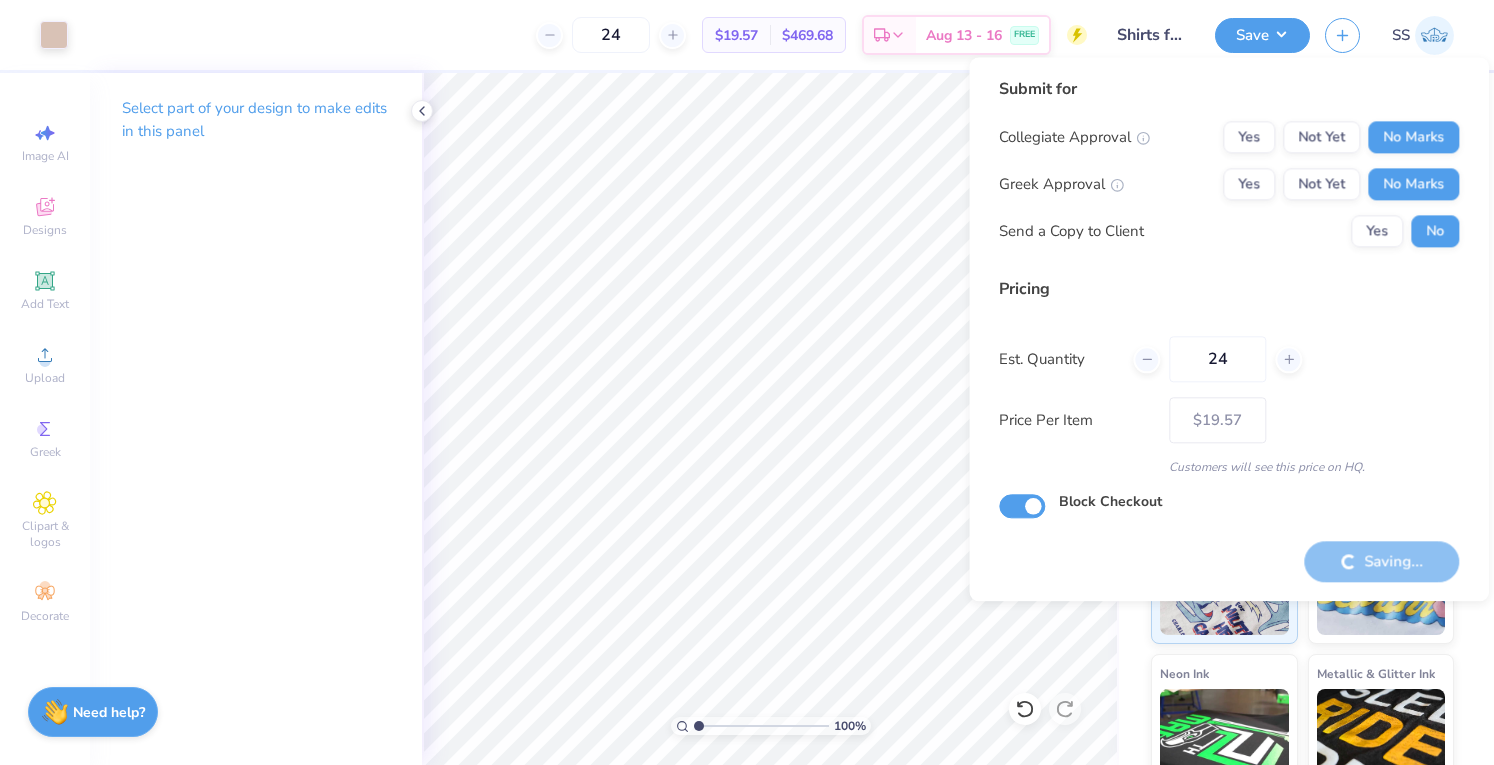 type on "– –" 